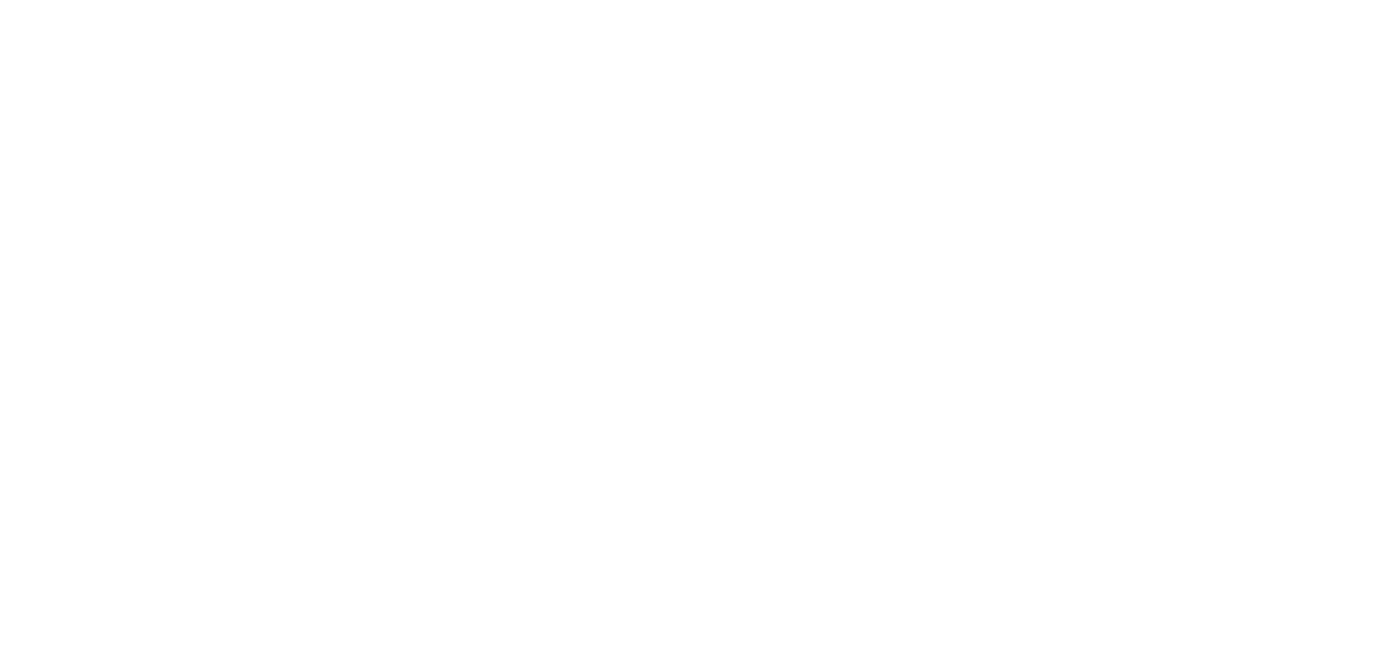 scroll, scrollTop: 0, scrollLeft: 0, axis: both 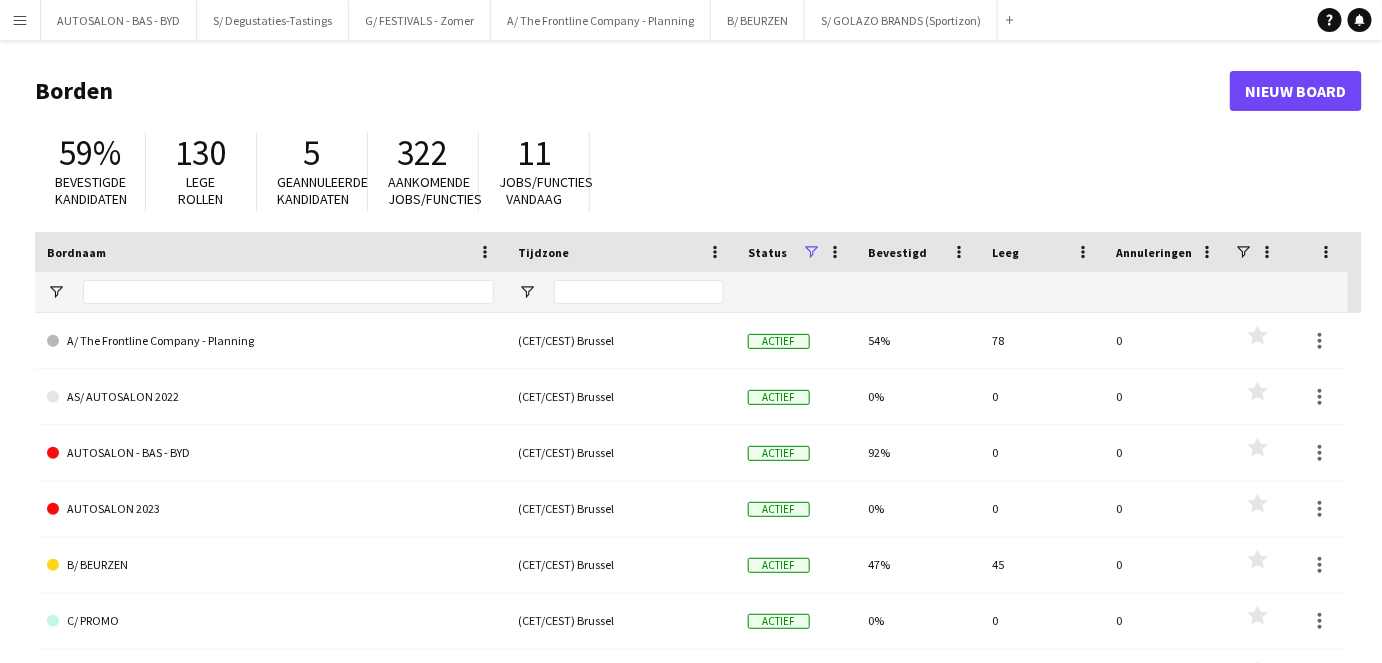 click on "Menu" at bounding box center [20, 20] 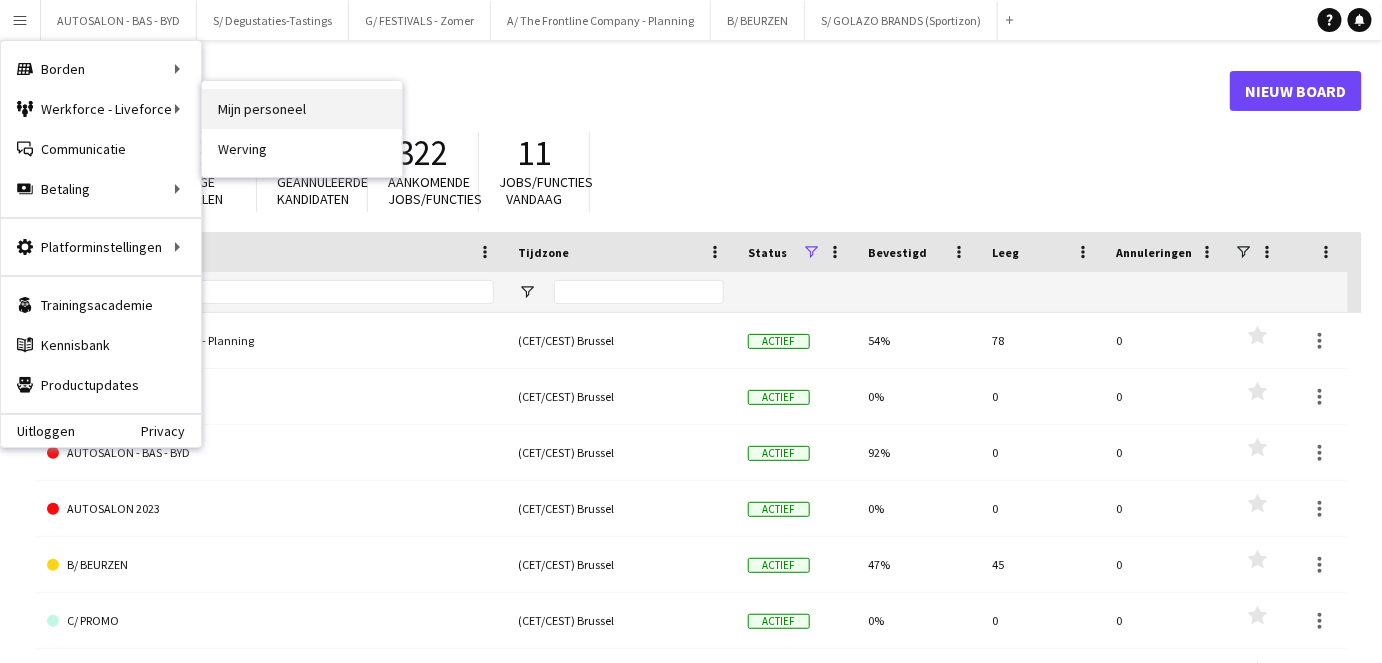 click on "Mijn personeel" at bounding box center (302, 109) 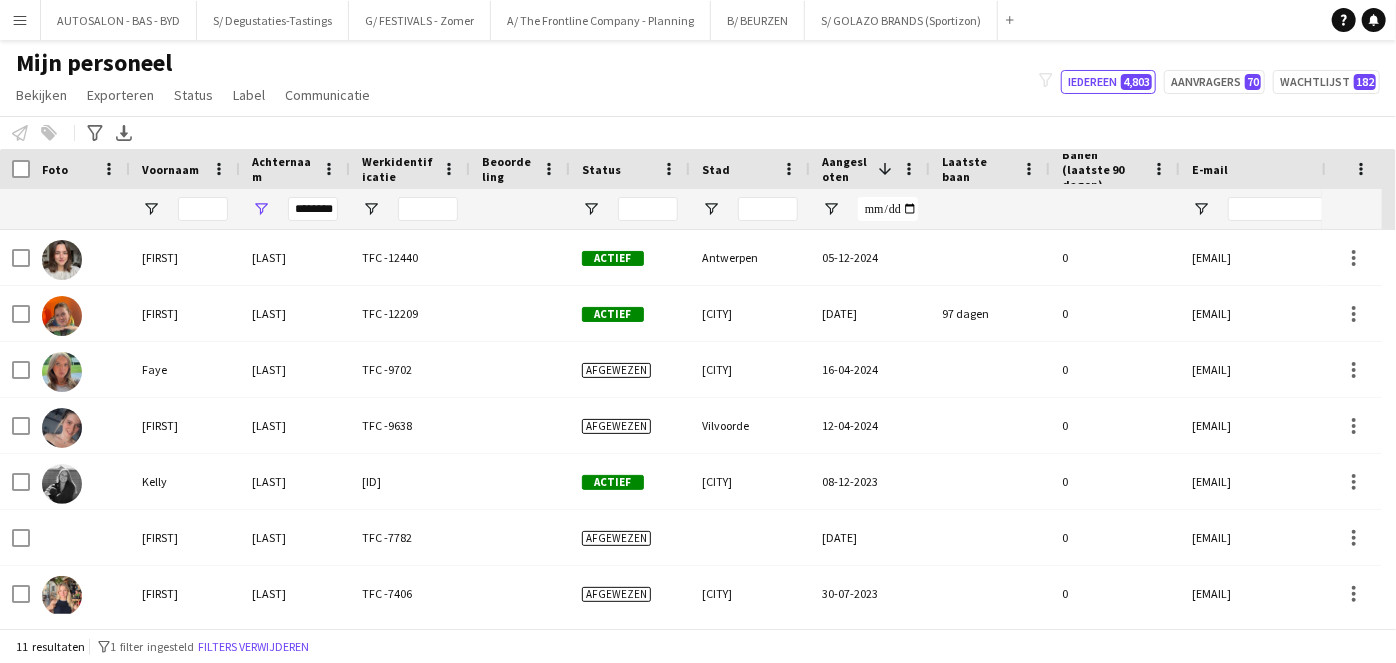 click on "Menu" at bounding box center (20, 20) 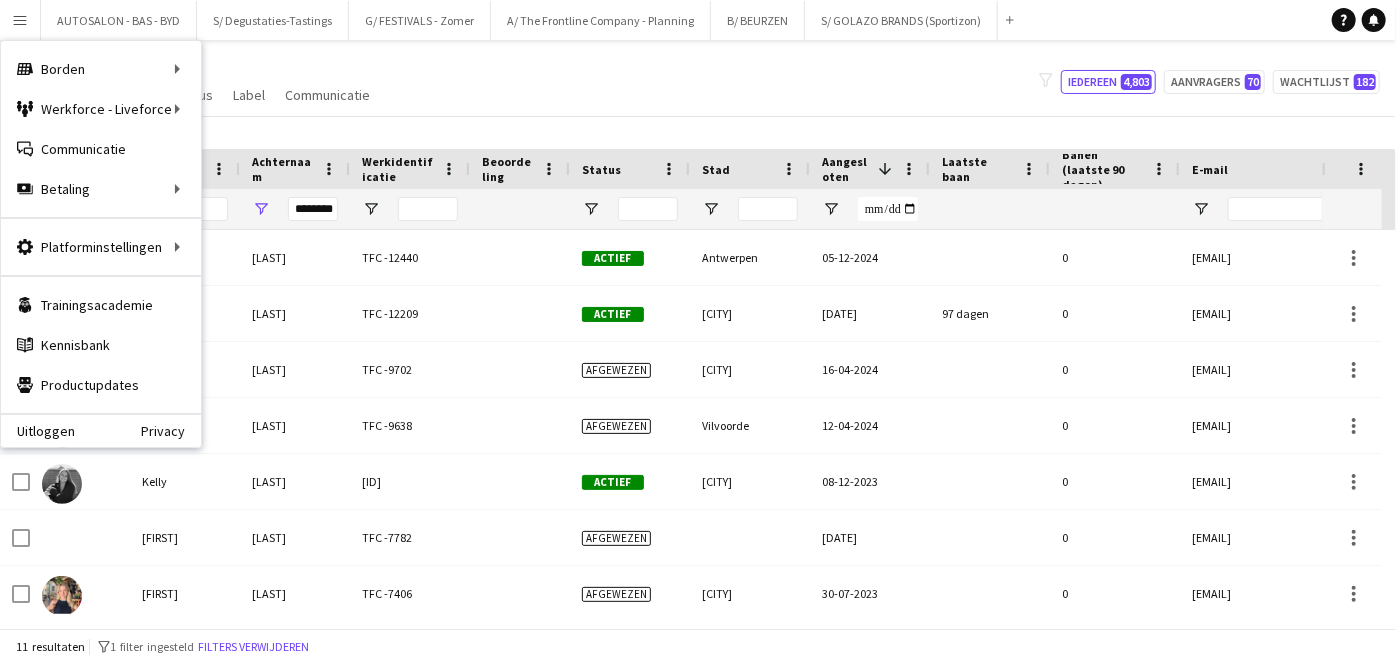 click on "Menu" at bounding box center [20, 20] 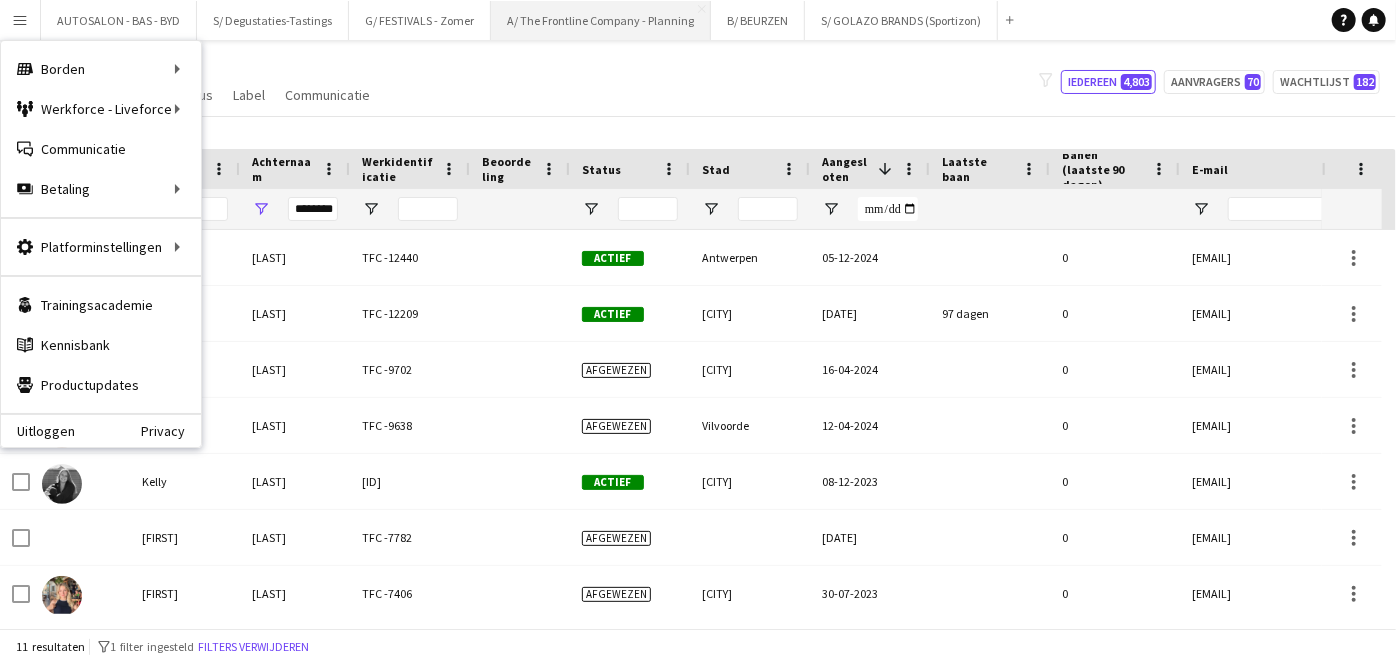 click on "A/ The Frontline Company - Planning
Sluiten" at bounding box center (601, 20) 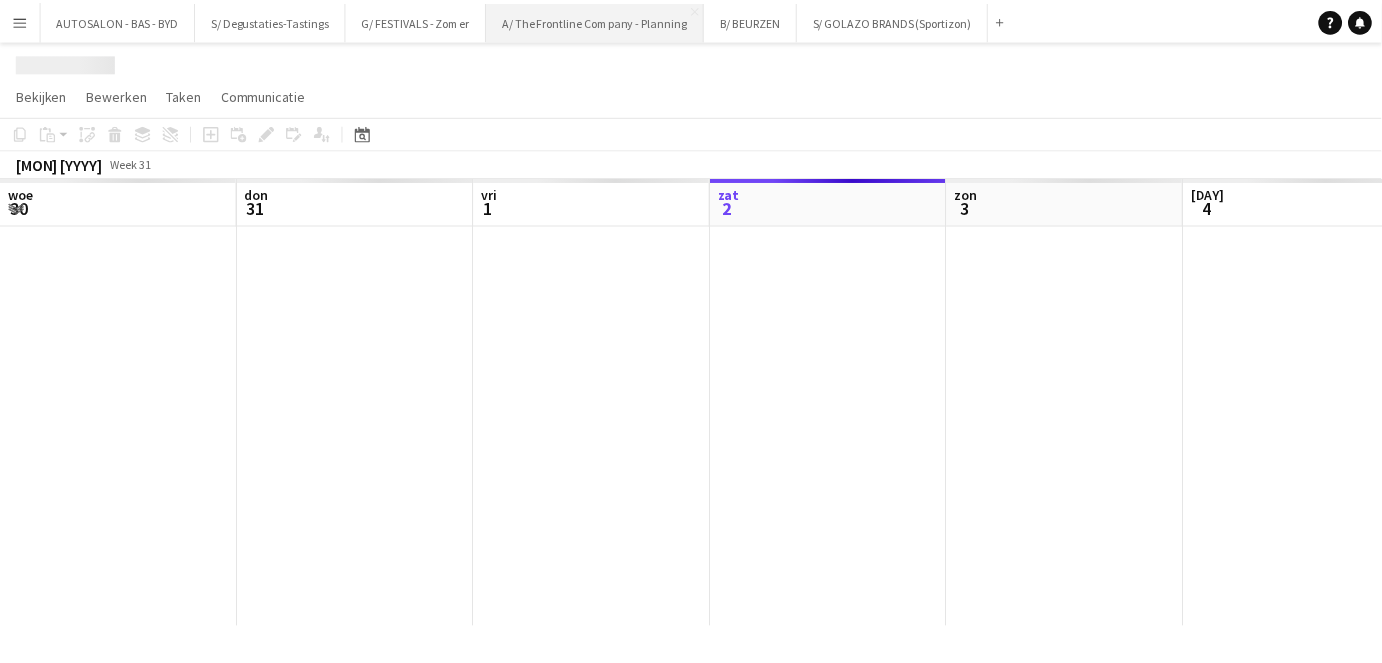 scroll, scrollTop: 0, scrollLeft: 477, axis: horizontal 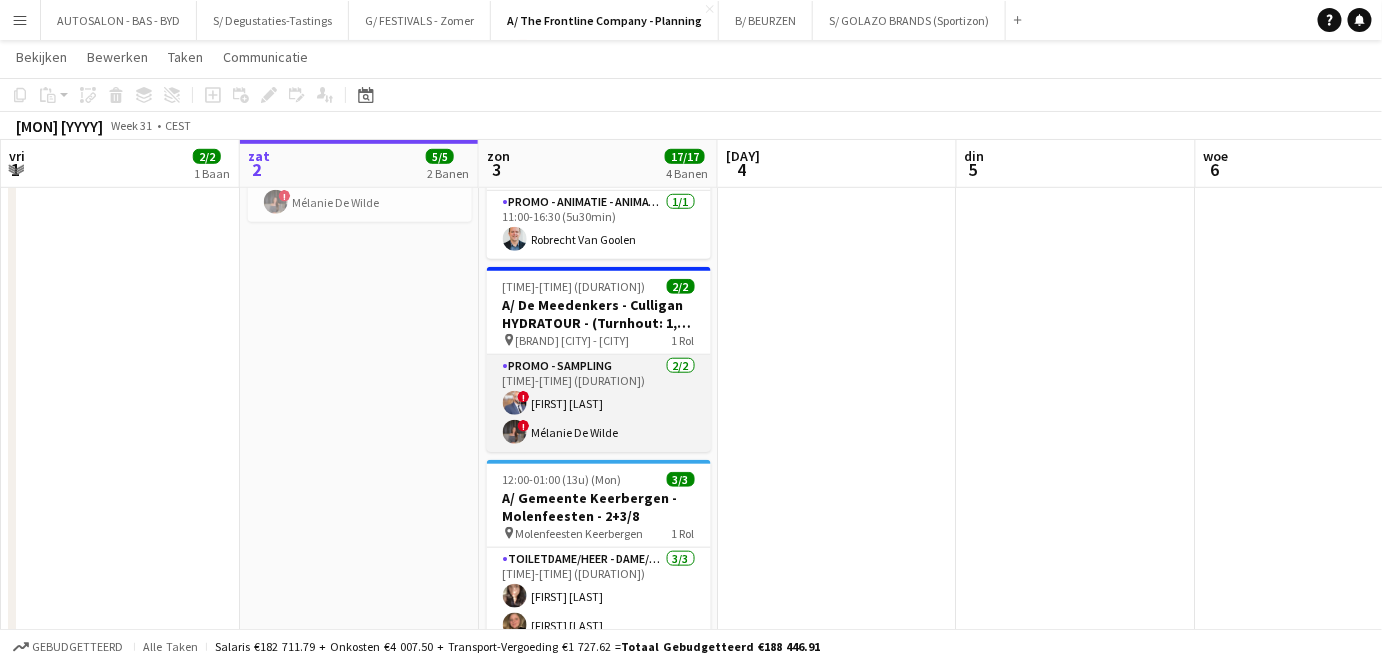 click on "Promo - Sampling   2/2   12:00-18:00 (6u)
! karim Menguit ! Mélanie De Wilde" at bounding box center (599, 403) 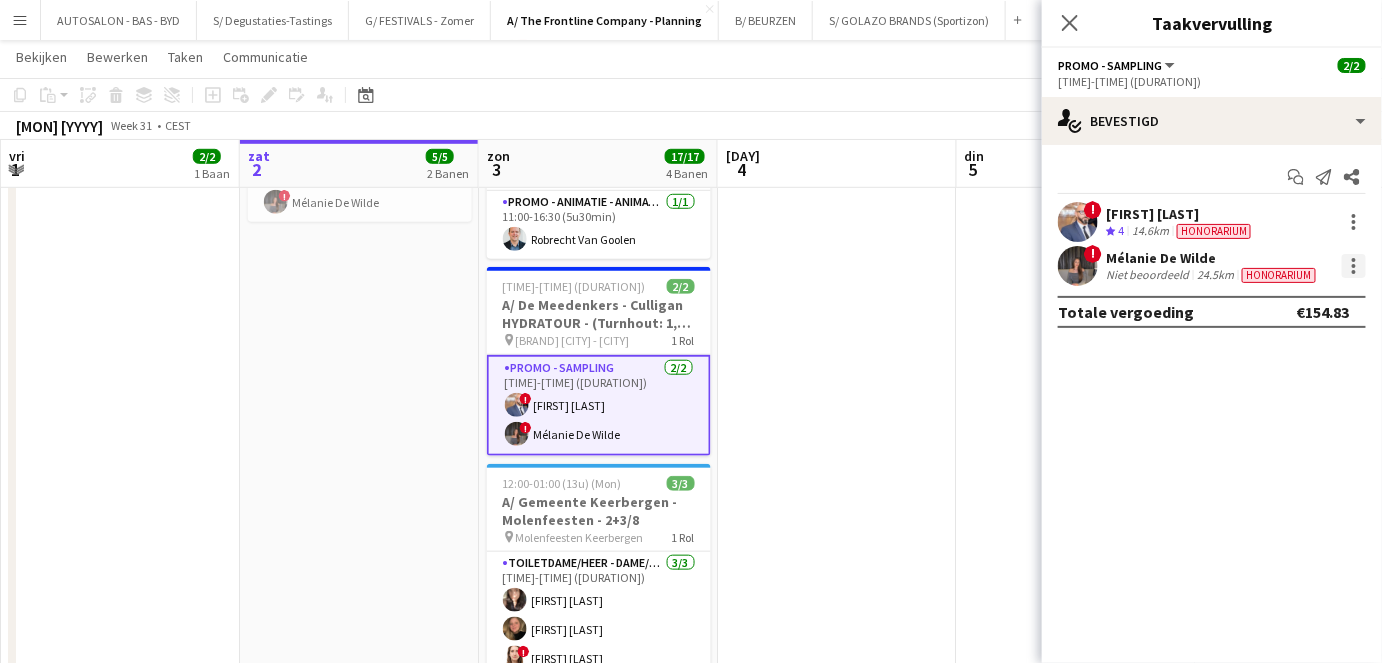 click at bounding box center (1354, 272) 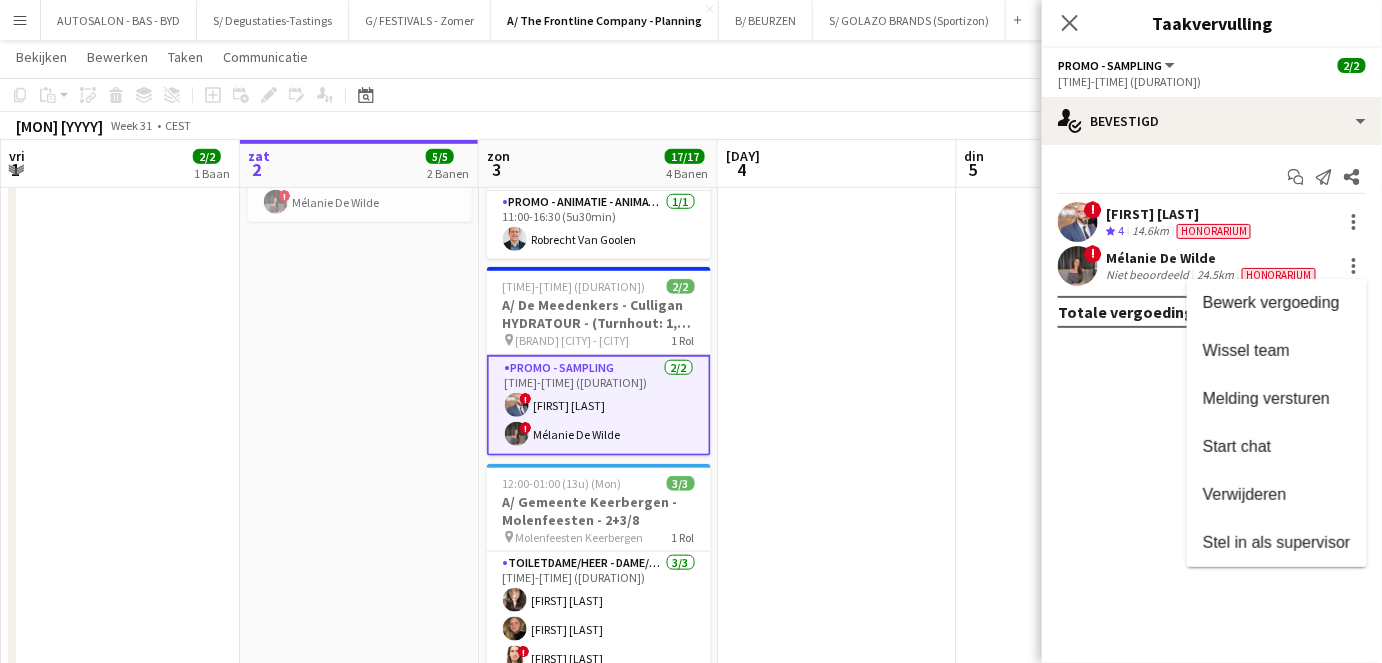 click at bounding box center [691, 331] 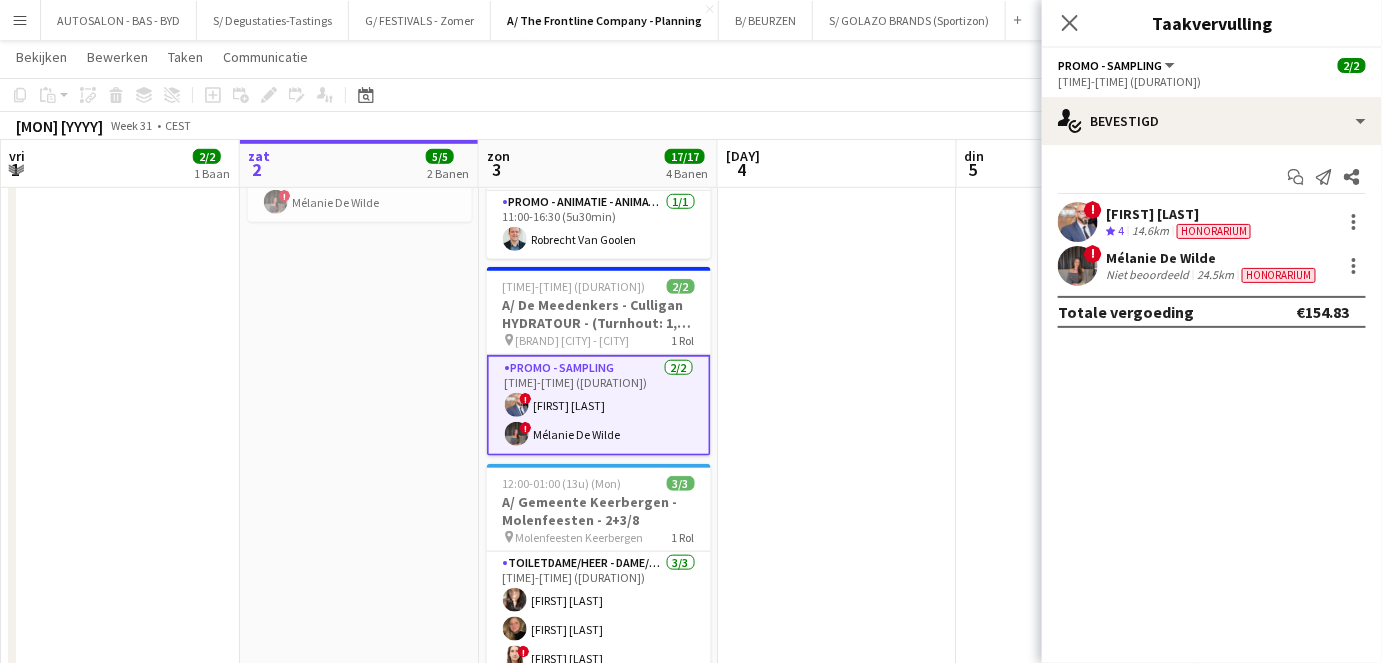 click on "Niet beoordeeld" at bounding box center (1149, 275) 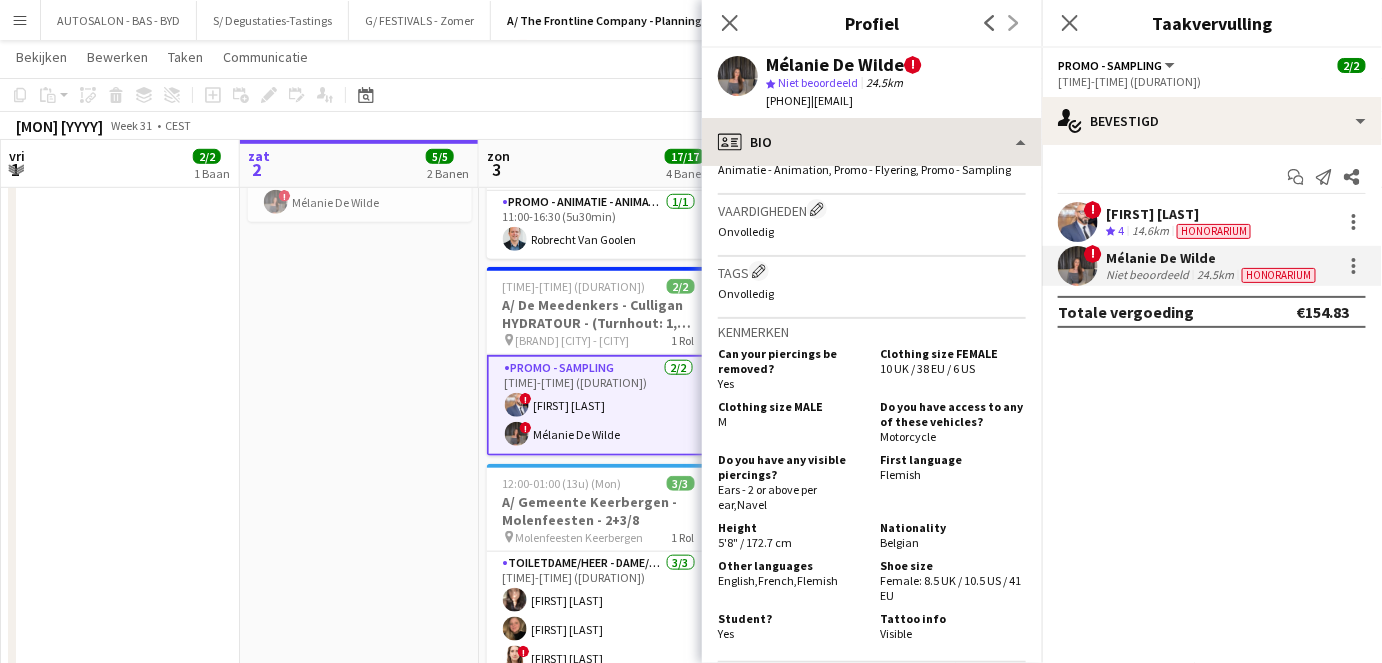 scroll, scrollTop: 1112, scrollLeft: 0, axis: vertical 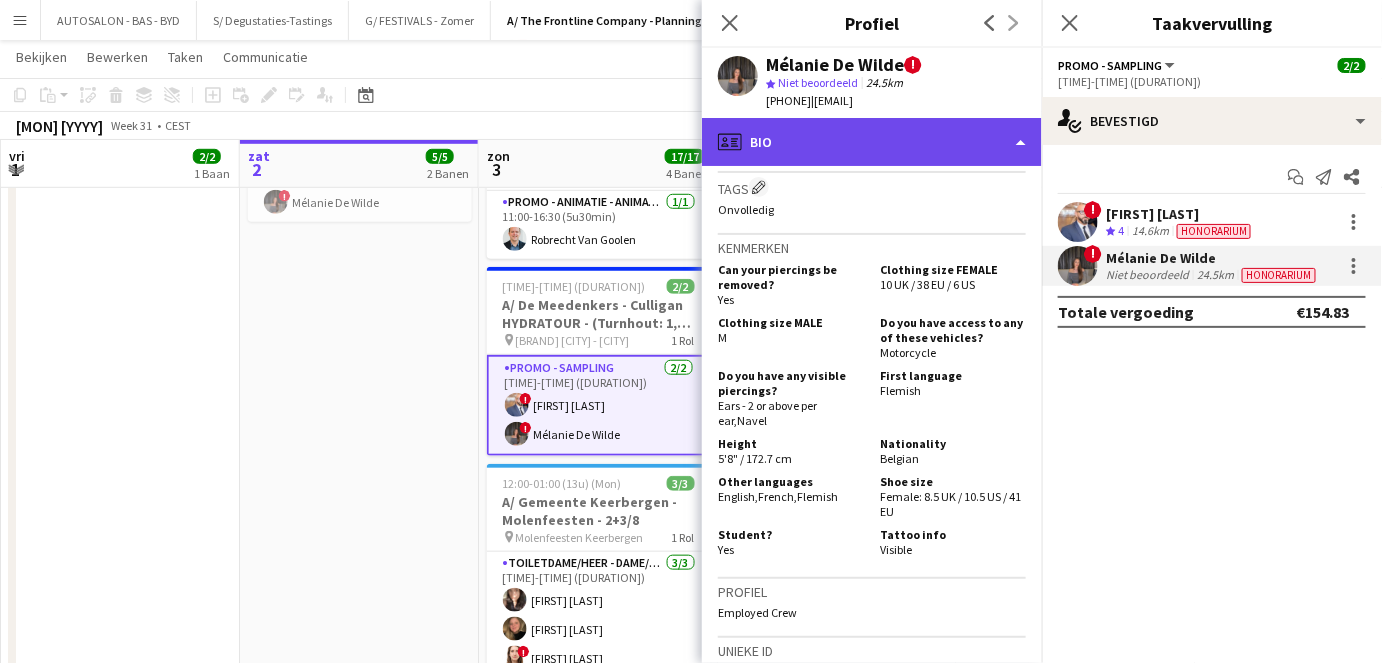 click on "profile
Bio" 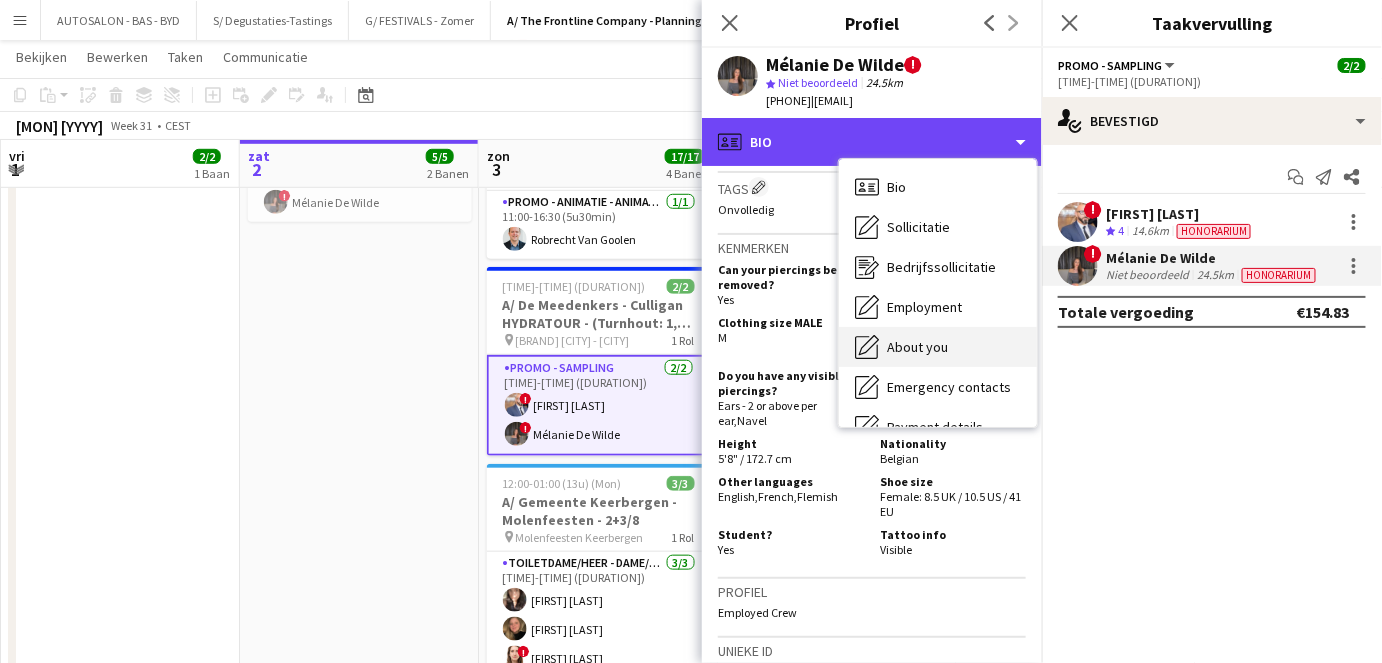 scroll, scrollTop: 187, scrollLeft: 0, axis: vertical 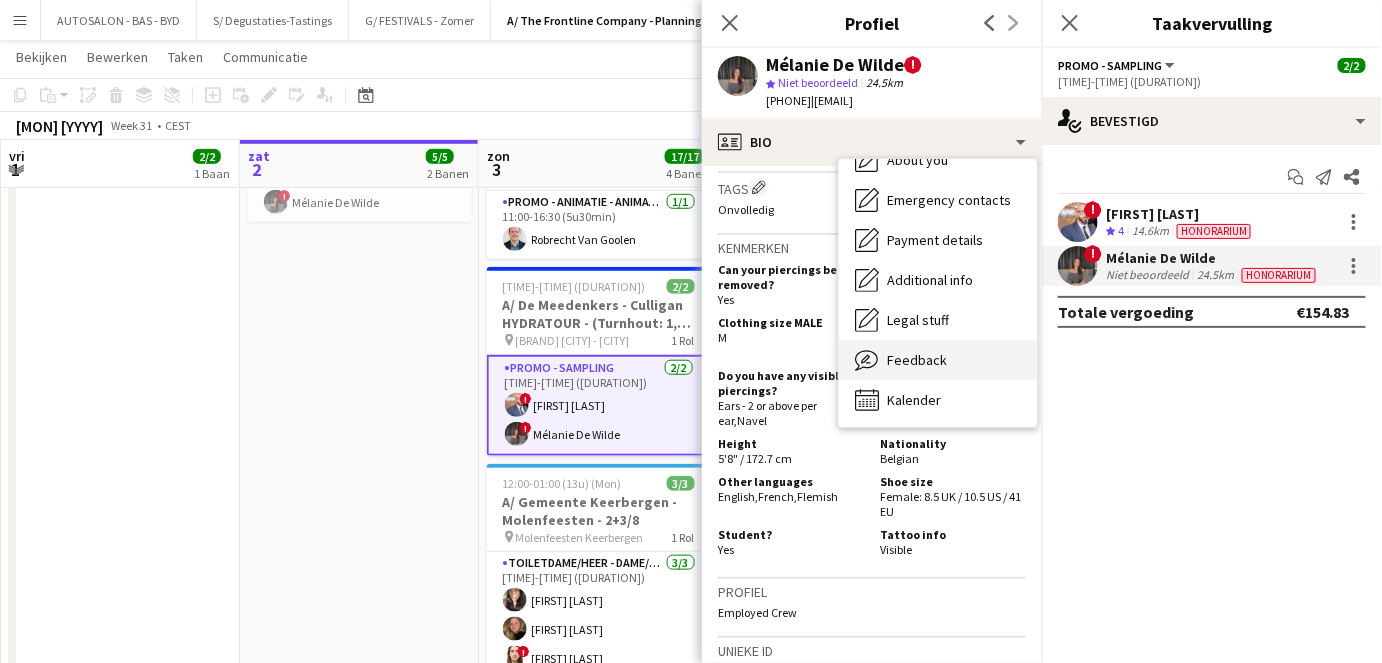 click on "Feedback" at bounding box center (917, 360) 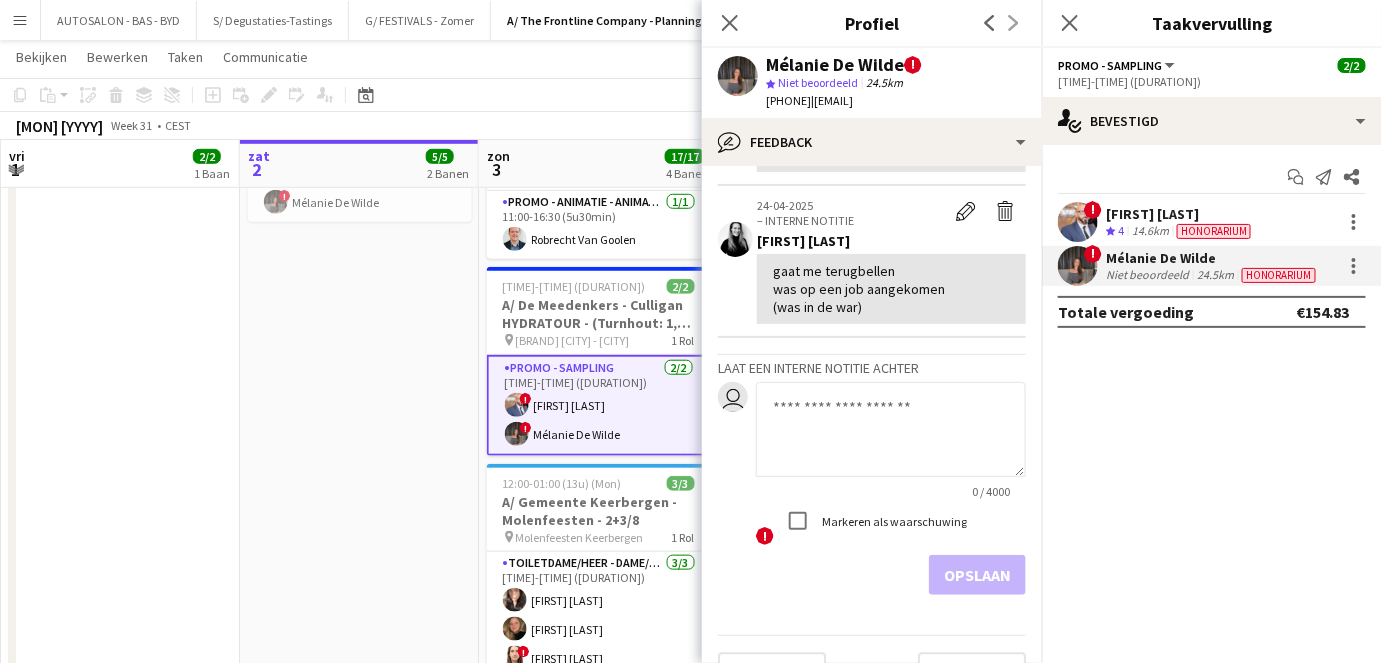scroll, scrollTop: 1551, scrollLeft: 0, axis: vertical 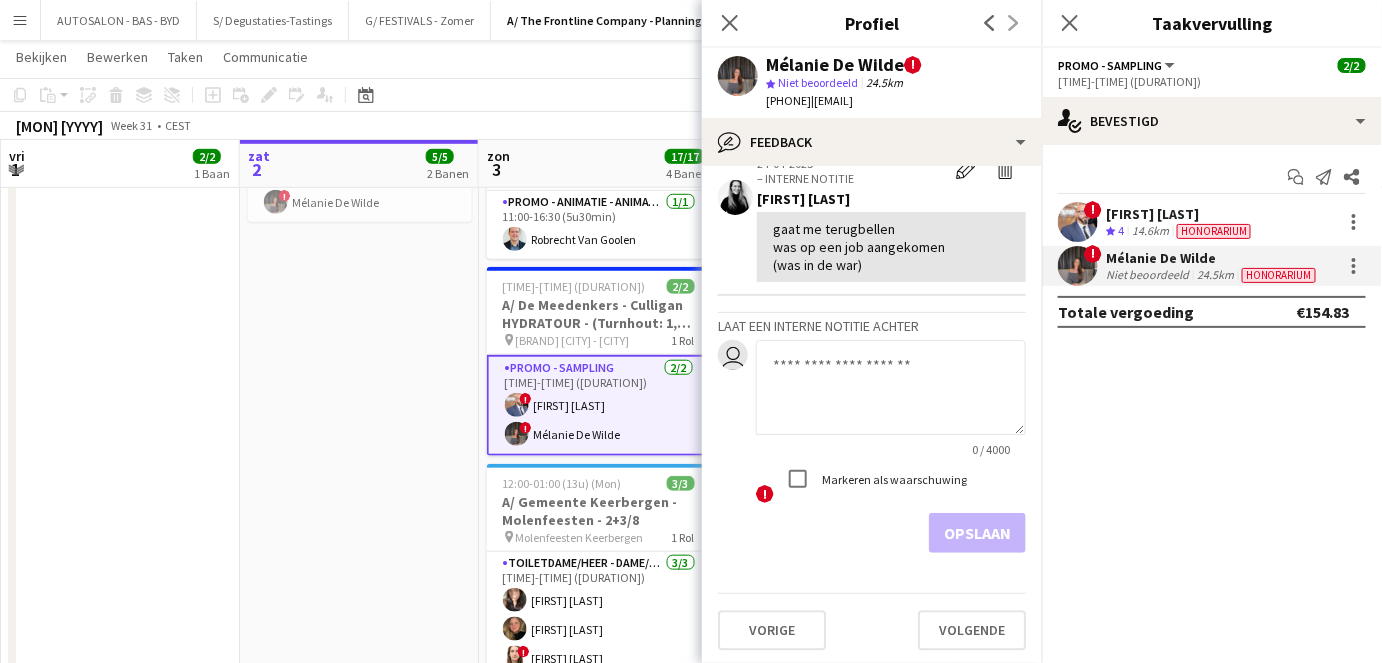 click 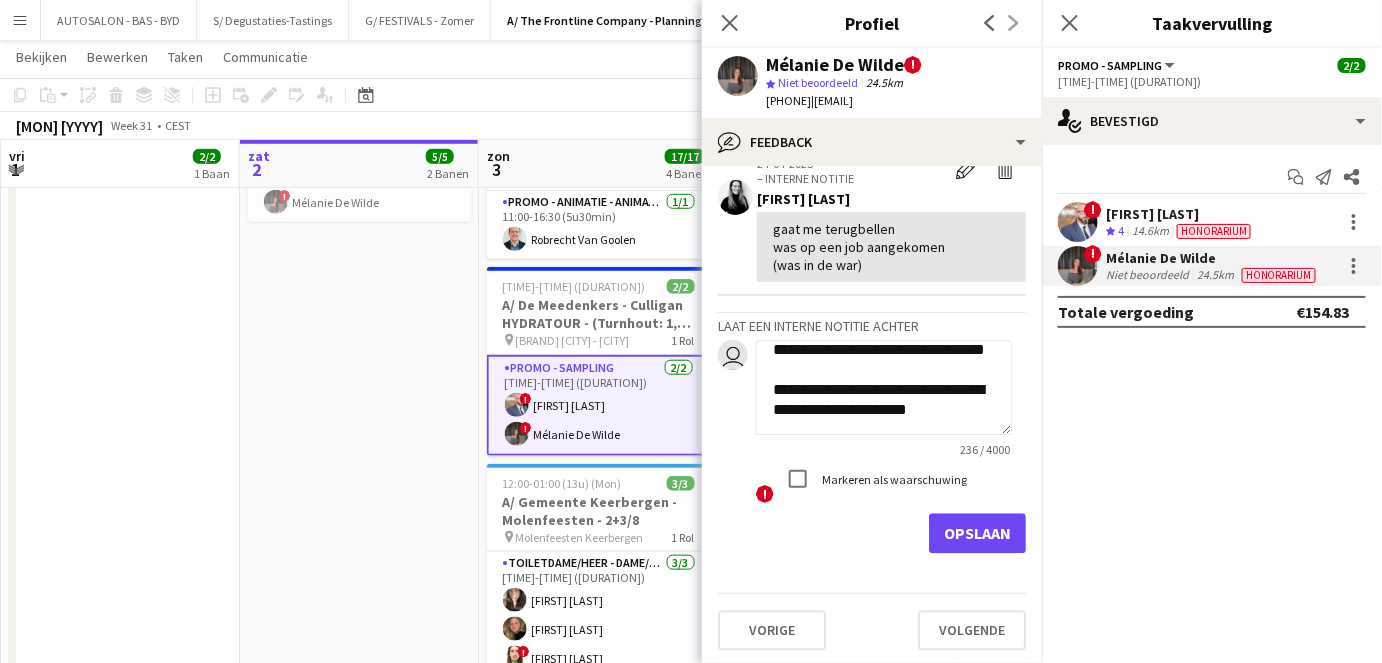scroll, scrollTop: 140, scrollLeft: 0, axis: vertical 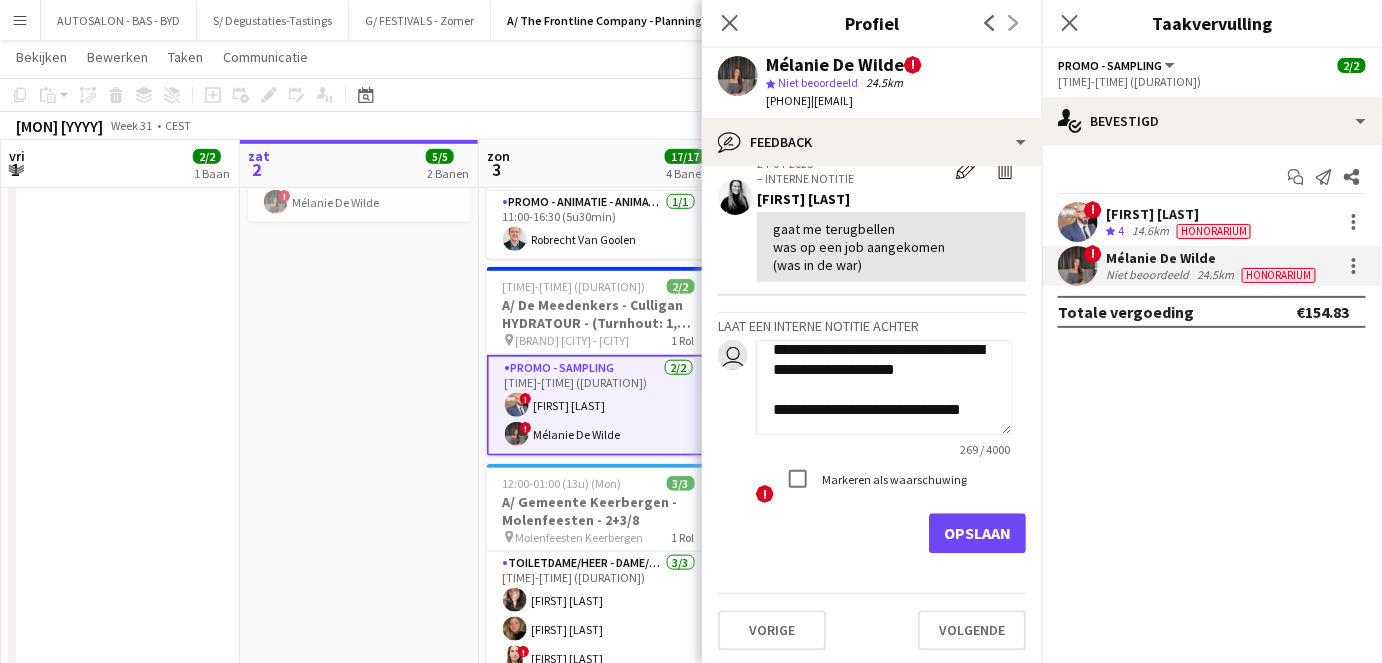 click on "**********" 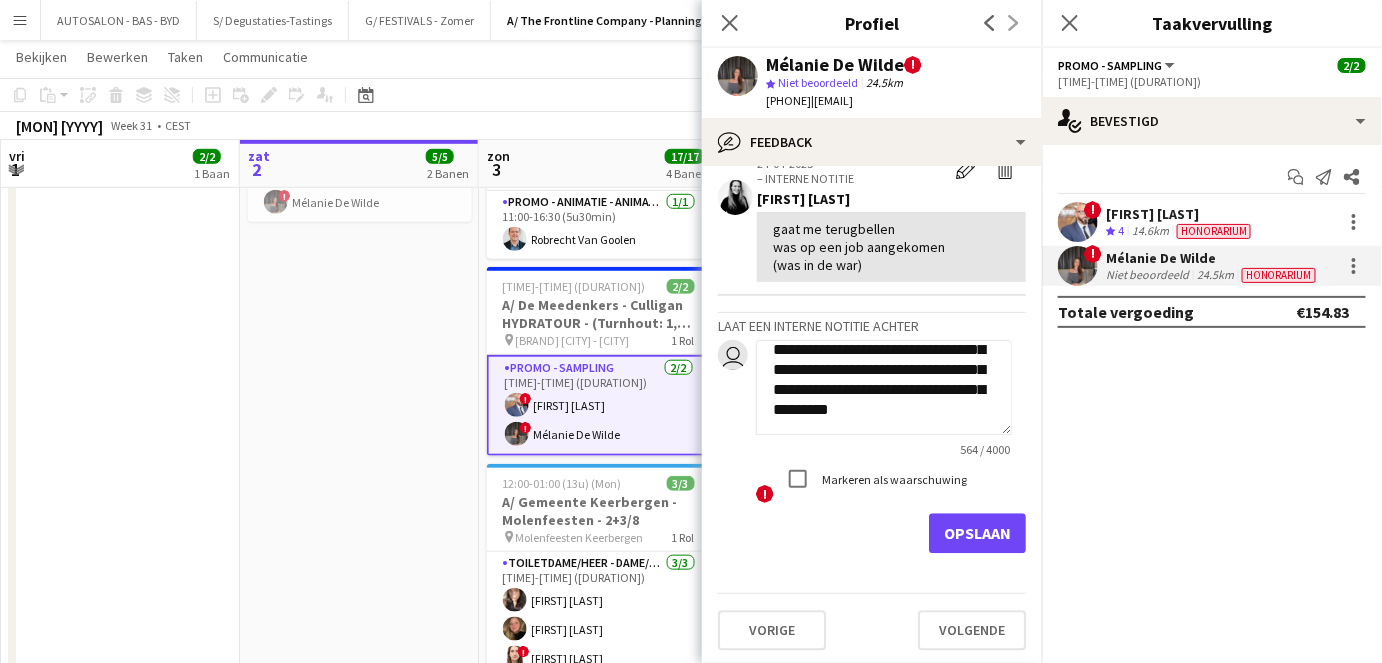scroll, scrollTop: 394, scrollLeft: 0, axis: vertical 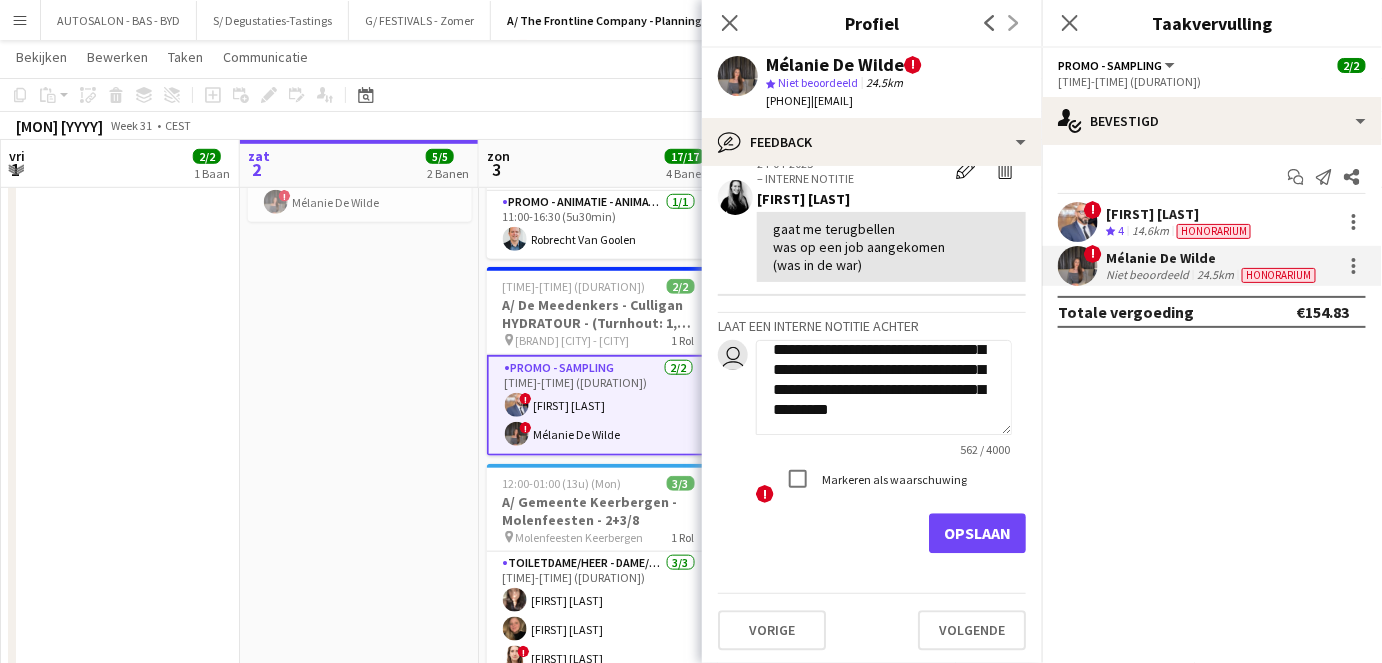 click on "**********" 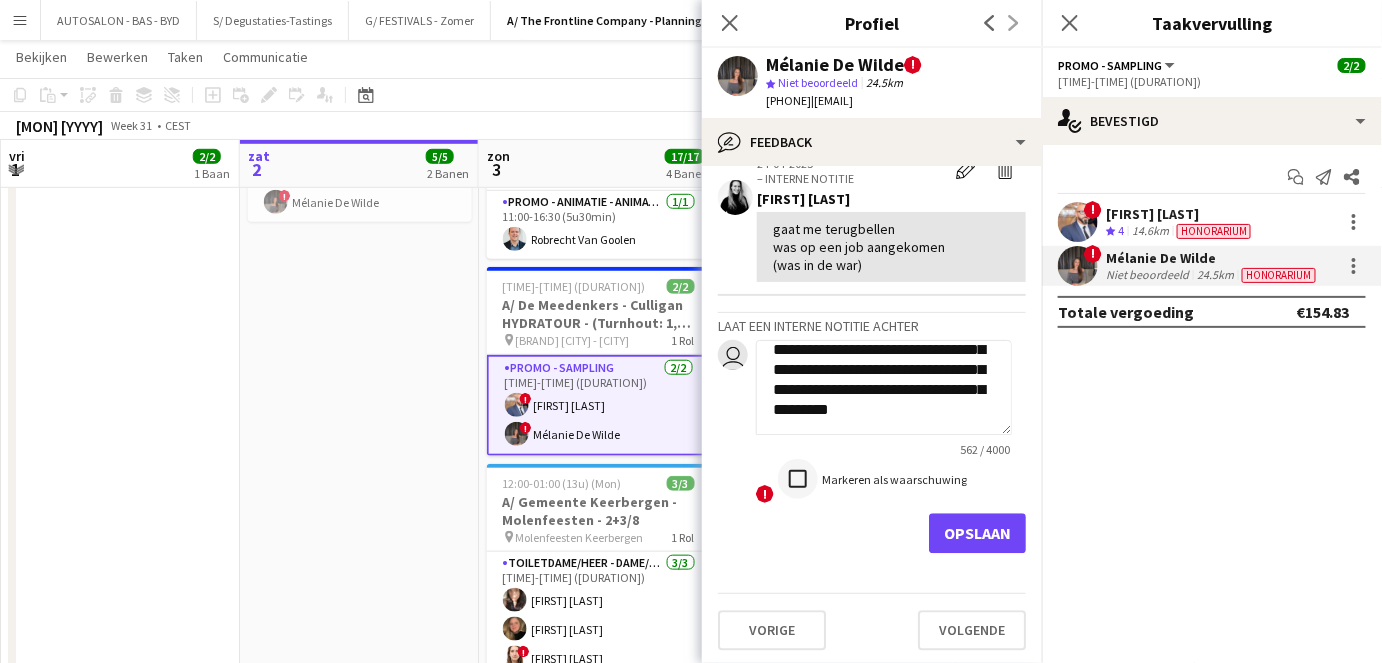 type on "**********" 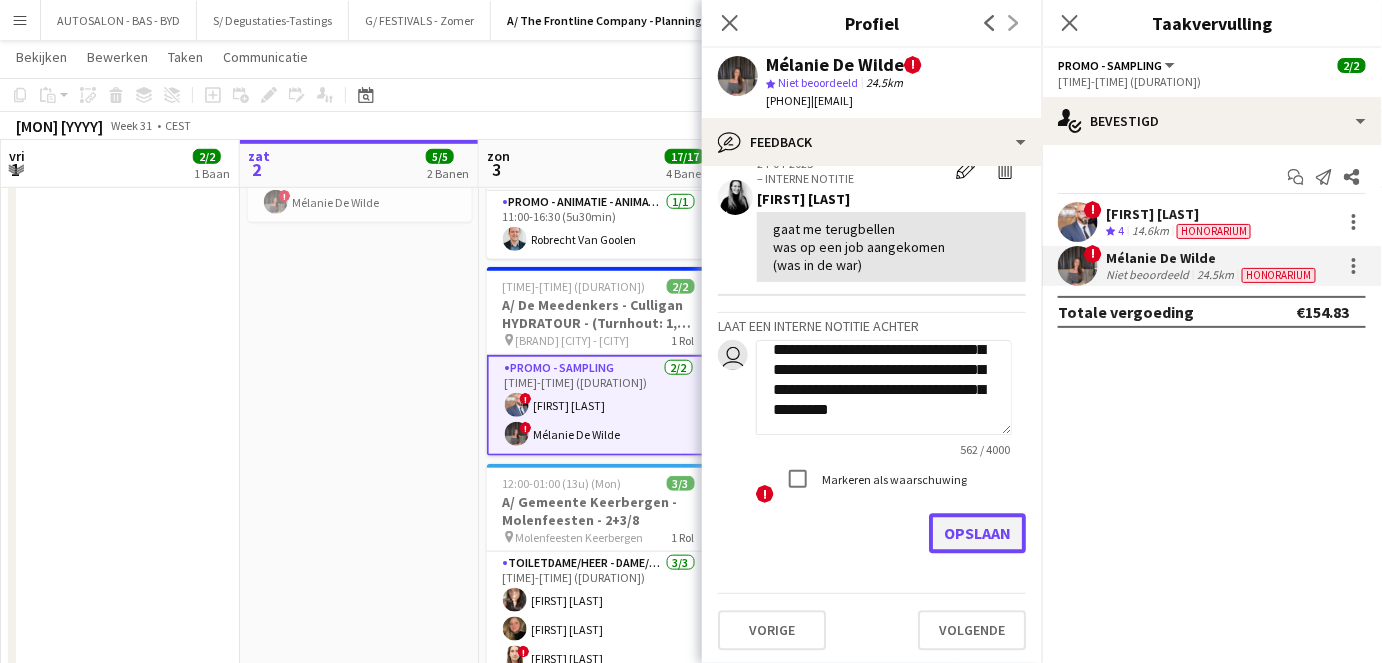 click on "Opslaan" 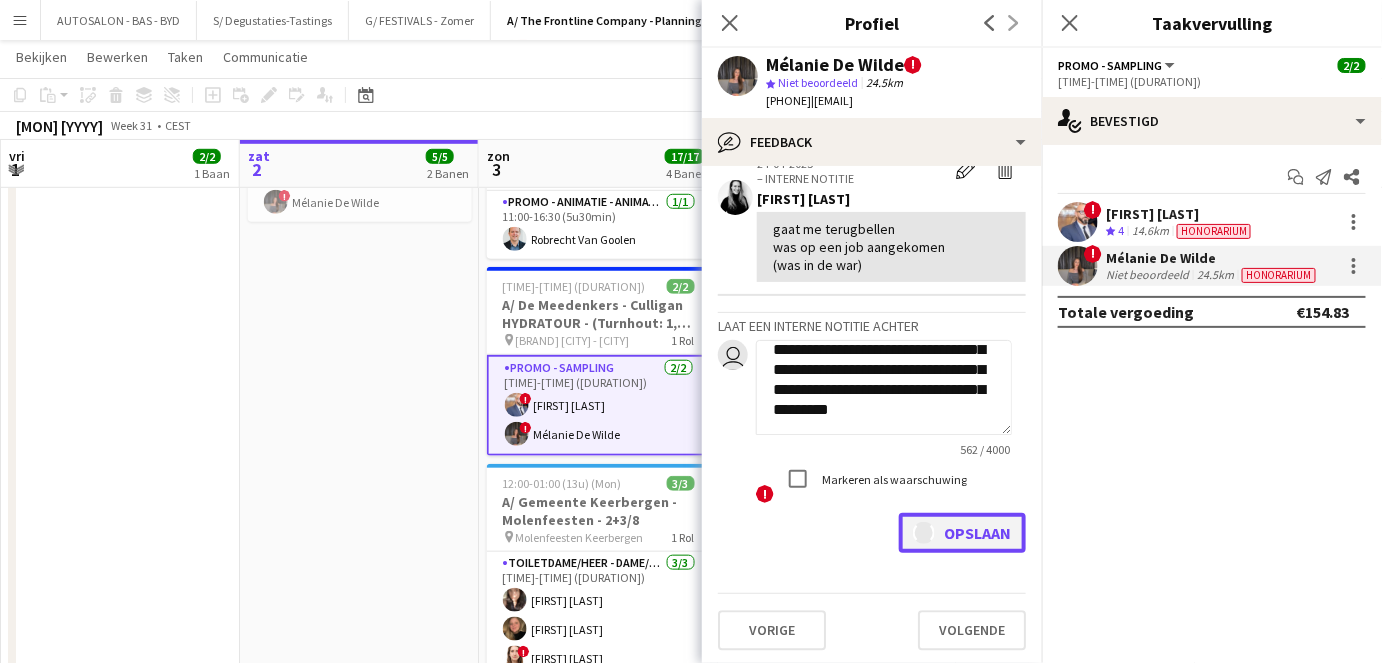 type 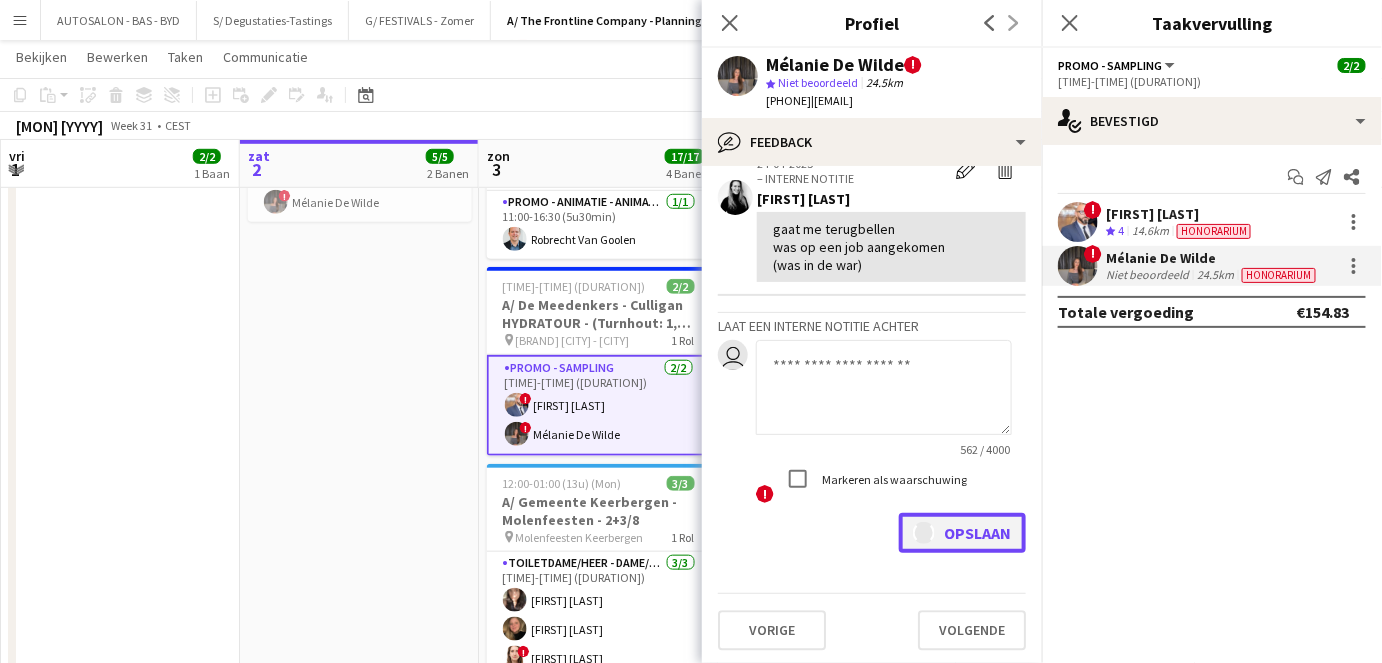 scroll, scrollTop: 0, scrollLeft: 0, axis: both 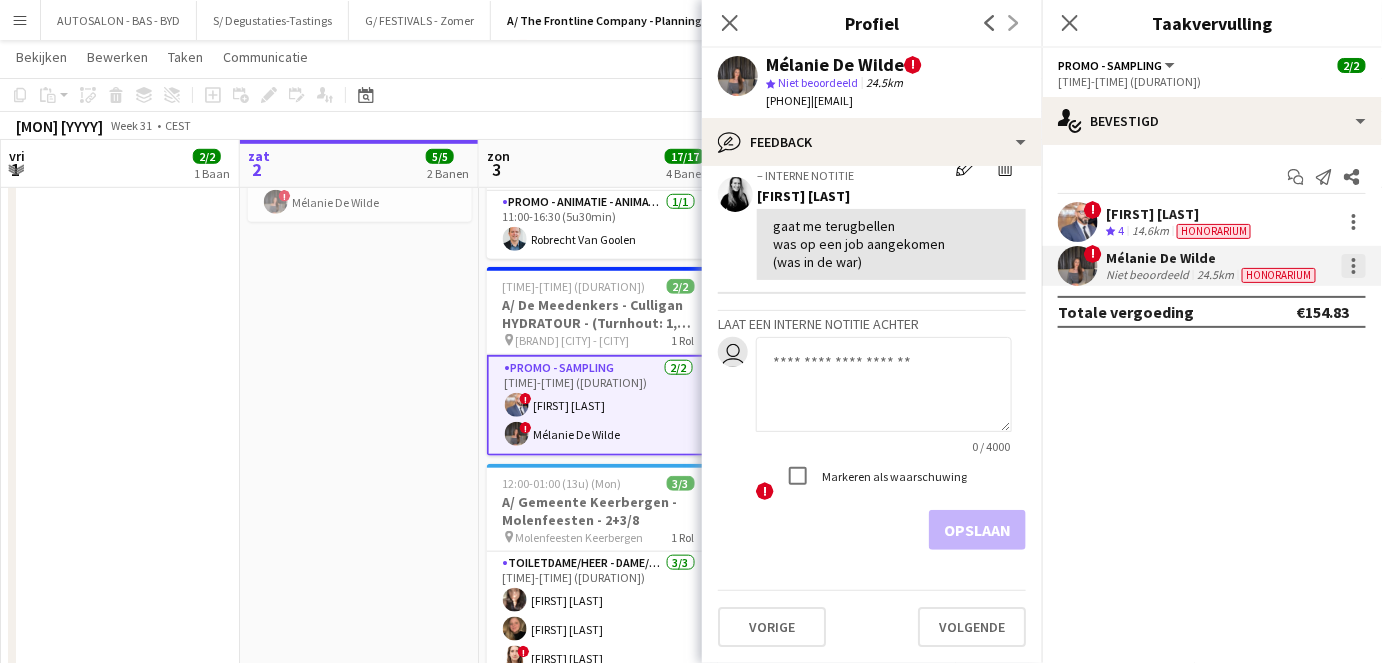 click at bounding box center (1354, 266) 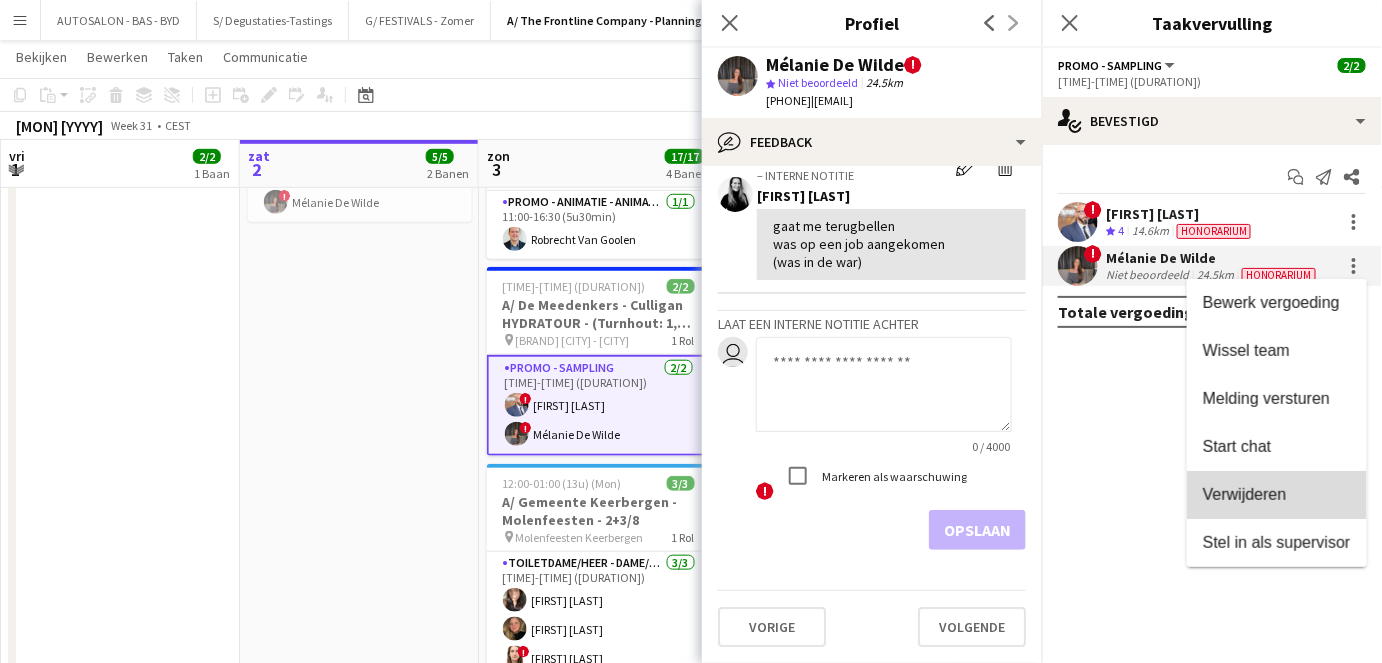 click on "Verwijderen" at bounding box center [1245, 494] 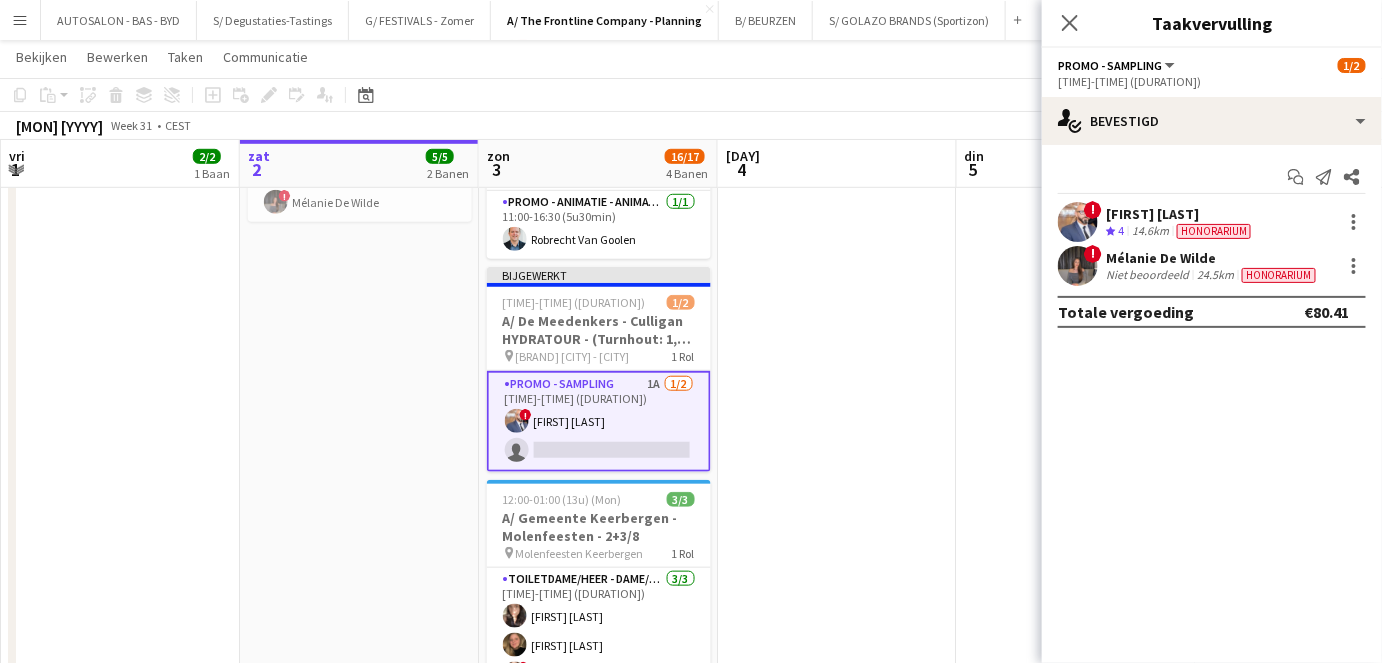 click on "Promo - Sampling   1A   1/2   12:00-18:00 (6u)
! karim Menguit
single-neutral-actions" at bounding box center (599, 421) 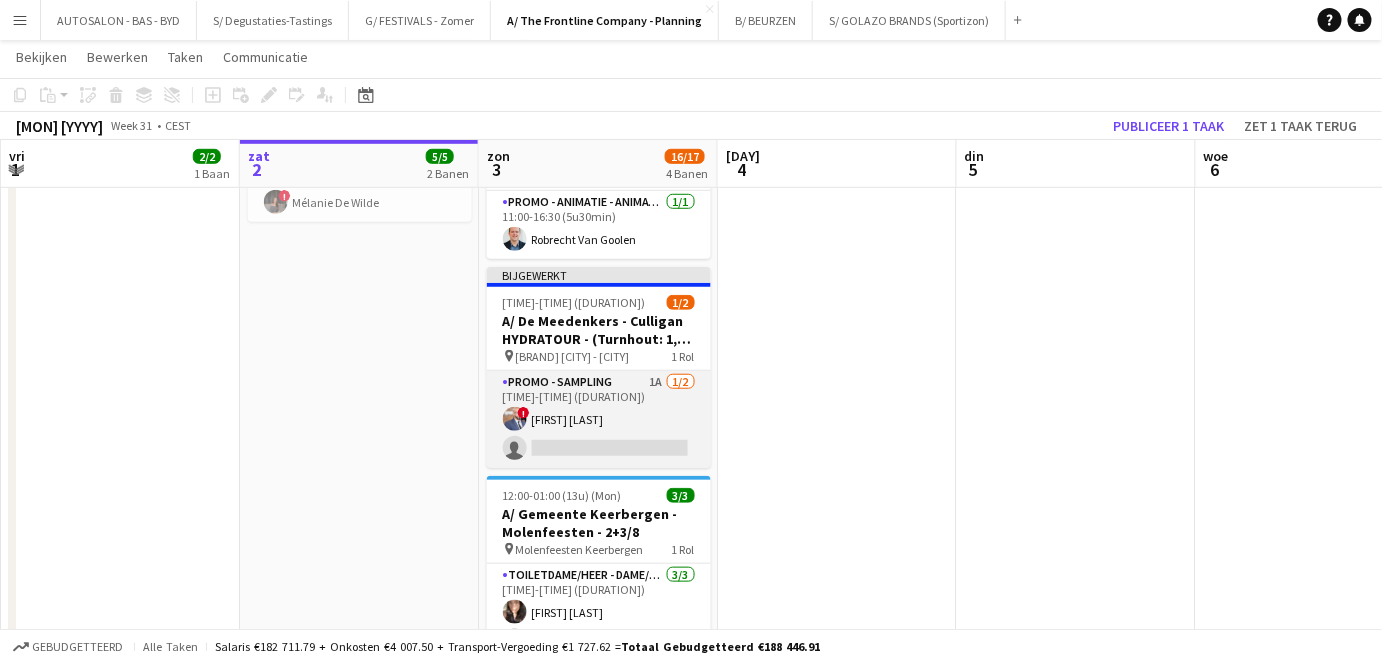 click on "Promo - Sampling   1A   1/2   12:00-18:00 (6u)
! karim Menguit
single-neutral-actions" at bounding box center [599, 419] 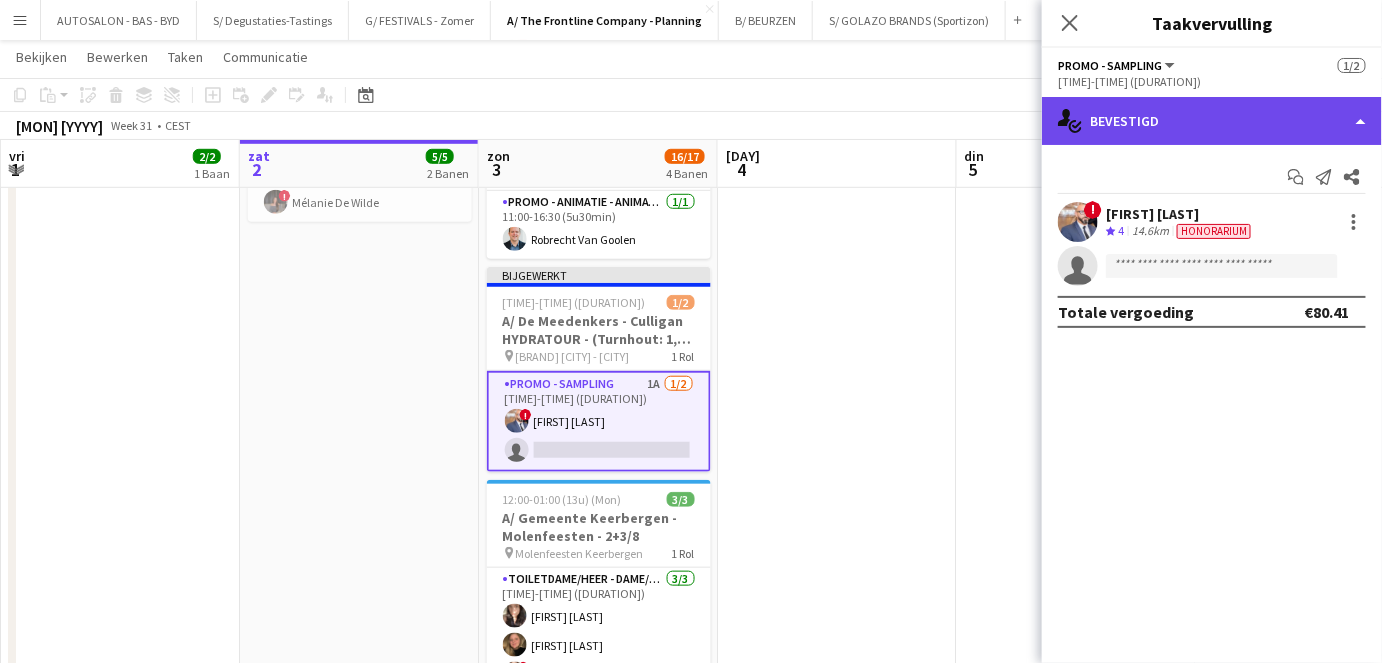 click on "single-neutral-actions-check-2
Bevestigd" 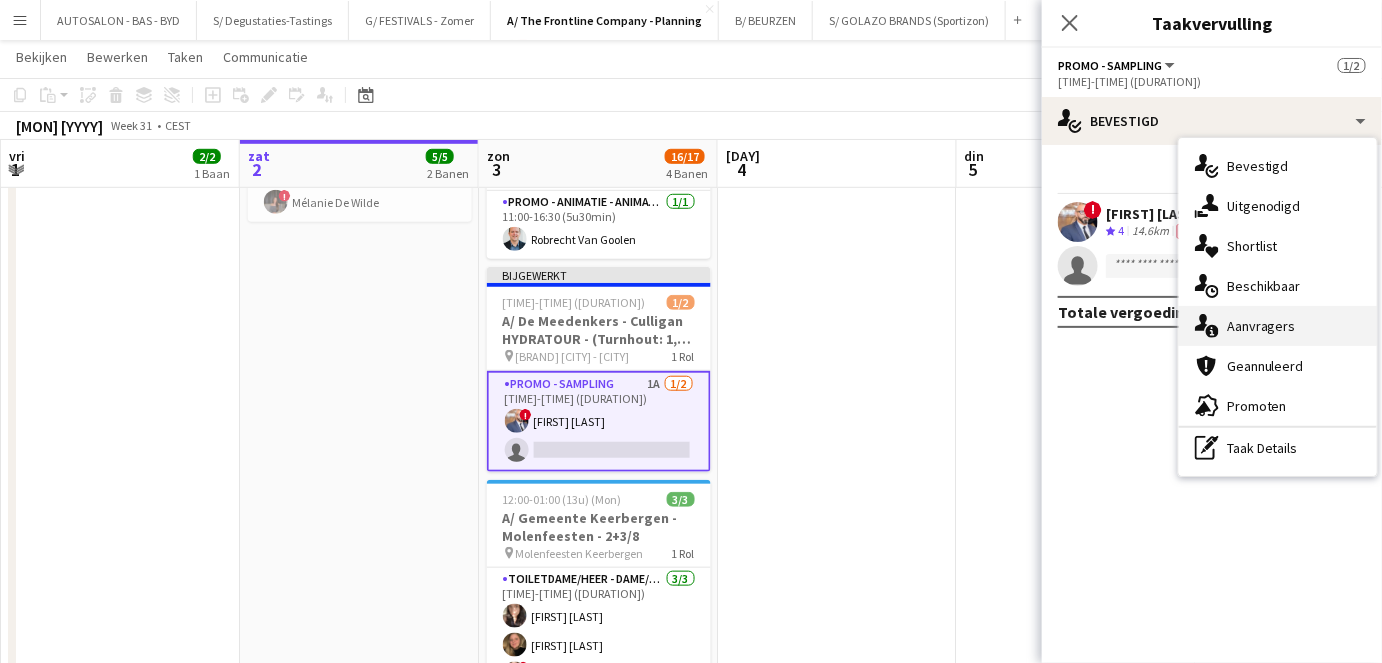 click on "single-neutral-actions-information
Aanvragers" at bounding box center [1278, 326] 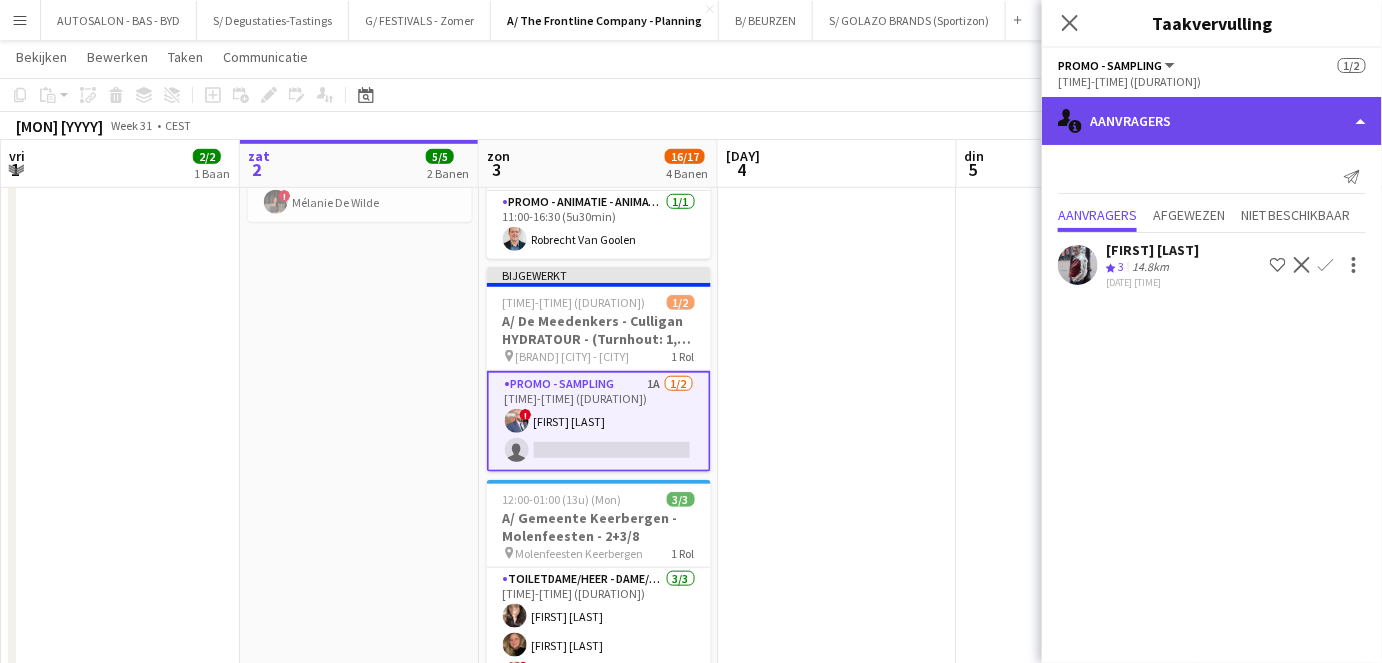 click on "single-neutral-actions-information
Aanvragers" 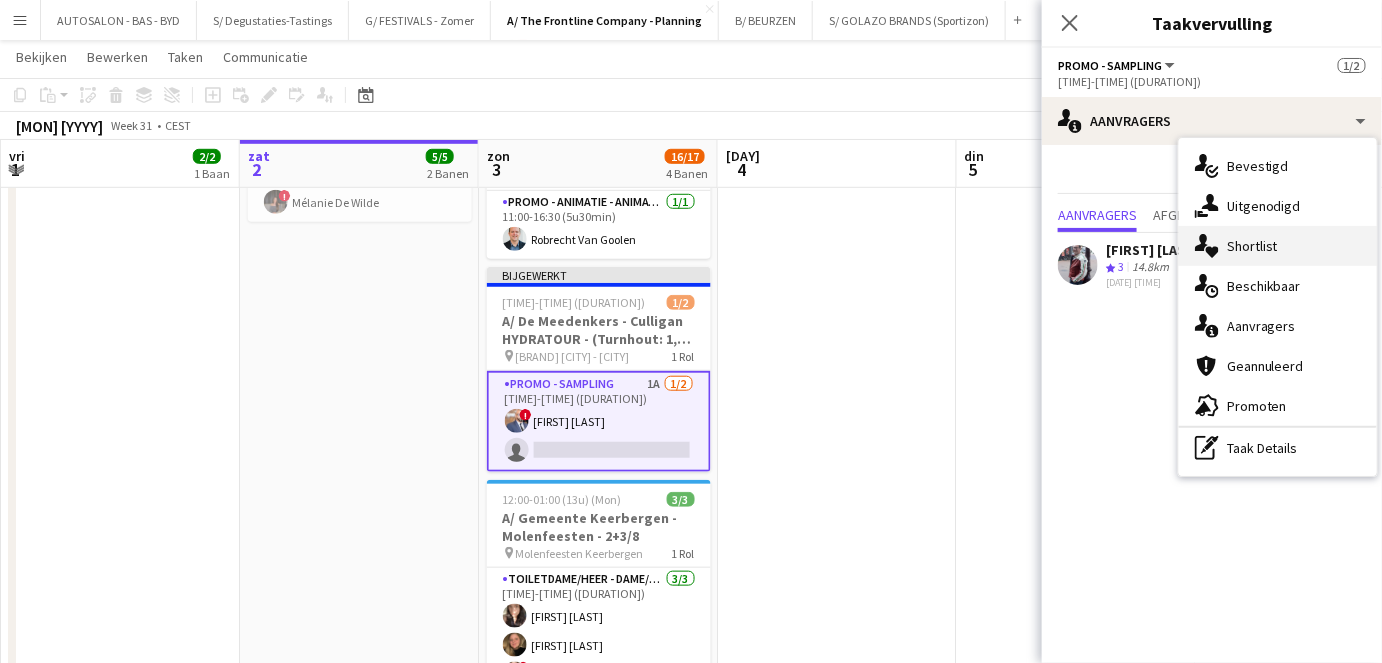click on "single-neutral-actions-heart
Shortlist" at bounding box center [1278, 246] 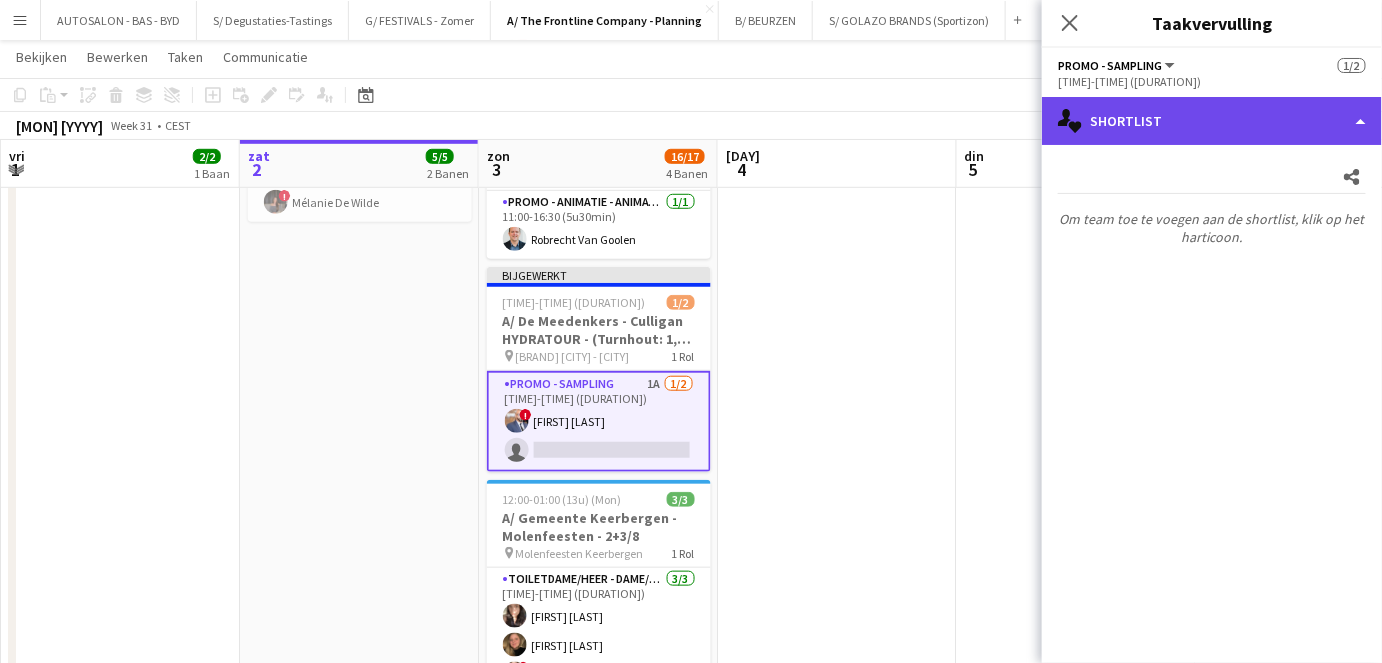 click on "single-neutral-actions-heart
Shortlist" 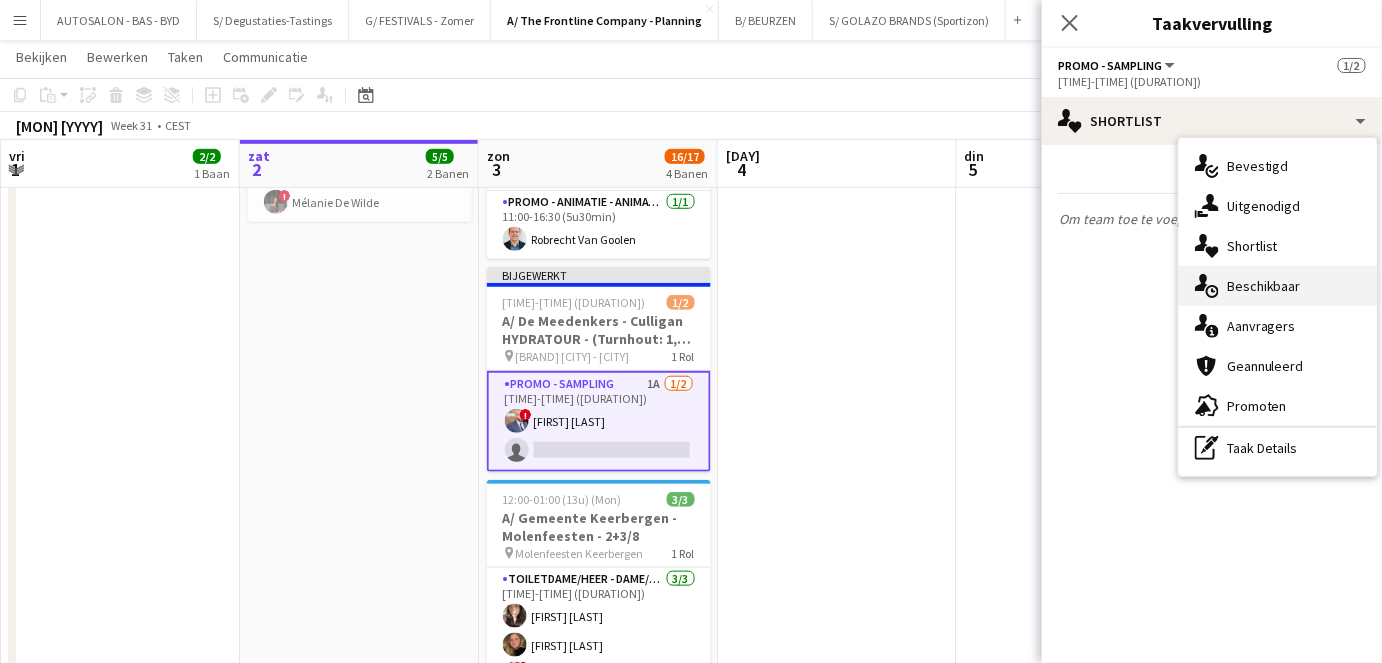 click on "single-neutral-actions-upload
Beschikbaar" at bounding box center [1278, 286] 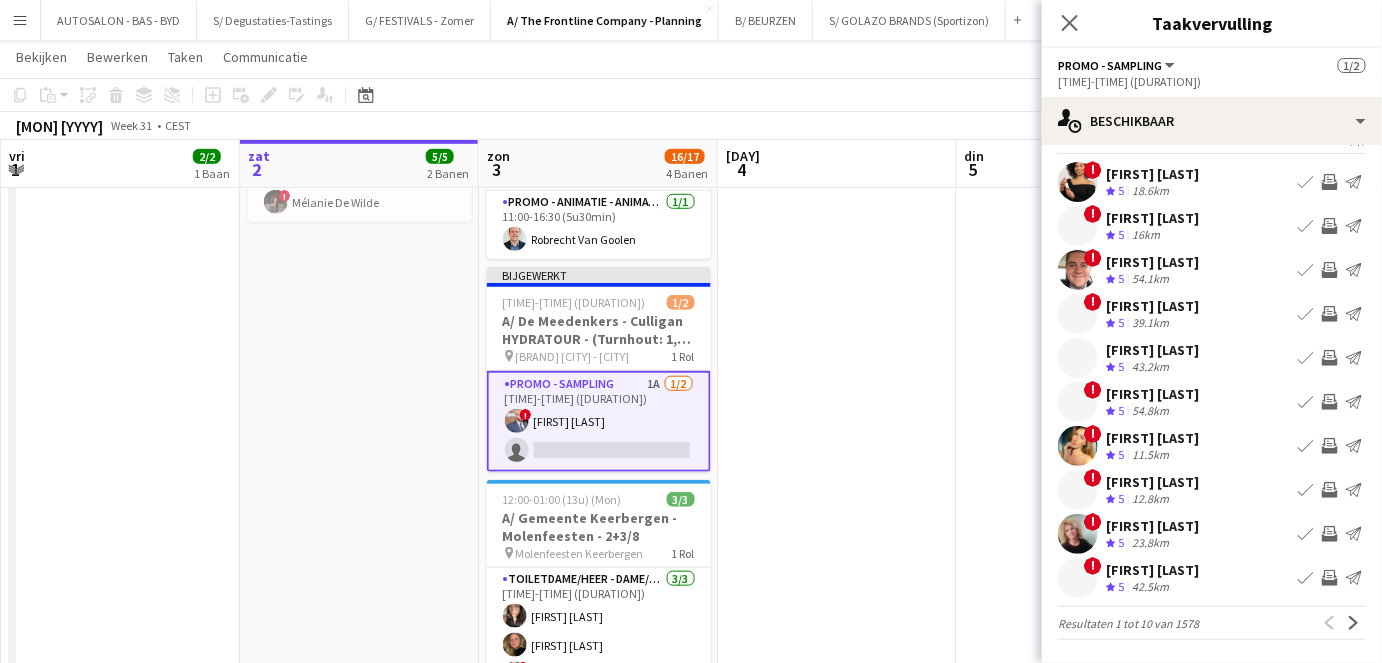 scroll, scrollTop: 35, scrollLeft: 0, axis: vertical 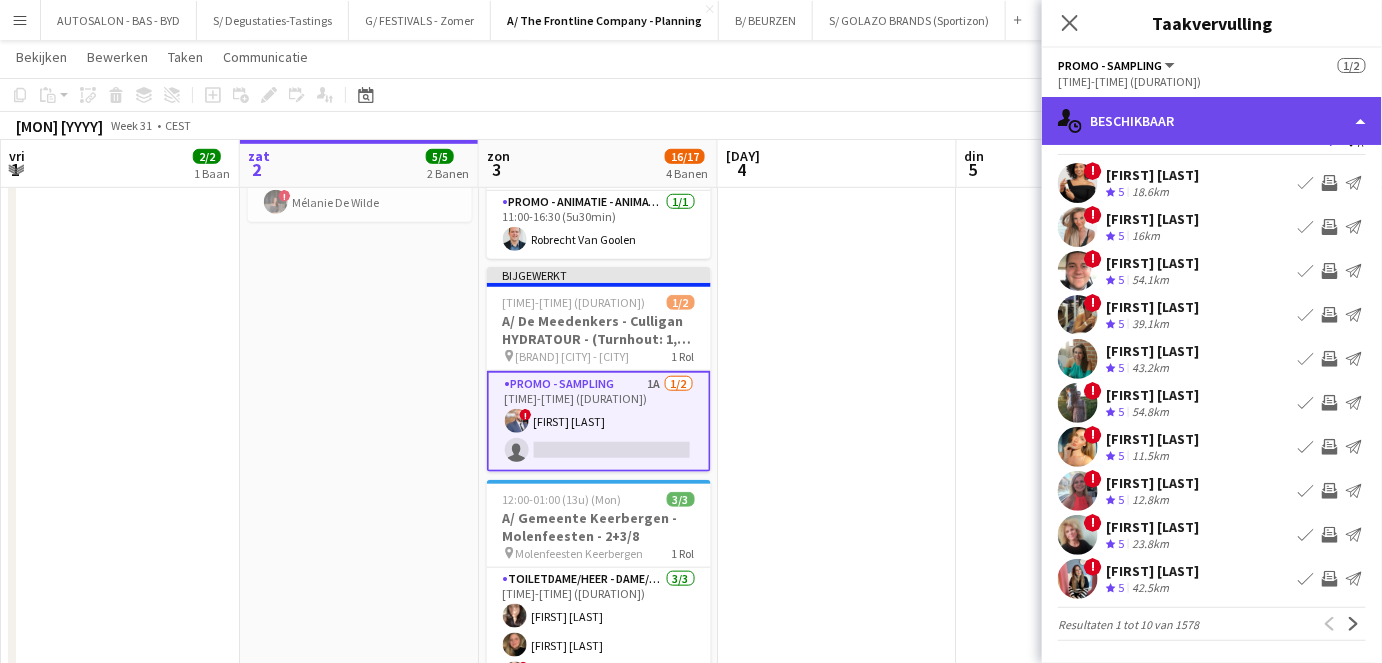 click on "single-neutral-actions-upload
Beschikbaar" 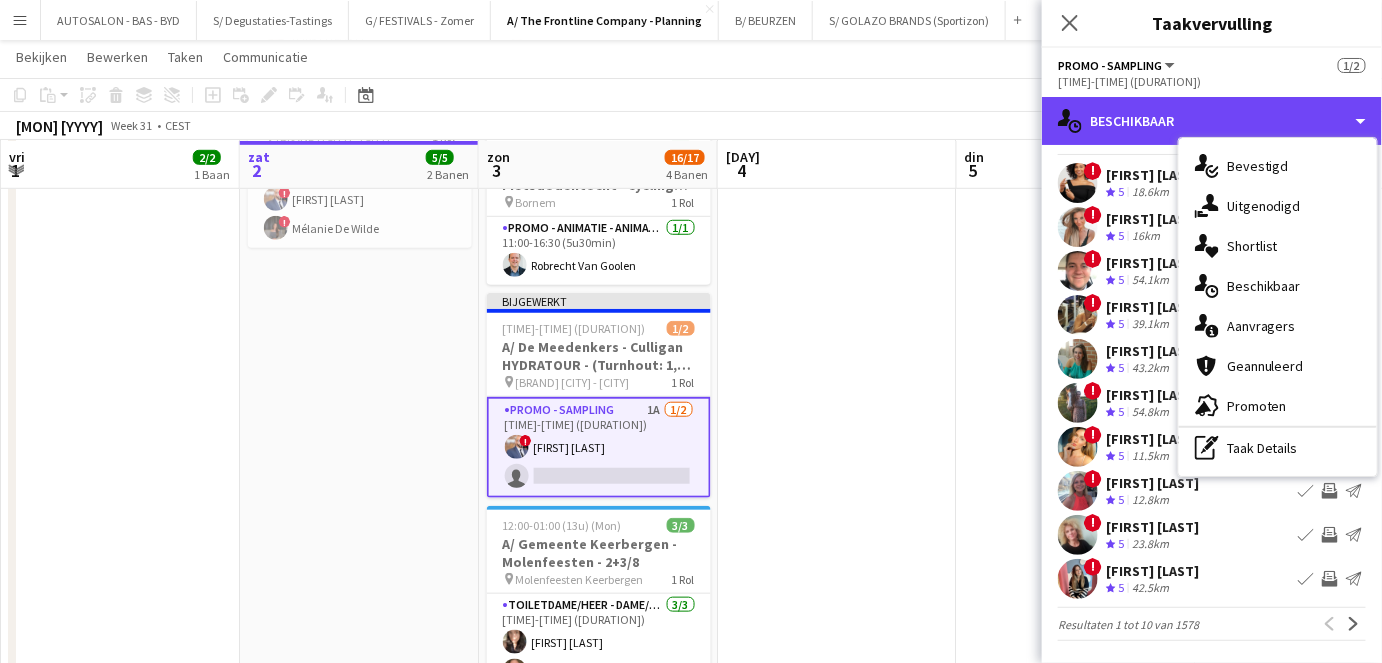 scroll, scrollTop: 408, scrollLeft: 0, axis: vertical 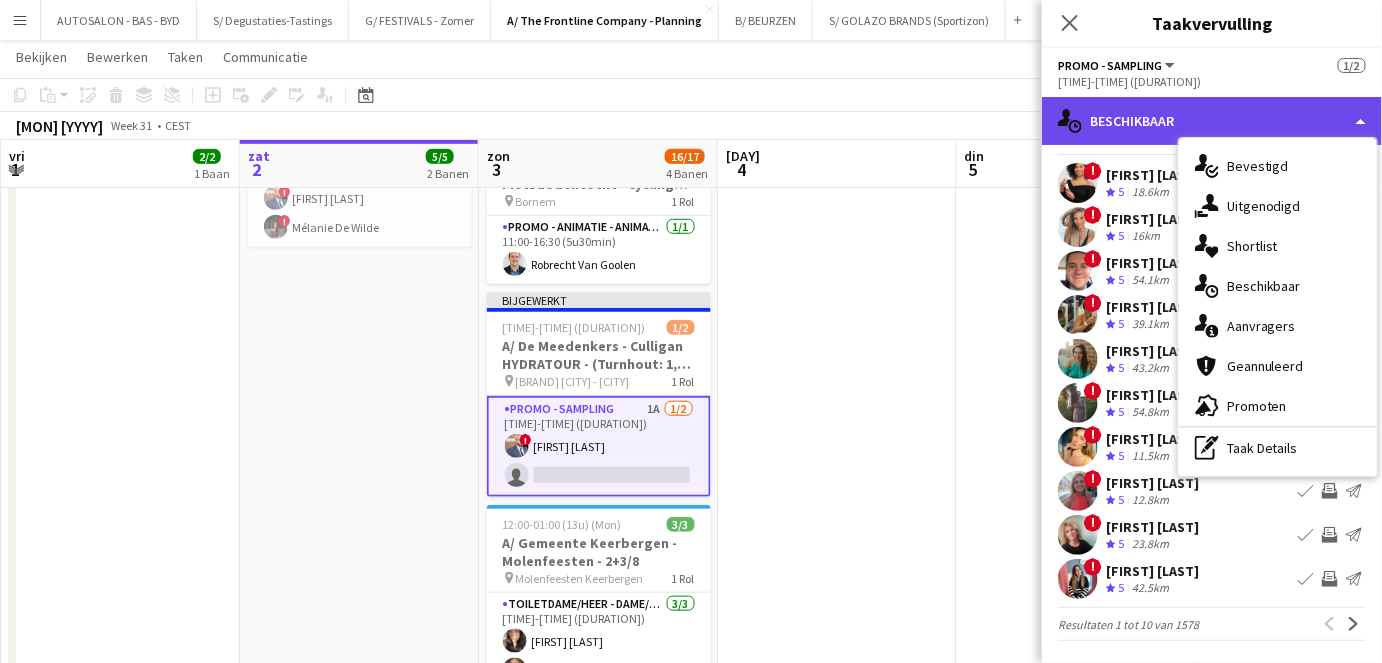 click on "single-neutral-actions-upload
Beschikbaar" 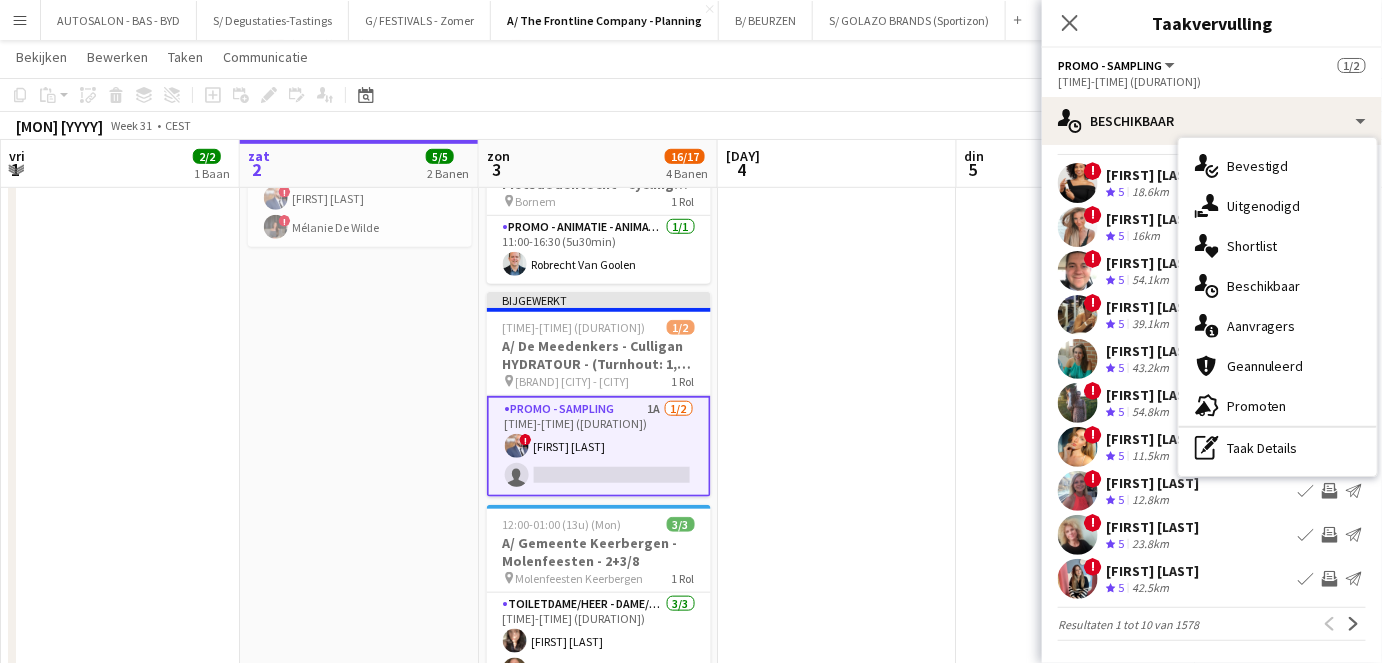 click on "Promo - Sampling   1A   1/2   12:00-18:00 (6u)
! karim Menguit
single-neutral-actions" at bounding box center (599, 446) 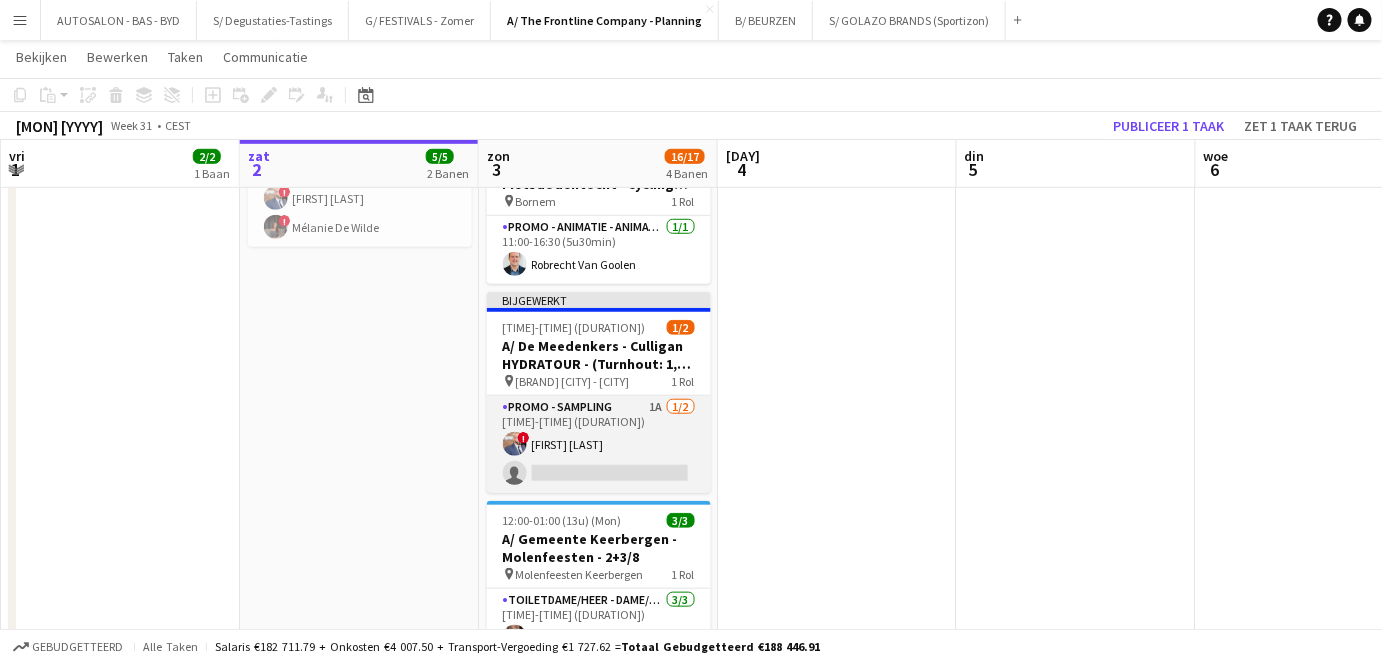 click on "Promo - Sampling   1A   1/2   12:00-18:00 (6u)
! karim Menguit
single-neutral-actions" at bounding box center (599, 444) 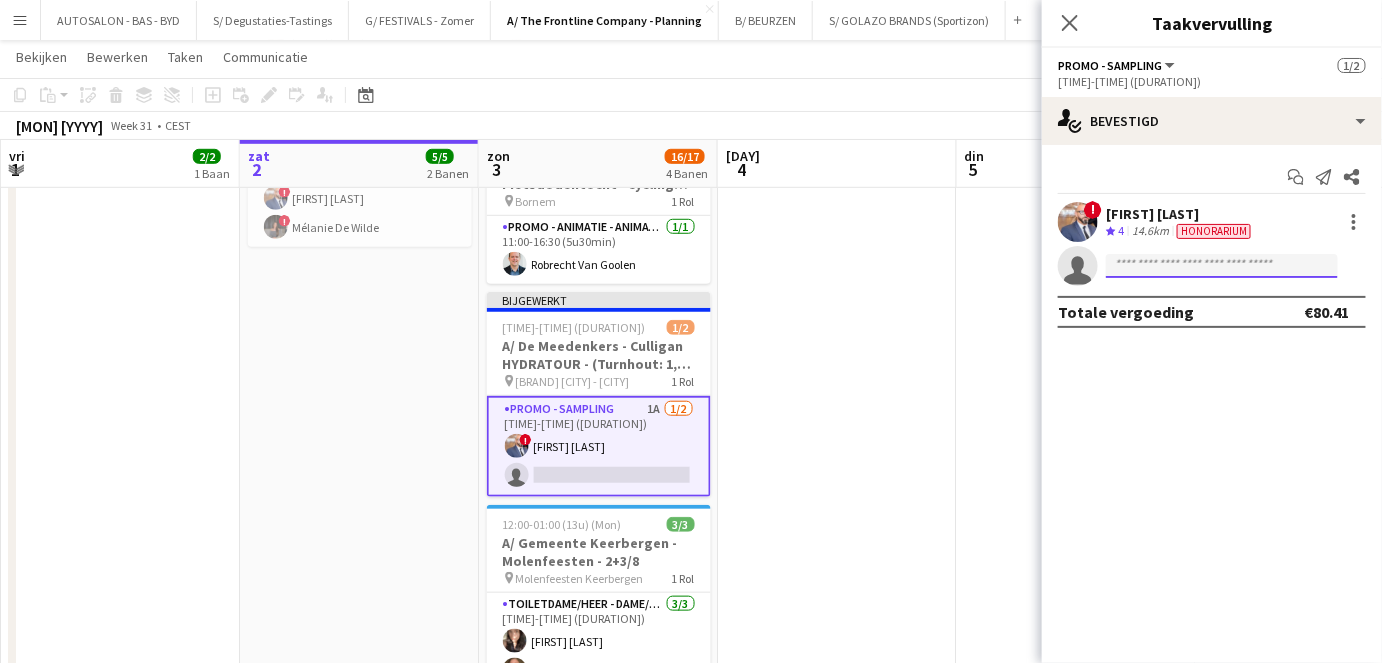 click 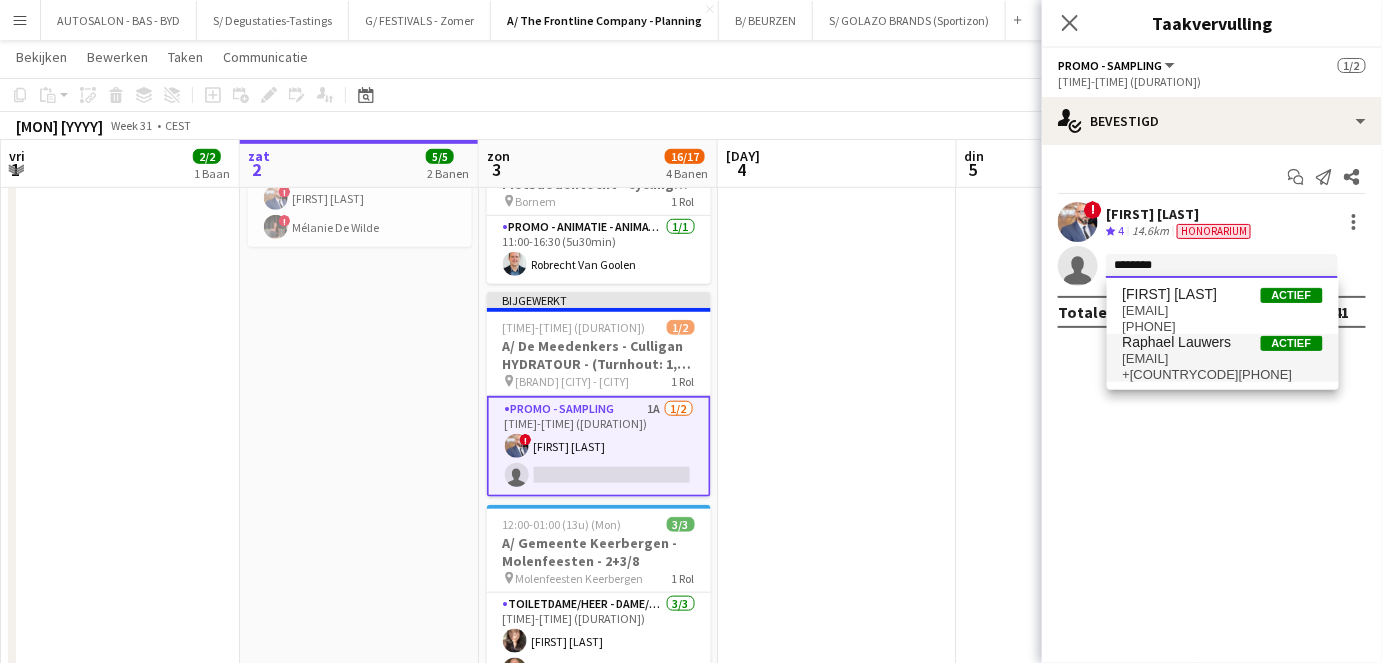 type on "*******" 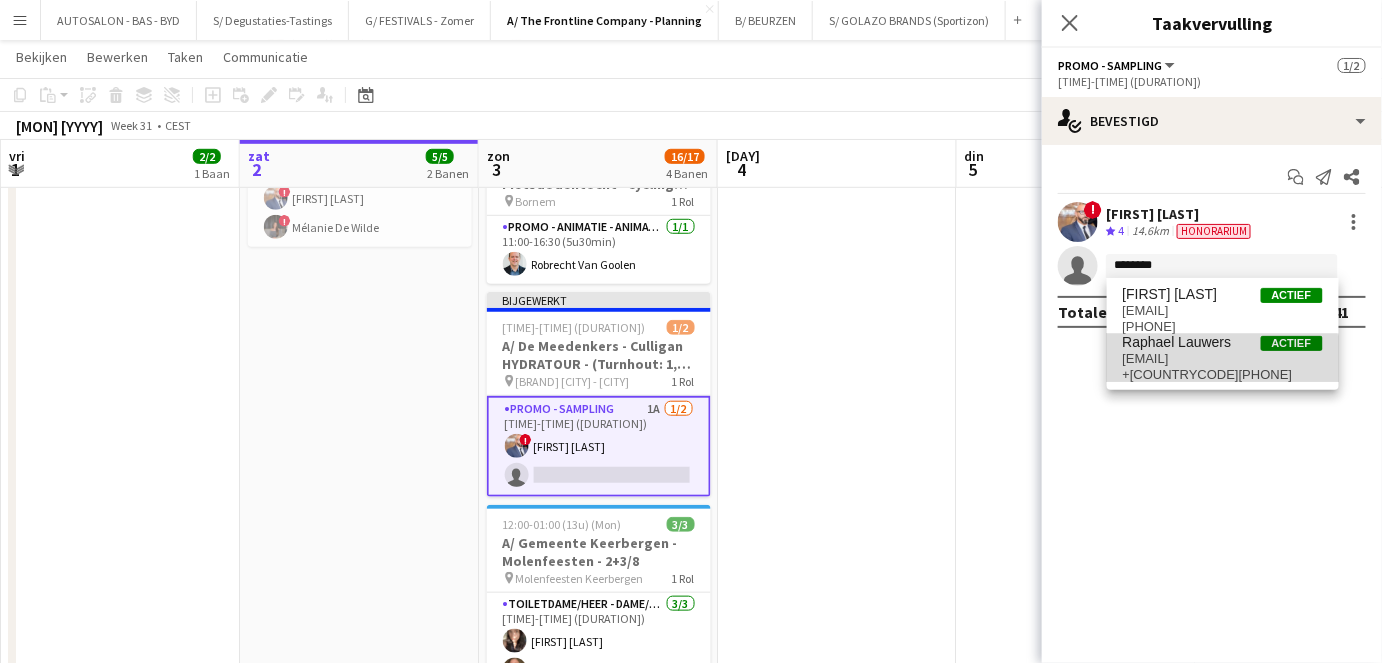 click on "+32485439682" at bounding box center [1223, 375] 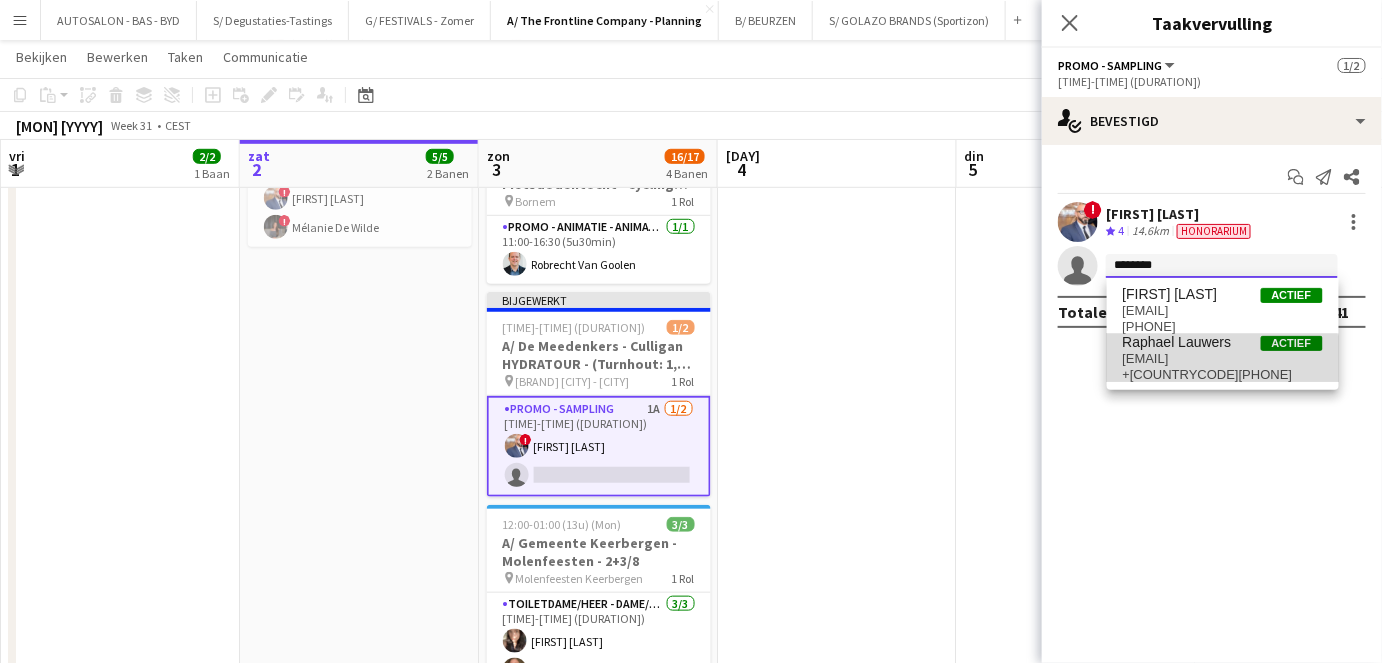 type 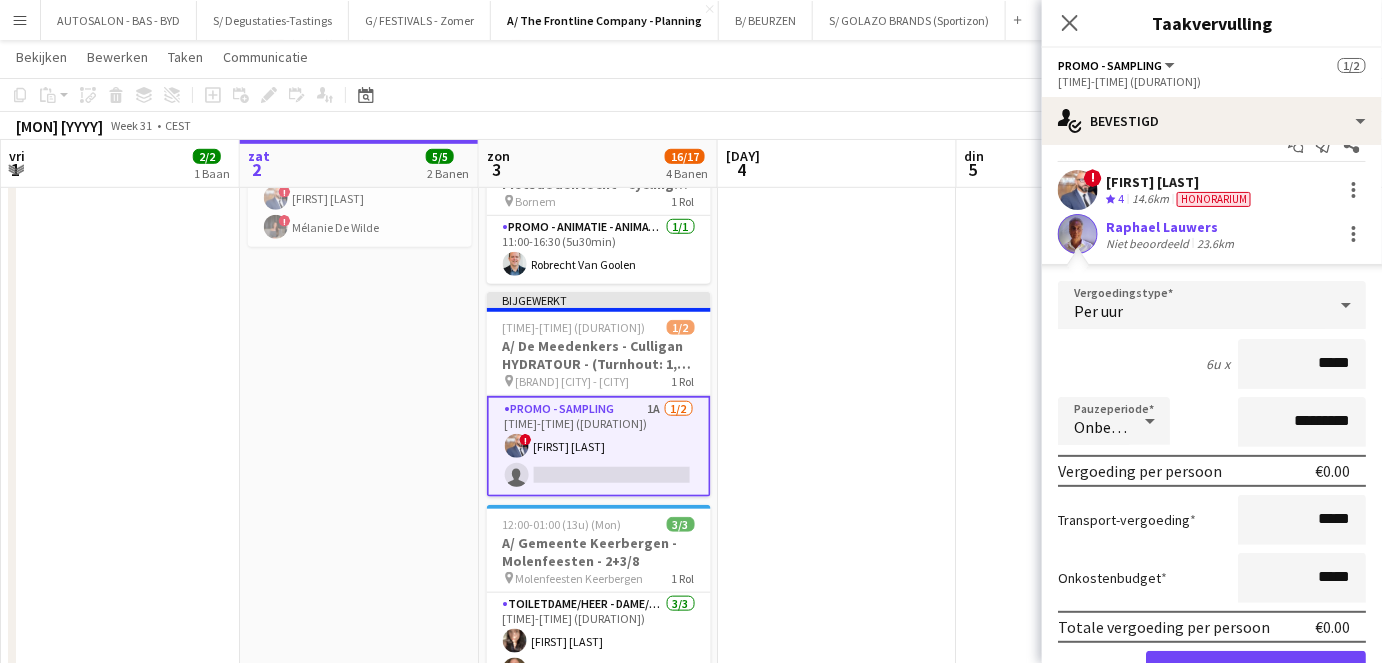 scroll, scrollTop: 33, scrollLeft: 0, axis: vertical 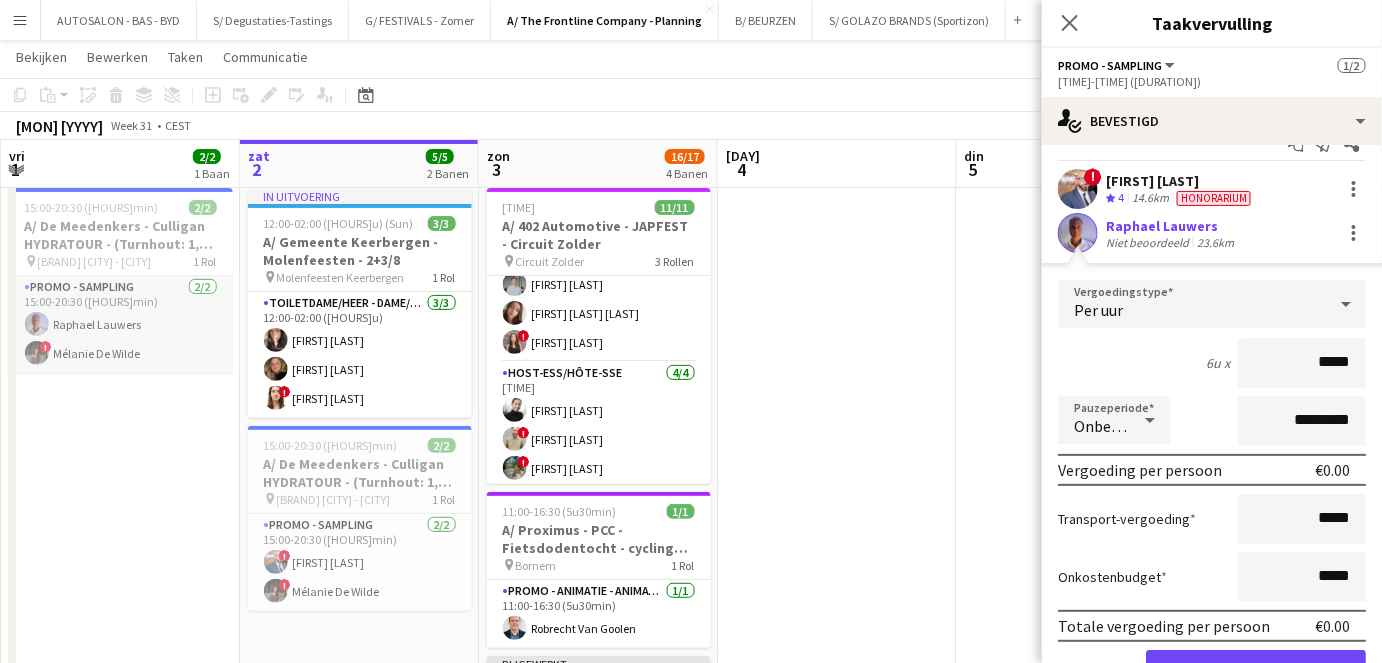 click on "Promo - Sampling   2/2   15:00-20:30 (5u30min)
Raphael Lauwers ! Mélanie De Wilde" at bounding box center (121, 324) 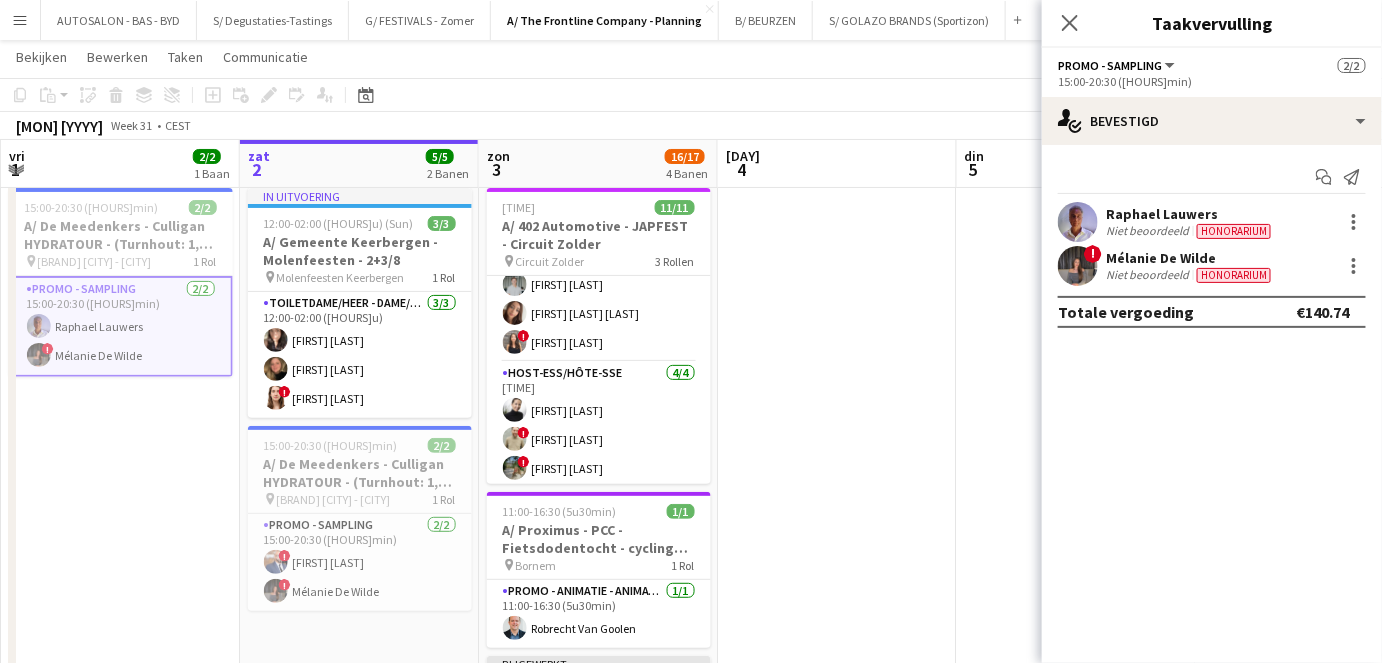 scroll, scrollTop: 0, scrollLeft: 0, axis: both 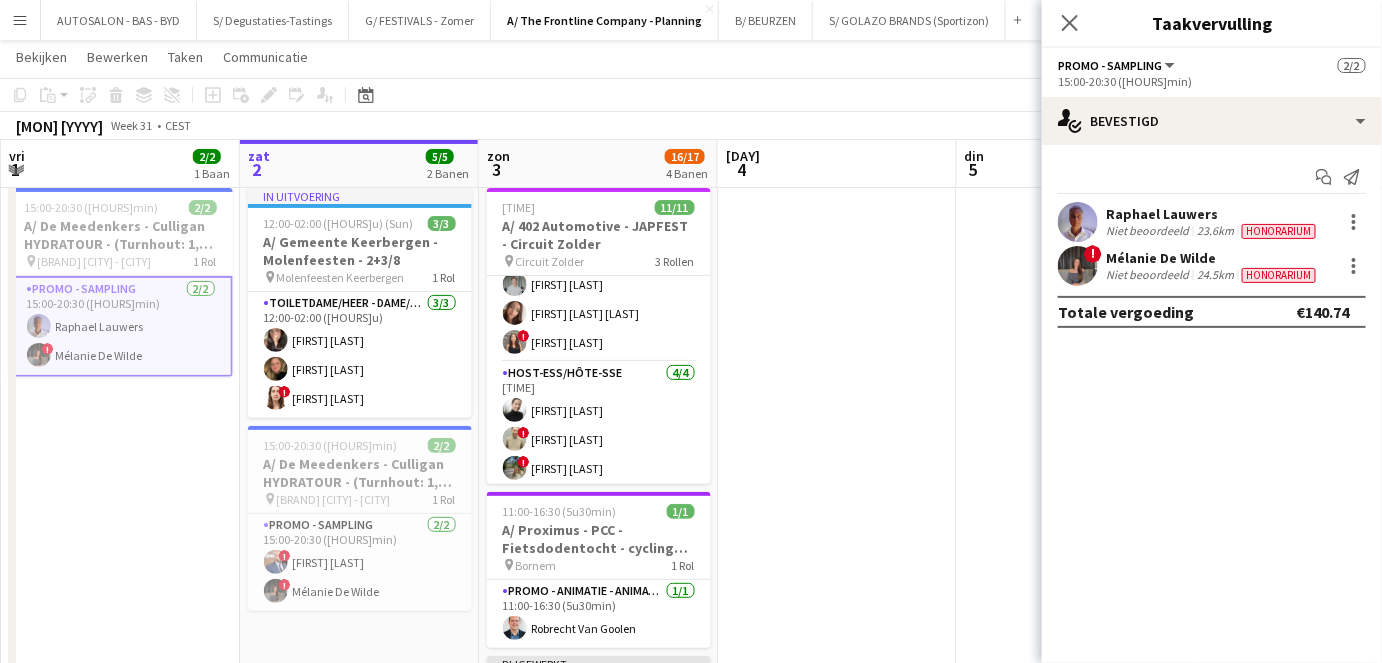 click on "Raphael Lauwers" at bounding box center [1213, 214] 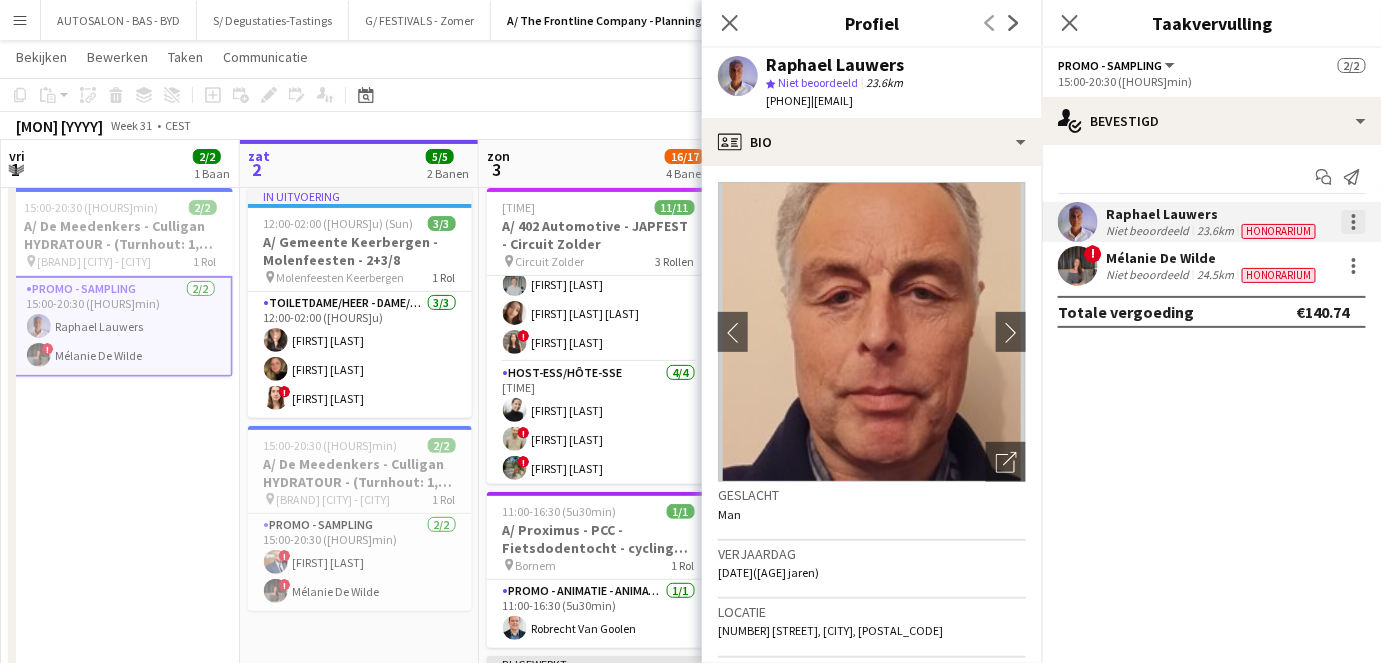click at bounding box center (1354, 222) 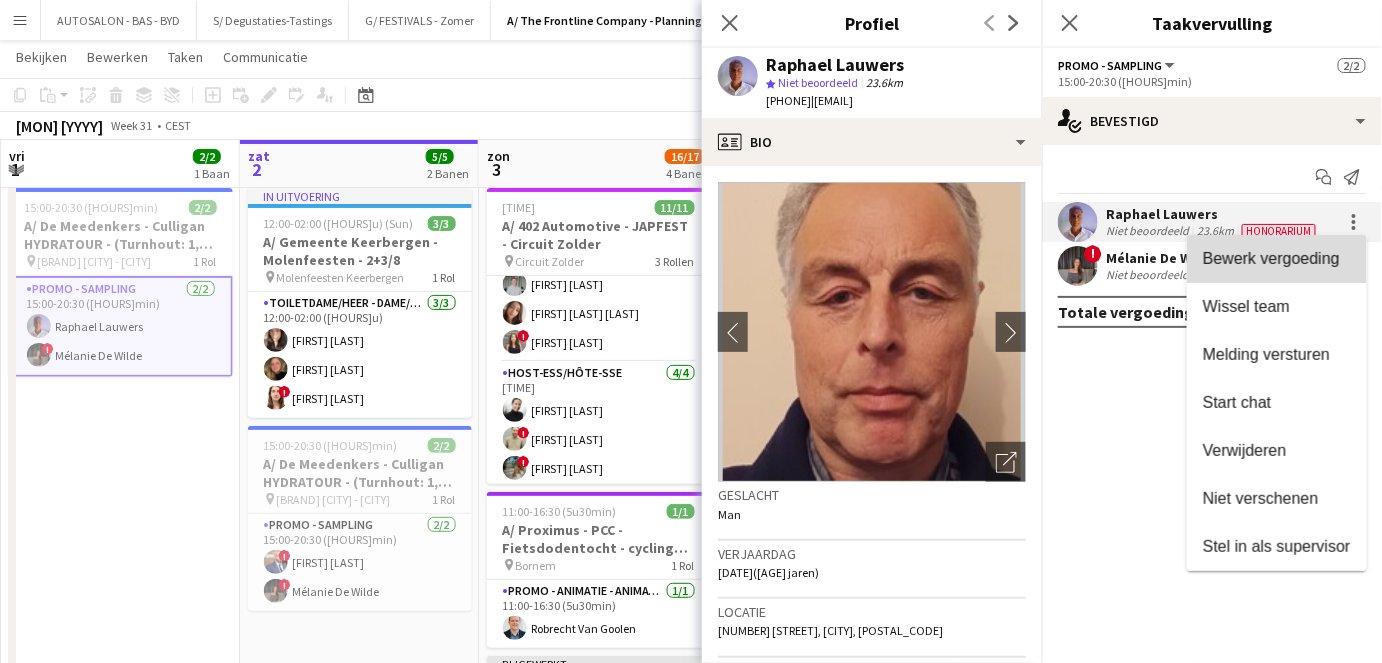 click on "Bewerk vergoeding" at bounding box center [1271, 258] 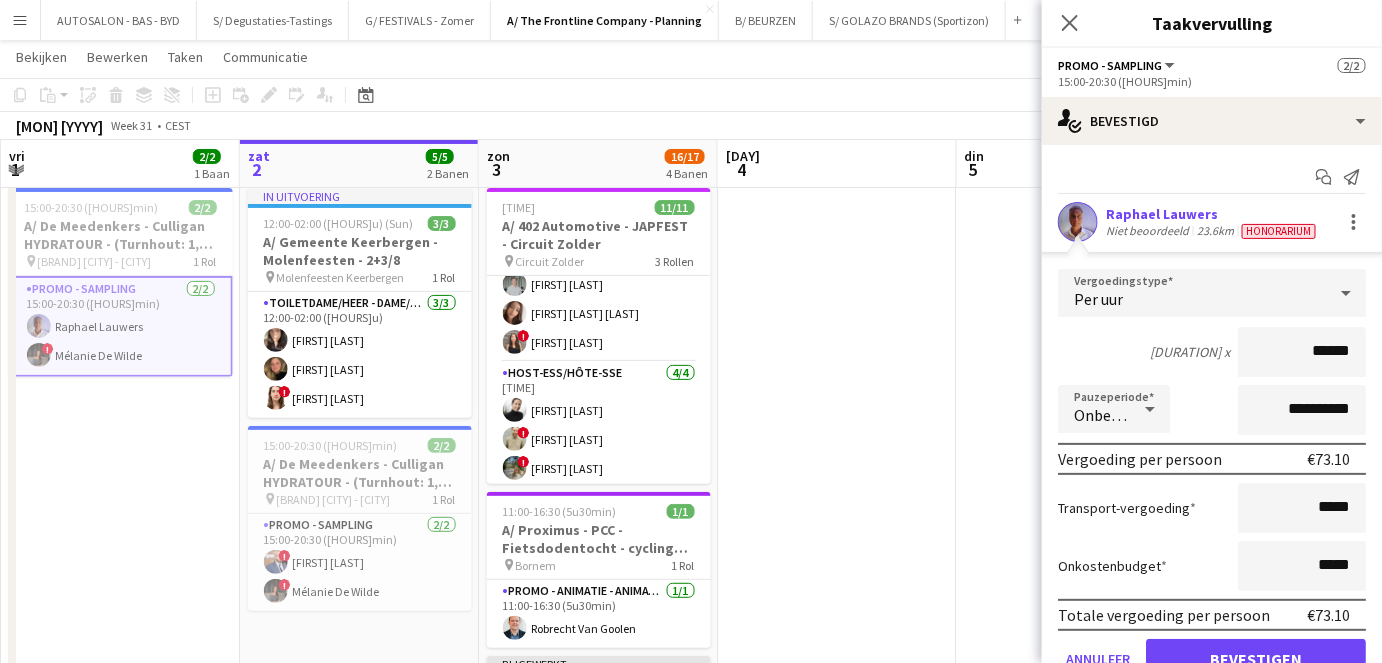 click on "******" at bounding box center [1302, 352] 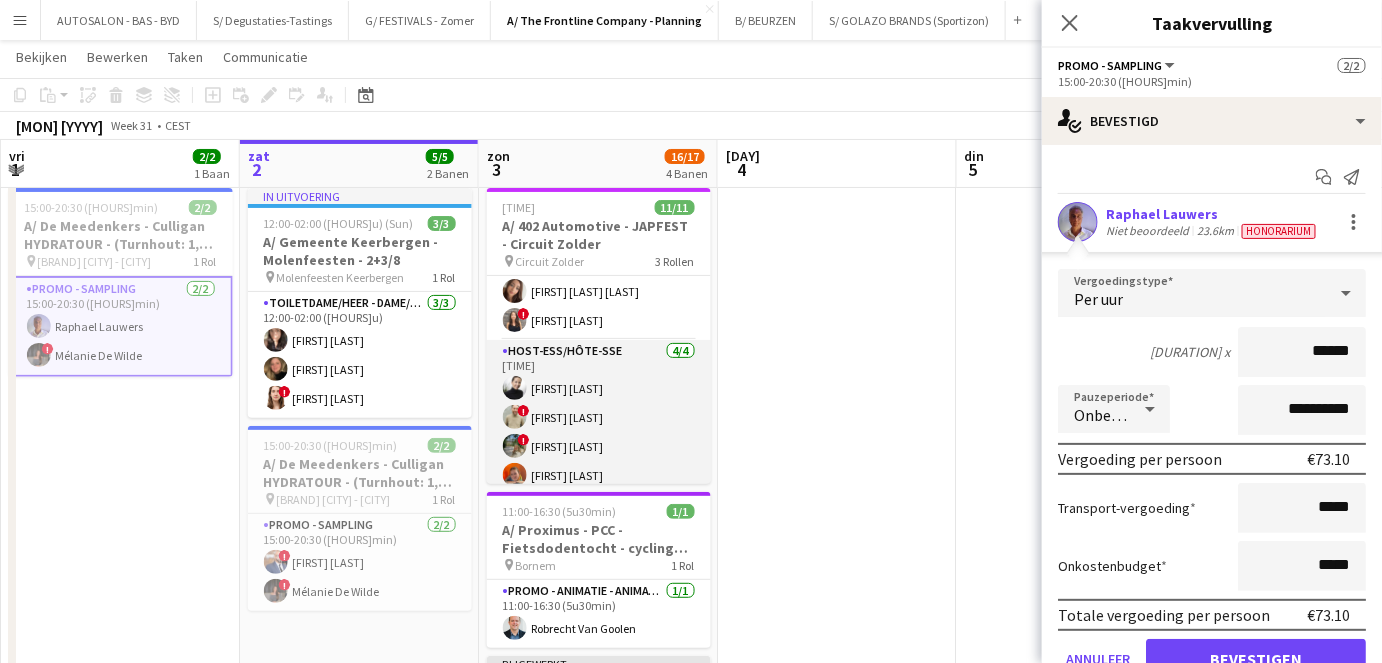 scroll, scrollTop: 151, scrollLeft: 0, axis: vertical 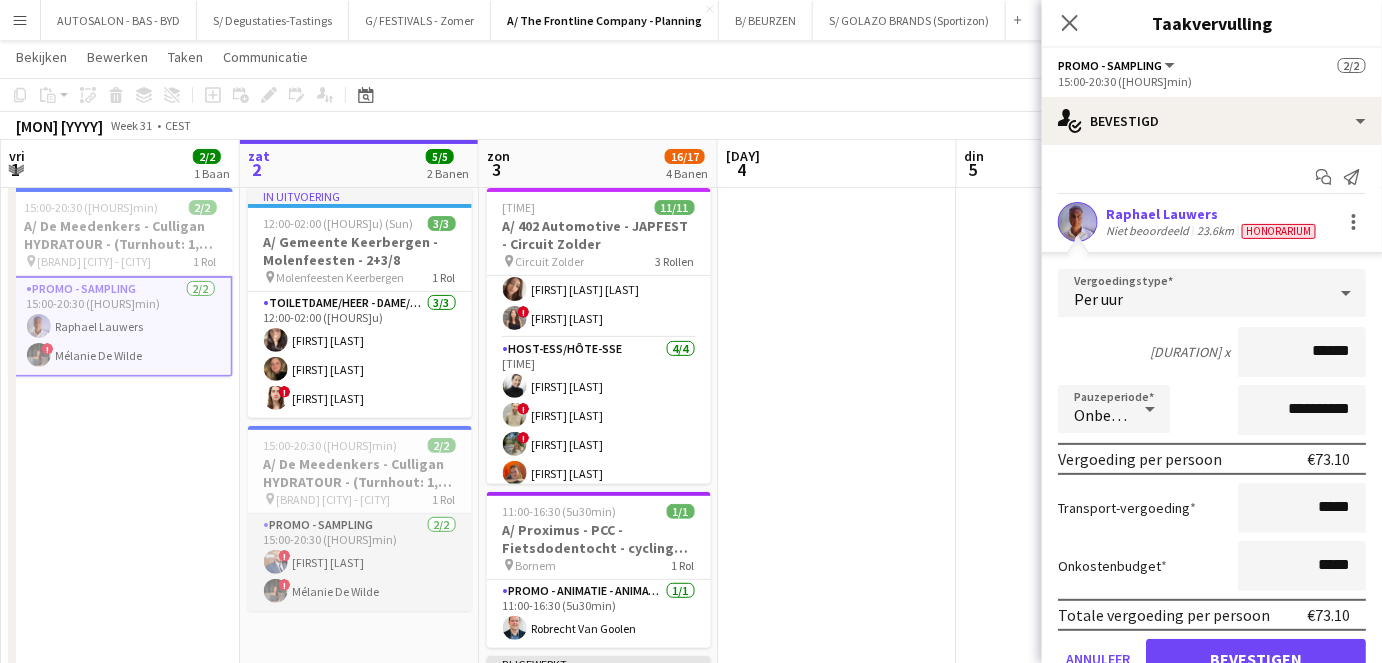 click on "Promo - Sampling   2/2   15:00-20:30 (5u30min)
! karim Menguit ! Mélanie De Wilde" at bounding box center (360, 562) 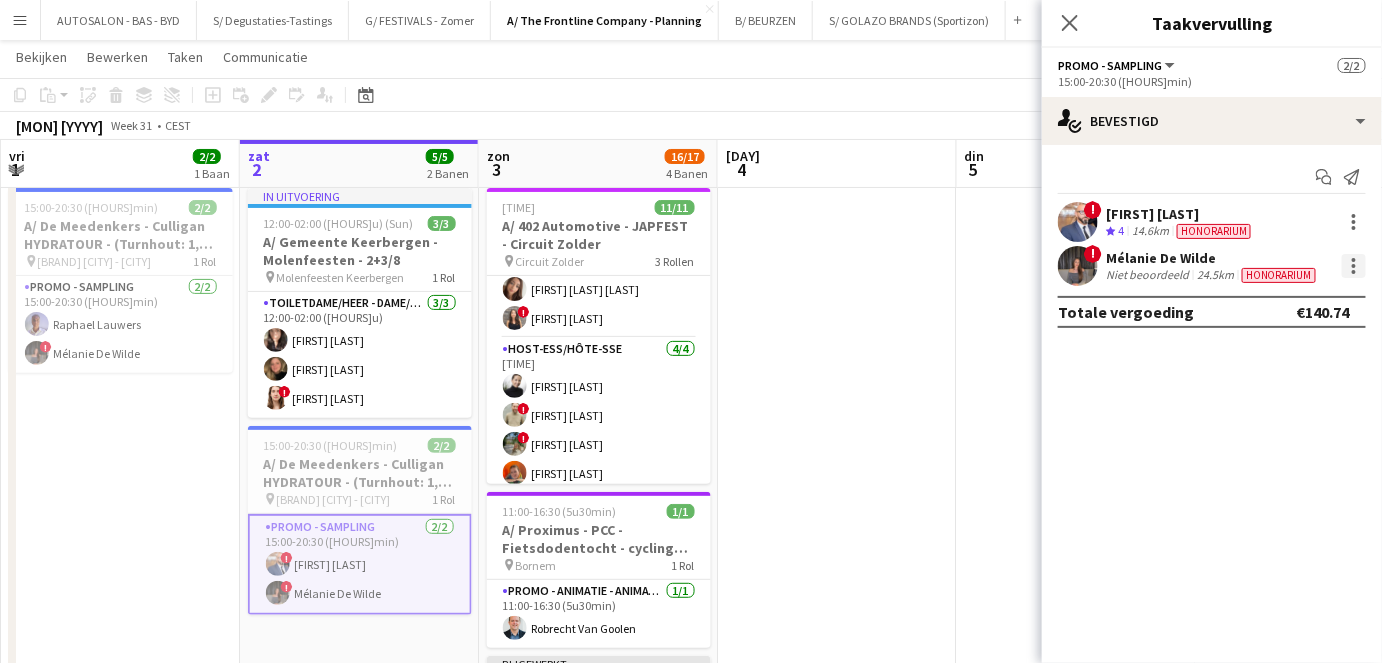click at bounding box center (1354, 266) 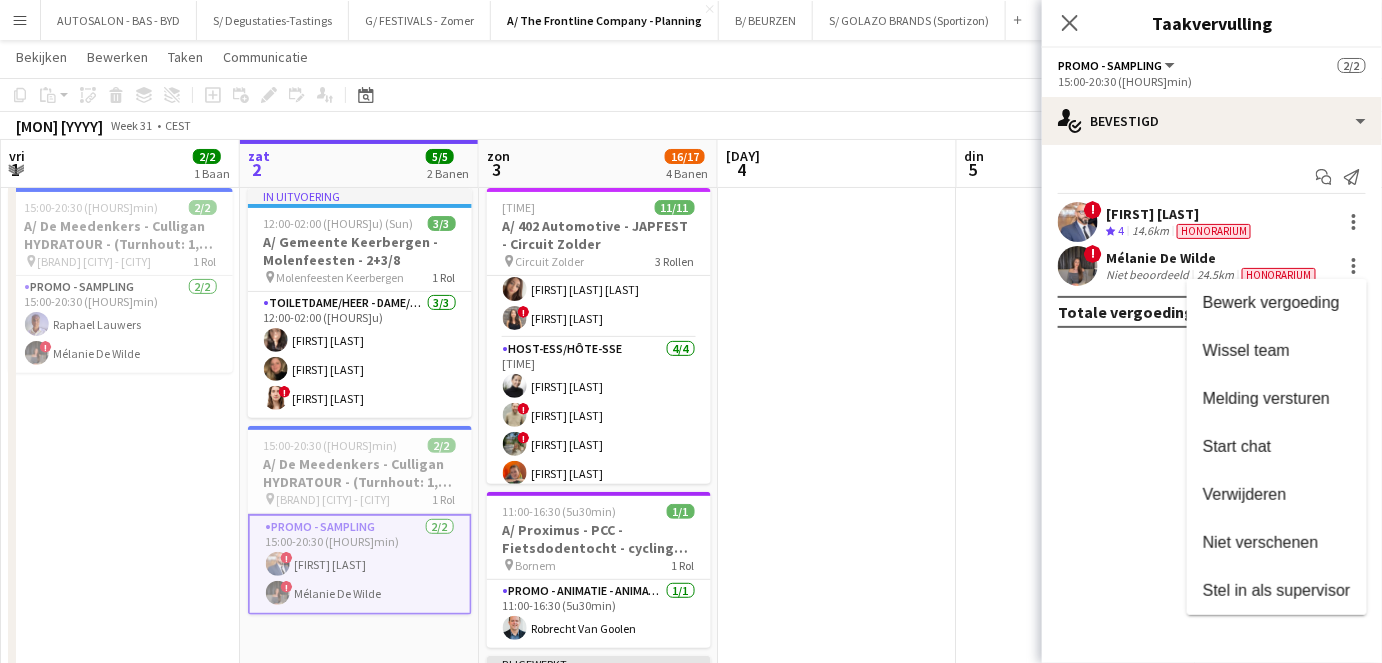 click at bounding box center (691, 331) 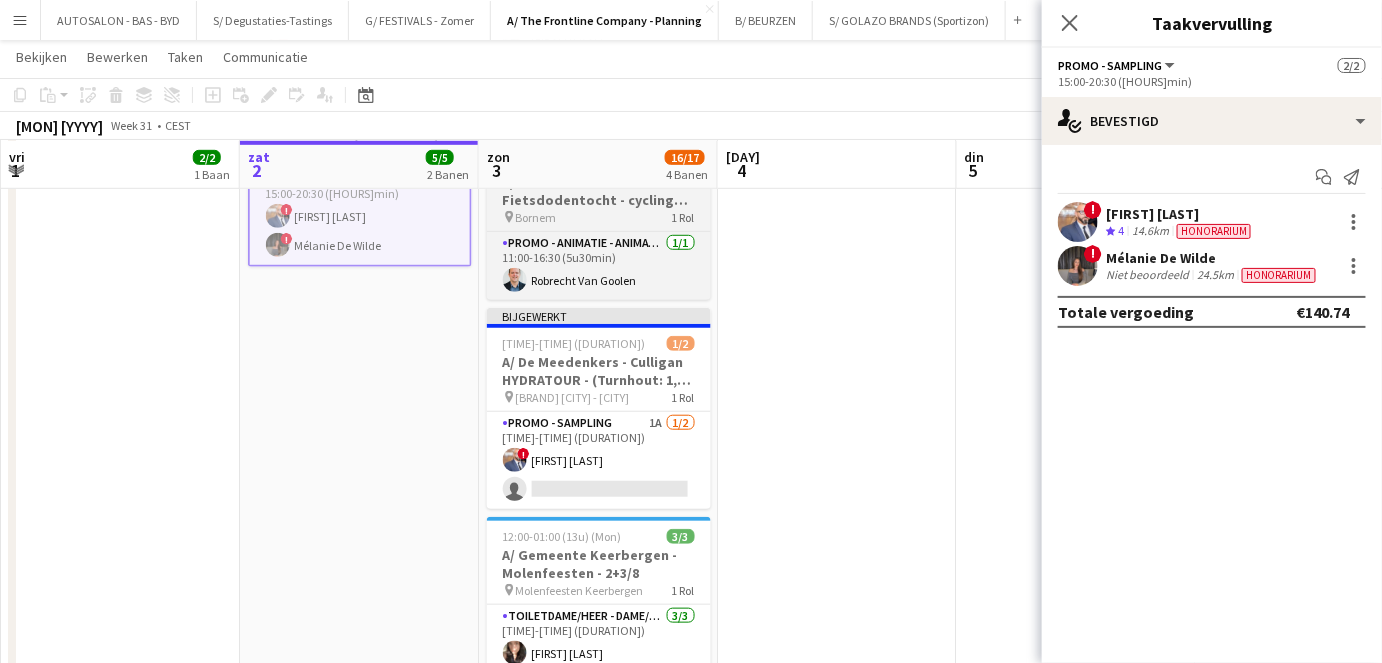 scroll, scrollTop: 454, scrollLeft: 0, axis: vertical 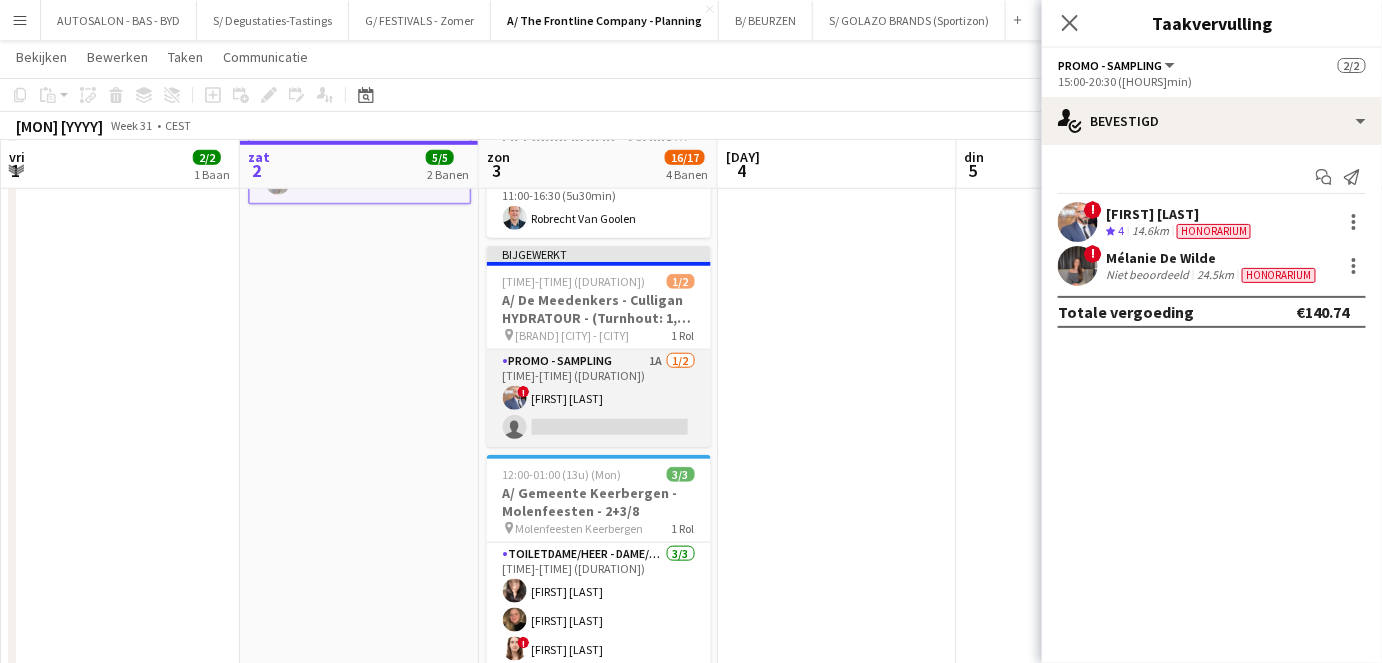 click on "Promo - Sampling   1A   1/2   12:00-18:00 (6u)
! karim Menguit
single-neutral-actions" at bounding box center [599, 398] 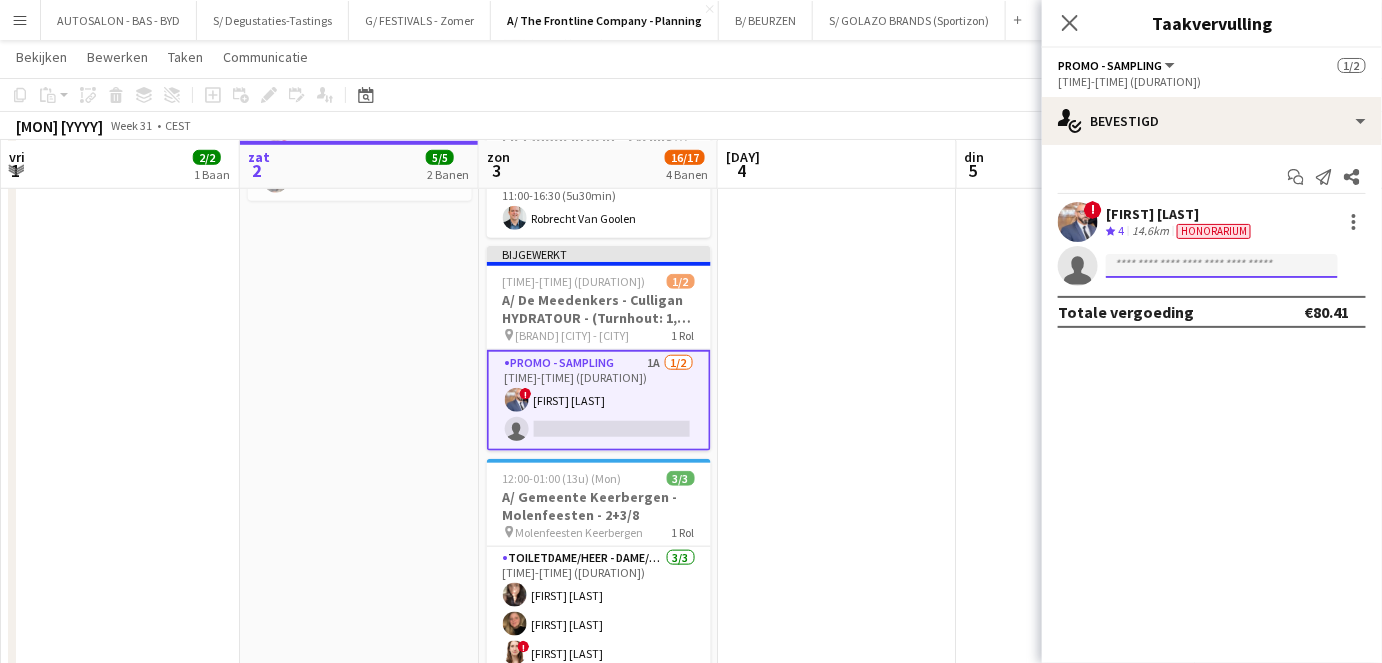 click 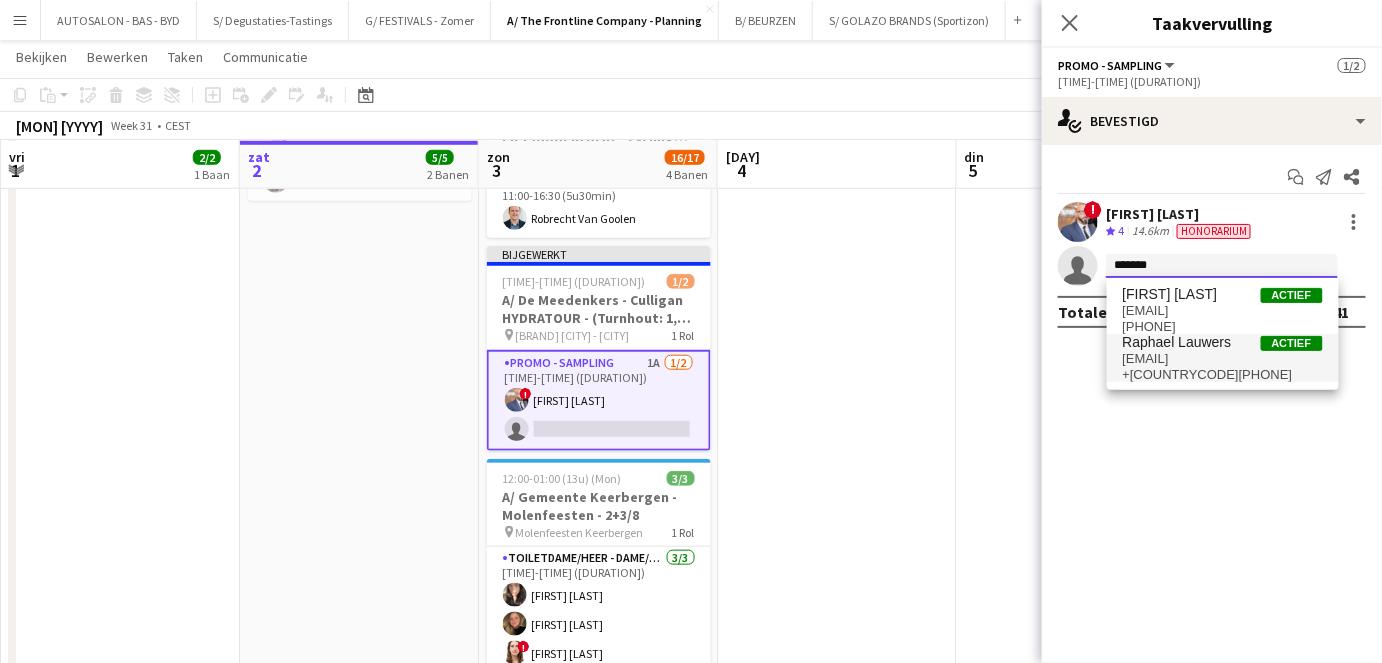 type on "*******" 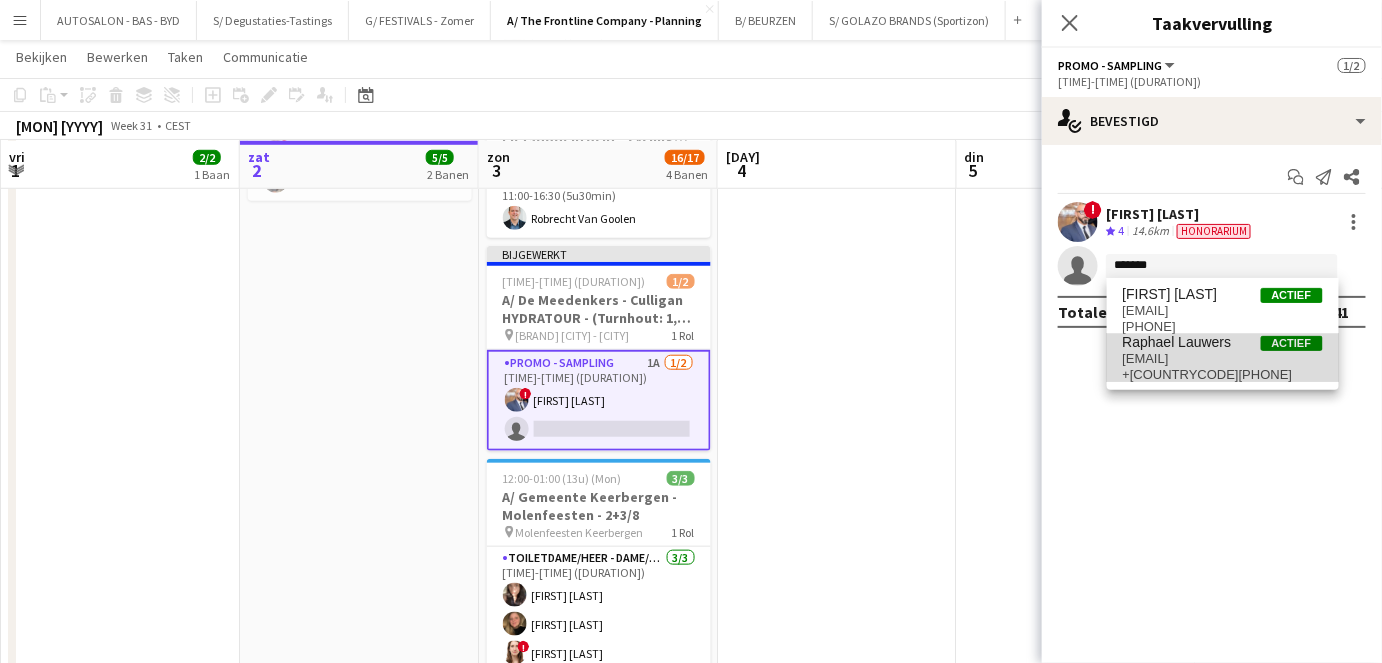 click on "raphl@hotmail.com" at bounding box center [1223, 359] 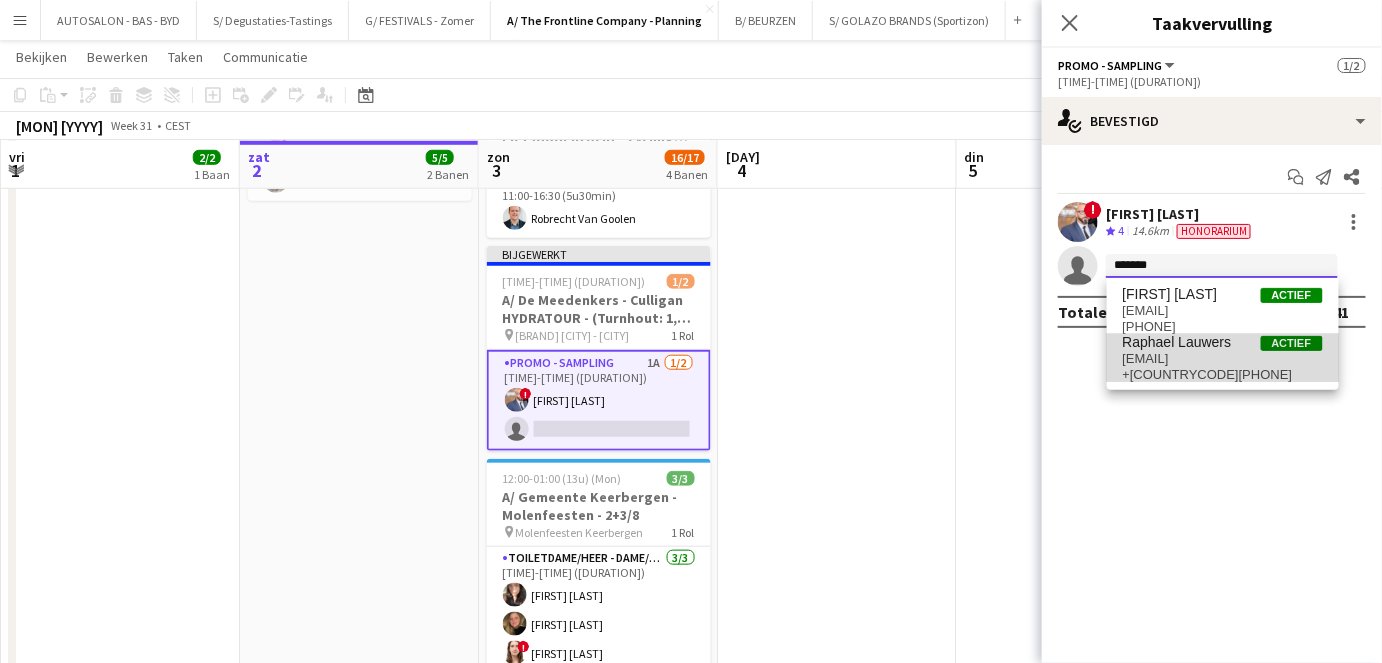 type 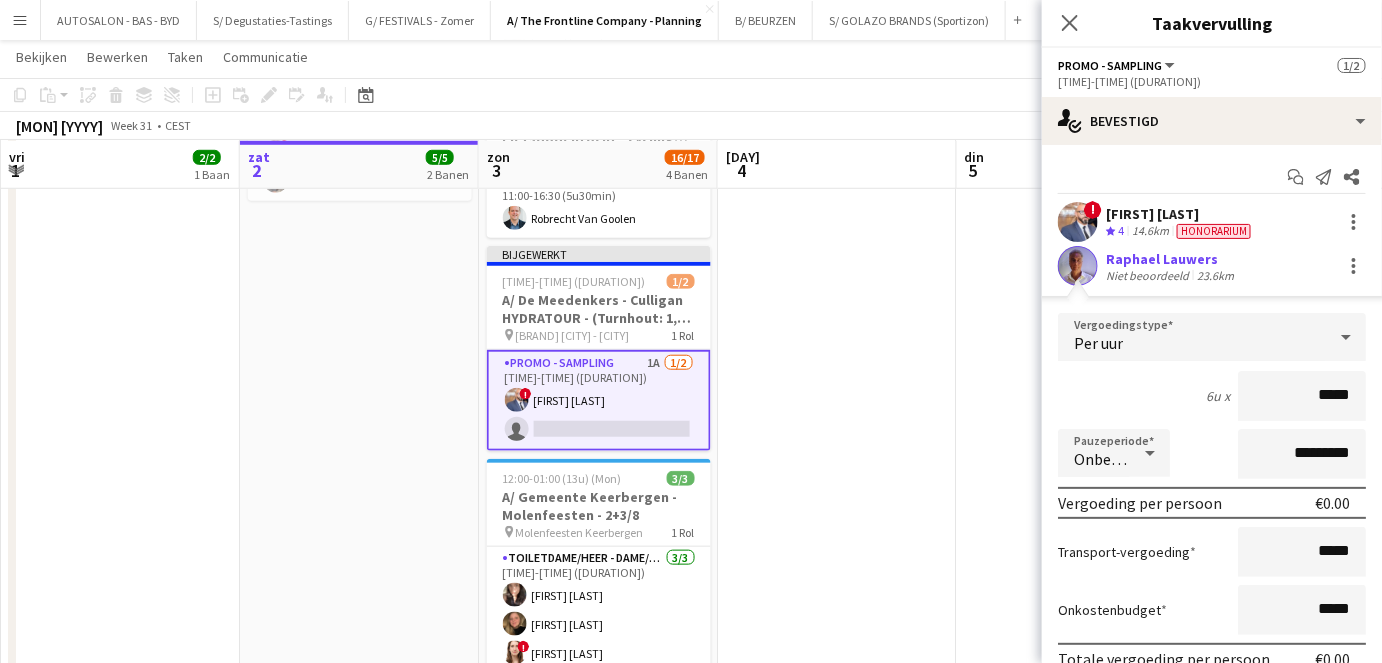 click on "*****" at bounding box center [1302, 396] 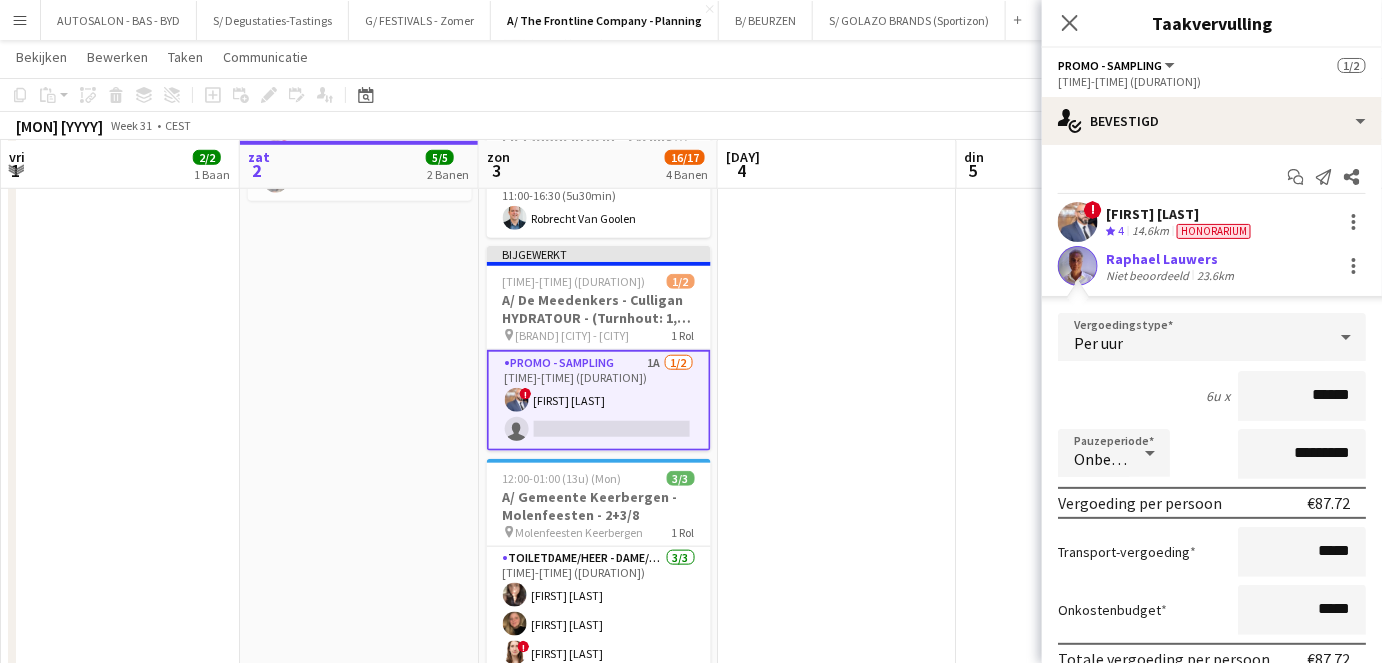 type on "******" 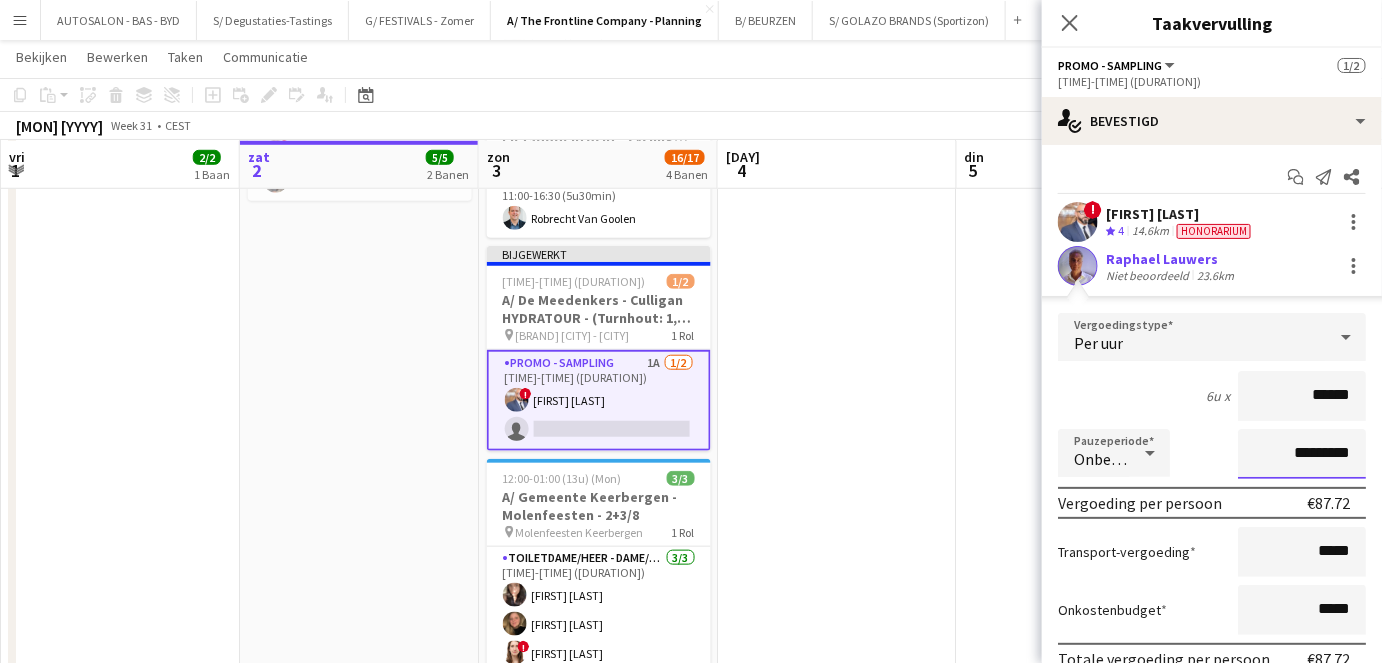 click on "*********" at bounding box center [1302, 454] 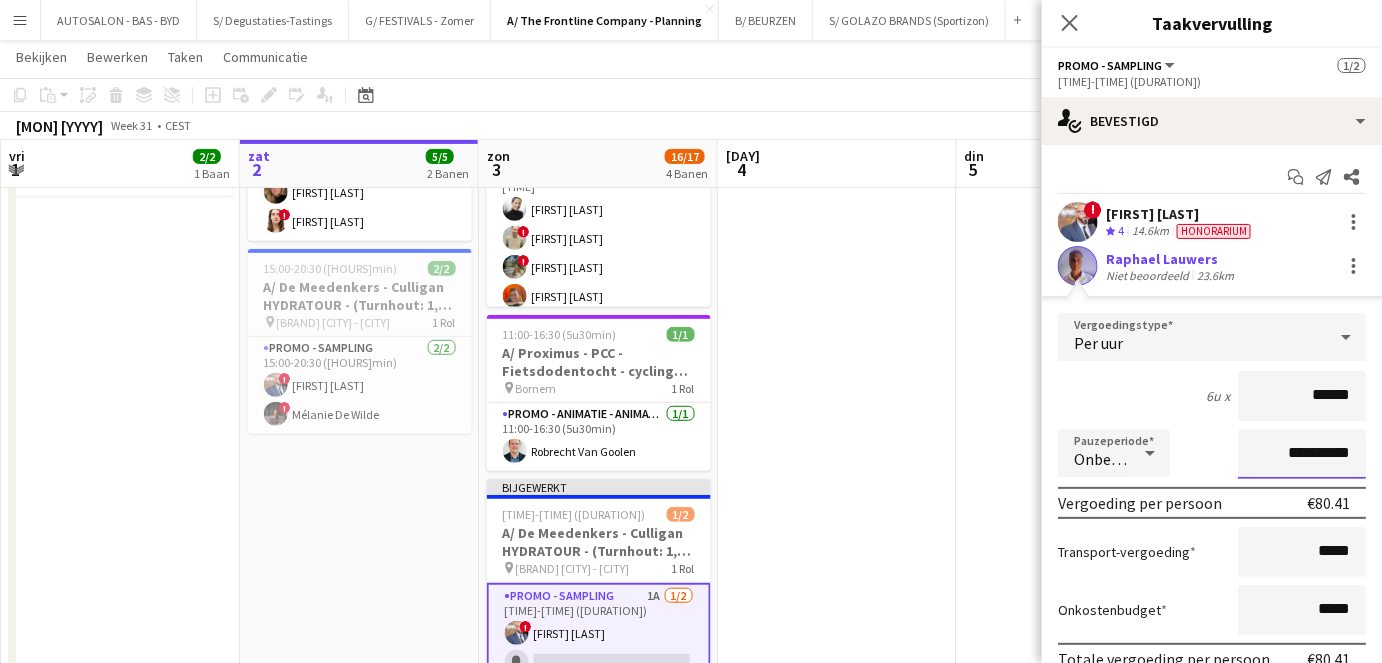 scroll, scrollTop: 221, scrollLeft: 0, axis: vertical 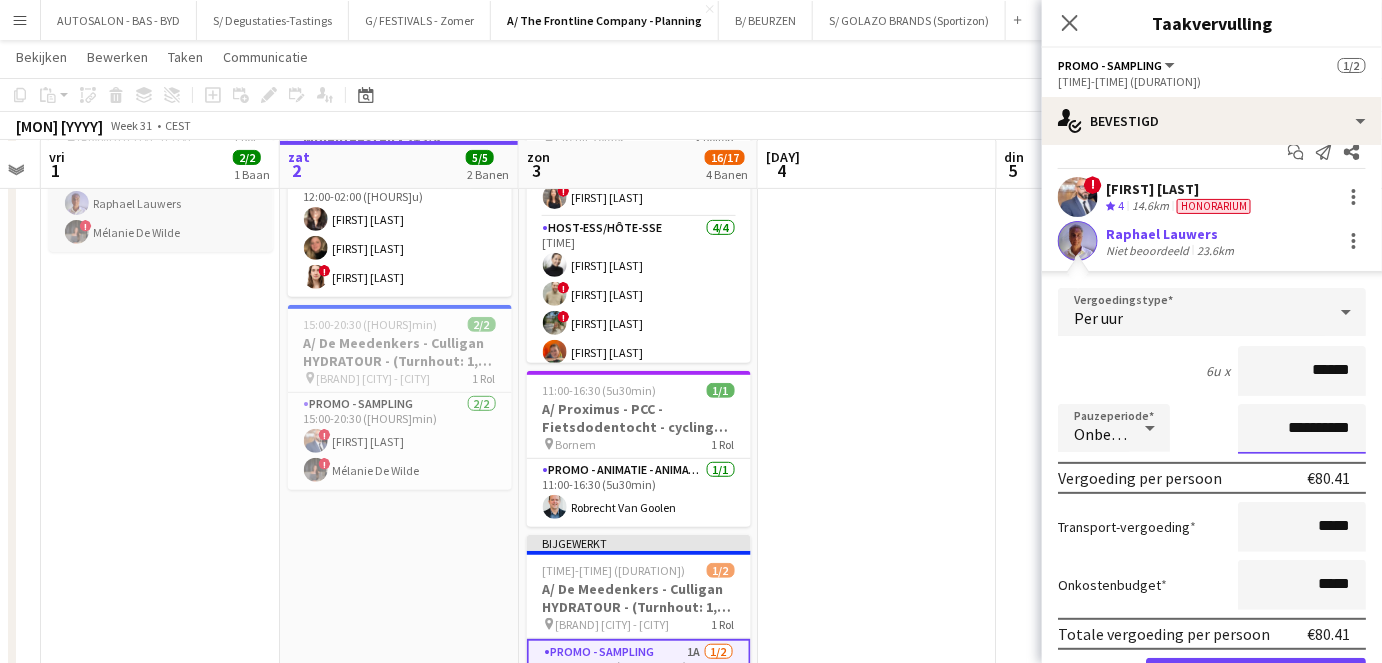 type on "**********" 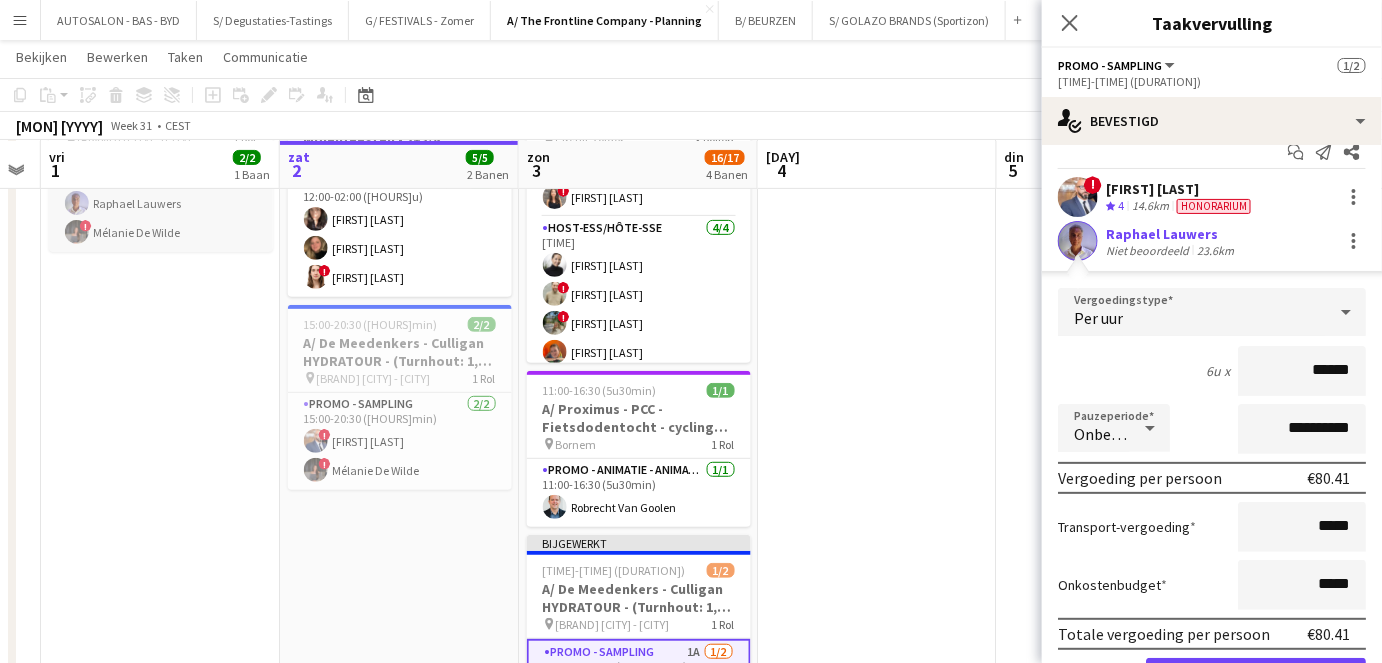 click on "Promo - Sampling   2/2   15:00-20:30 (5u30min)
Raphael Lauwers ! Mélanie De Wilde" at bounding box center [161, 203] 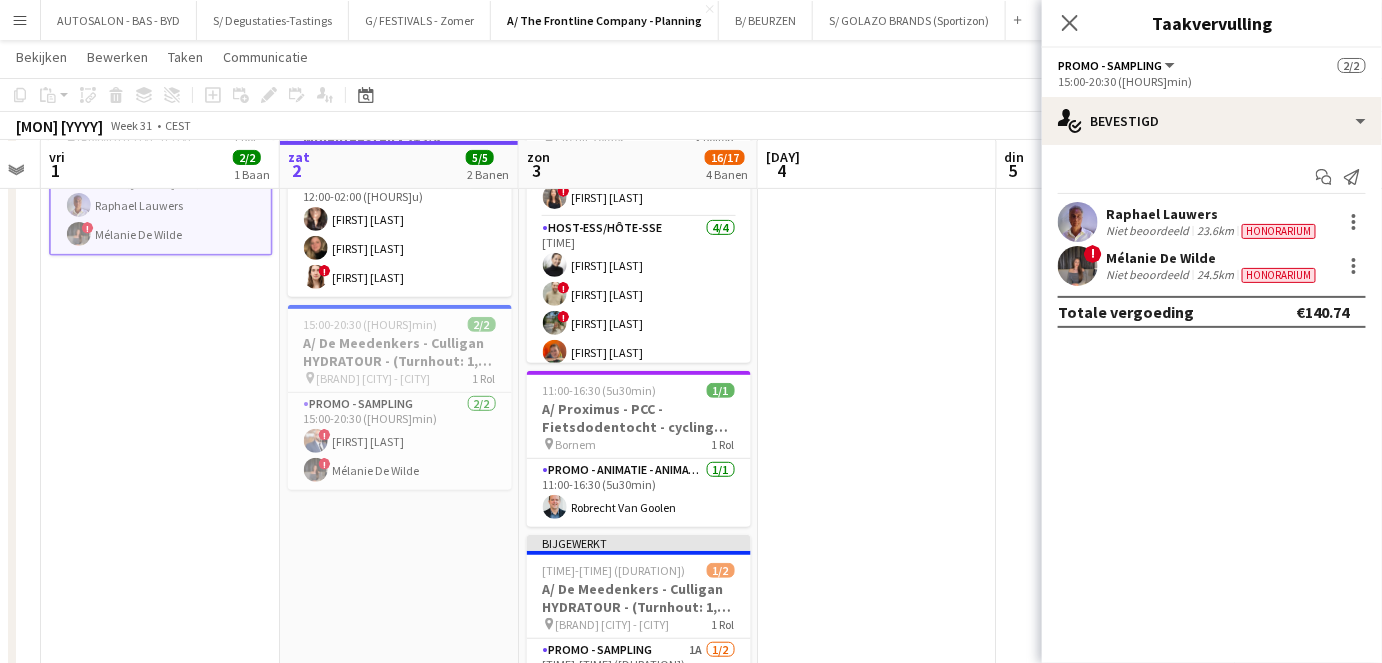 scroll, scrollTop: 0, scrollLeft: 0, axis: both 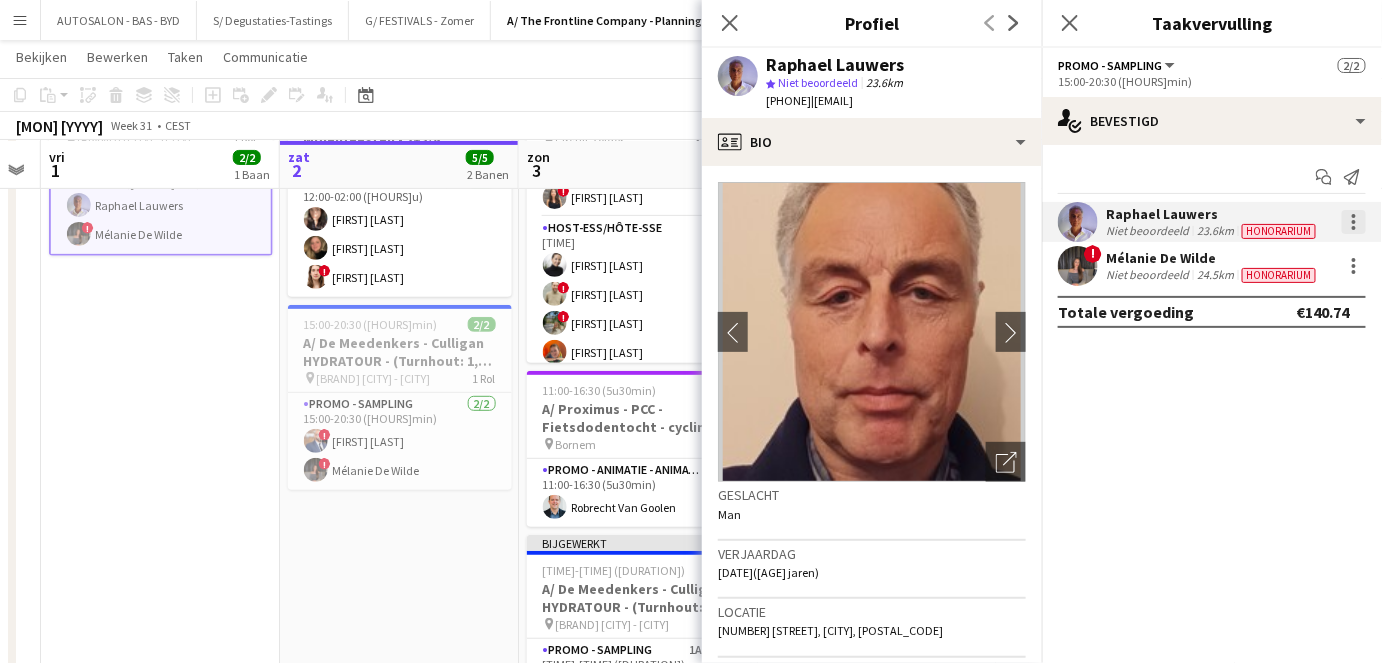 click at bounding box center [1354, 222] 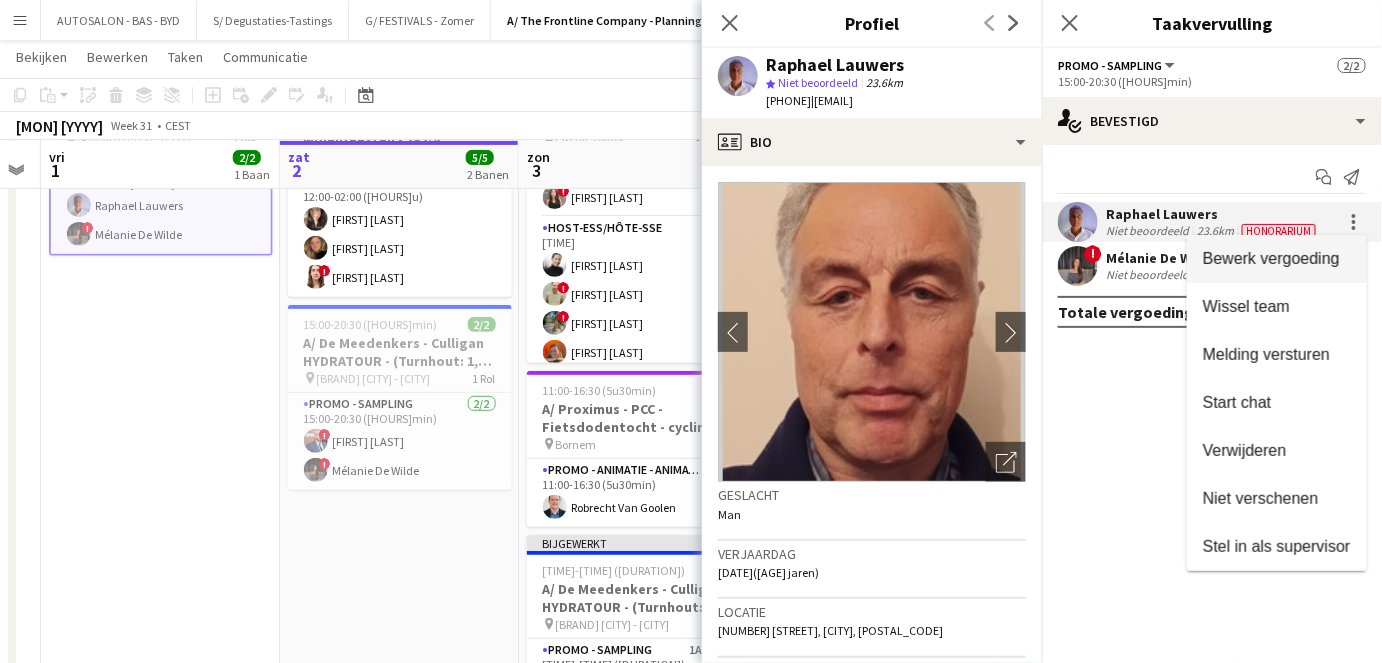 click on "Bewerk vergoeding" at bounding box center [1271, 258] 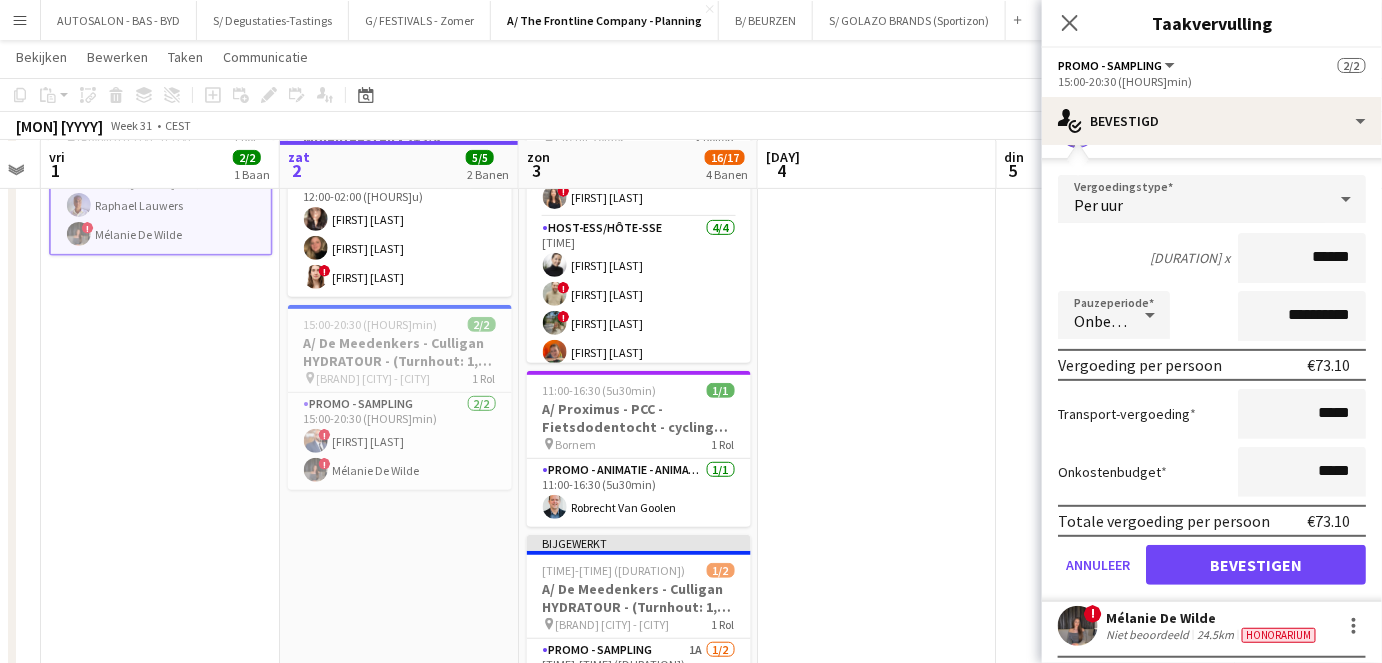 scroll, scrollTop: 0, scrollLeft: 0, axis: both 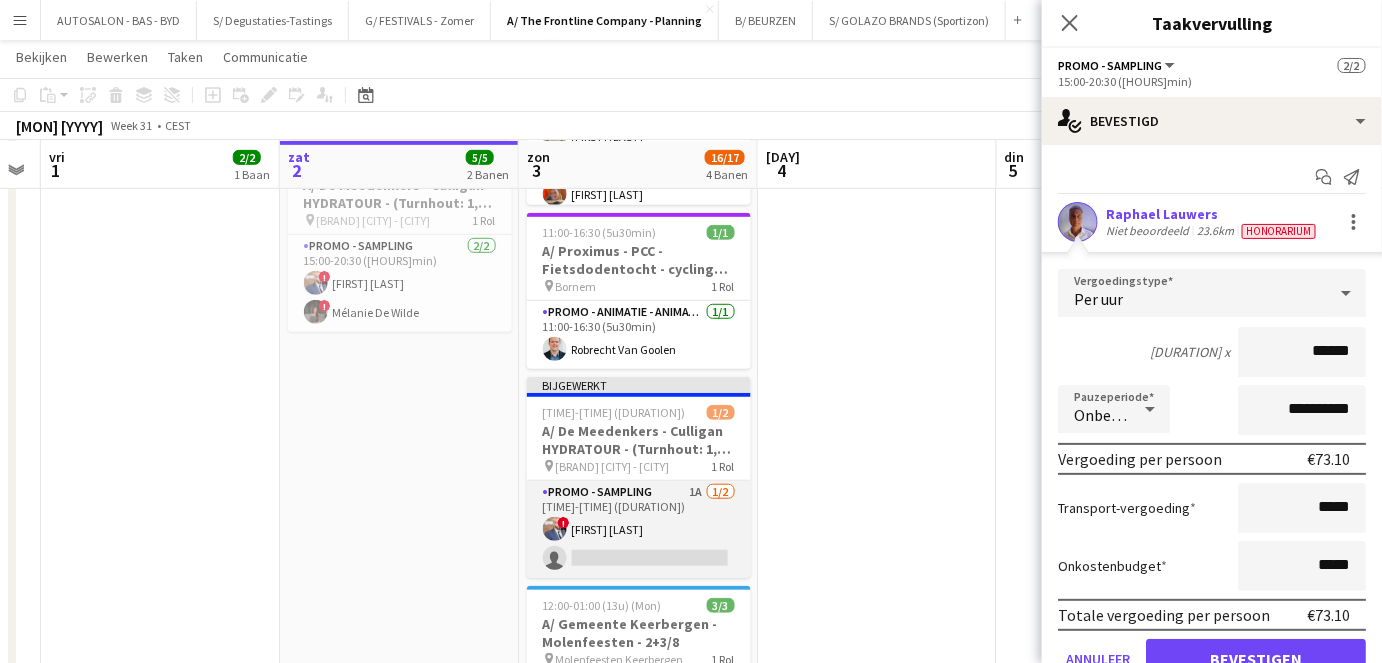 click on "Promo - Sampling   1A   1/2   12:00-18:00 (6u)
! karim Menguit
single-neutral-actions" at bounding box center (639, 529) 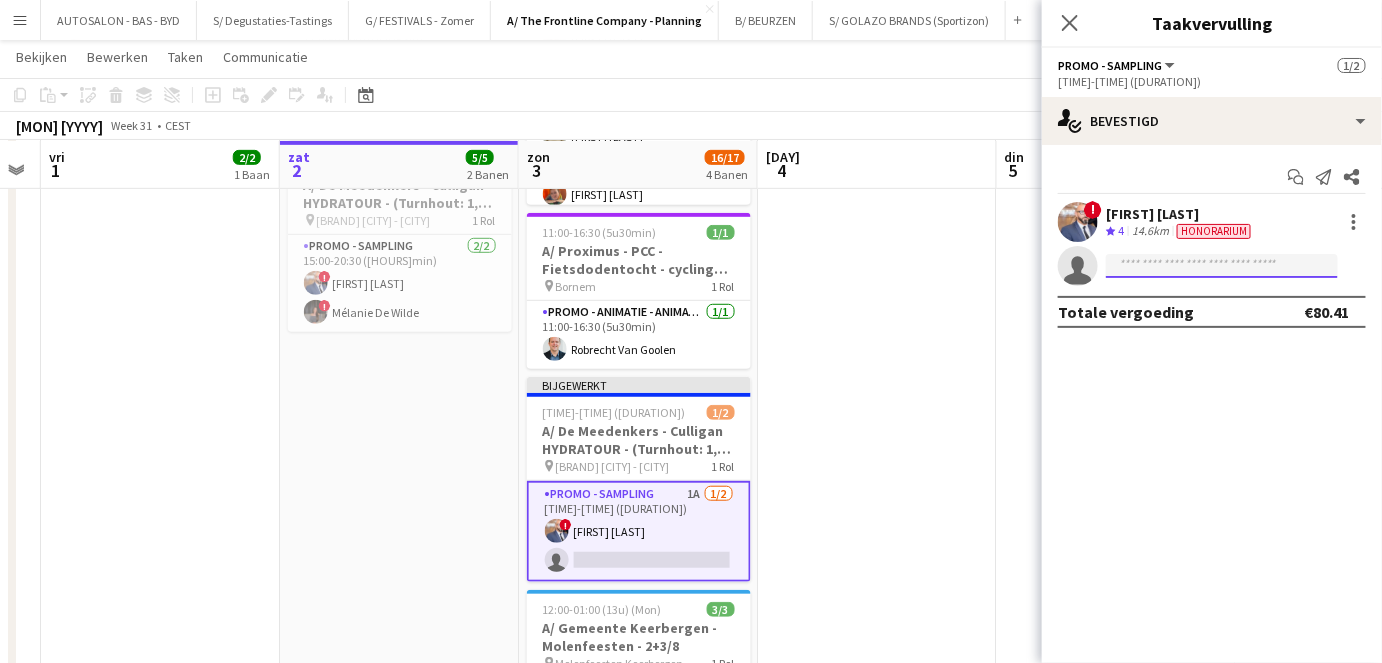 click 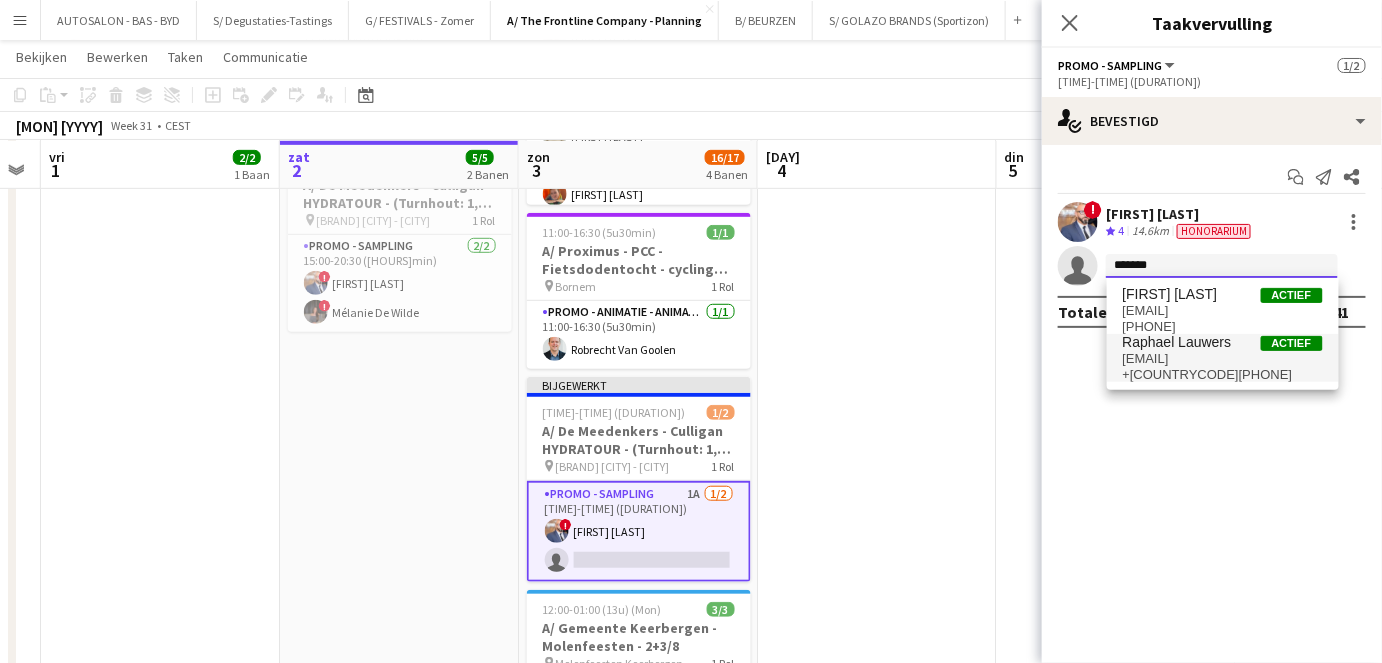 type on "*******" 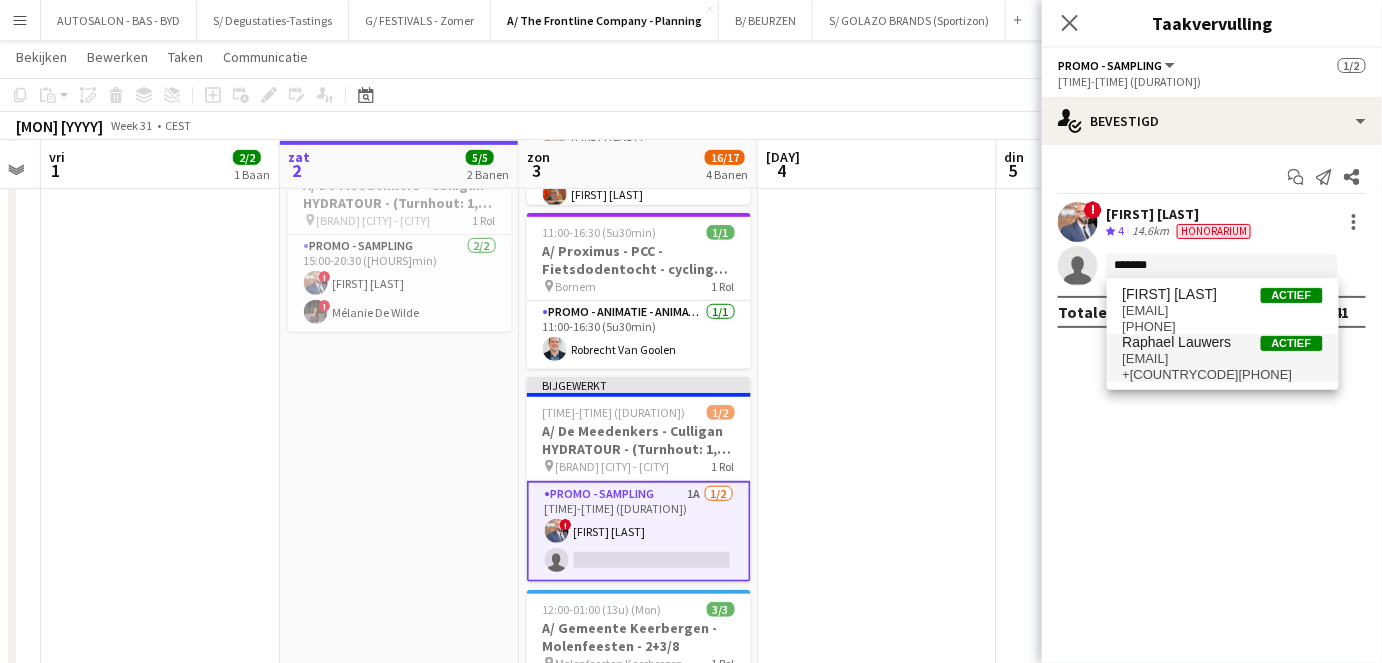 click on "Raphael Lauwers" at bounding box center (1177, 342) 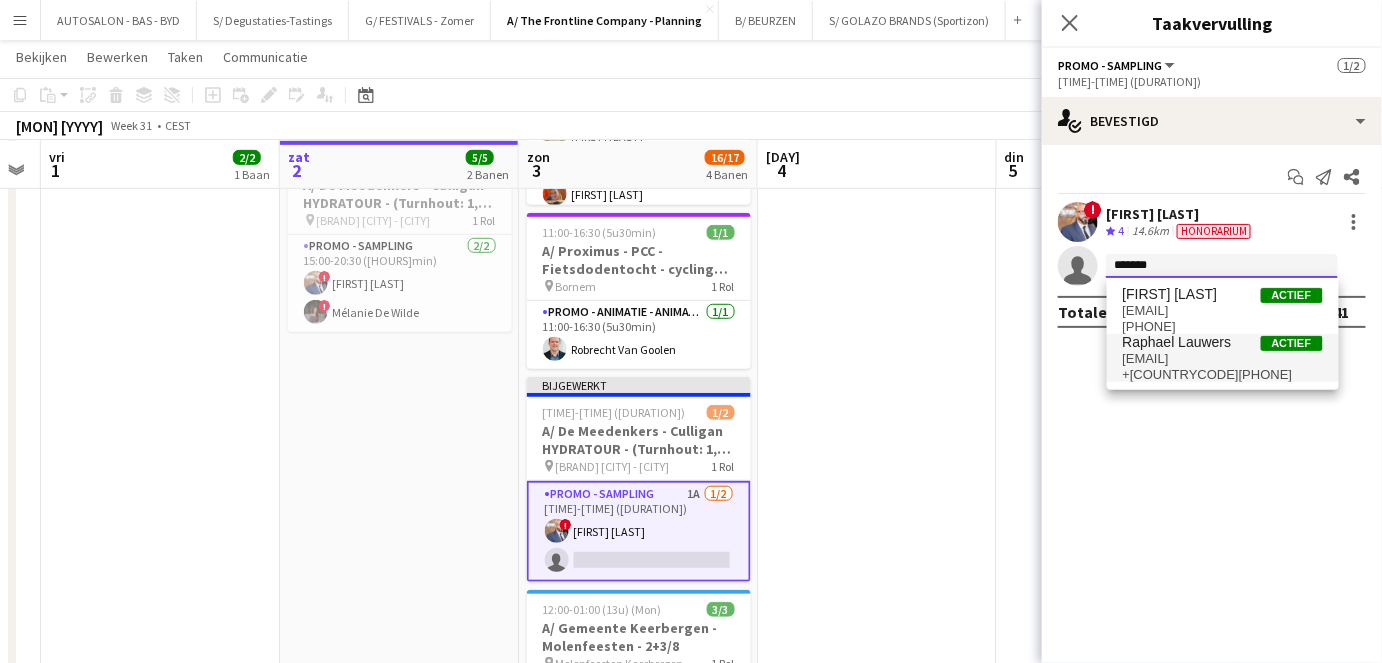 type 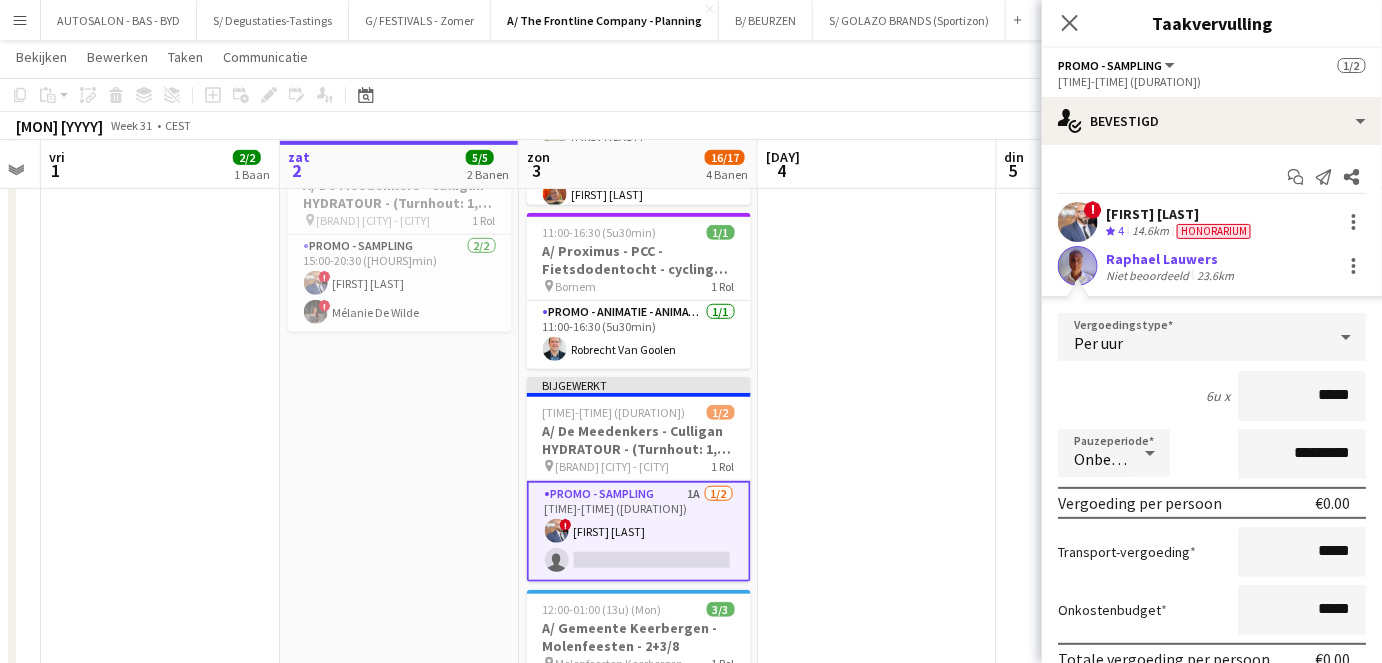 click on "*****" at bounding box center (1302, 396) 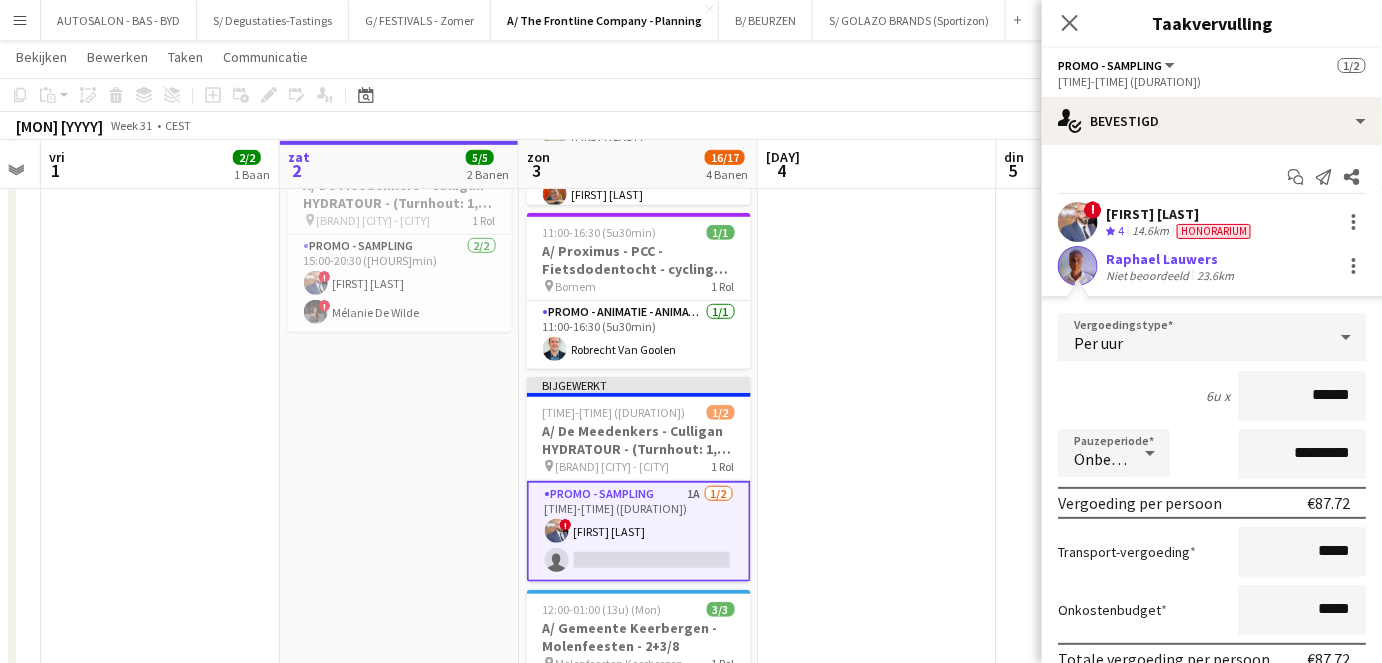 type on "******" 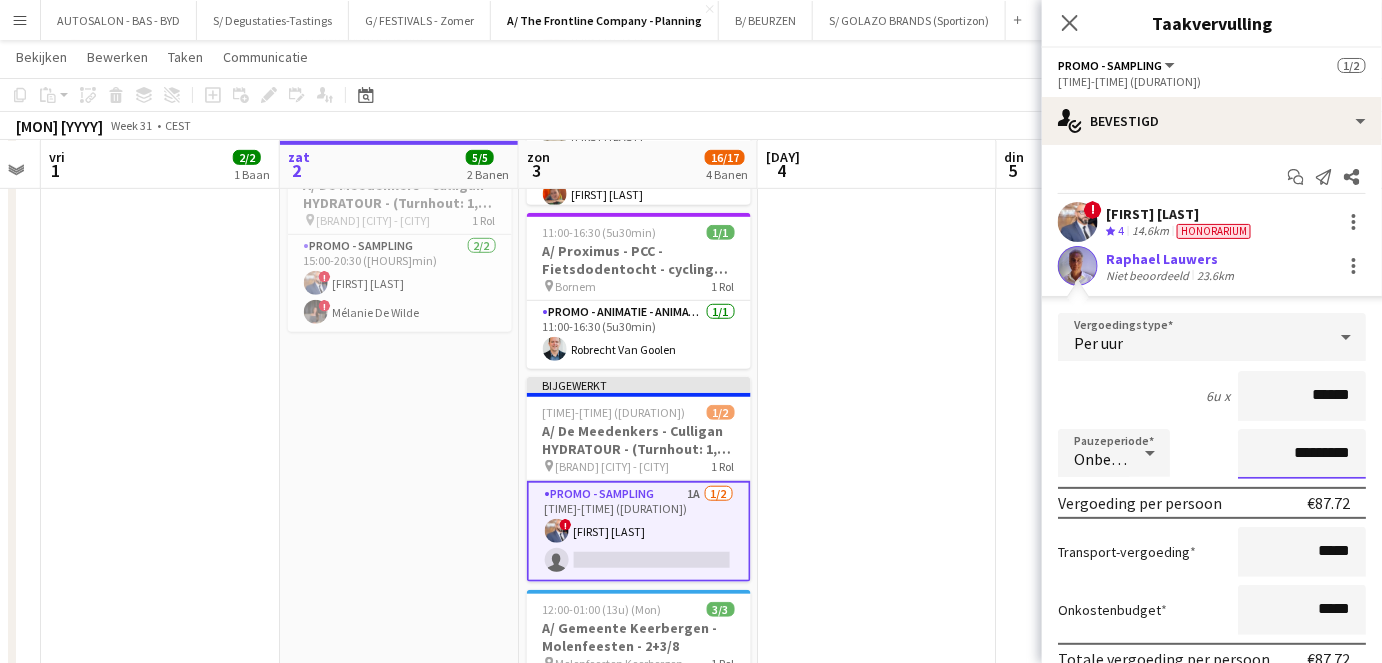 click on "*********" at bounding box center (1302, 454) 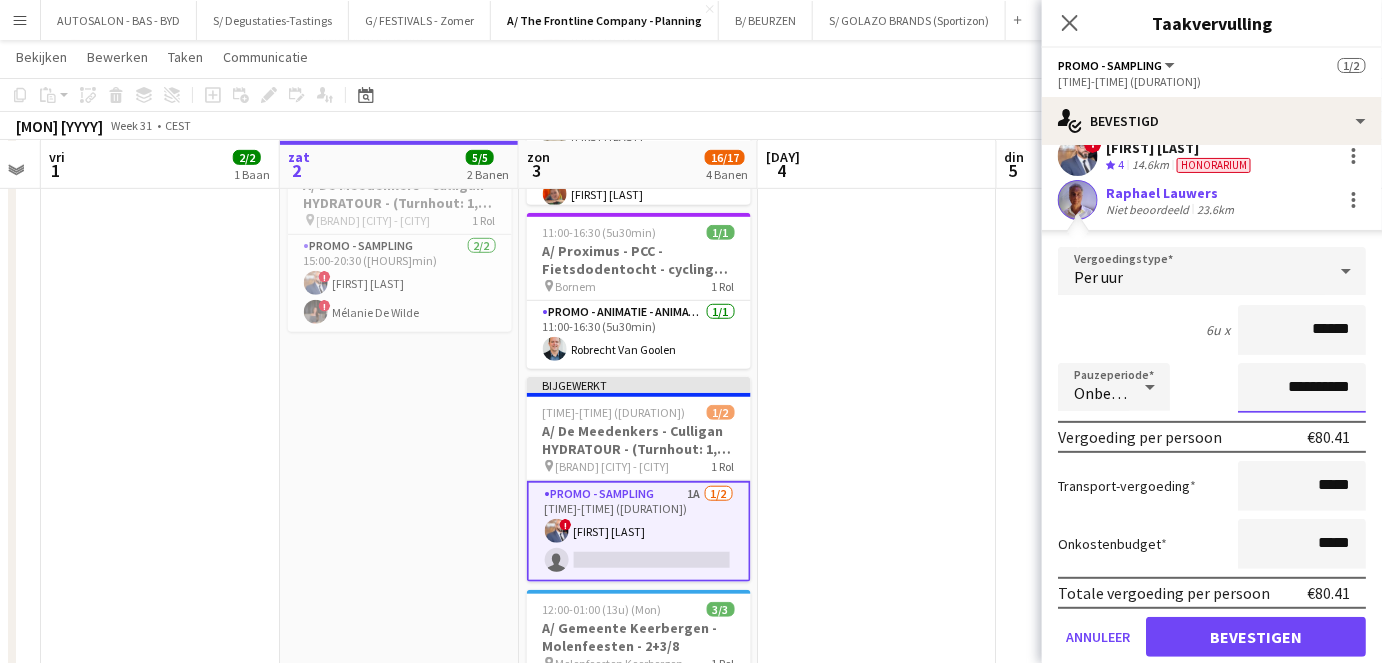 scroll, scrollTop: 64, scrollLeft: 0, axis: vertical 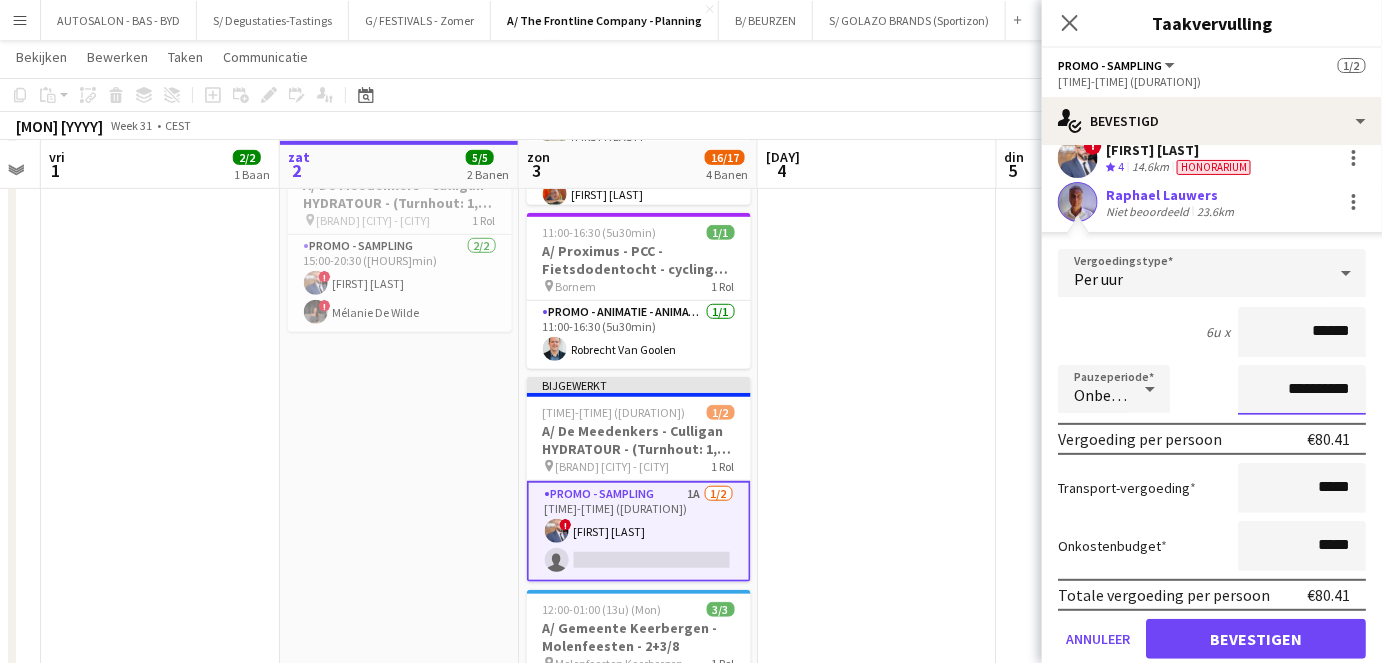 type on "**********" 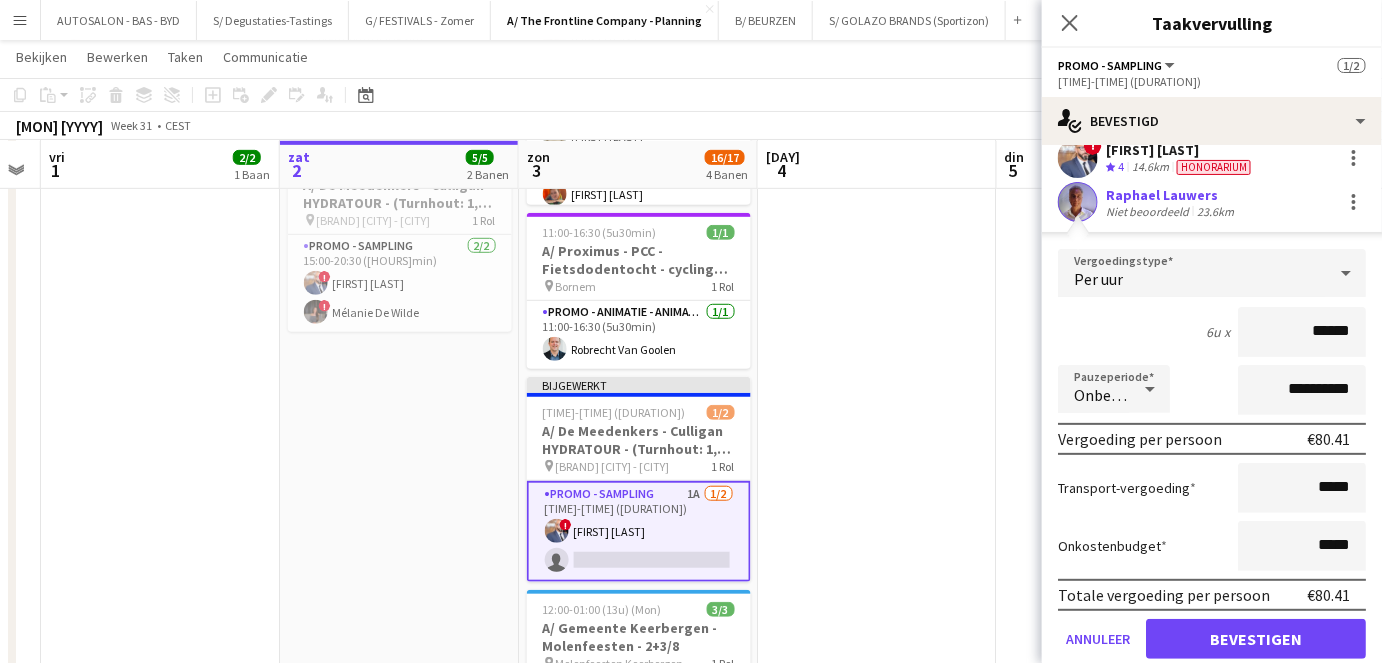 click on "Onbetaald" at bounding box center [1110, 395] 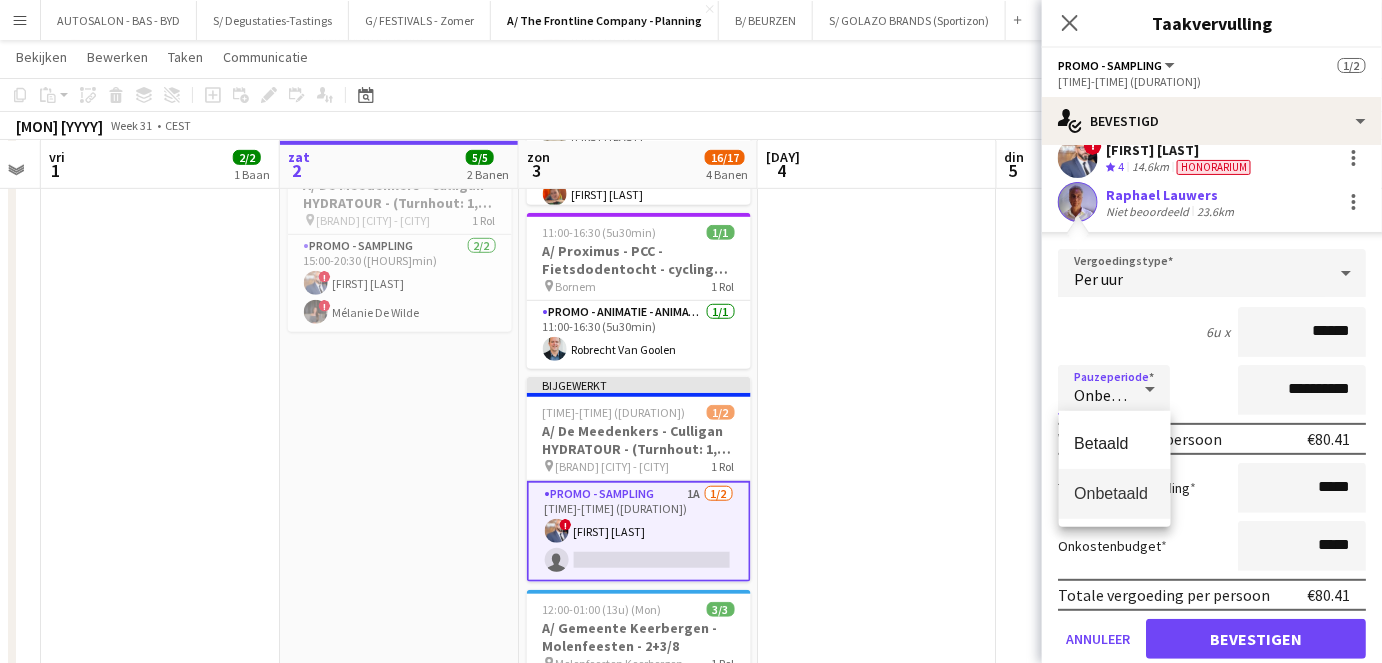 click on "Onbetaald" at bounding box center (1115, 493) 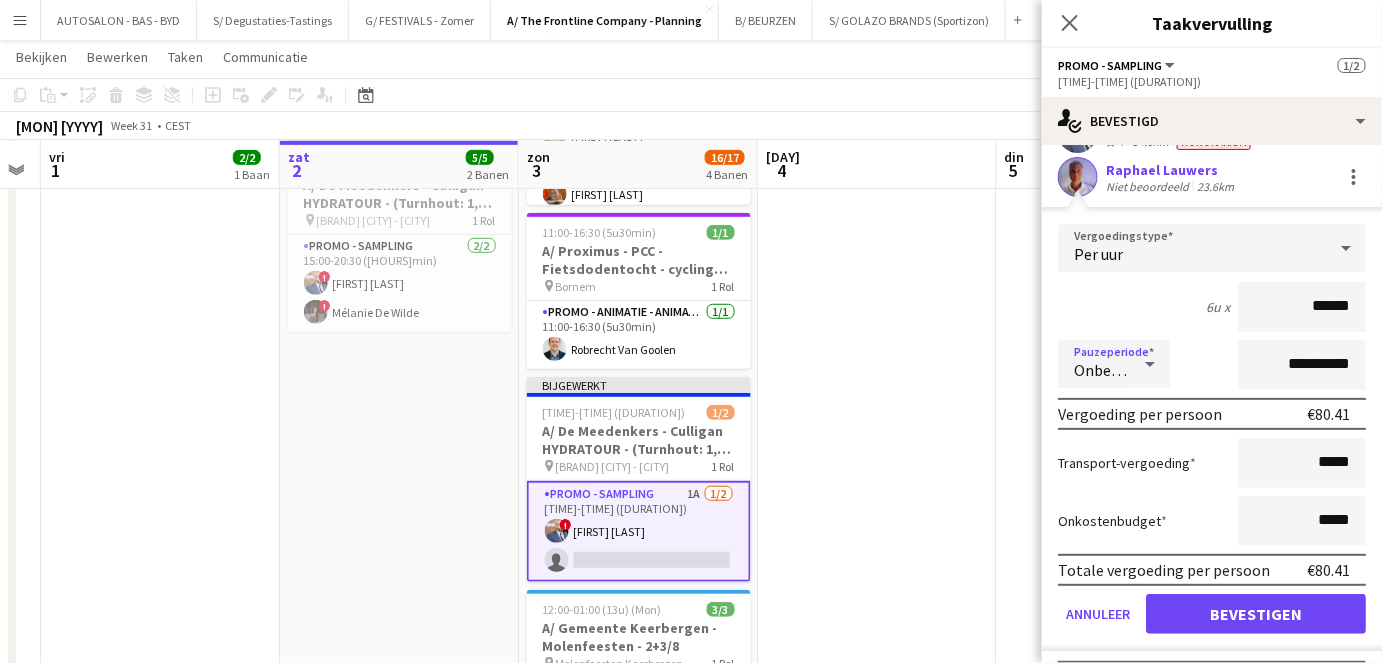 scroll, scrollTop: 130, scrollLeft: 0, axis: vertical 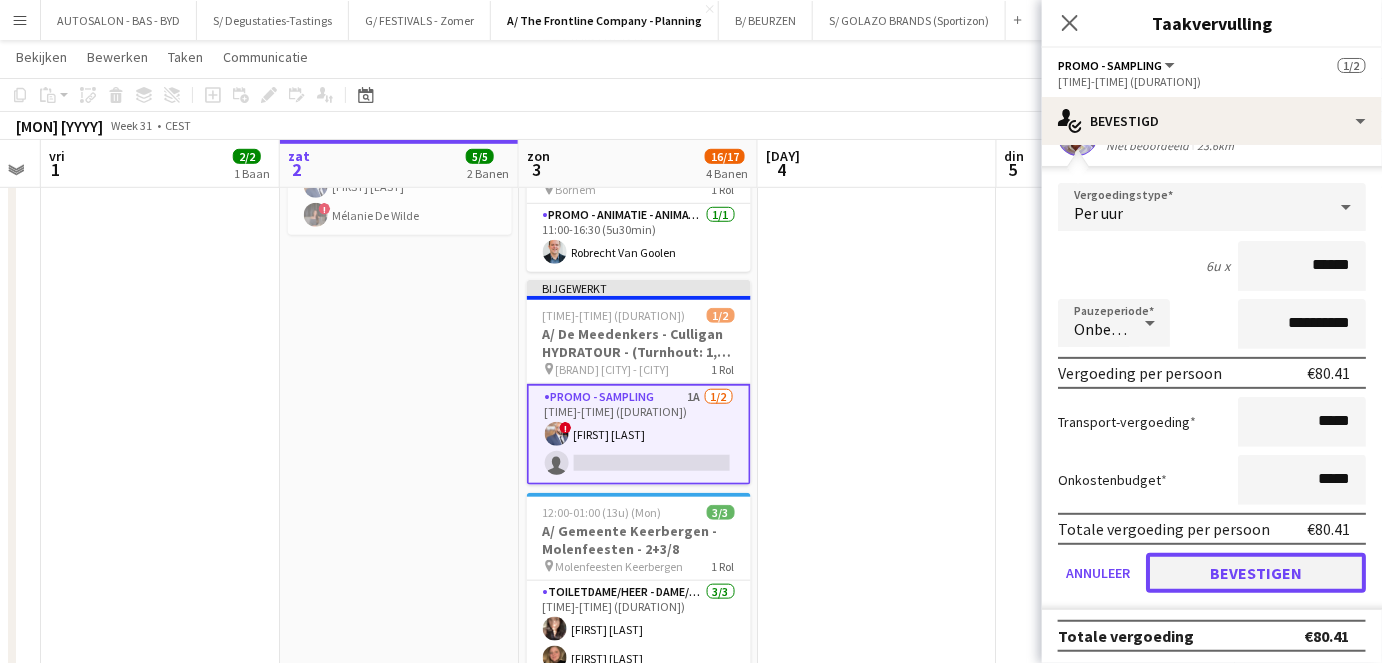 click on "Bevestigen" at bounding box center [1256, 573] 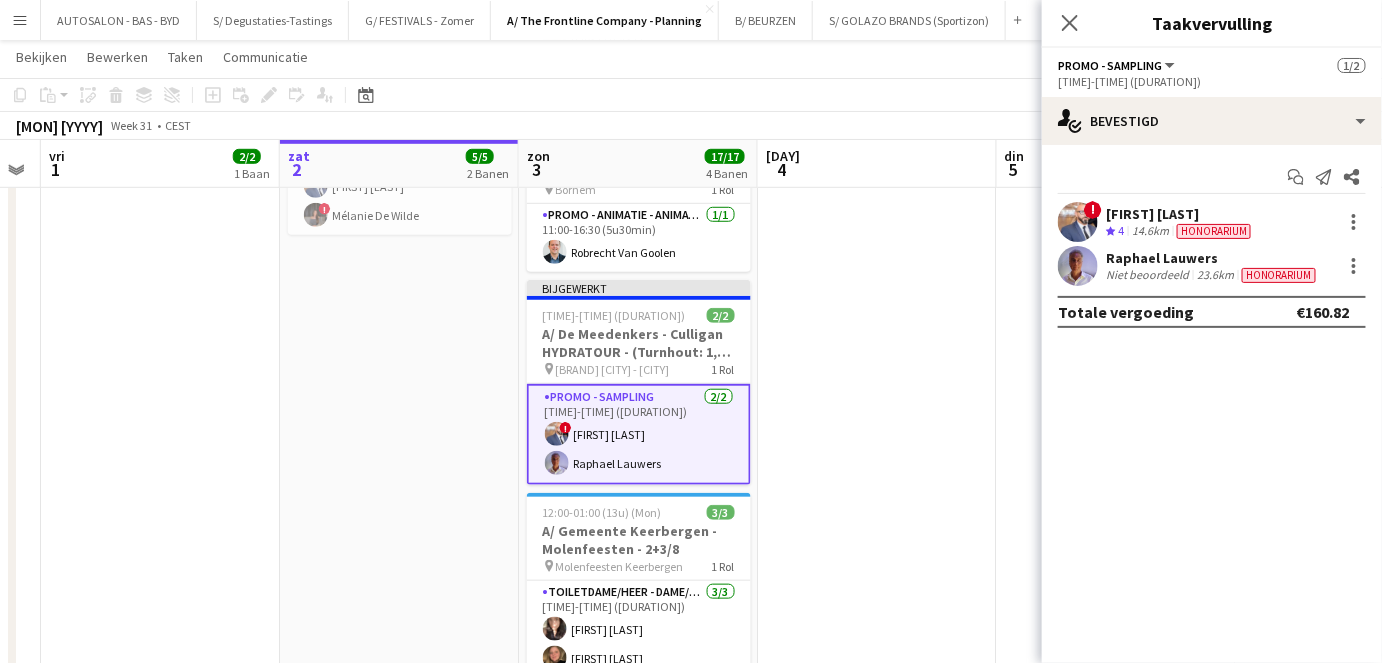 scroll, scrollTop: 0, scrollLeft: 0, axis: both 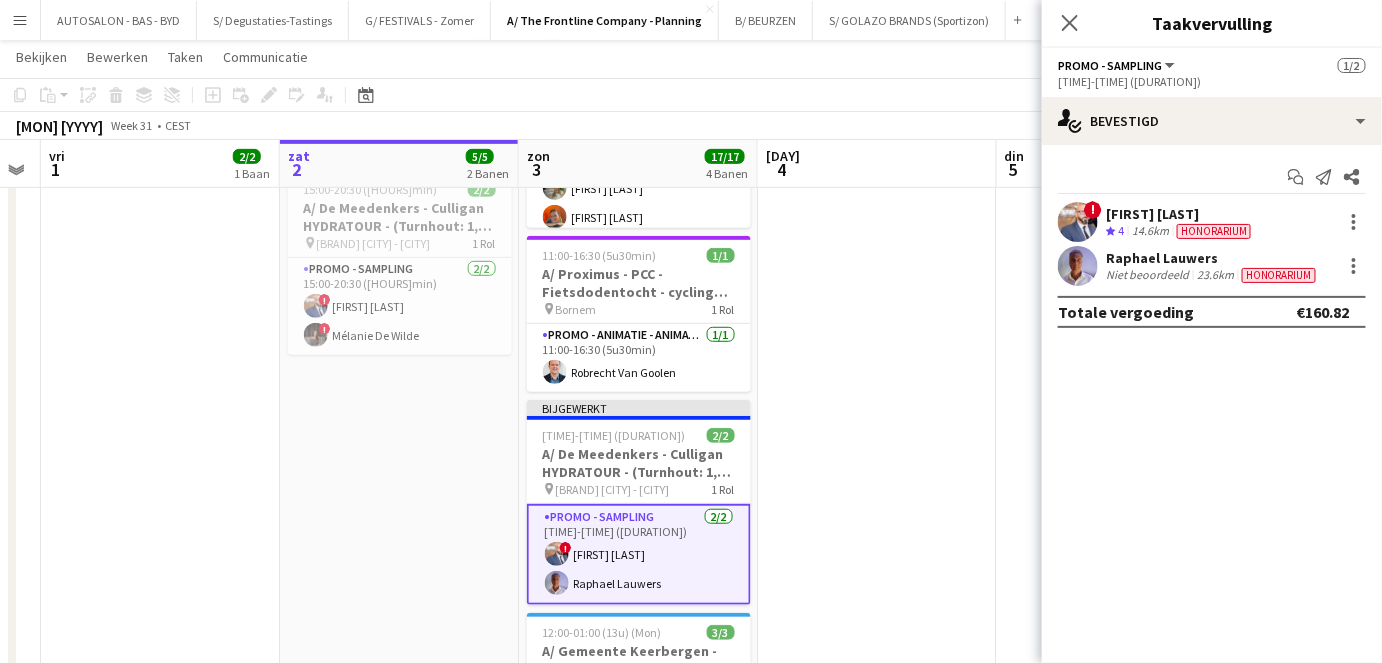 click on "Raphael Lauwers" at bounding box center [1213, 258] 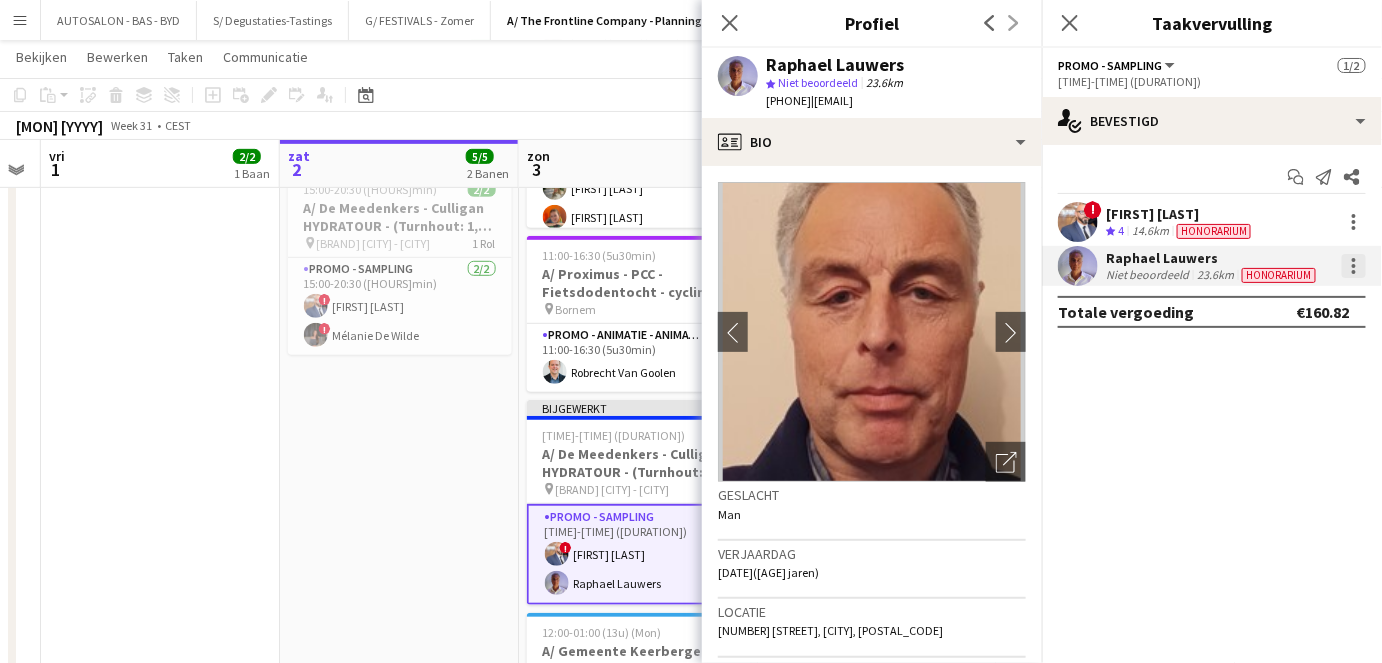 click at bounding box center (1354, 272) 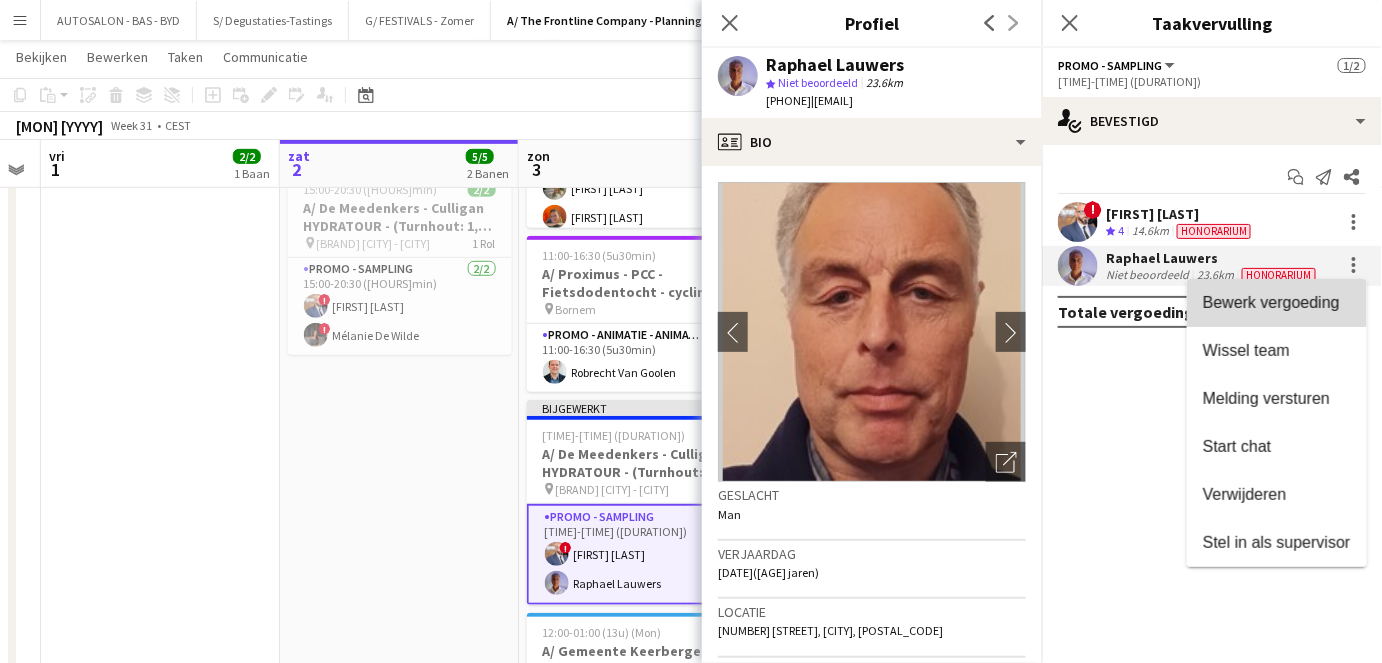 click on "Bewerk vergoeding" at bounding box center (1271, 302) 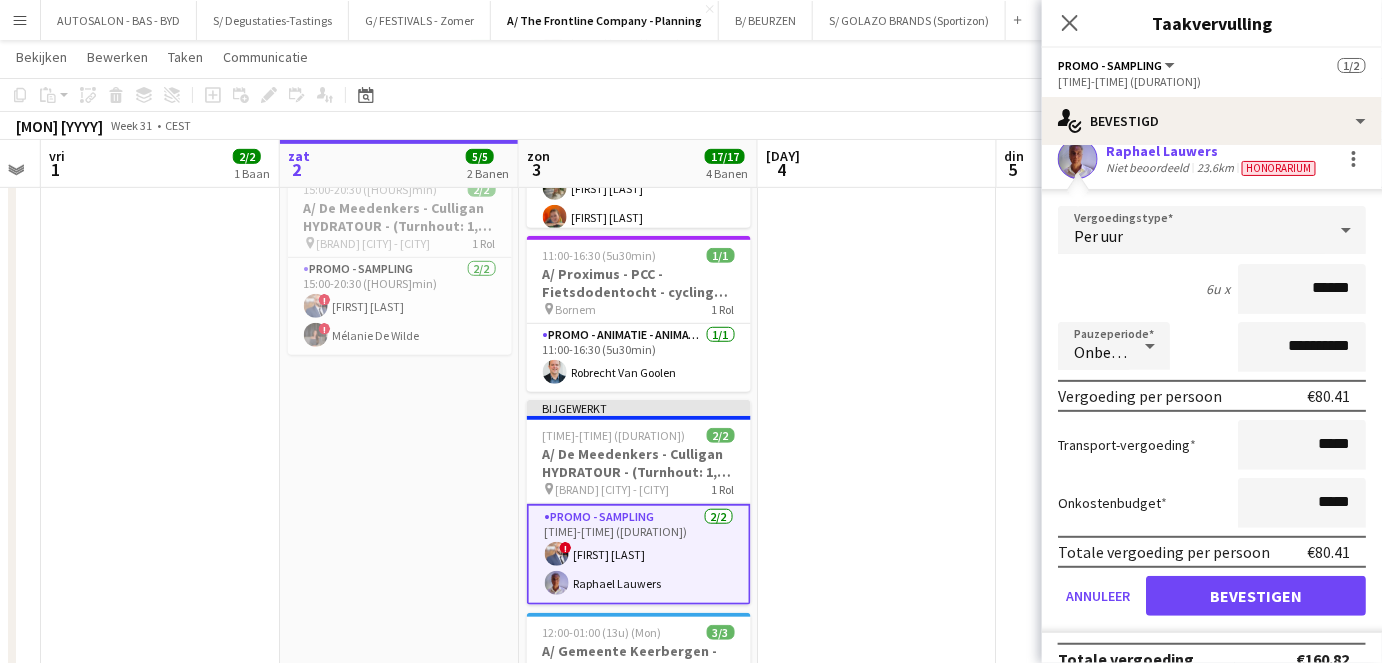 scroll, scrollTop: 111, scrollLeft: 0, axis: vertical 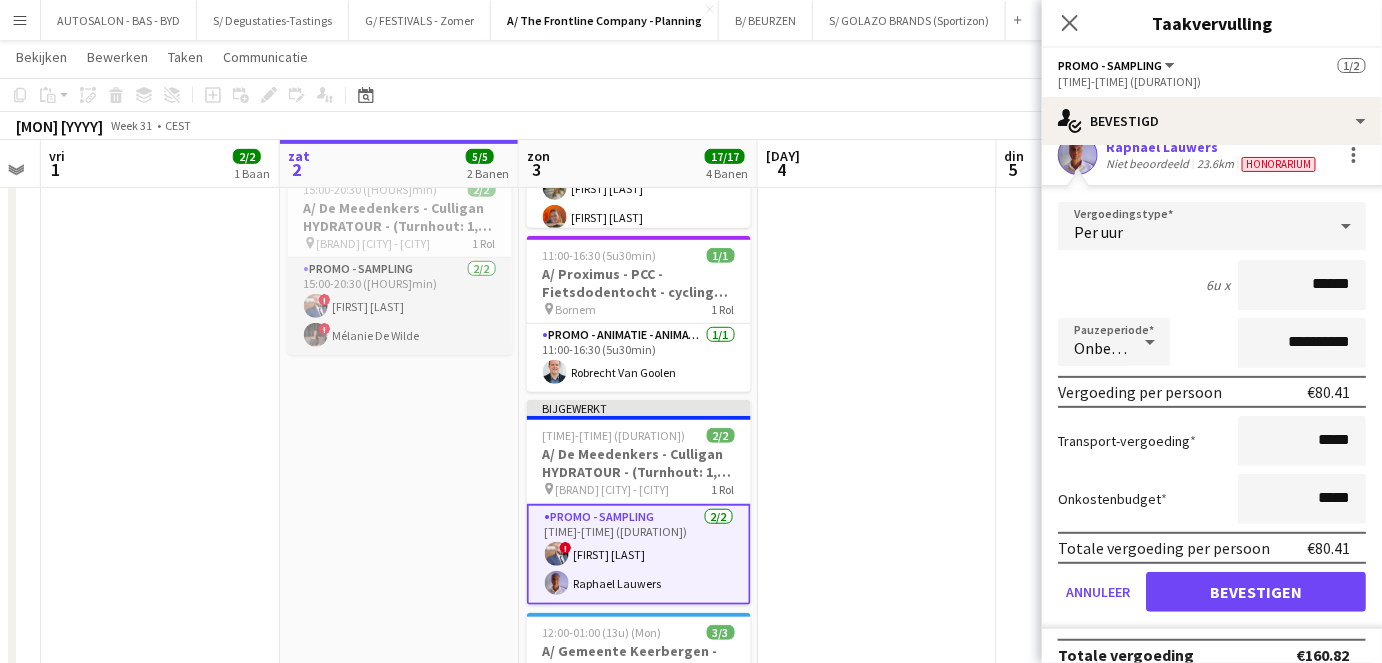 click on "Promo - Sampling   2/2   15:00-20:30 (5u30min)
! karim Menguit ! Mélanie De Wilde" at bounding box center (400, 306) 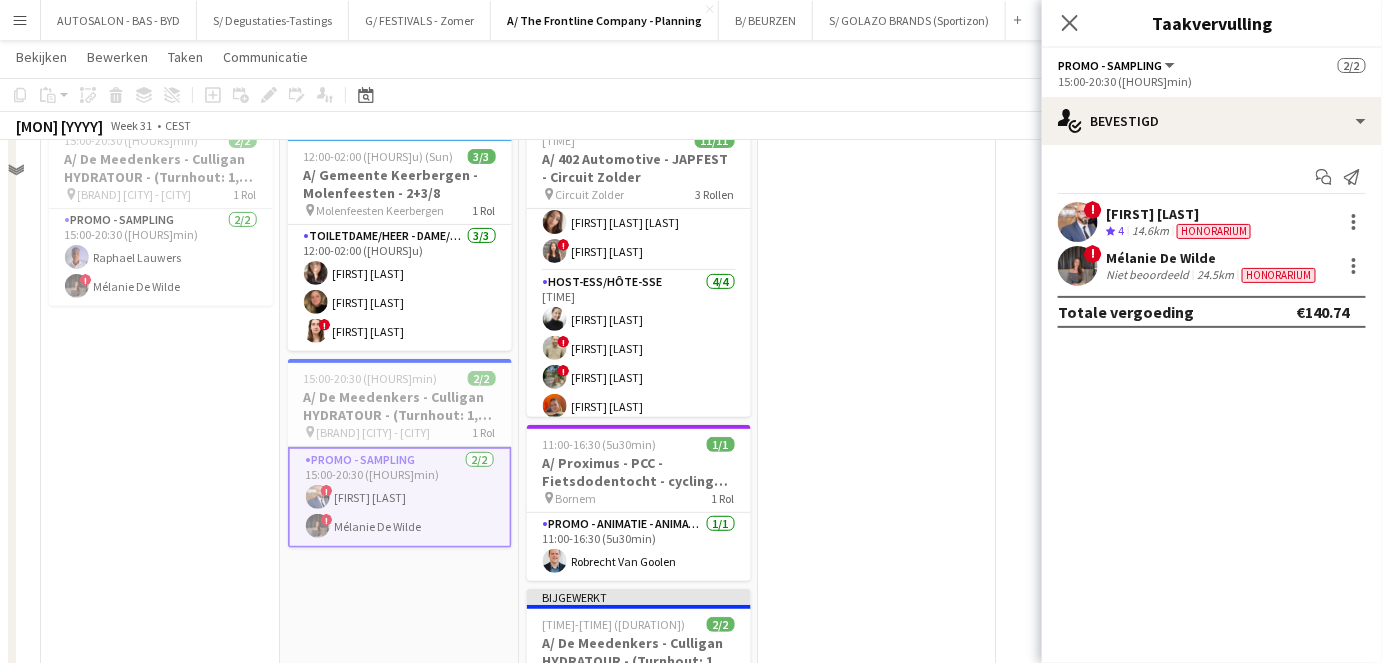 scroll, scrollTop: 45, scrollLeft: 0, axis: vertical 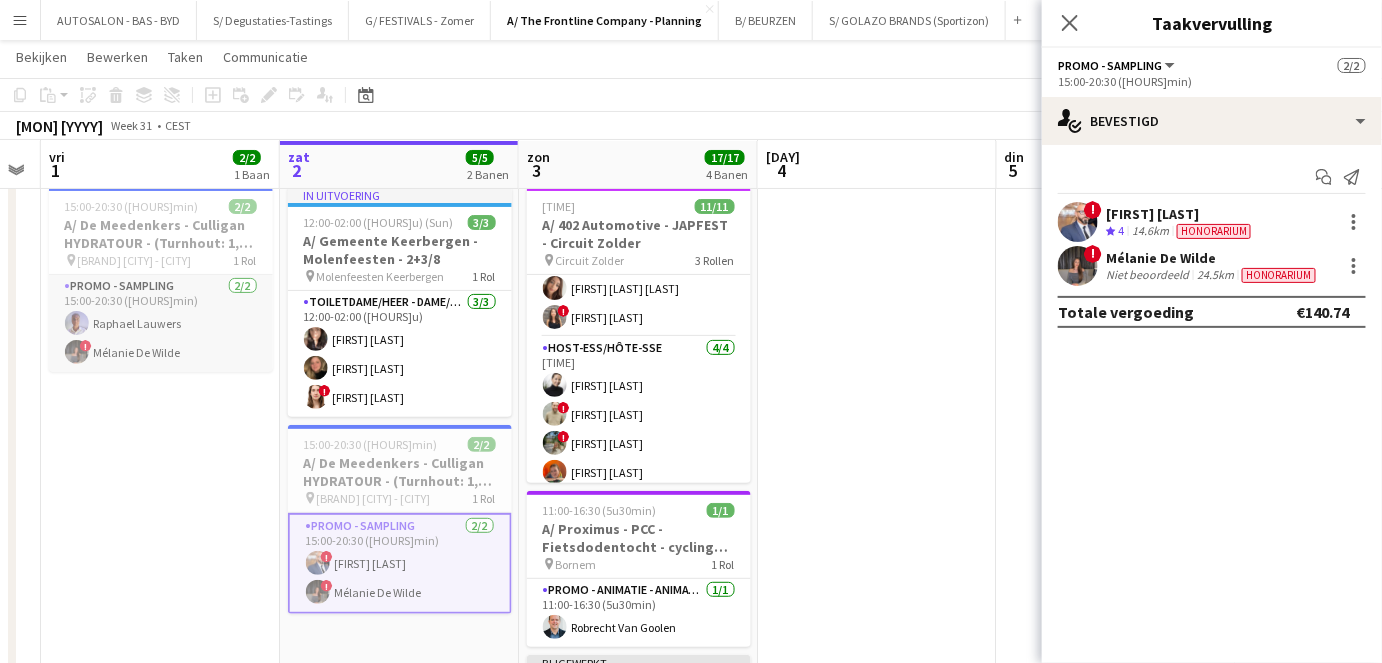 click on "Promo - Sampling   2/2   15:00-20:30 (5u30min)
Raphael Lauwers ! Mélanie De Wilde" at bounding box center [161, 323] 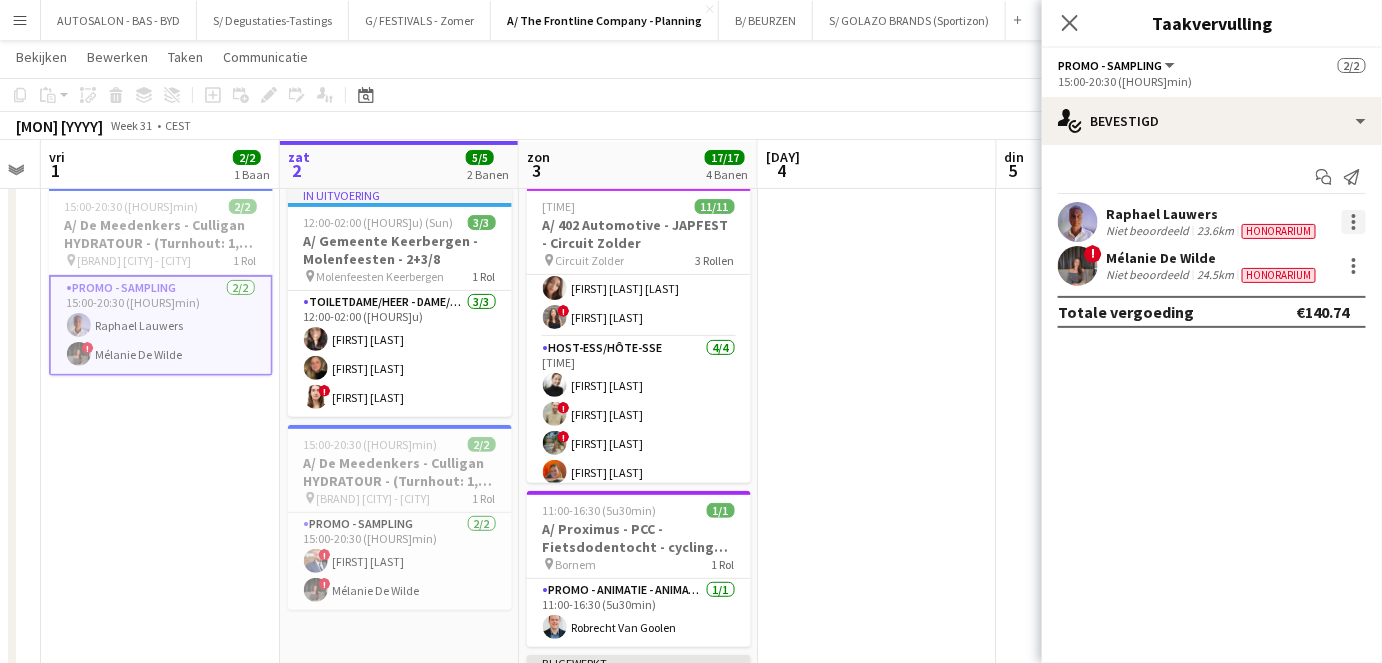 click at bounding box center [1354, 228] 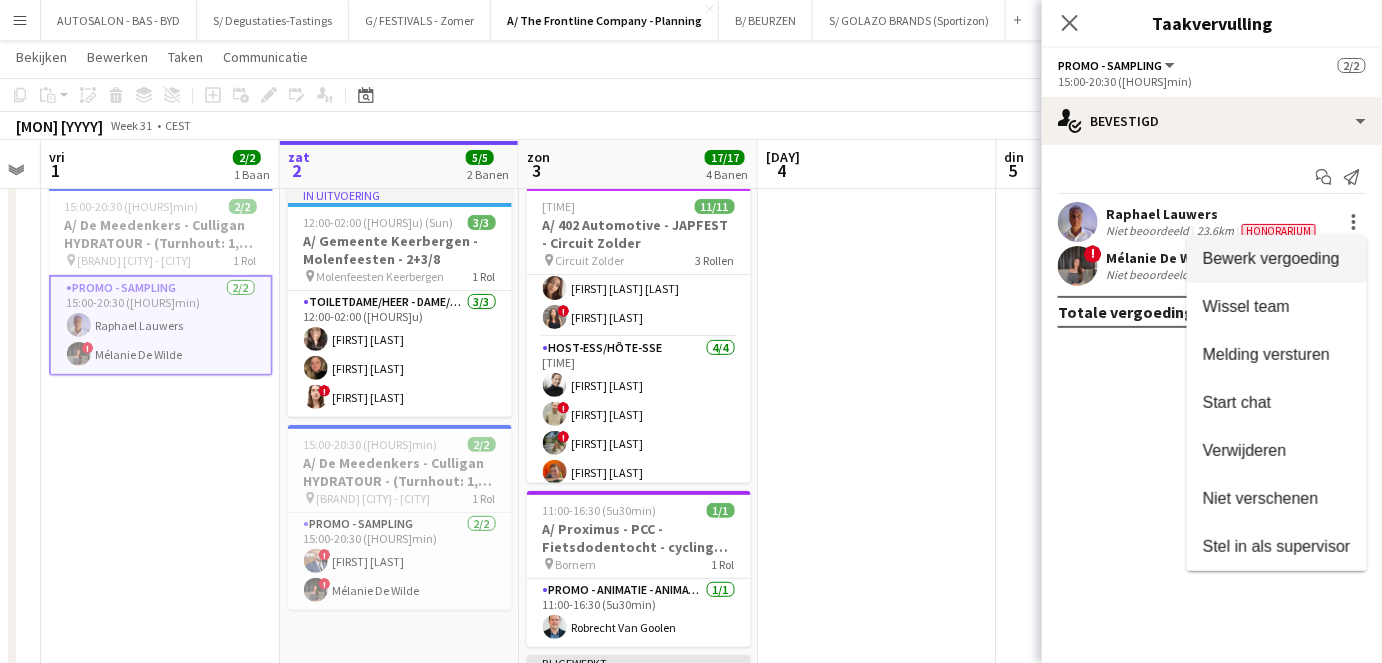 click on "Bewerk vergoeding" at bounding box center (1271, 258) 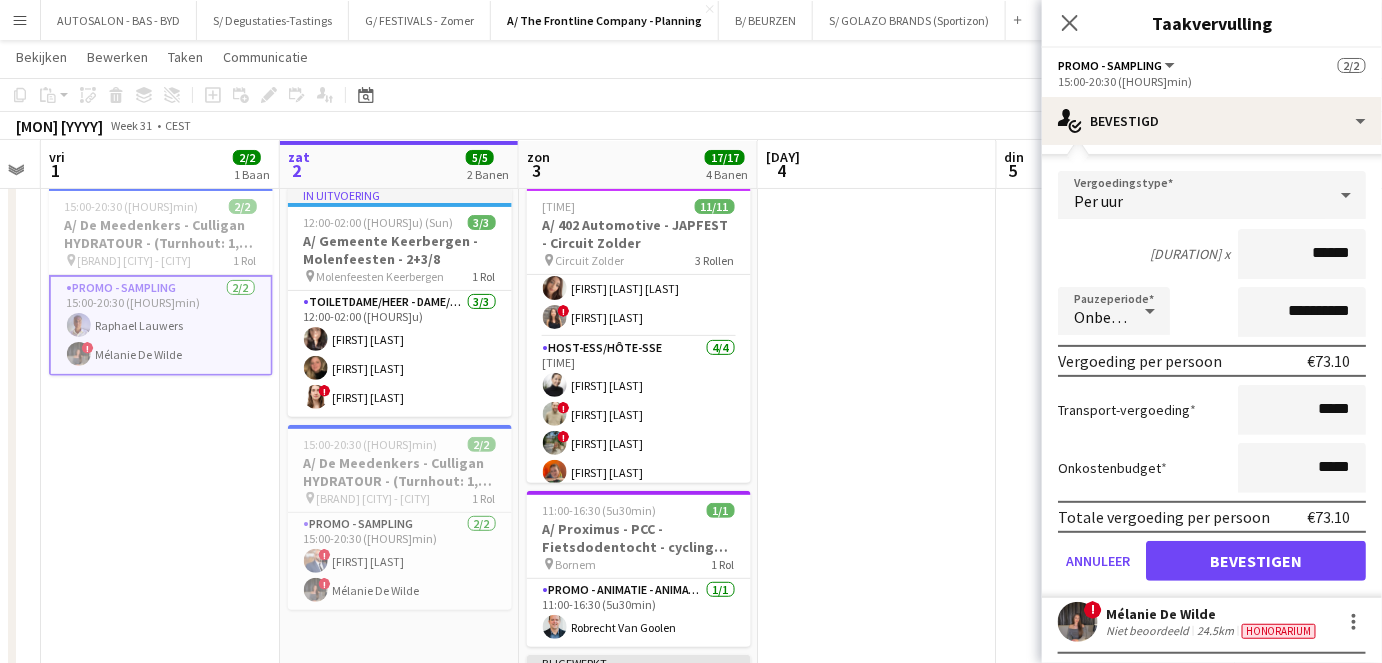 scroll, scrollTop: 22, scrollLeft: 0, axis: vertical 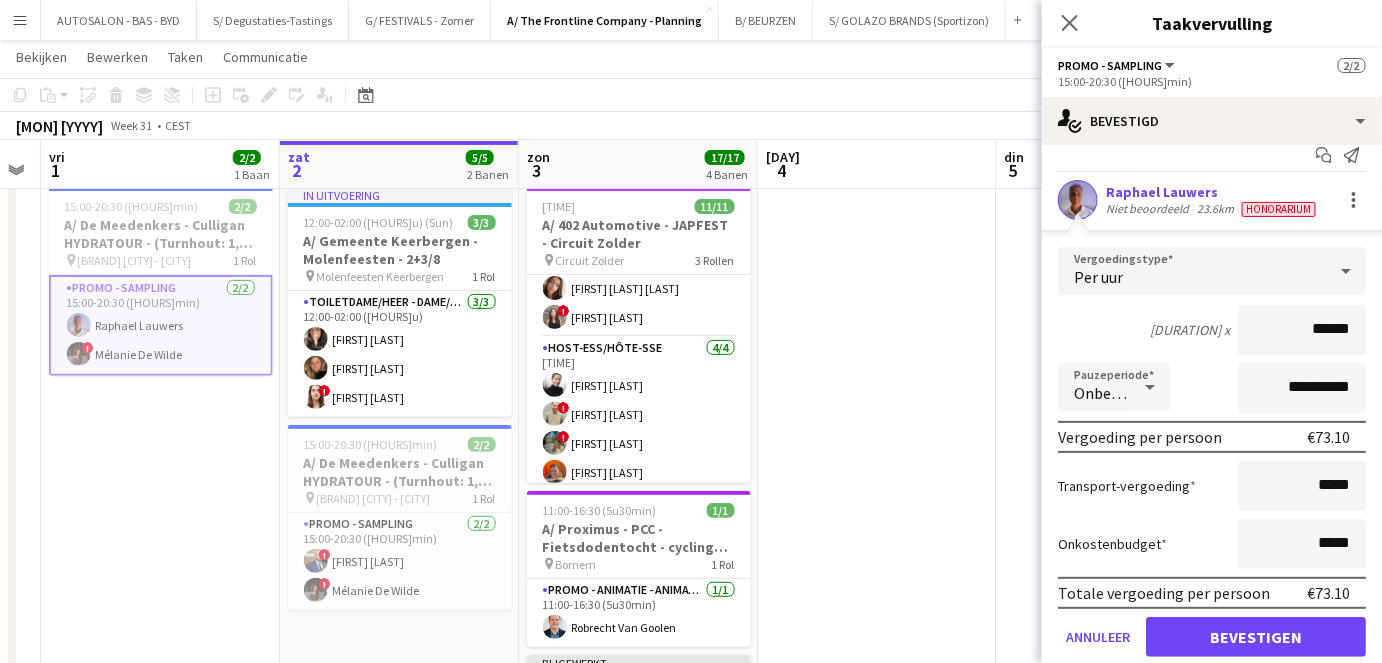 click at bounding box center [877, 643] 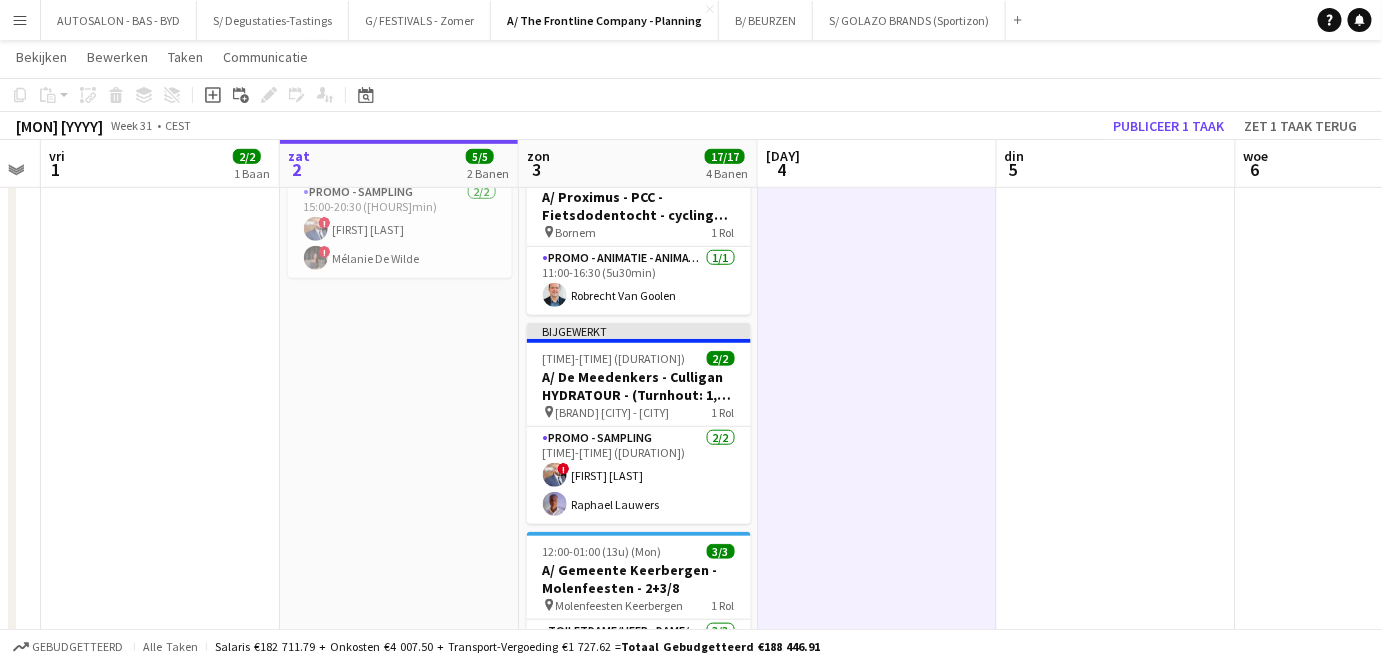 scroll, scrollTop: 378, scrollLeft: 0, axis: vertical 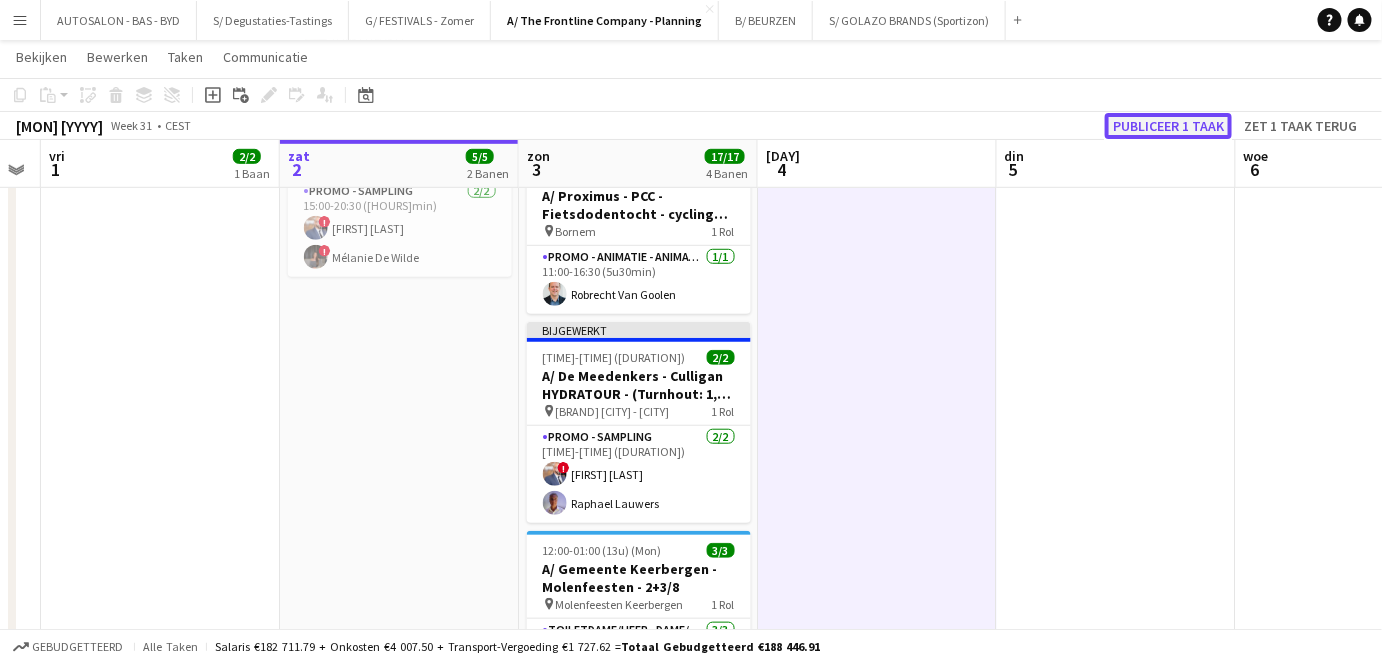 click on "Publiceer 1 taak" 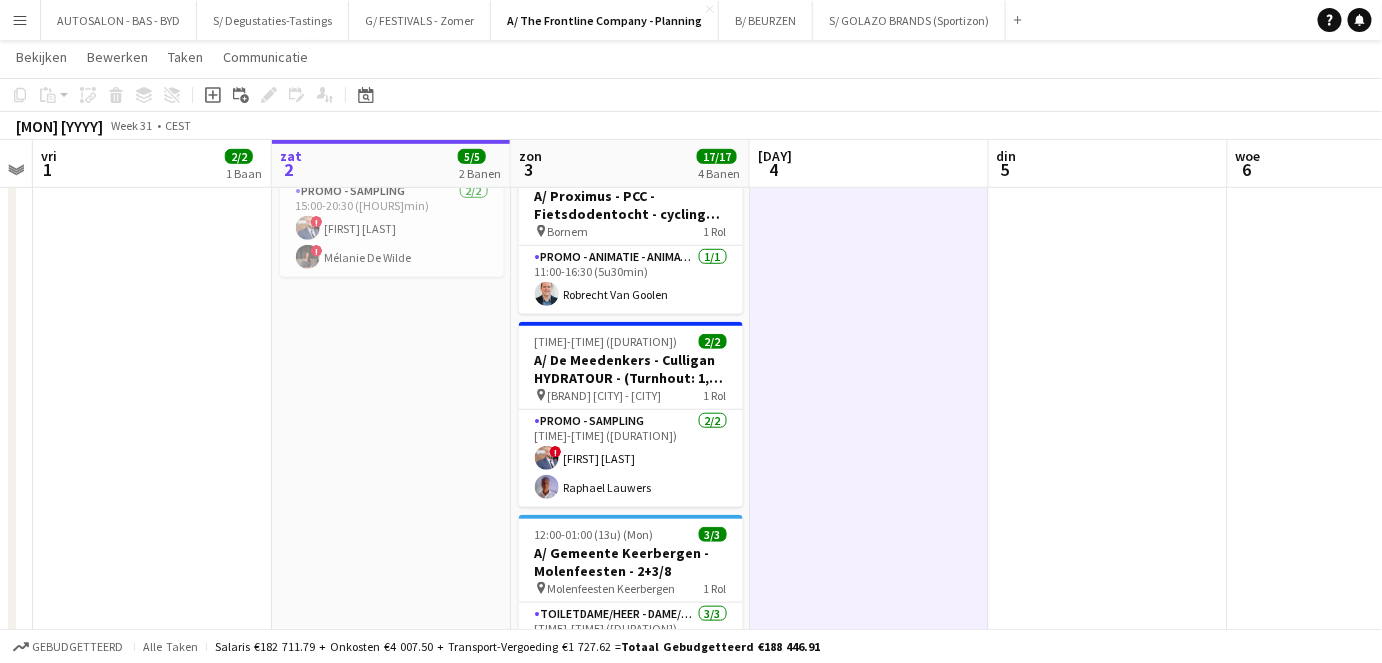 scroll, scrollTop: 0, scrollLeft: 448, axis: horizontal 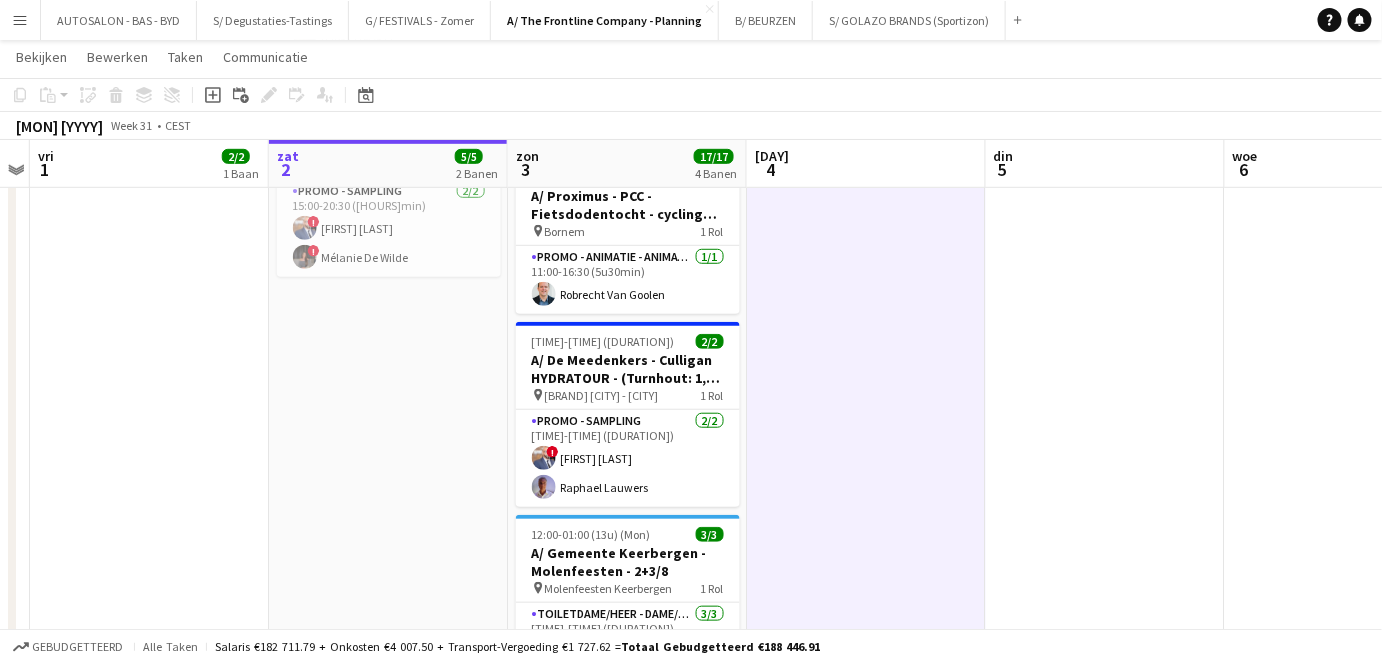 drag, startPoint x: 391, startPoint y: 284, endPoint x: 410, endPoint y: 242, distance: 46.09772 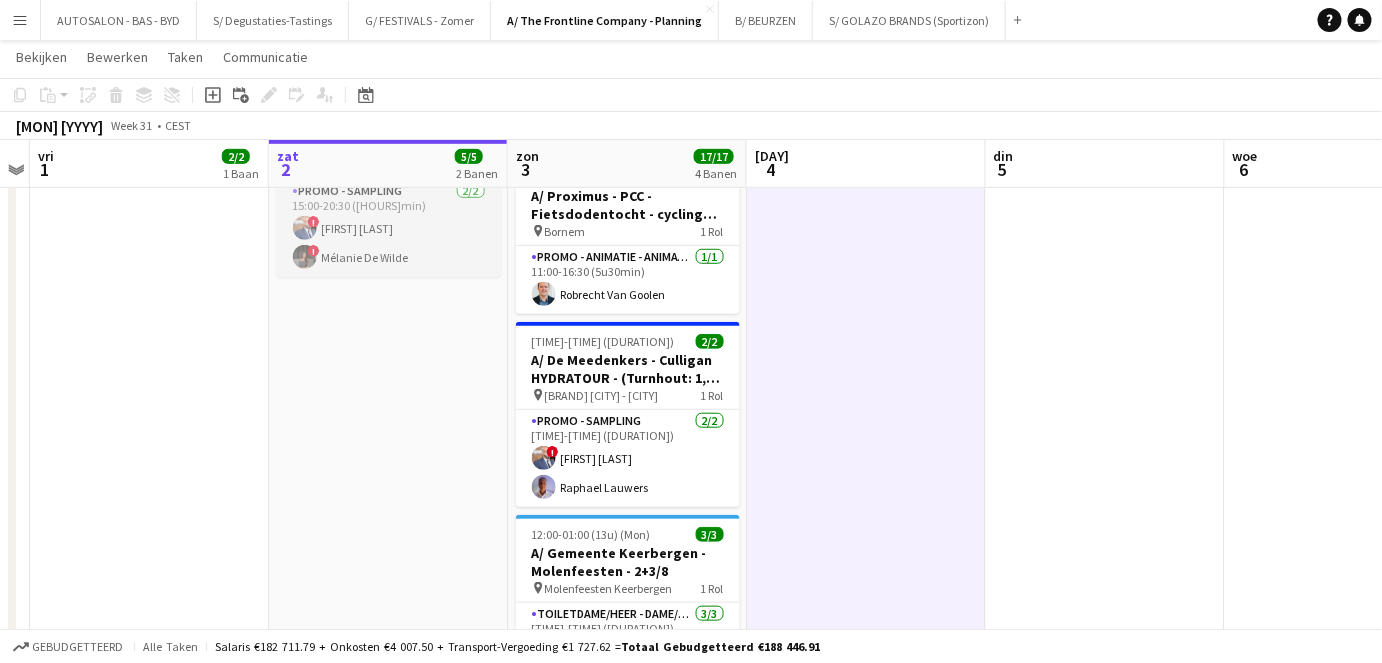 click on "Promo - Sampling   2/2   15:00-20:30 (5u30min)
! karim Menguit ! Mélanie De Wilde" at bounding box center [389, 228] 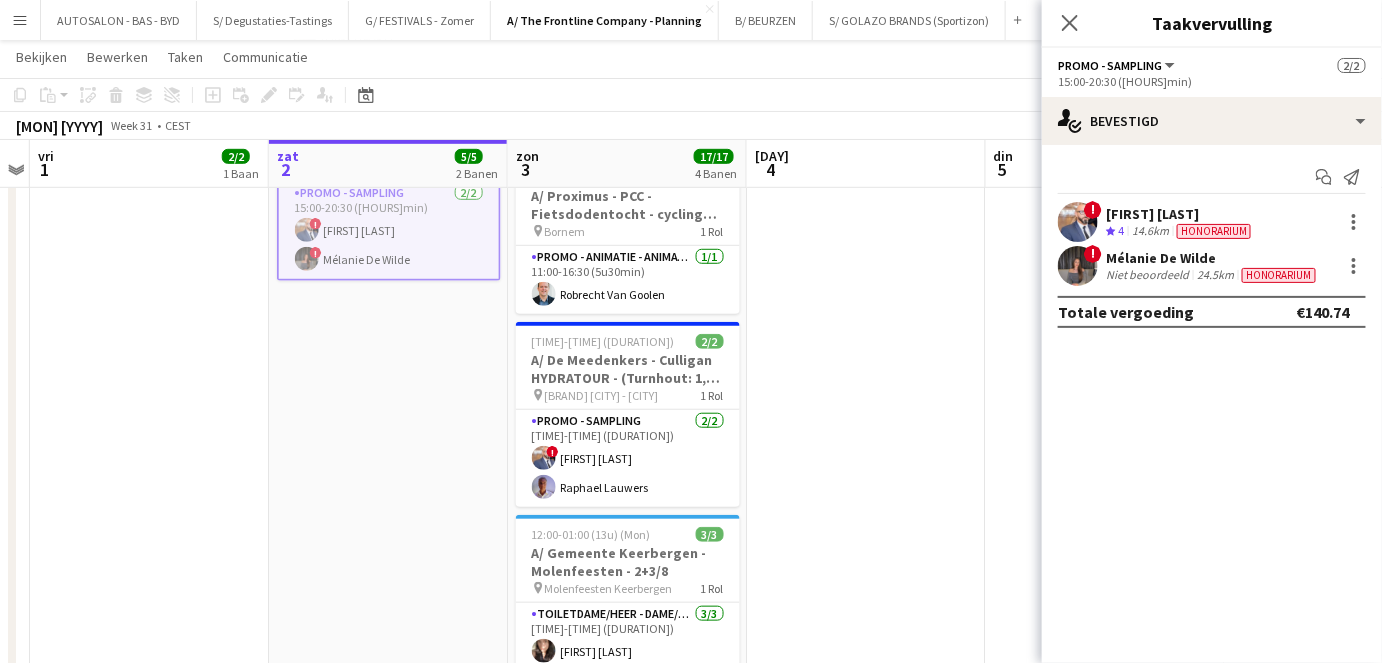 click on "Niet beoordeeld" at bounding box center [1149, 275] 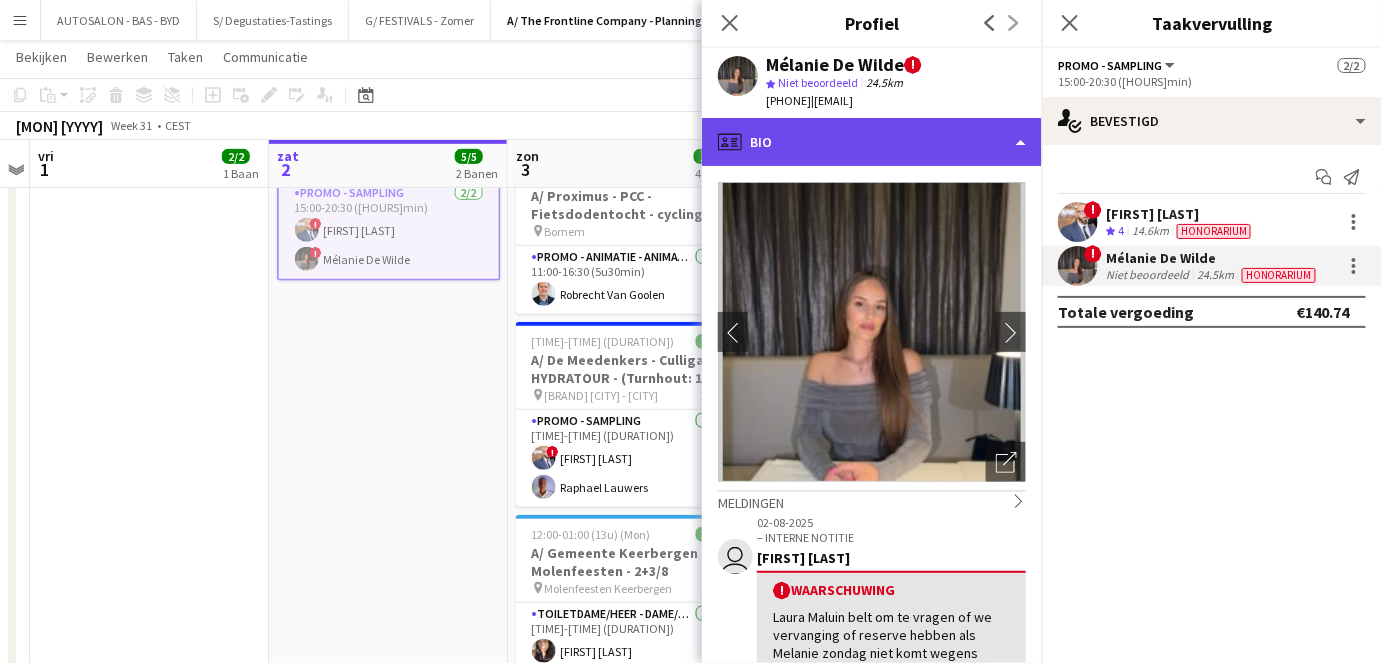 click on "profile
Bio" 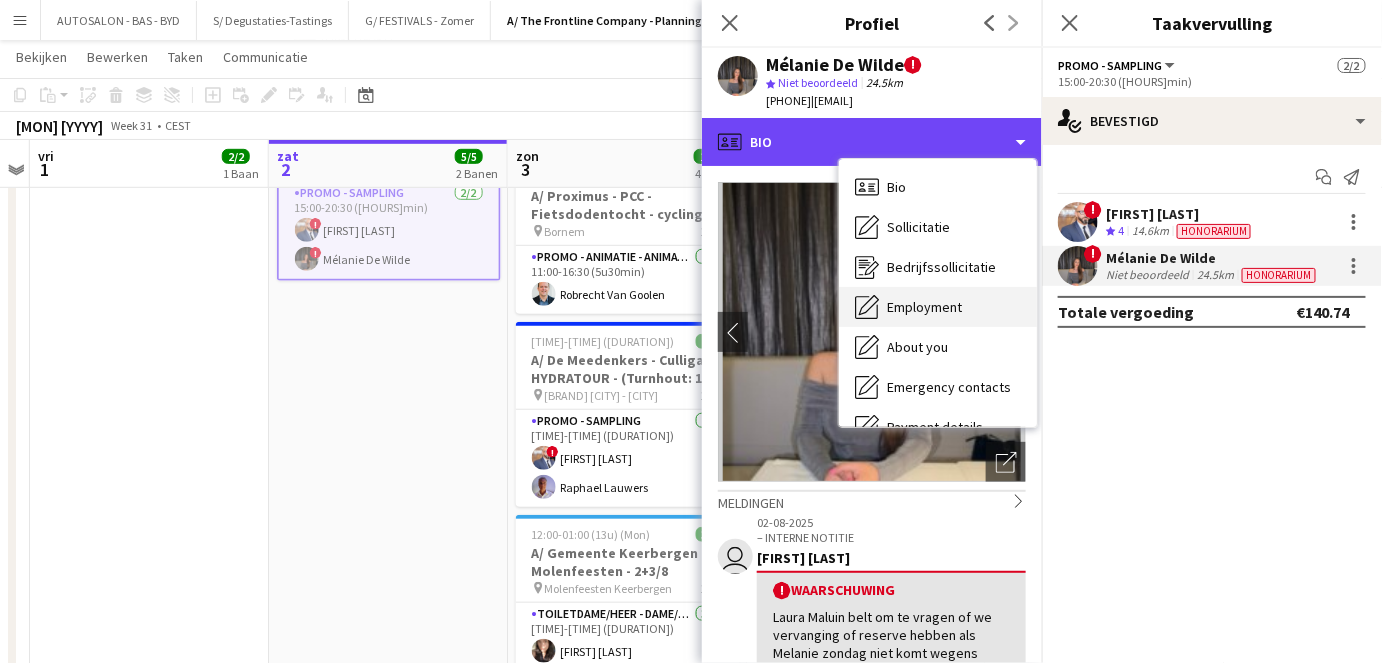 scroll, scrollTop: 187, scrollLeft: 0, axis: vertical 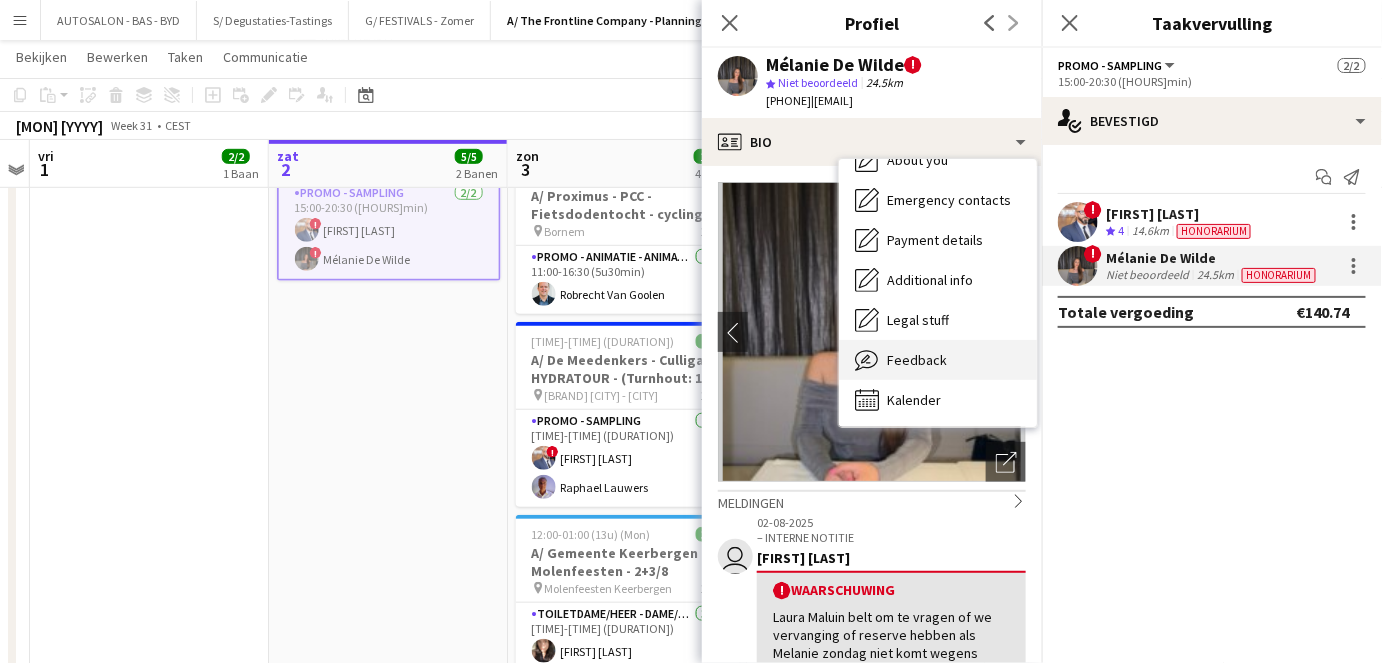 click on "Feedback" at bounding box center [917, 360] 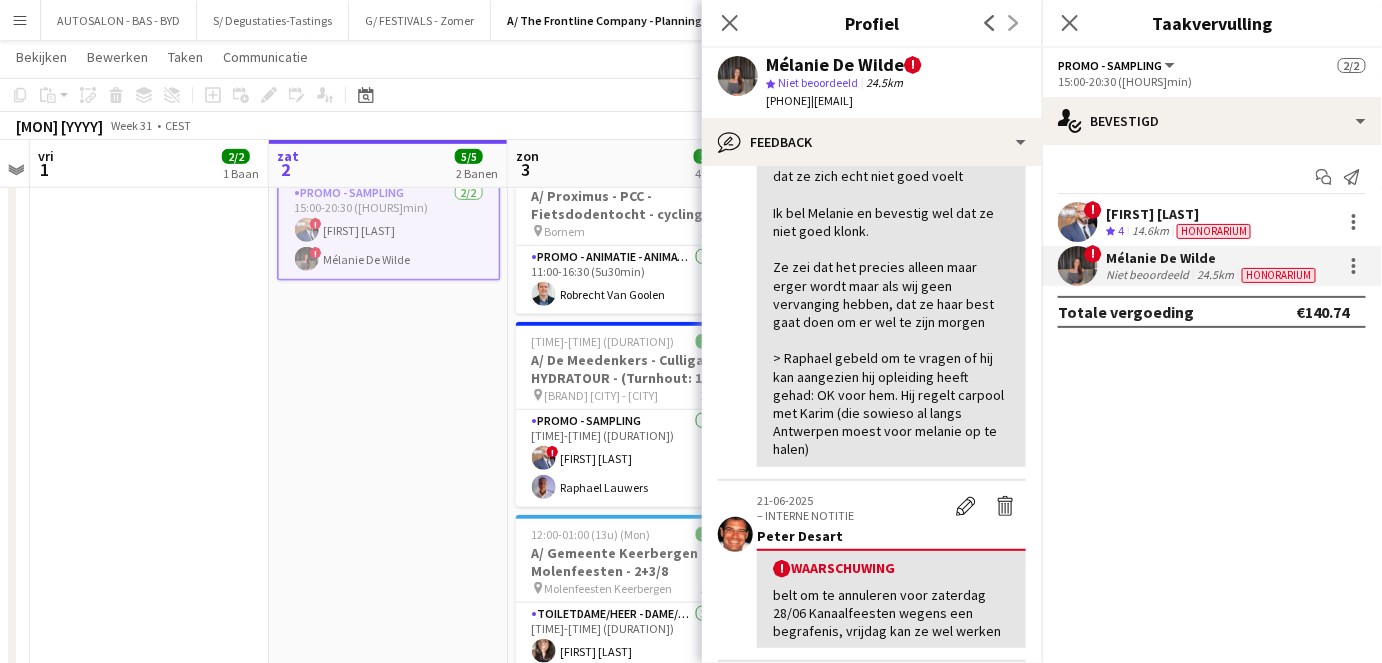 scroll, scrollTop: 257, scrollLeft: 0, axis: vertical 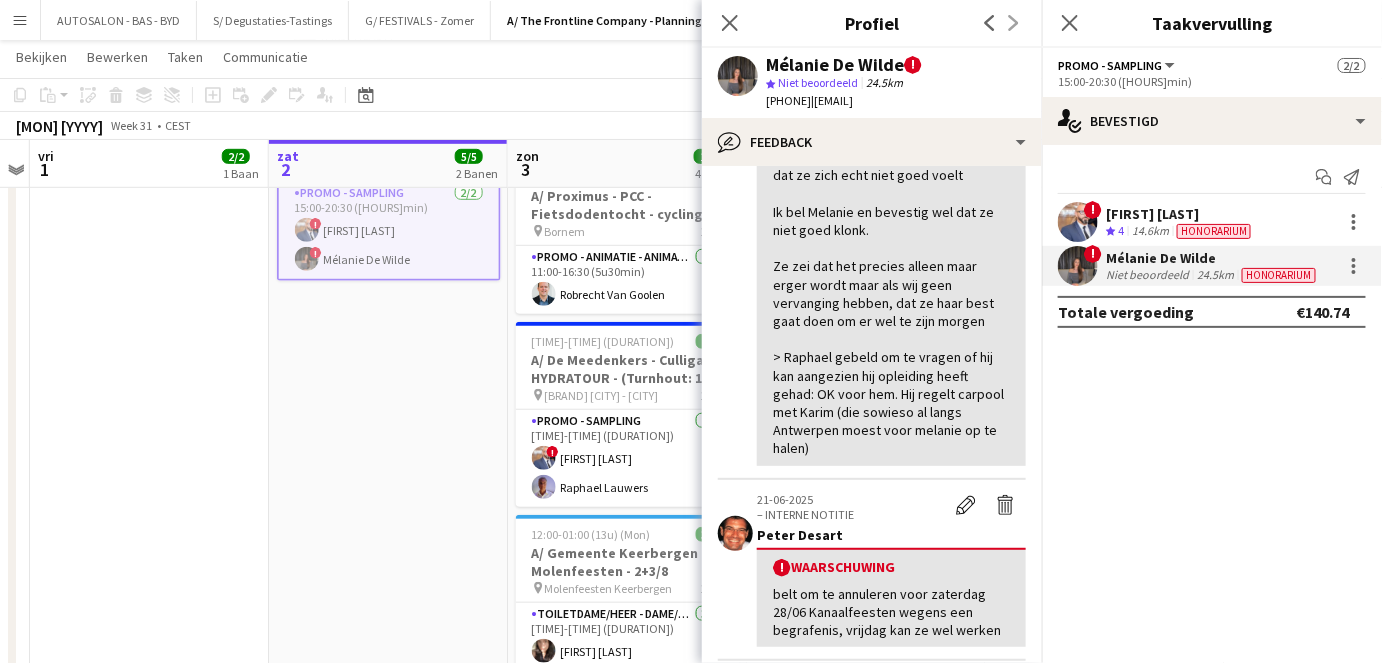 click on "In uitvoering   12:00-02:00 (14u) (Sun)   3/3   A/ Gemeente Keerbergen - Molenfeesten - 2+3/8
pin
Molenfeesten Keerbergen   1 Rol   Toiletdame/heer - dame/monsieur des toilettes   3/3   12:00-02:00 (14u)
Daphne De Smet Julie Lepage ! Evi Boeren     15:00-20:30 (5u30min)    2/2   A/ De Meedenkers - Culligan HYDRATOUR -  (Turnhout: 1,2 of 3/08 EN Oostende08+16/08)
pin
Culligan Londerzeel - Turnhout   1 Rol   Promo - Sampling   2/2   15:00-20:30 (5u30min)
! karim Menguit ! Mélanie De Wilde" at bounding box center (388, 310) 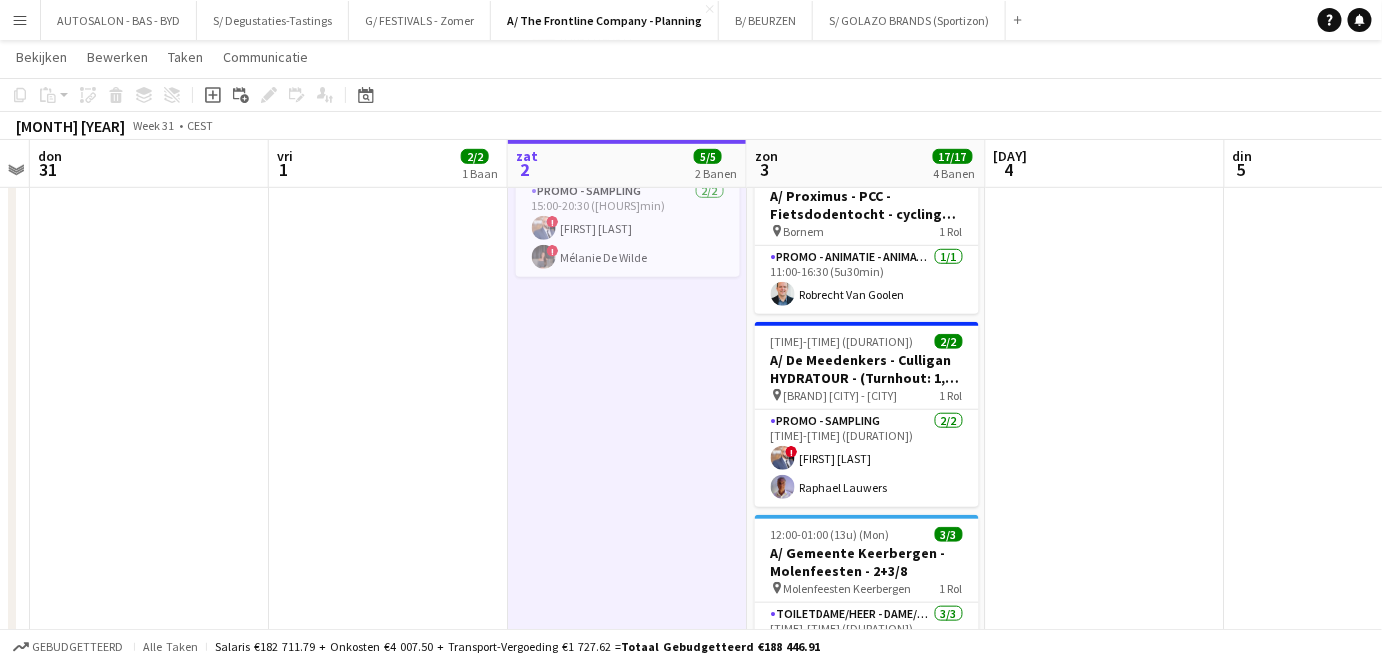 scroll, scrollTop: 0, scrollLeft: 437, axis: horizontal 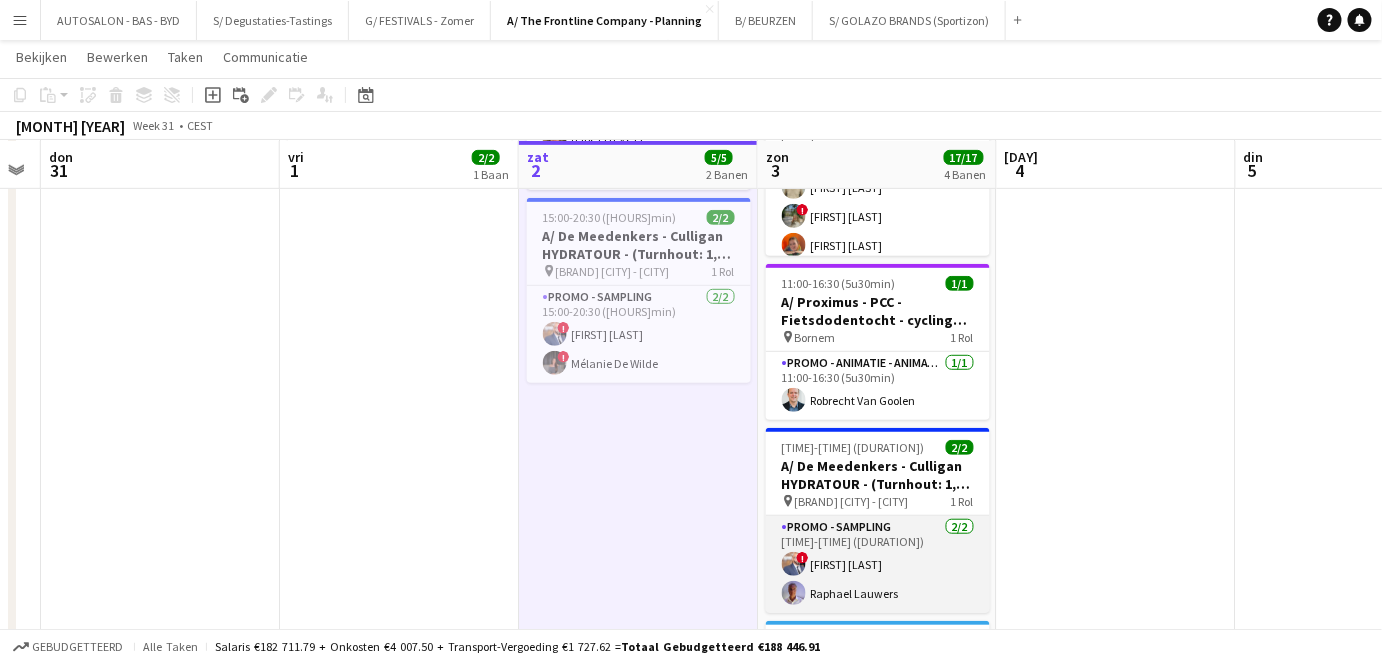 click on "Promo - Sampling   2/2   12:00-18:00 (6u)
! karim Menguit Raphael Lauwers" at bounding box center (878, 564) 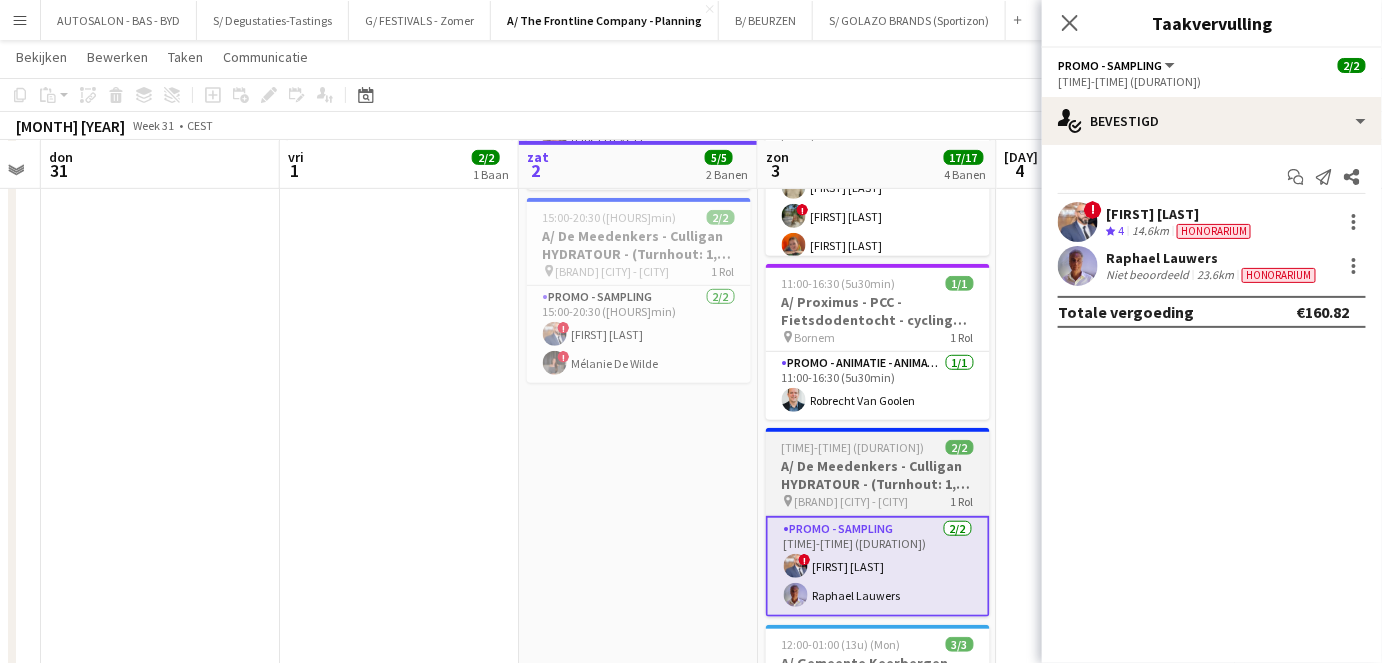 click on "A/ De Meedenkers - Culligan HYDRATOUR -  (Turnhout: 1,2 of 3/08 EN Oostende08+16/08)" at bounding box center [878, 475] 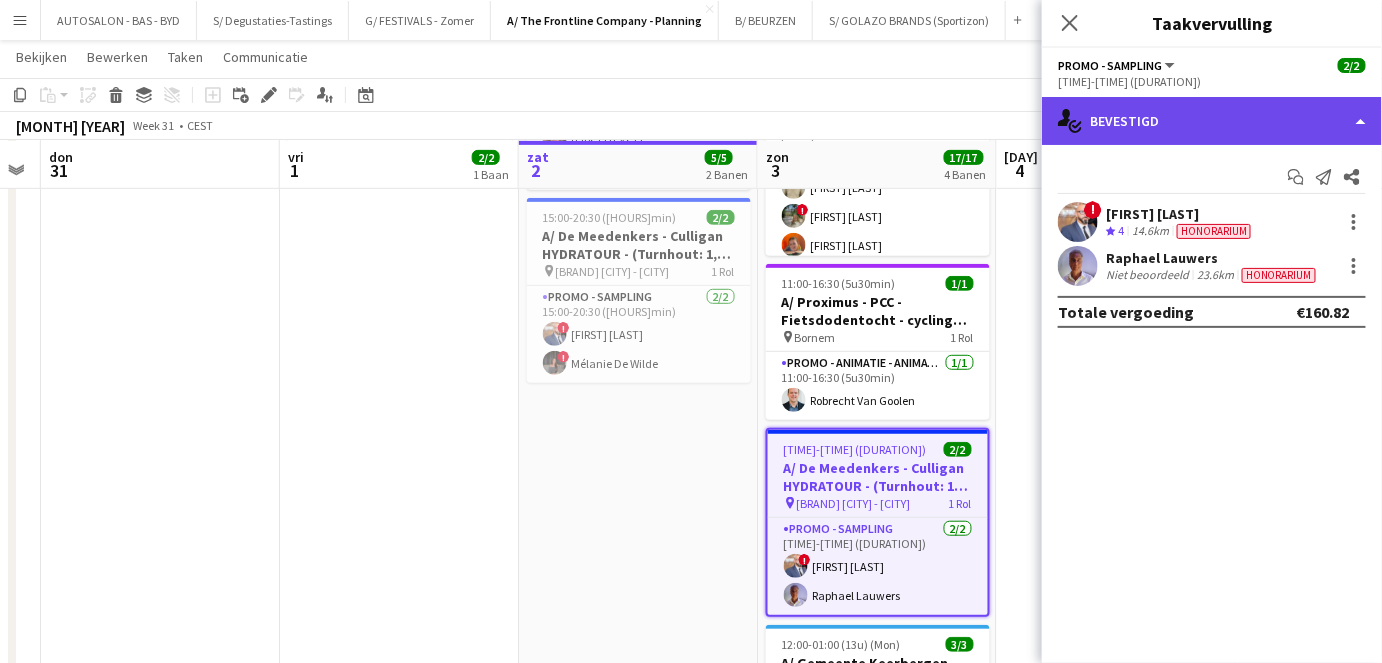click on "single-neutral-actions-check-2
Bevestigd" 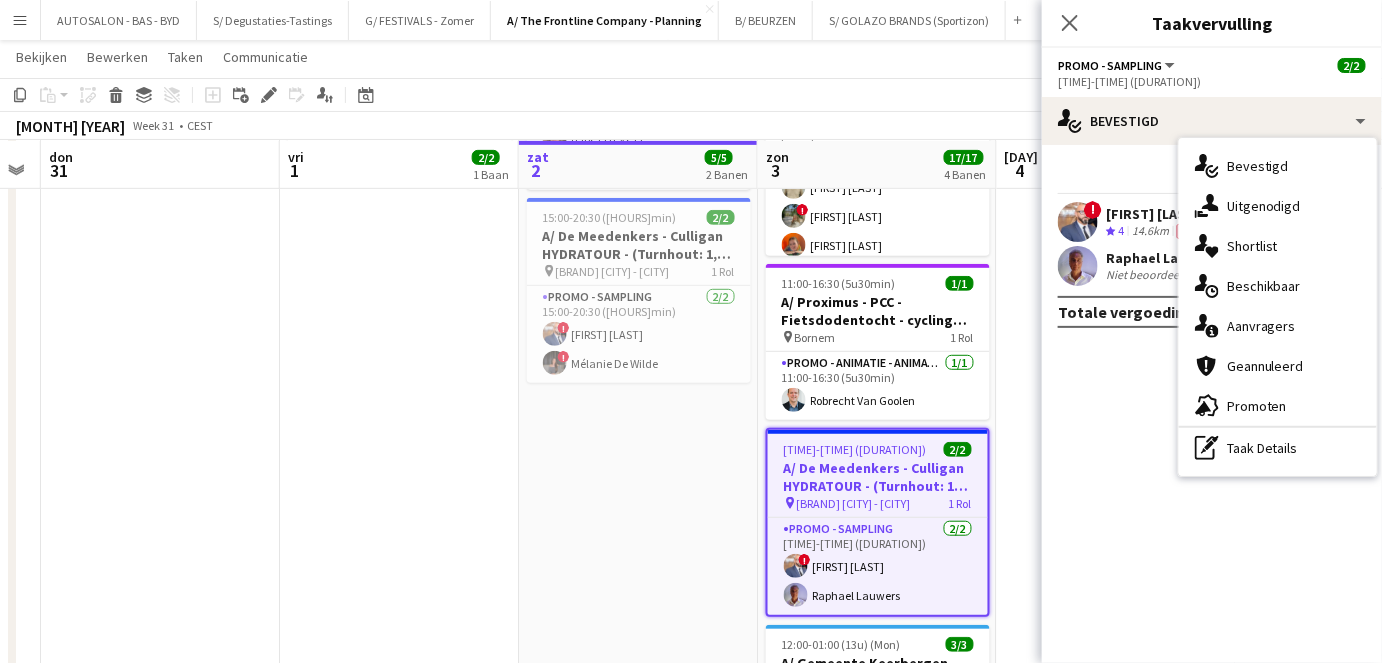 click on "check
Bevestigd
Start chat
Melding versturen
Delen
!  karim Menguit
Ploegbeoordeling
4   14.6km   Honorarium   Raphael Lauwers   Niet beoordeeld   23.6km   Honorarium   Totale vergoeding   €160.82" 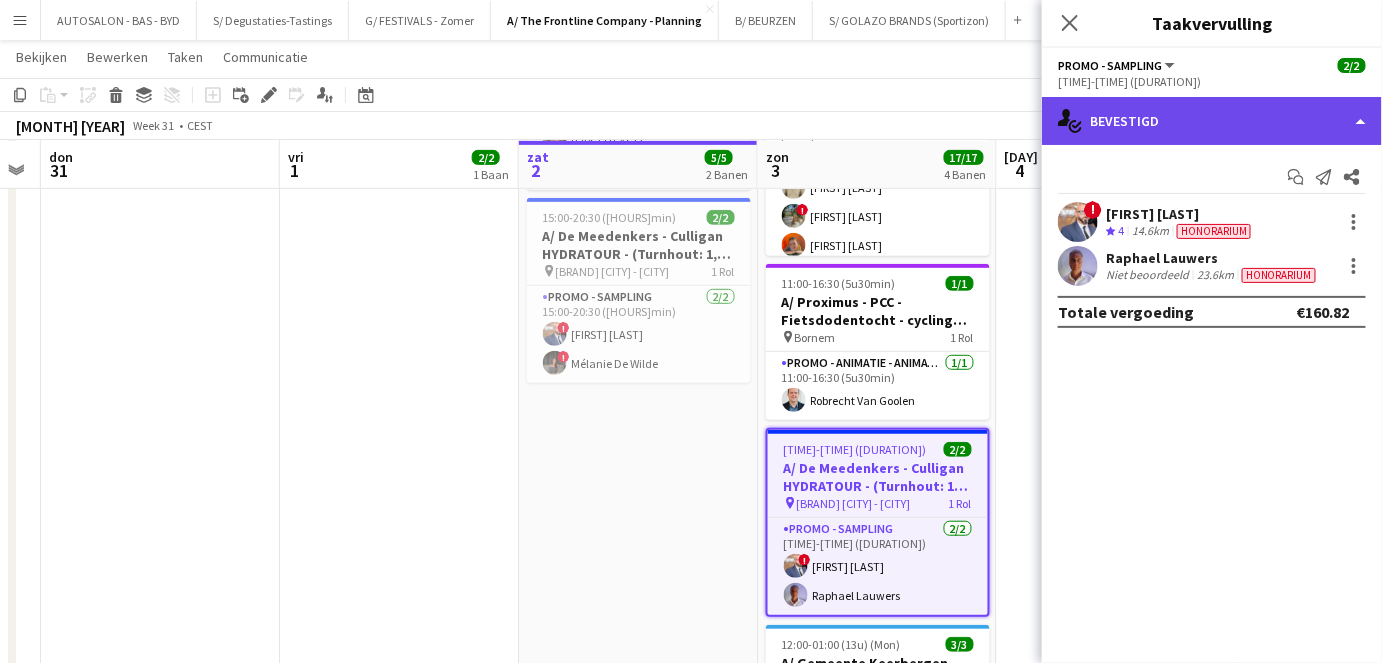 click on "single-neutral-actions-check-2
Bevestigd" 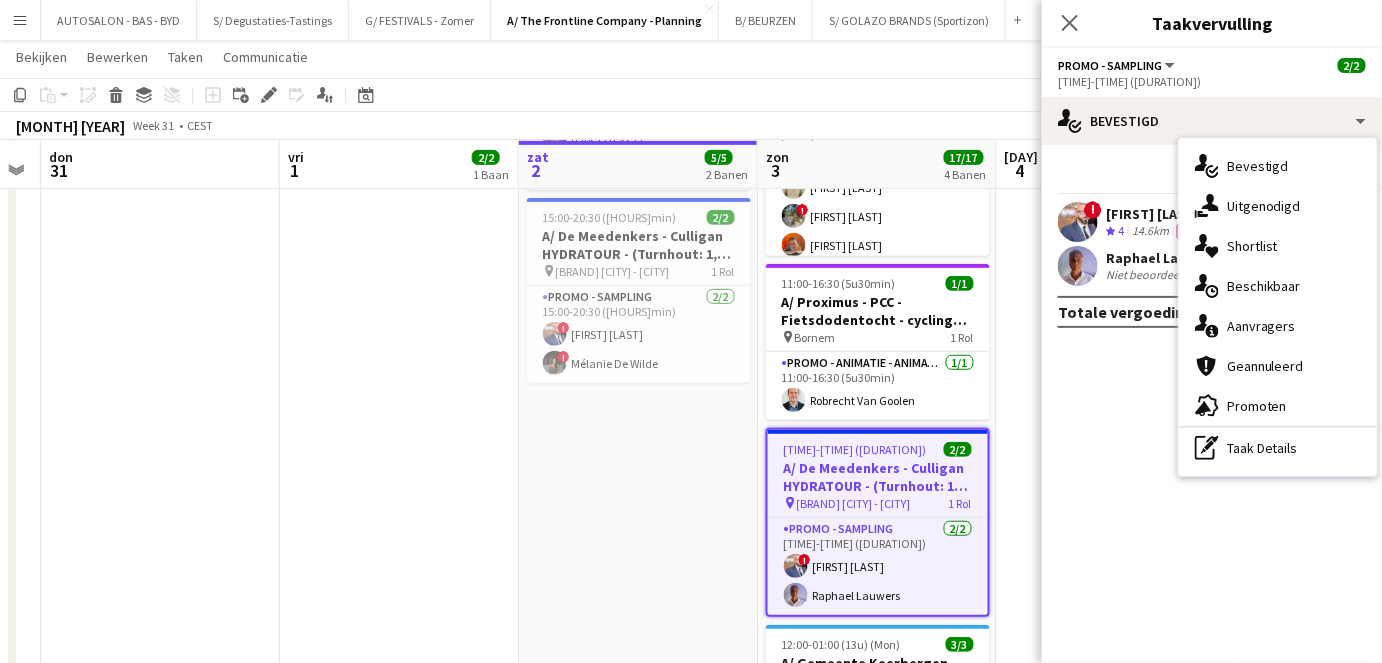 click on "12:00-18:00 (6u)" 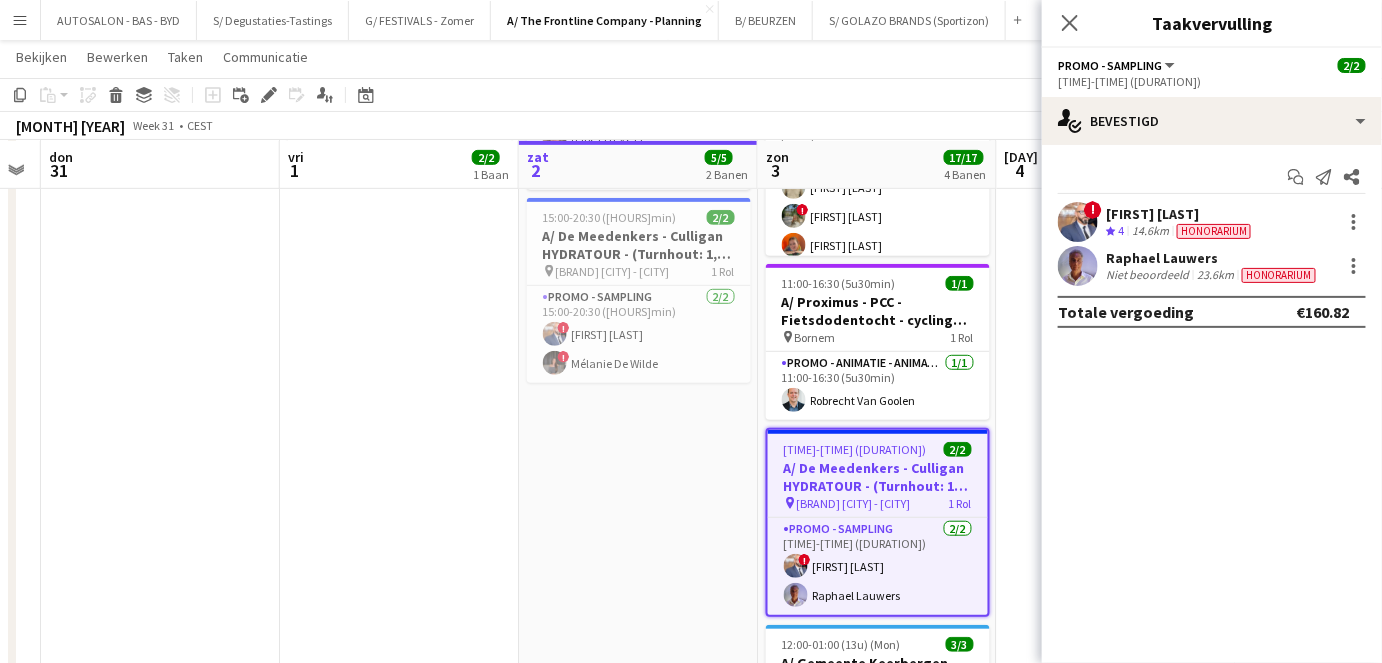 click on "A/ De Meedenkers - Culligan HYDRATOUR -  (Turnhout: 1,2 of 3/08 EN Oostende08+16/08)" at bounding box center (878, 477) 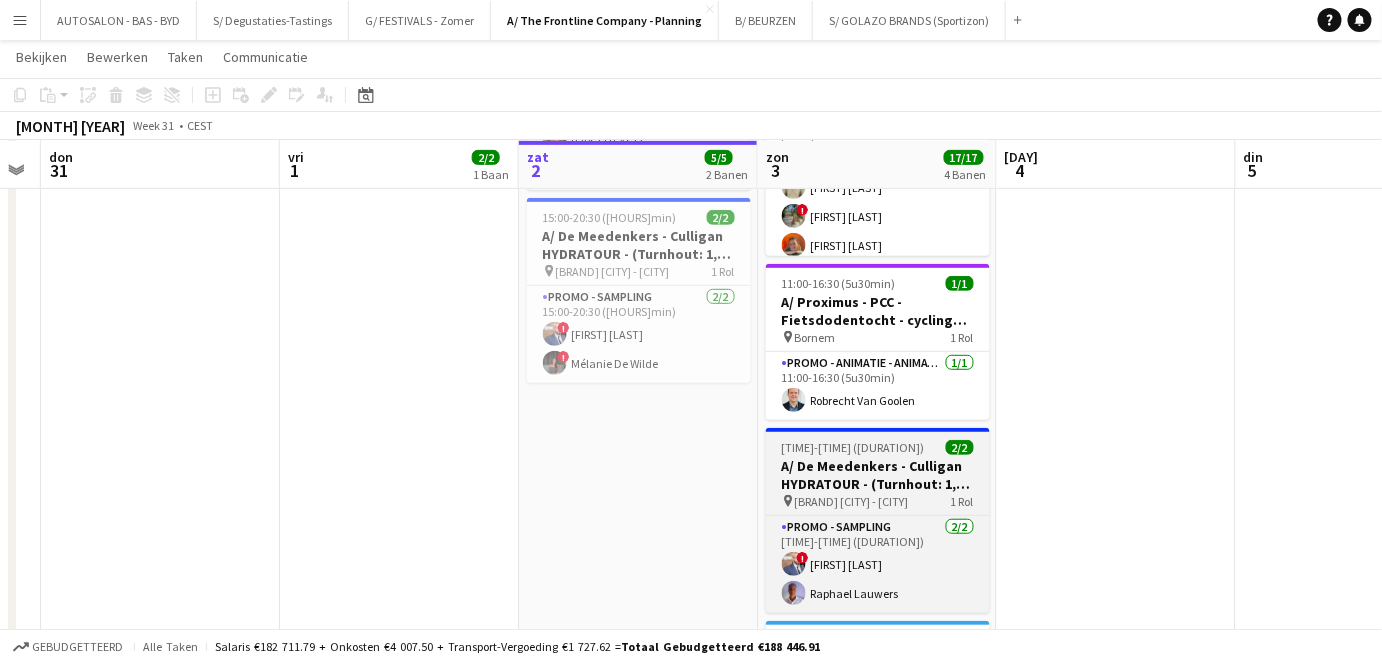 click on "12:00-18:00 (6u)    2/2" at bounding box center [878, 447] 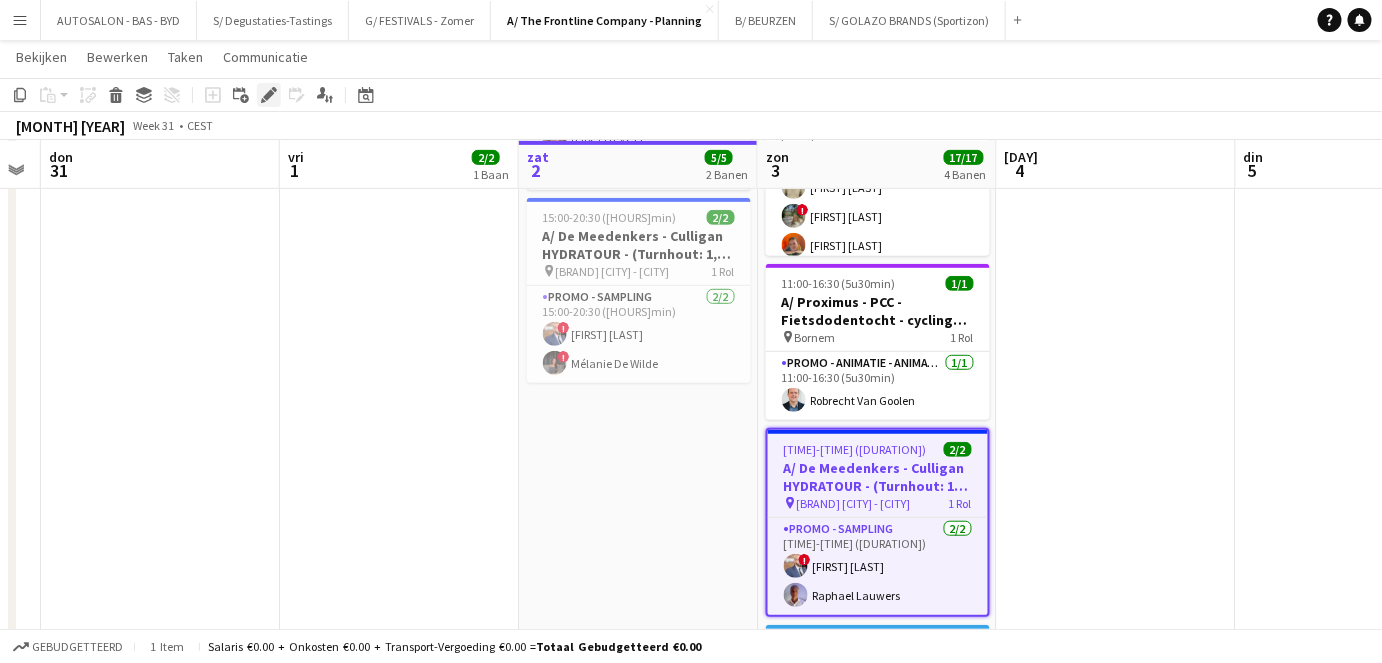 click 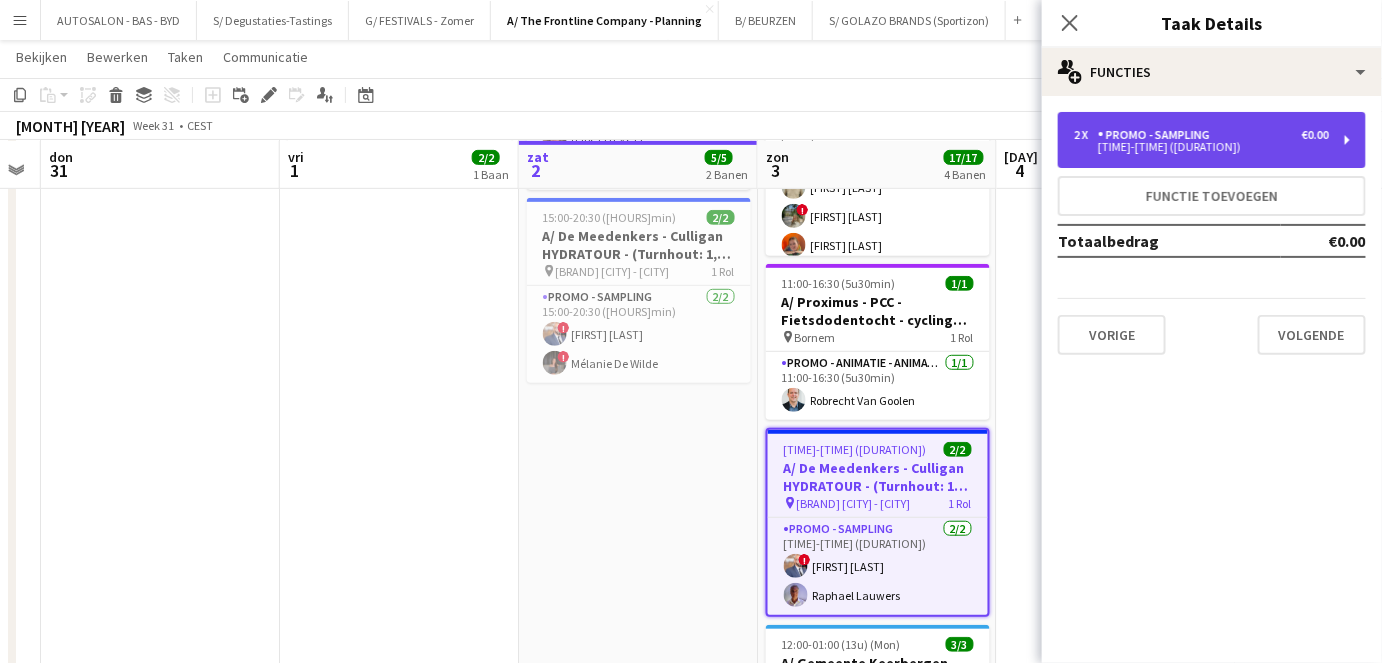 click on "12:00-18:00 (6u)" at bounding box center [1201, 147] 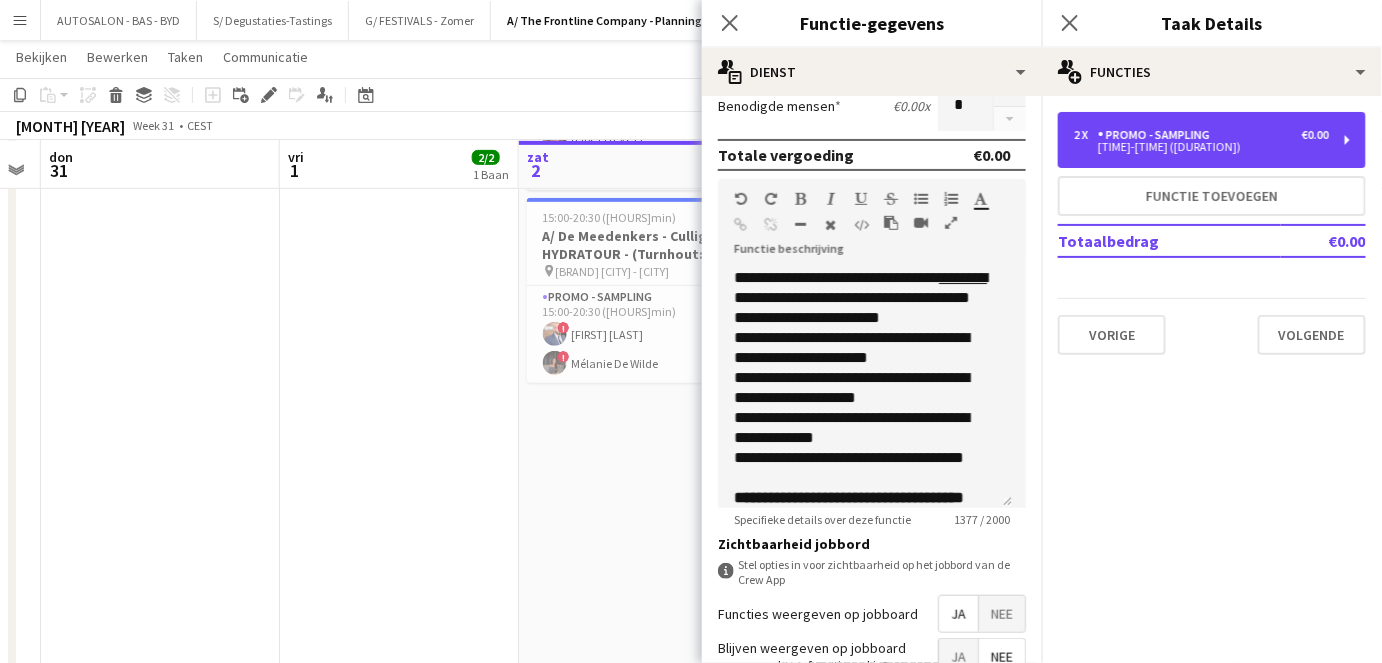 scroll, scrollTop: 514, scrollLeft: 0, axis: vertical 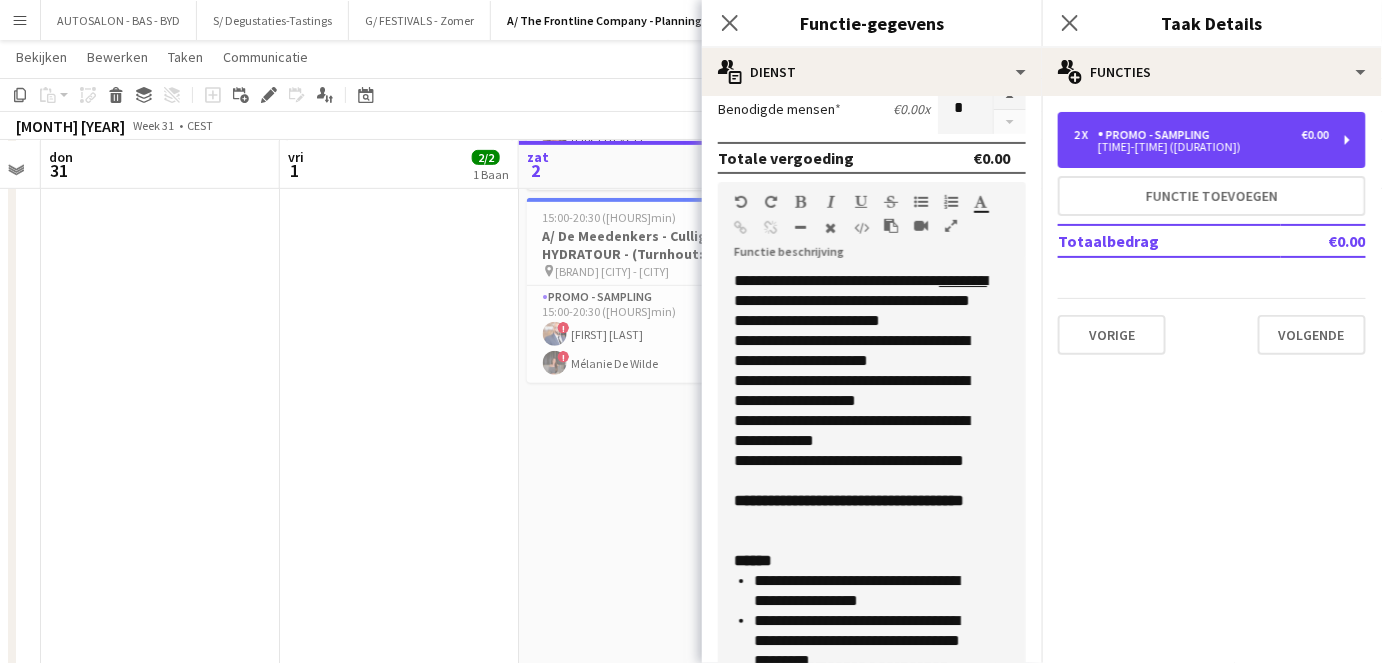 drag, startPoint x: 1010, startPoint y: 502, endPoint x: 979, endPoint y: 705, distance: 205.35335 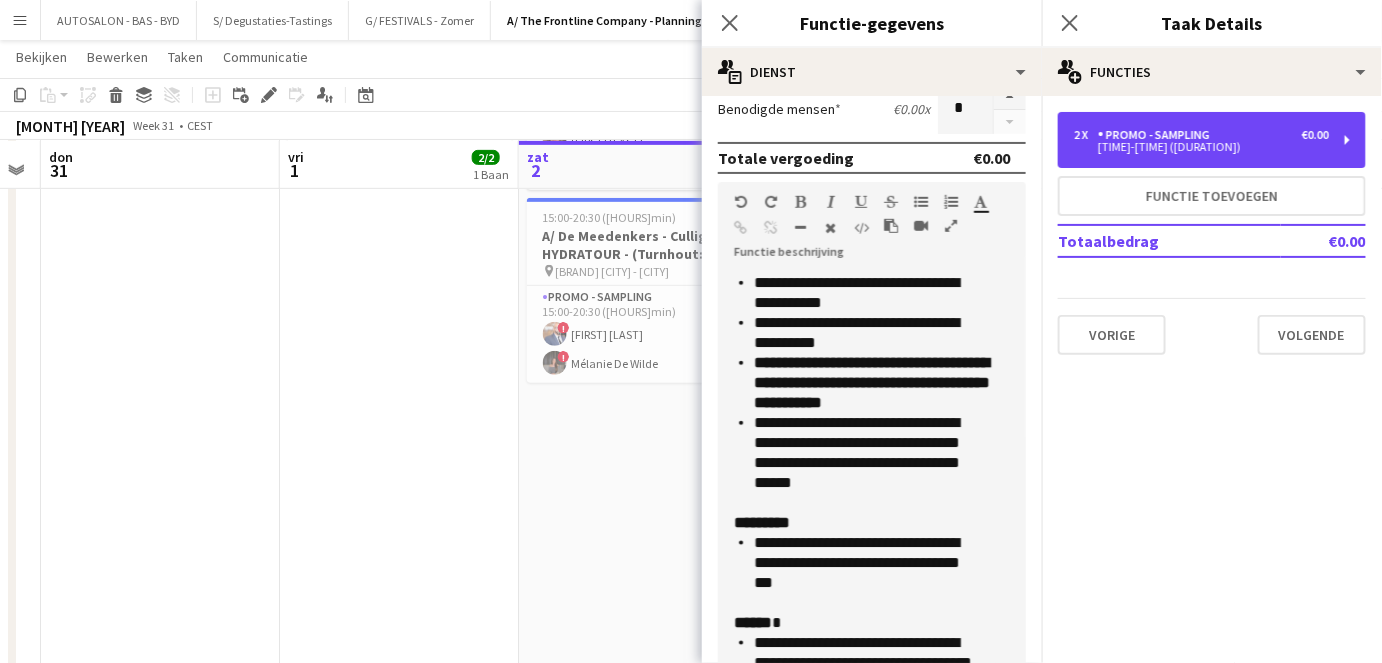 scroll, scrollTop: 773, scrollLeft: 0, axis: vertical 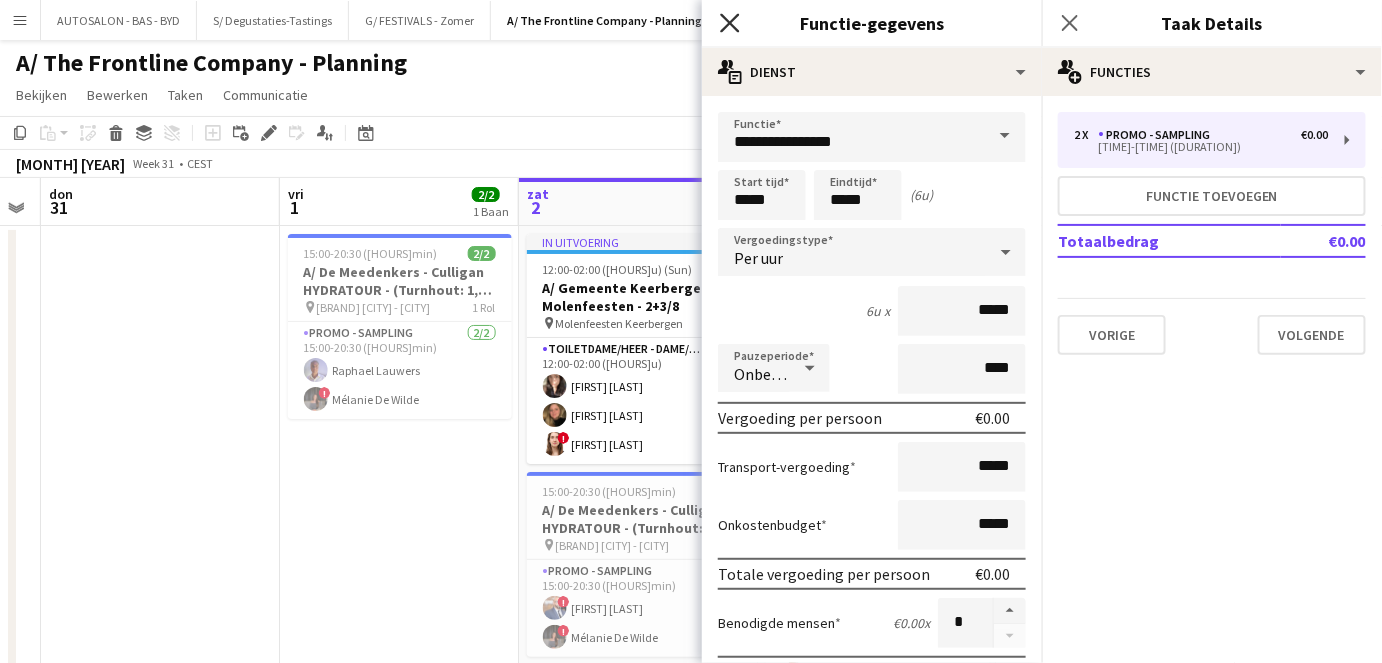click 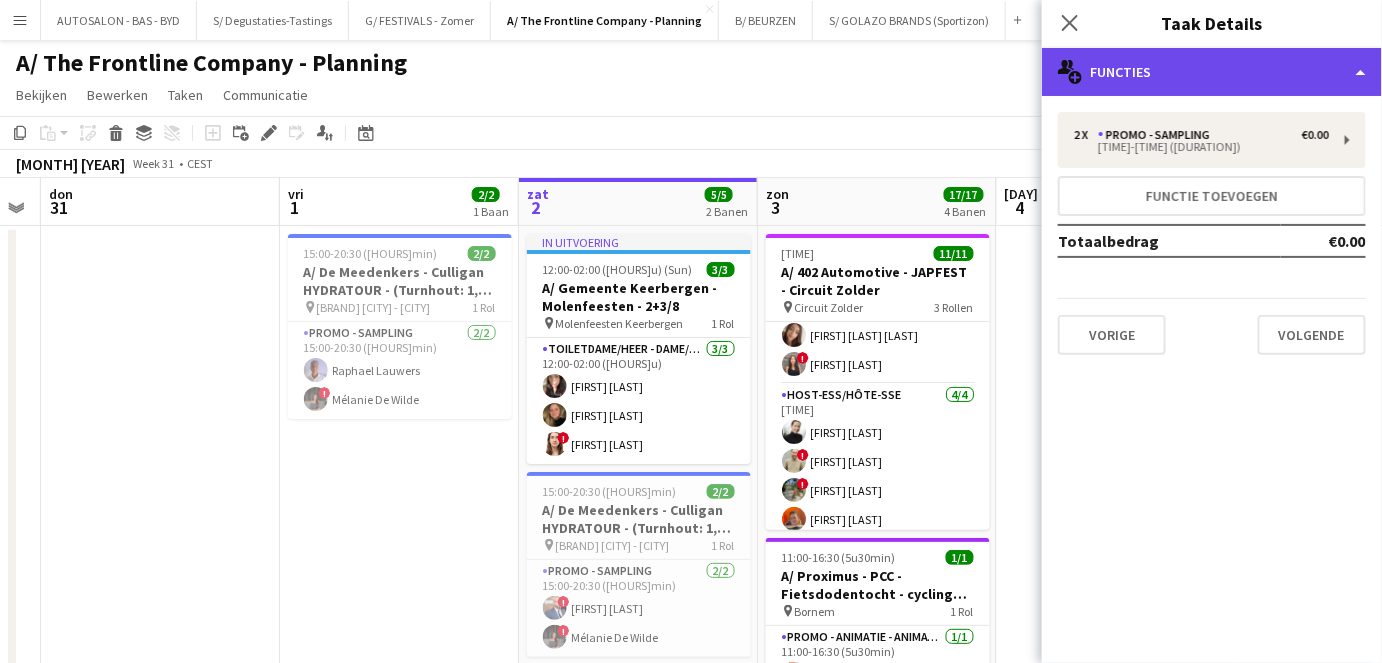 click on "multiple-users-add
Functies" 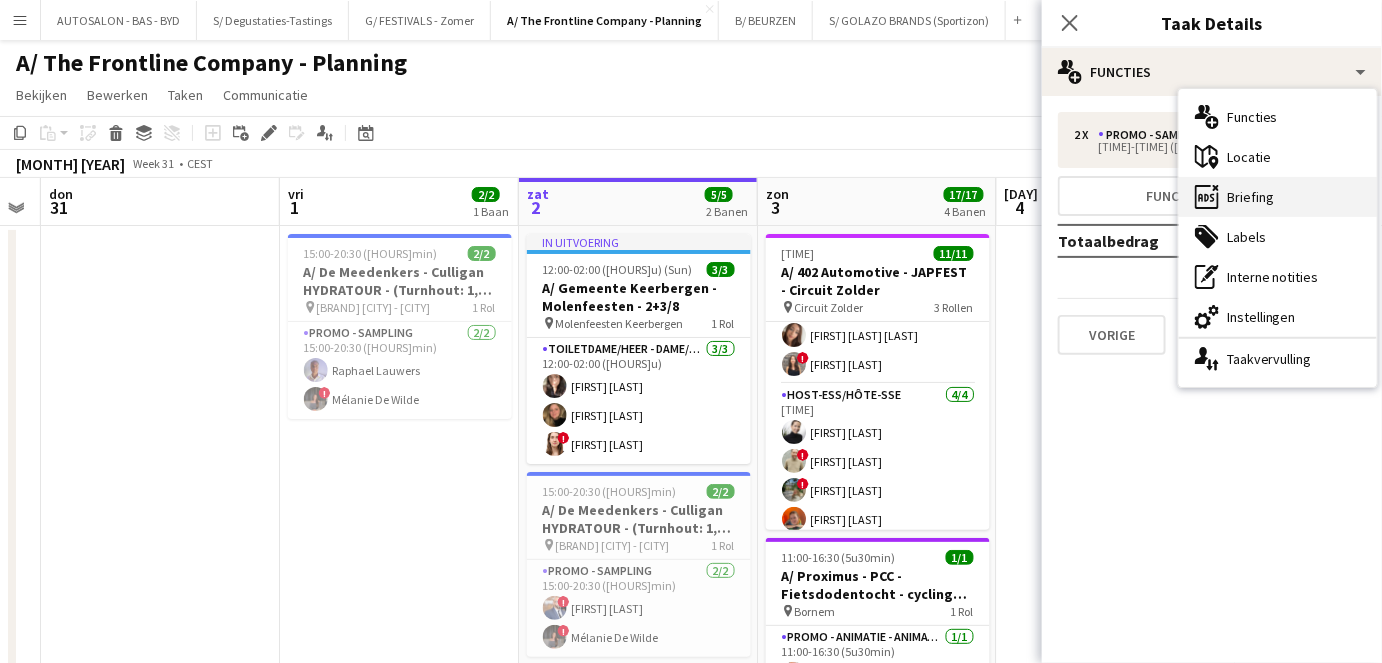 click on "ads-window
Briefing" at bounding box center [1278, 197] 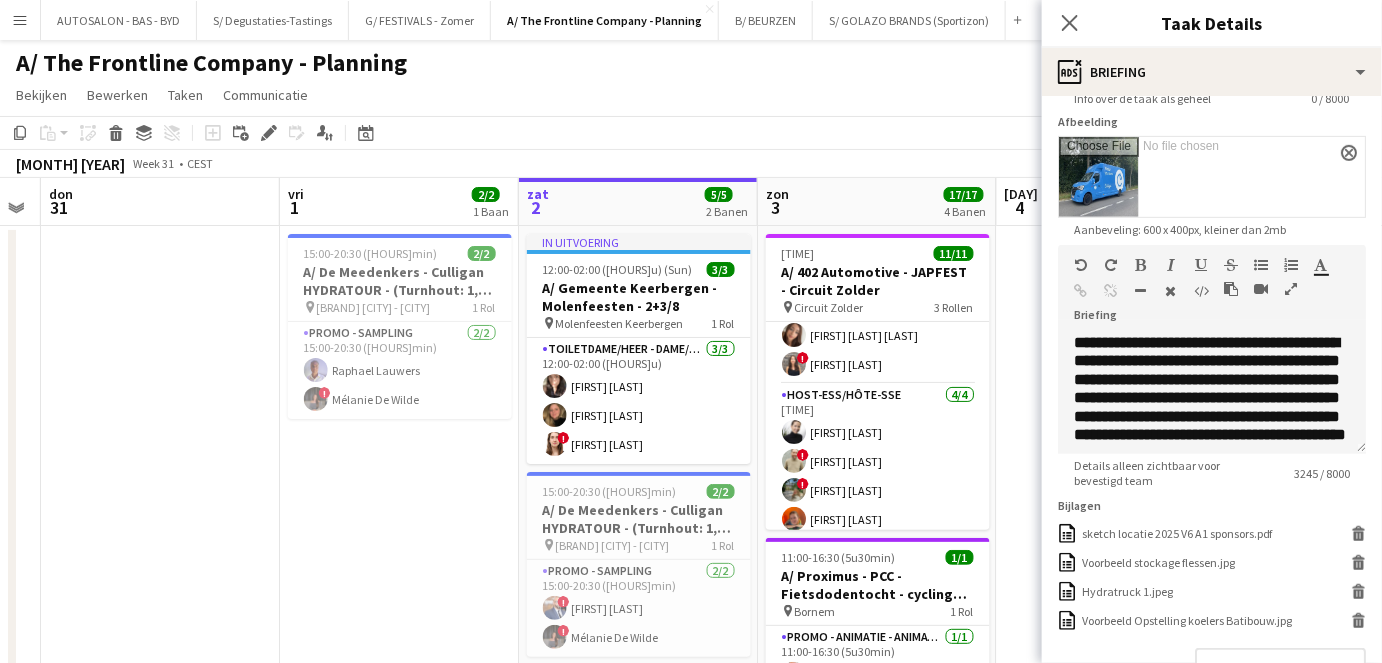 scroll, scrollTop: 312, scrollLeft: 0, axis: vertical 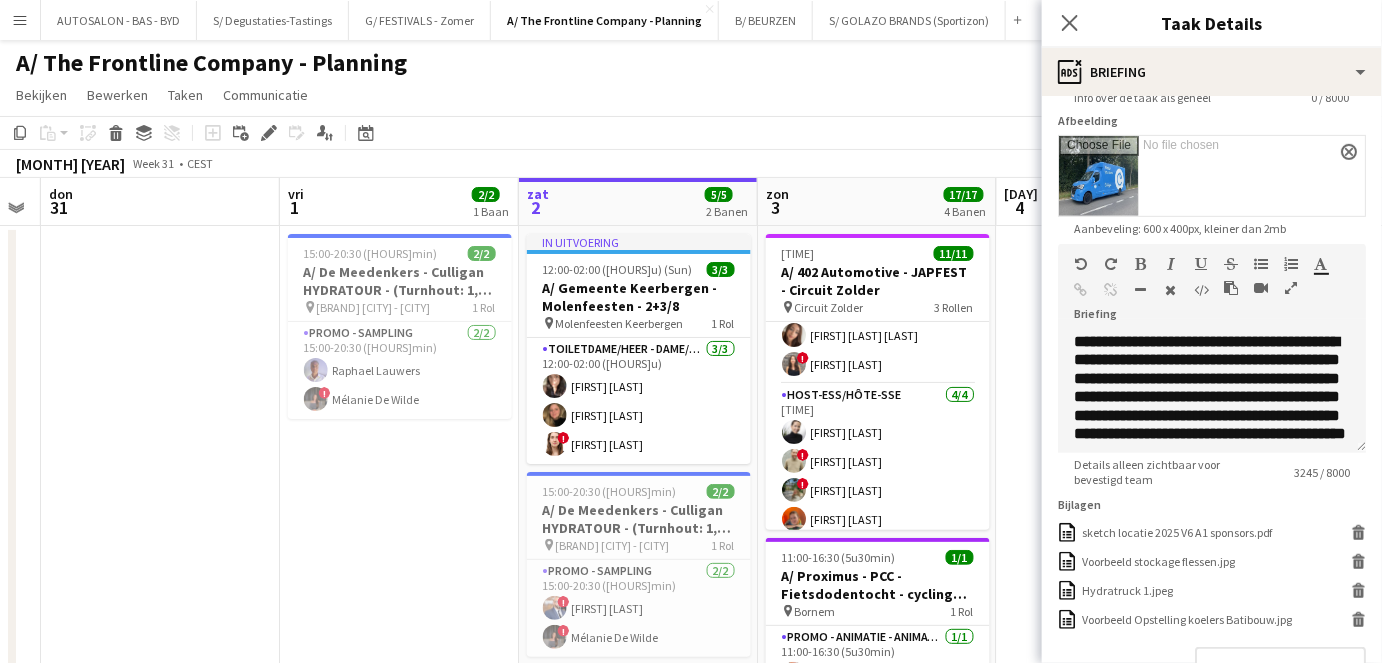 click at bounding box center (1291, 288) 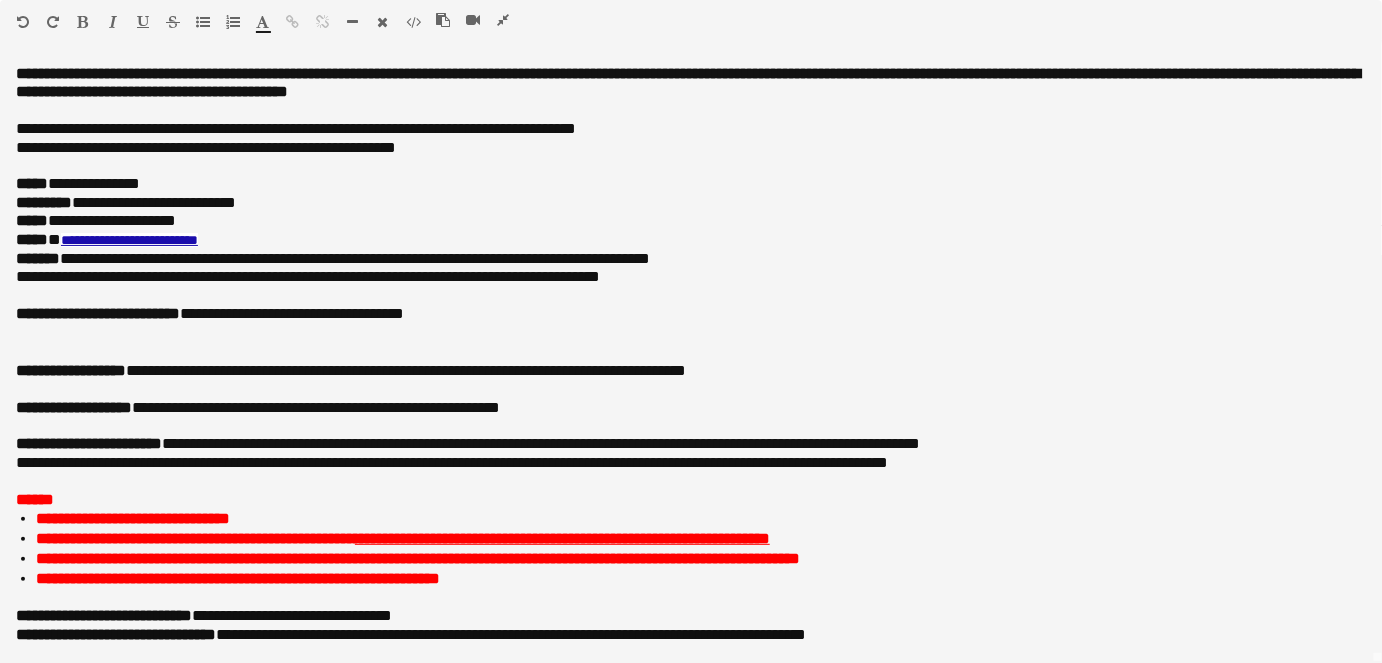 scroll, scrollTop: 0, scrollLeft: 0, axis: both 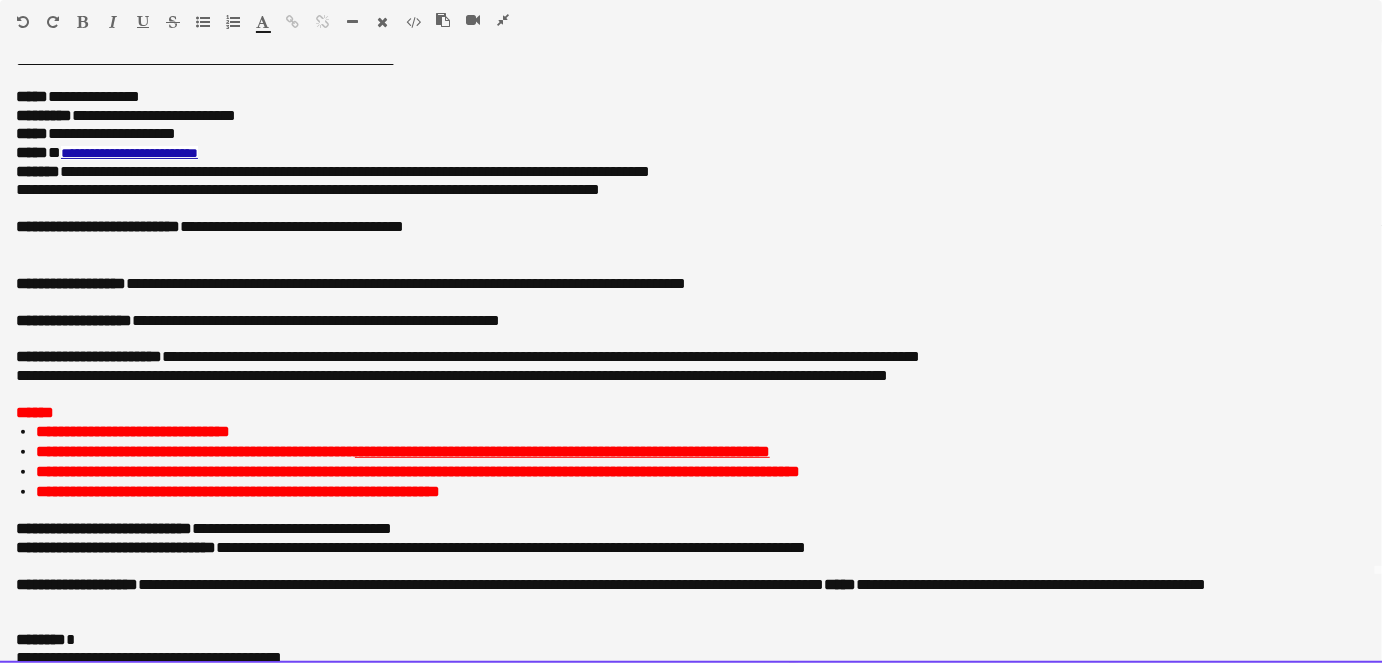 click on "**********" at bounding box center (684, 284) 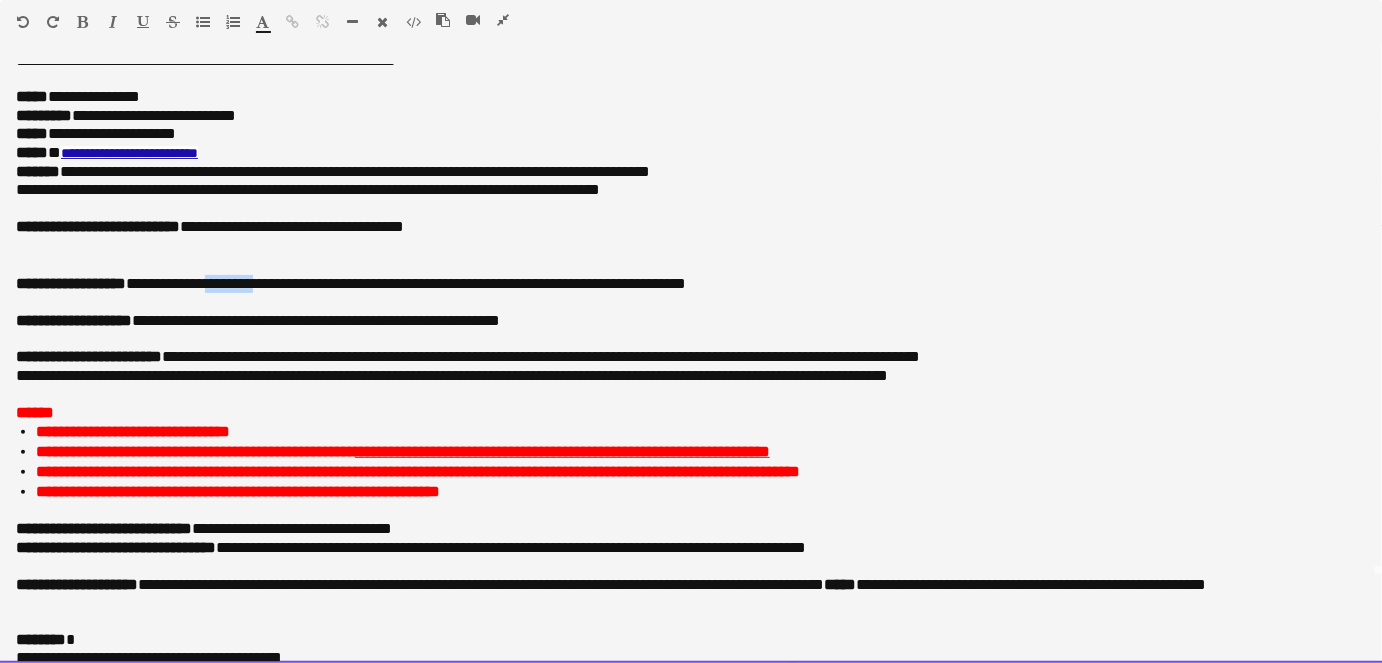 click on "**********" at bounding box center [684, 284] 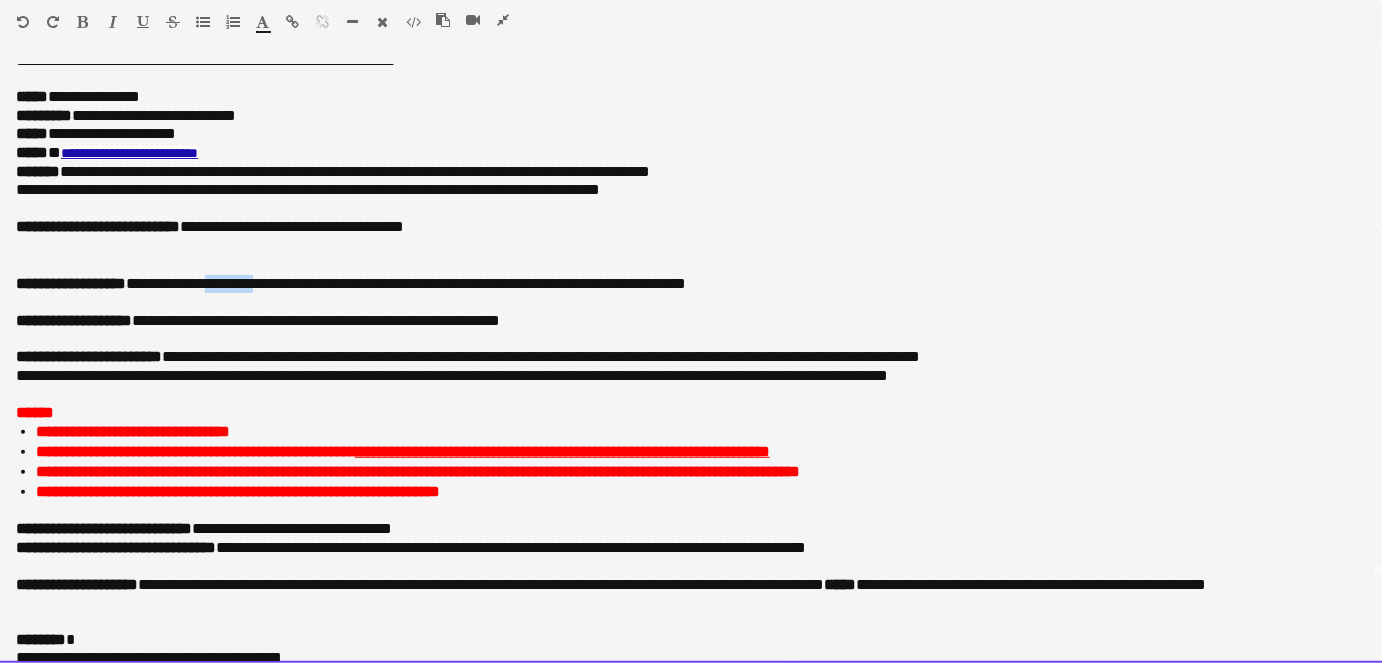 type 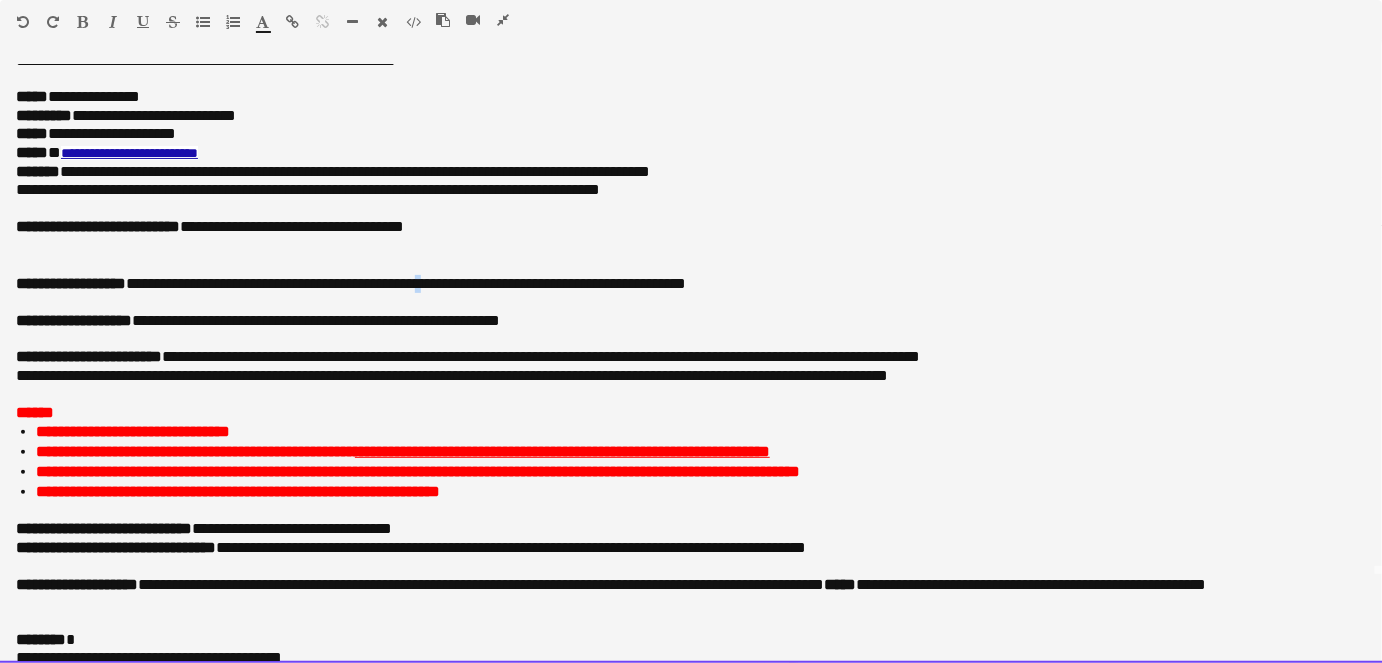 click on "**********" at bounding box center [684, 284] 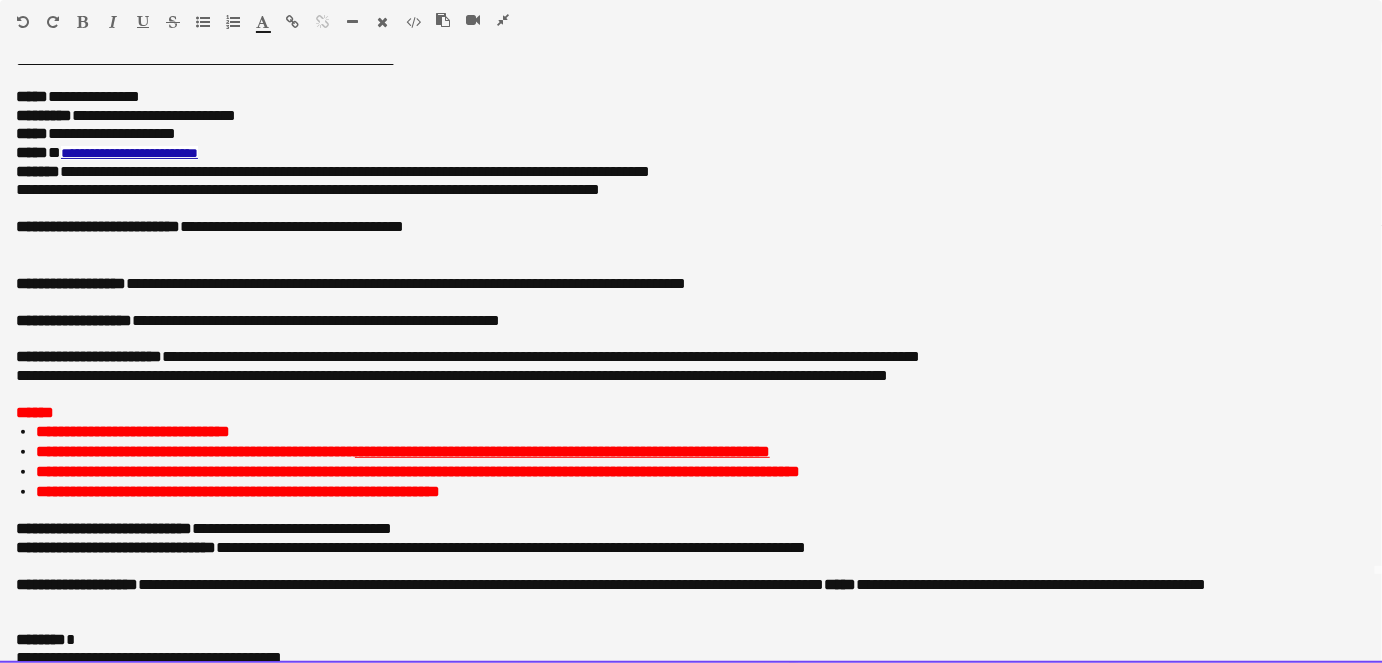 click on "**********" at bounding box center [684, 284] 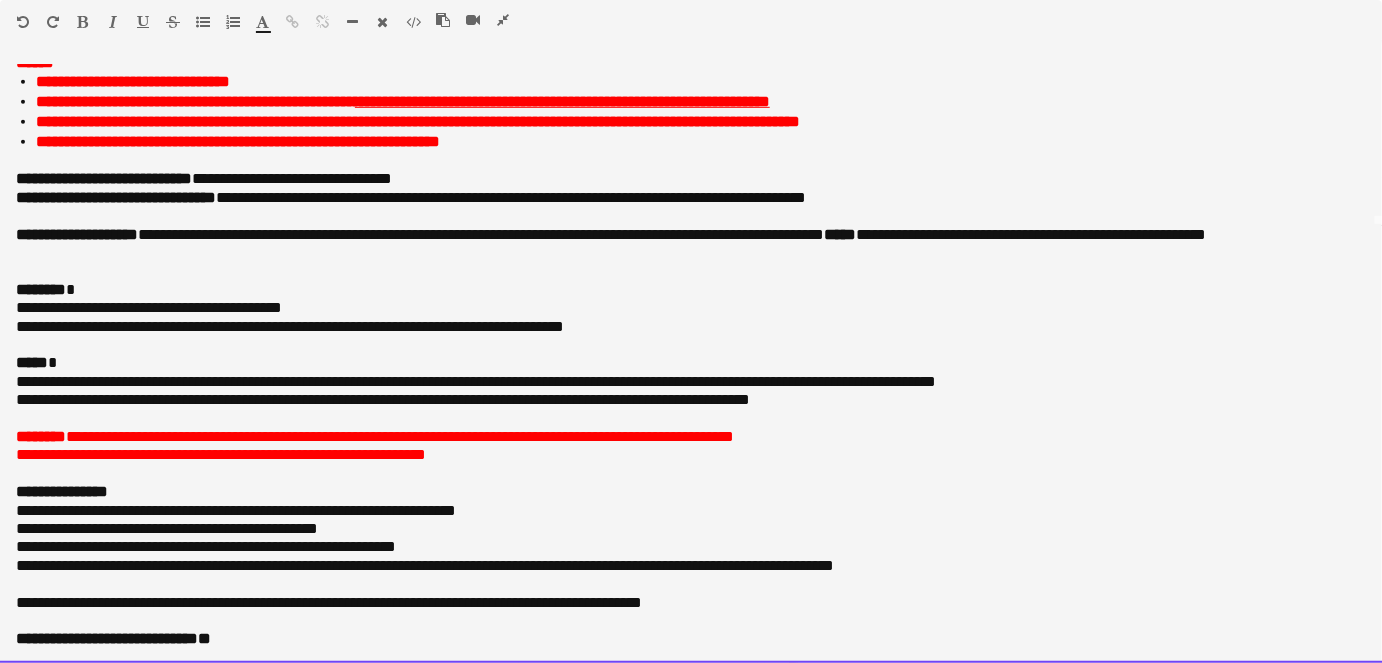 scroll, scrollTop: 438, scrollLeft: 0, axis: vertical 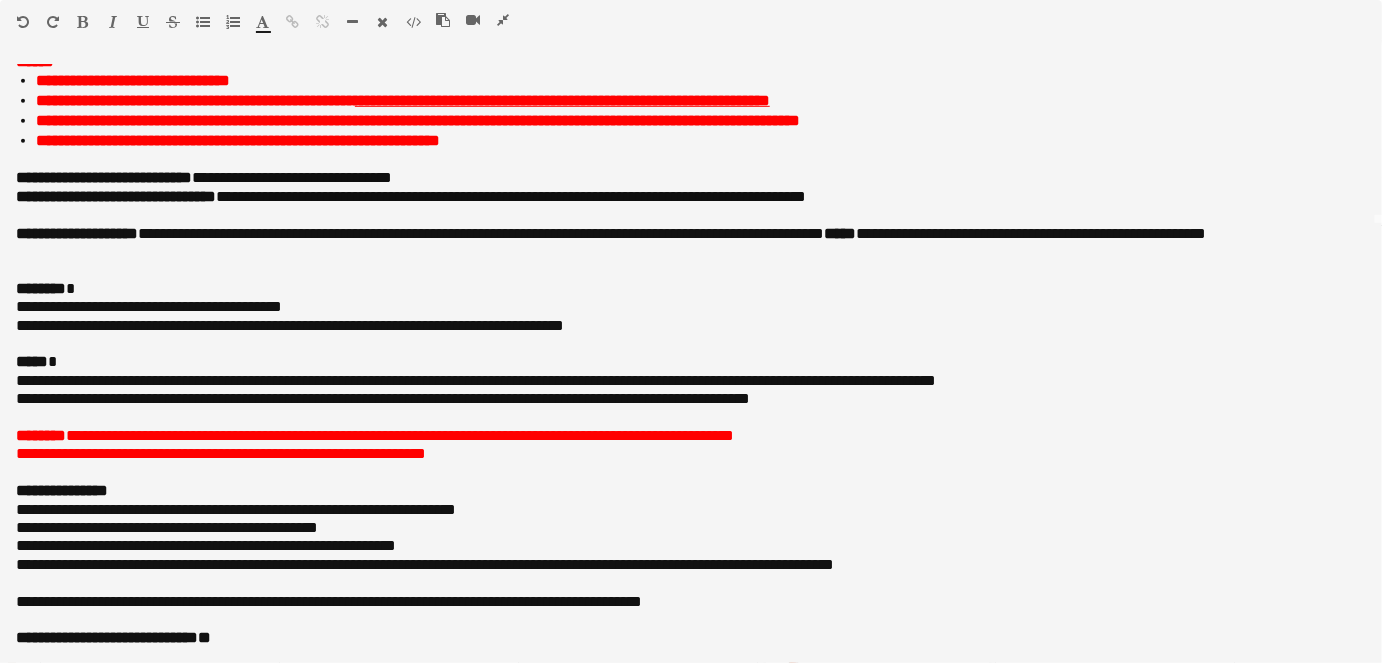 click at bounding box center [503, 20] 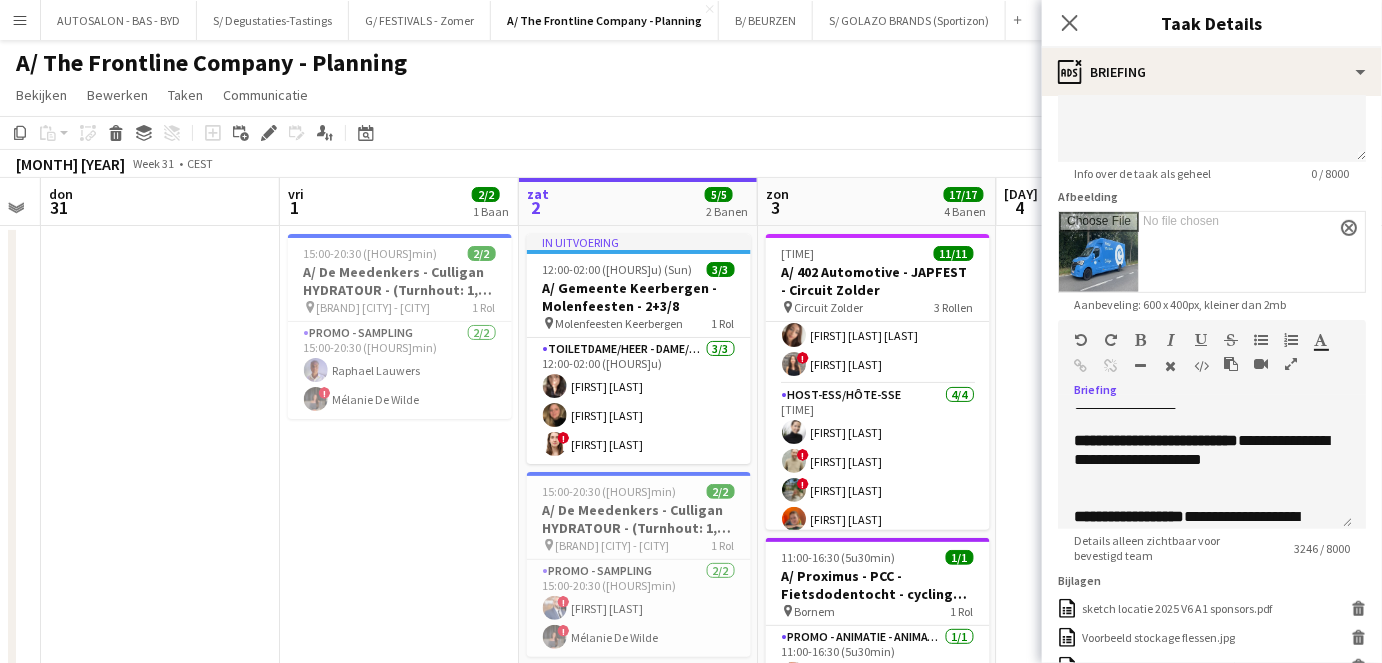 scroll, scrollTop: 248, scrollLeft: 0, axis: vertical 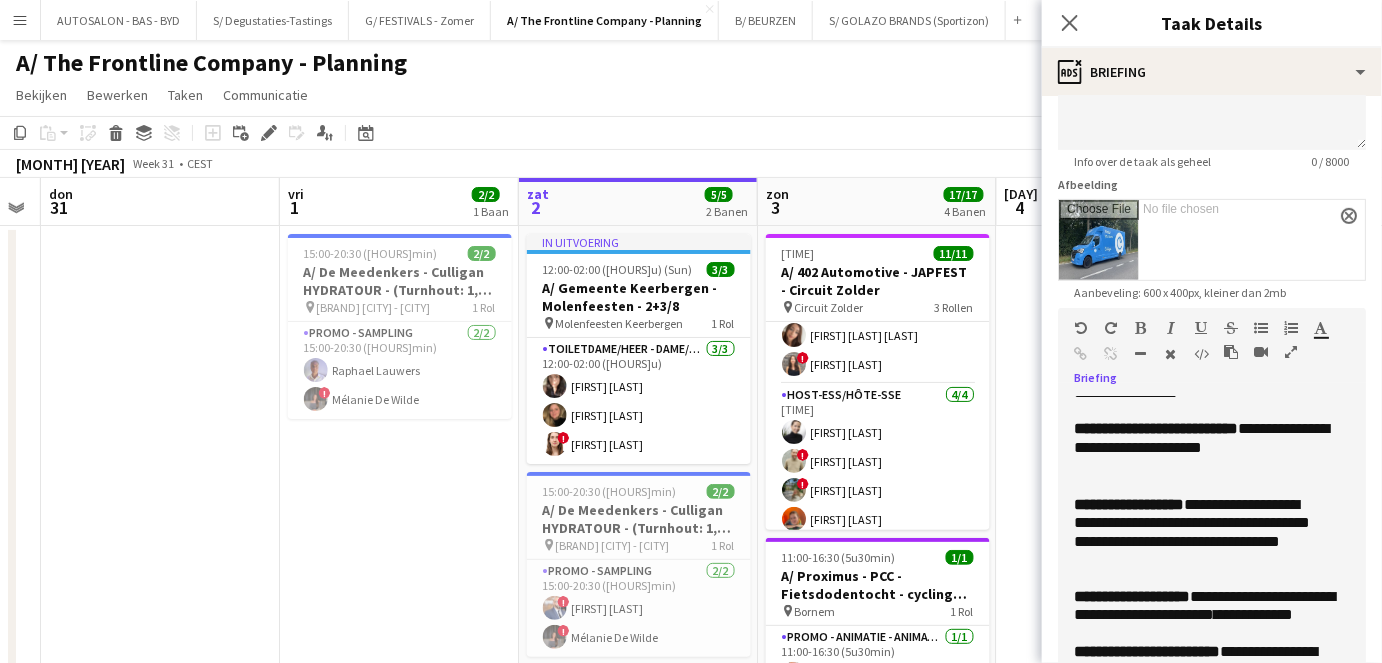 drag, startPoint x: 1352, startPoint y: 514, endPoint x: 1323, endPoint y: 705, distance: 193.18903 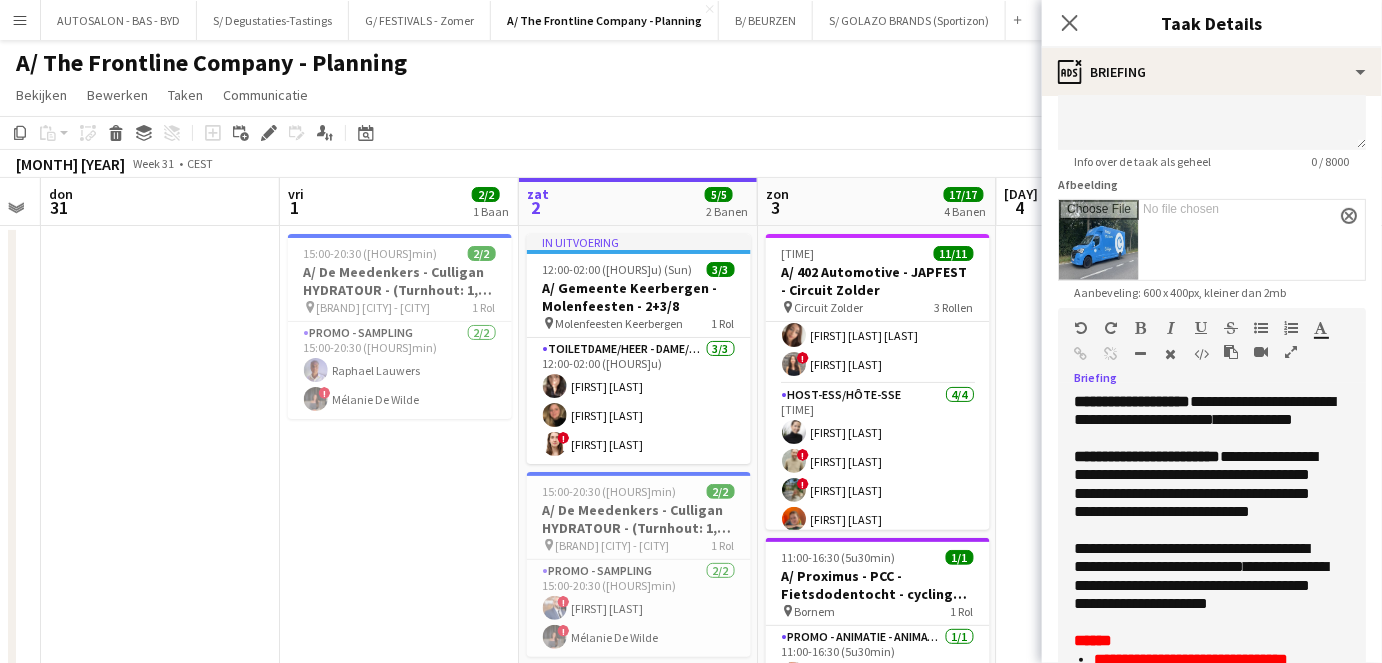 scroll, scrollTop: 675, scrollLeft: 0, axis: vertical 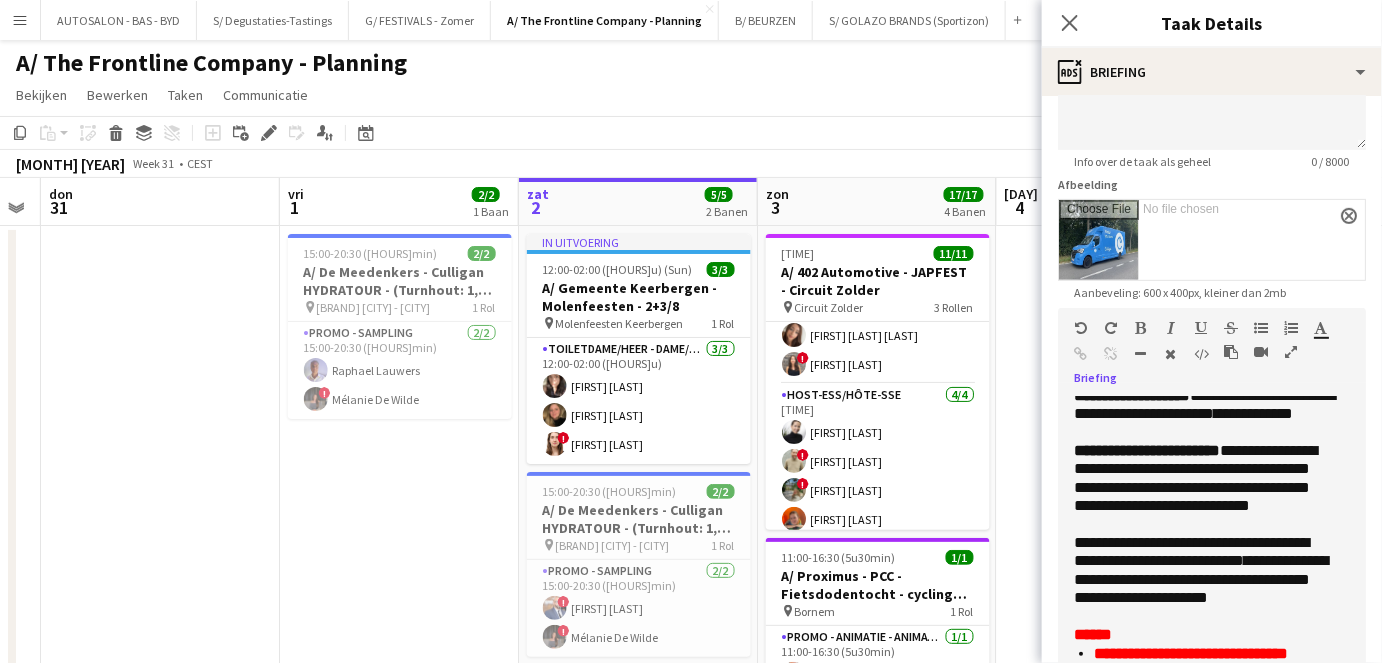 click on "juli 2025   Week 31
•   CEST" 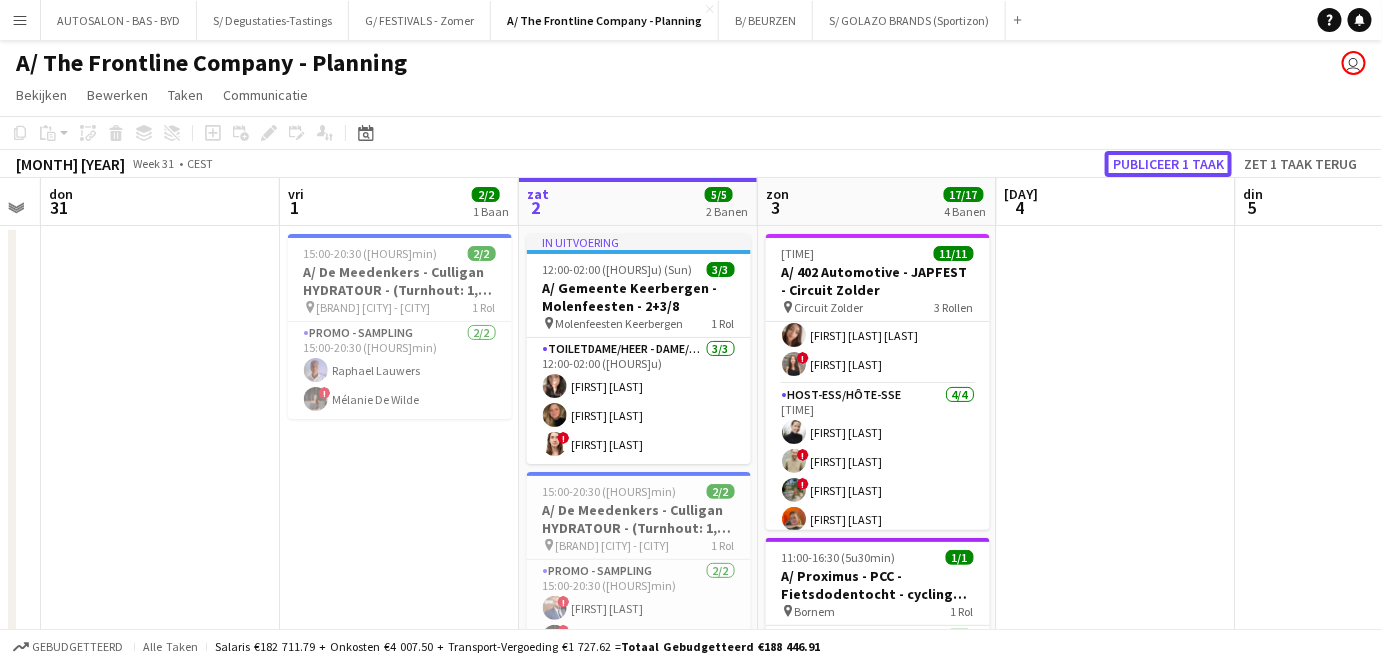 drag, startPoint x: 1154, startPoint y: 164, endPoint x: 1186, endPoint y: 166, distance: 32.06244 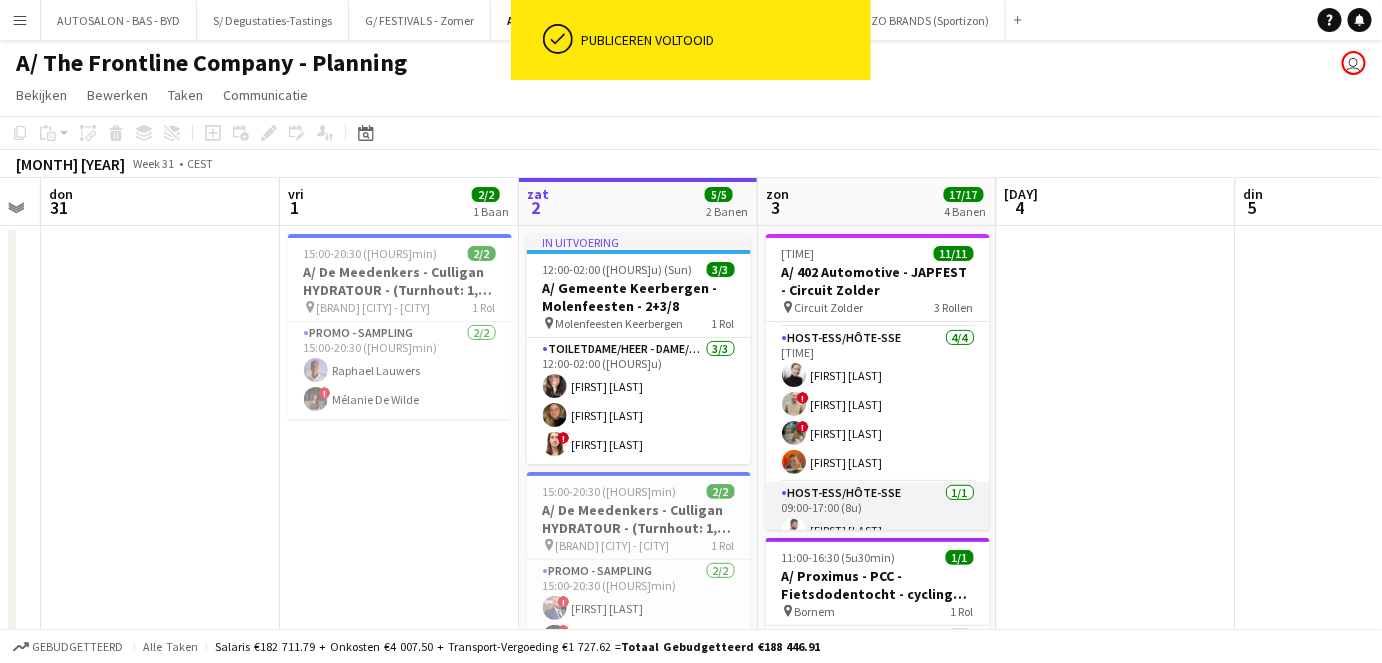 scroll, scrollTop: 227, scrollLeft: 0, axis: vertical 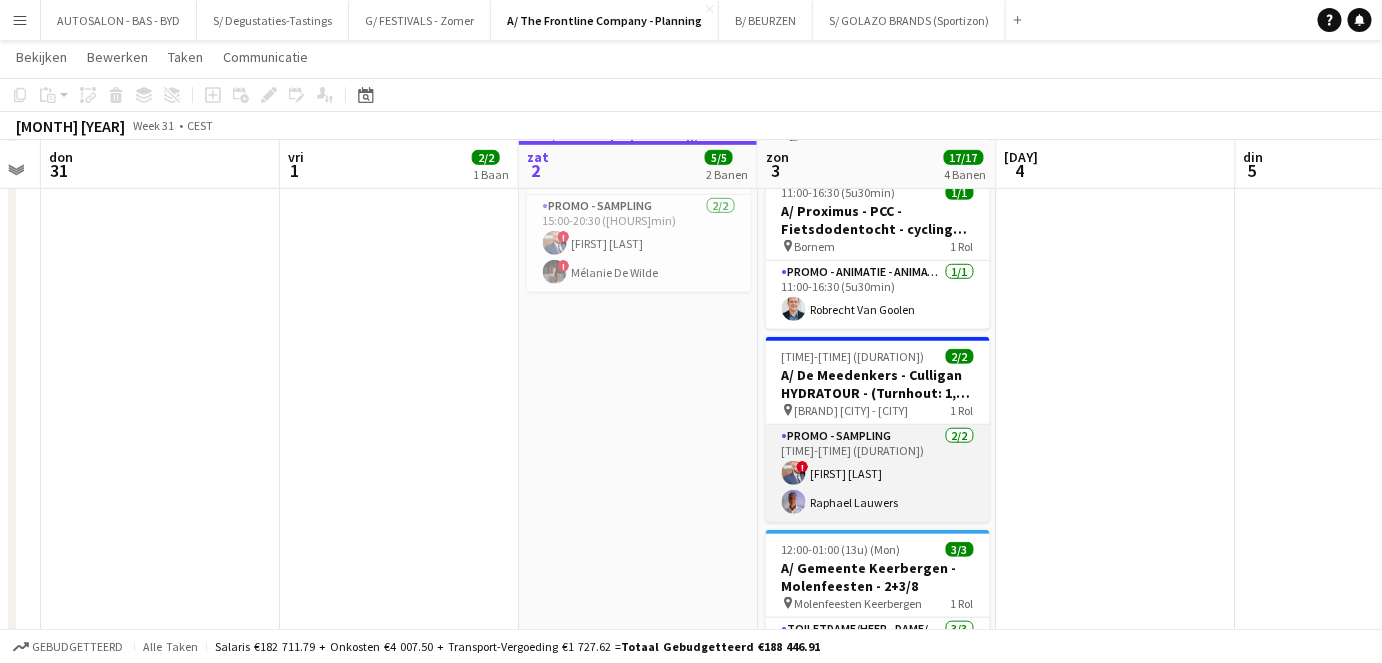 click on "Promo - Sampling   2/2   12:00-18:00 (6u)
! karim Menguit Raphael Lauwers" at bounding box center [878, 473] 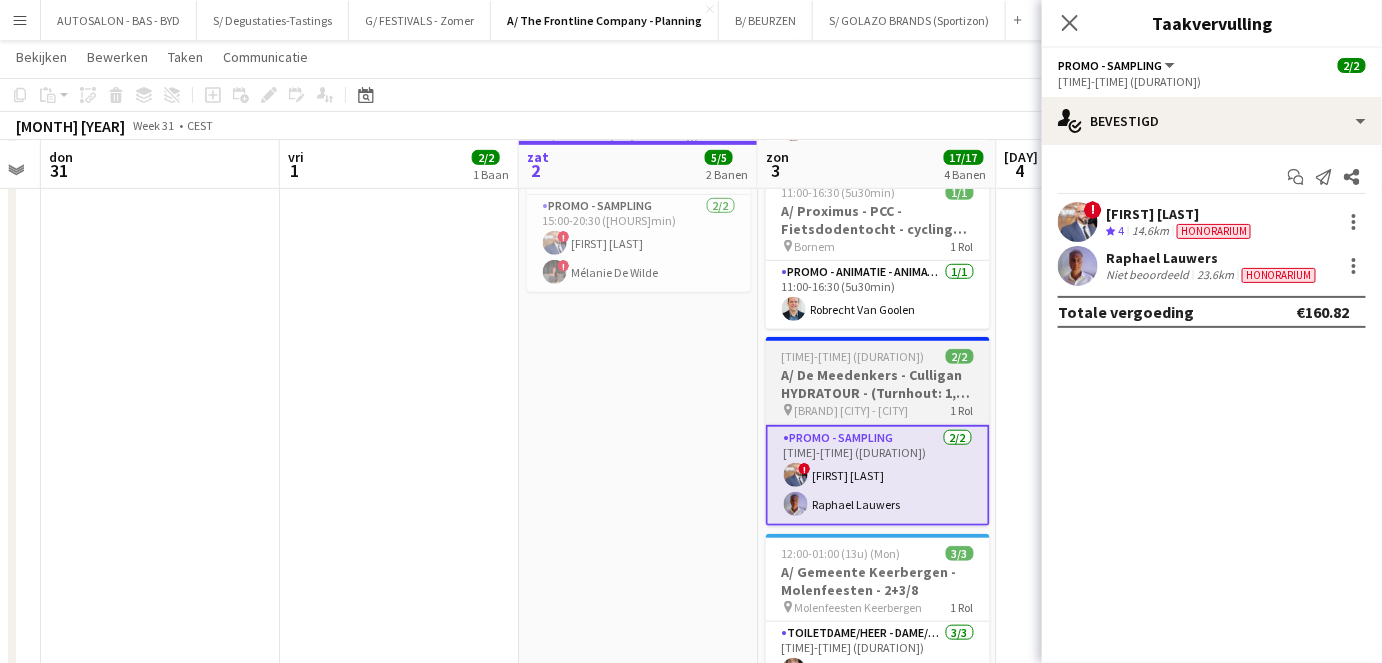 click on "A/ De Meedenkers - Culligan HYDRATOUR -  (Turnhout: 1,2 of 3/08 EN Oostende08+16/08)" at bounding box center [878, 384] 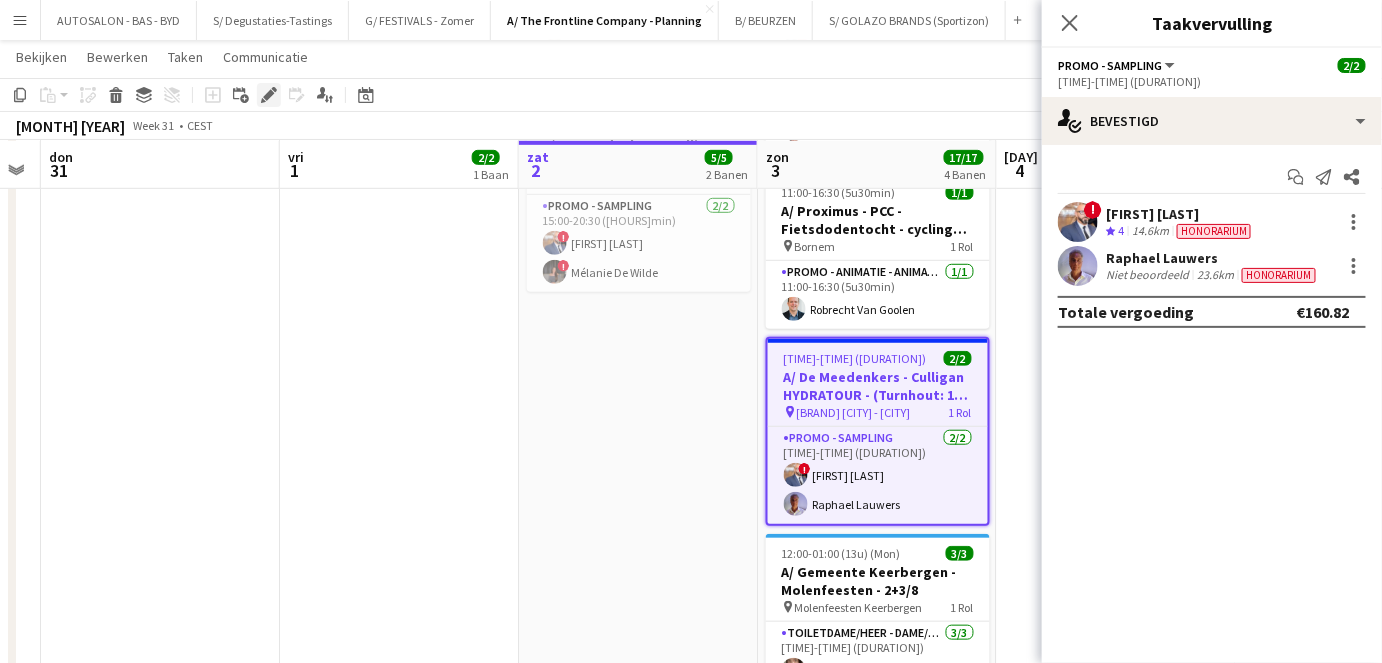 click 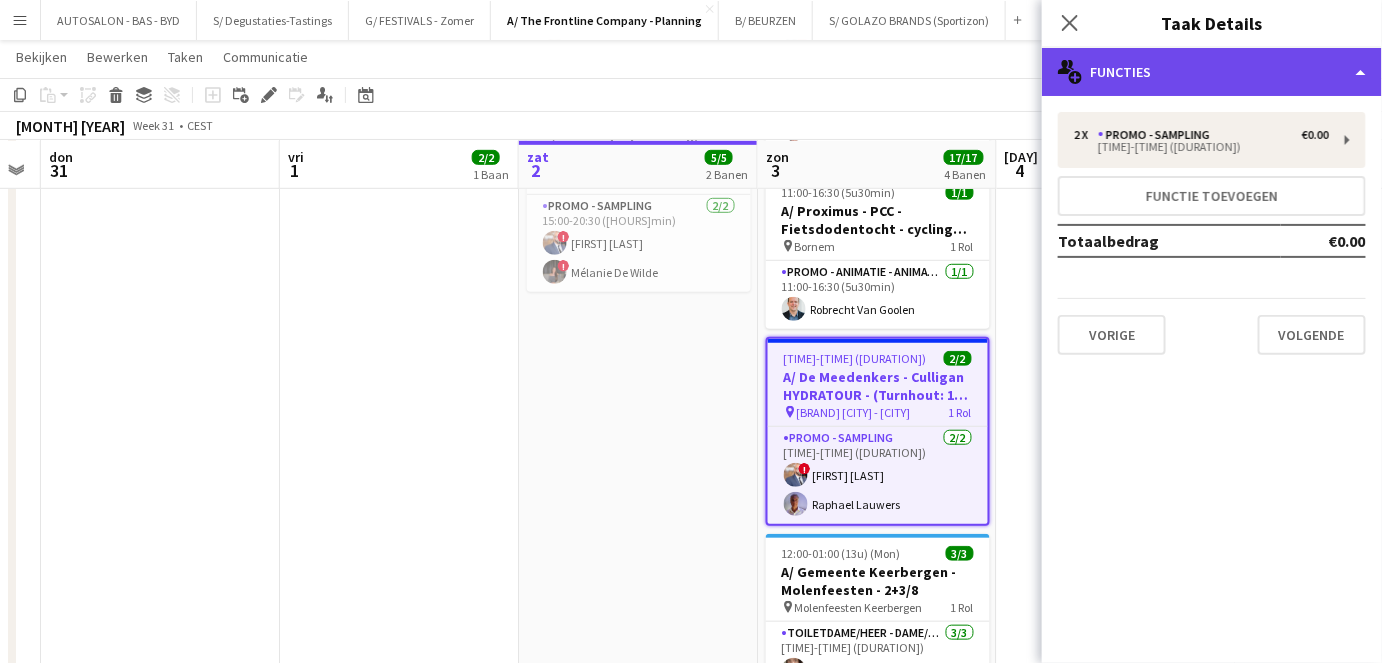 click on "multiple-users-add
Functies" 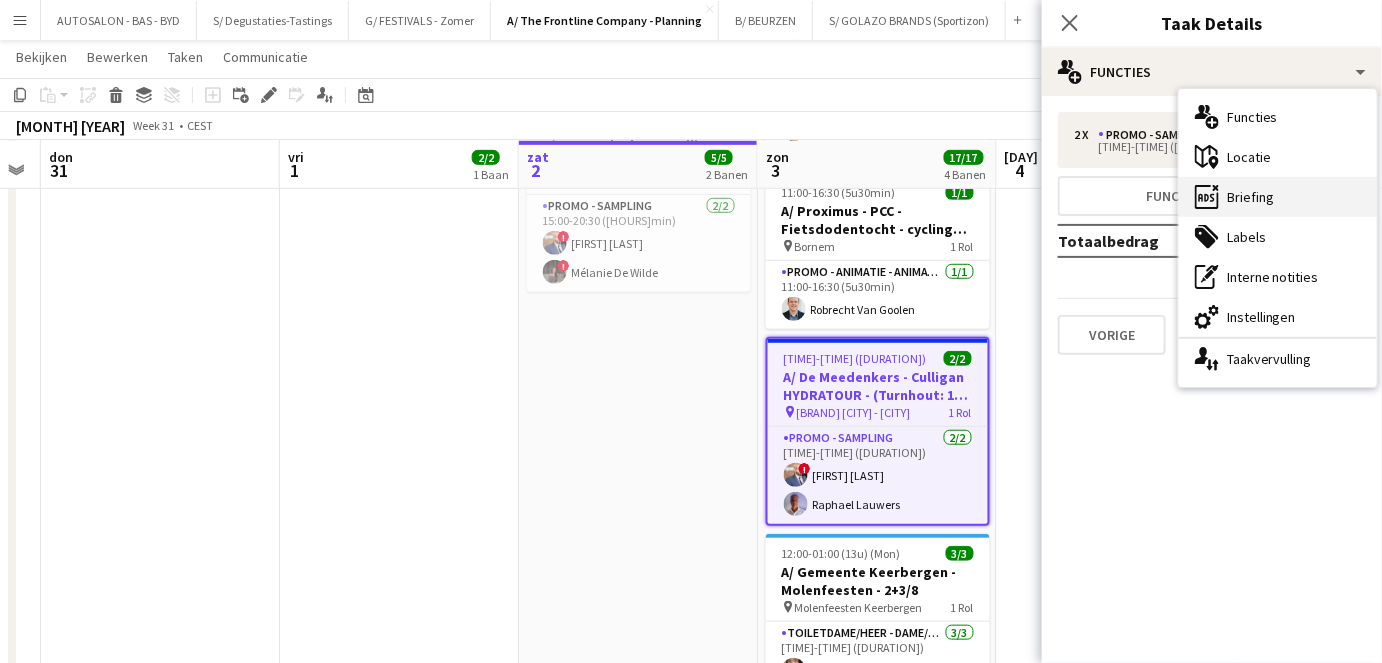 click on "ads-window
Briefing" at bounding box center (1278, 197) 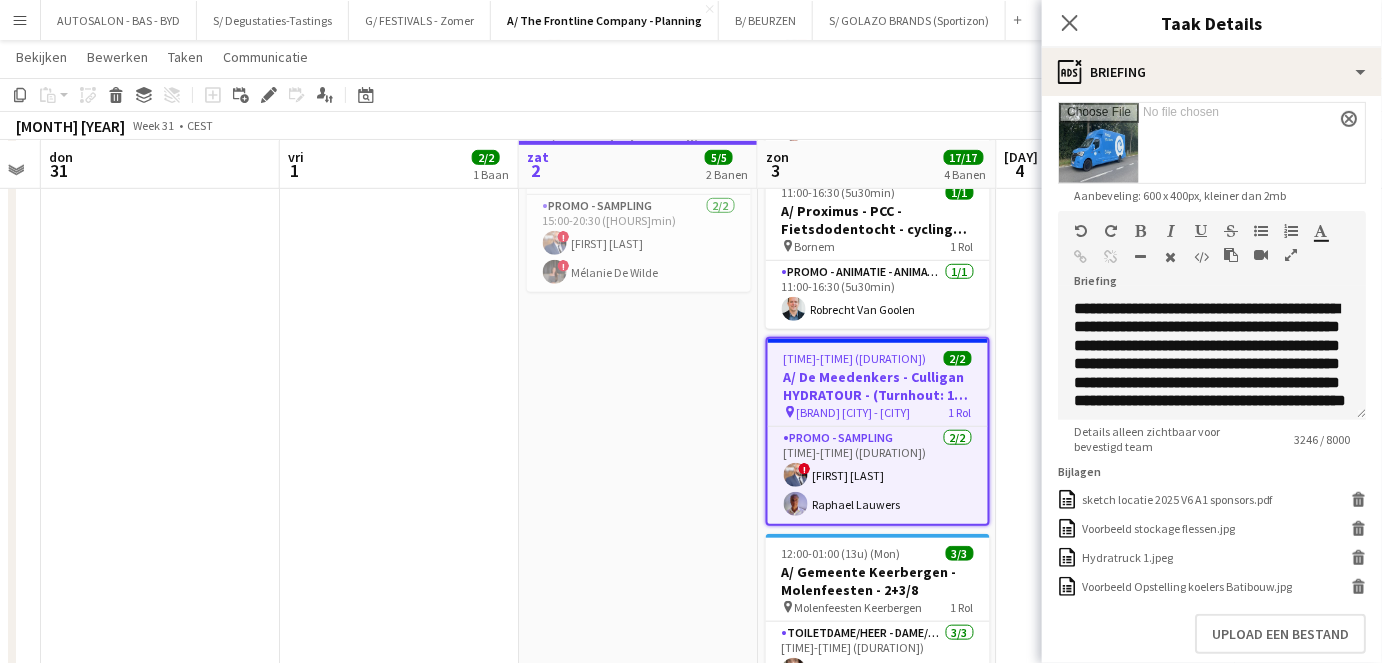 scroll, scrollTop: 356, scrollLeft: 0, axis: vertical 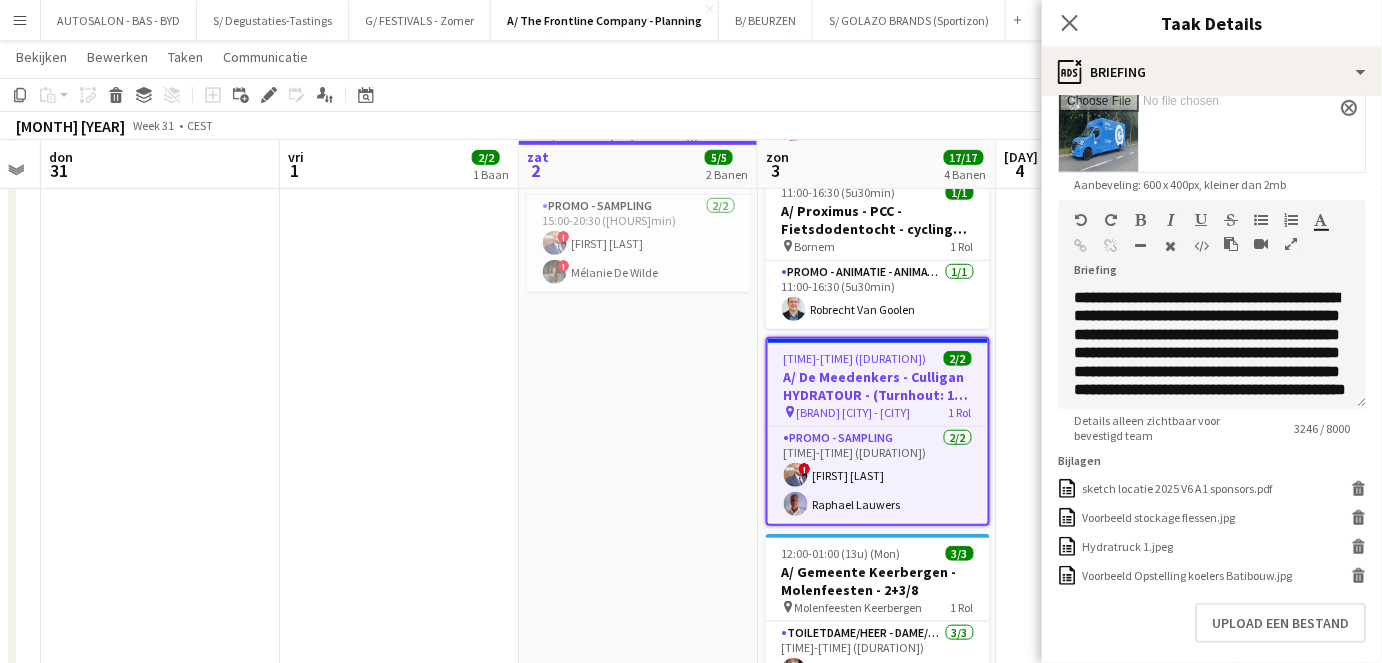 click at bounding box center (1291, 244) 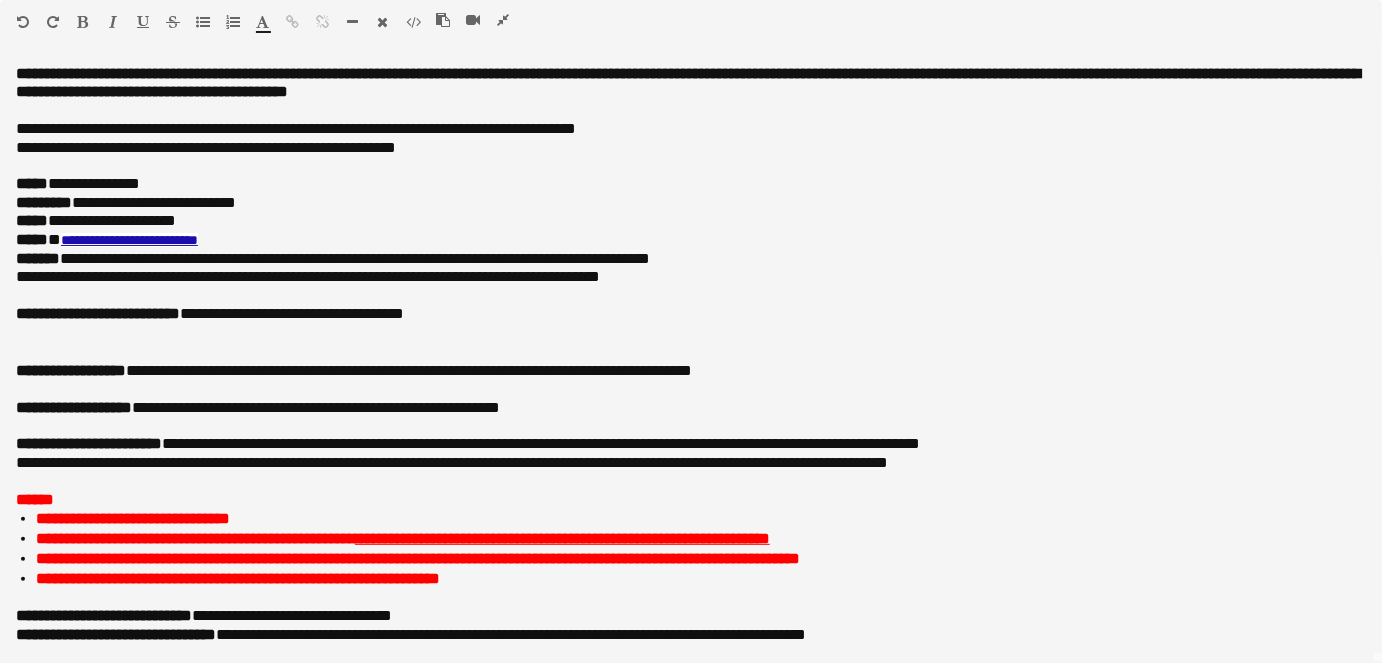 click at bounding box center (503, 20) 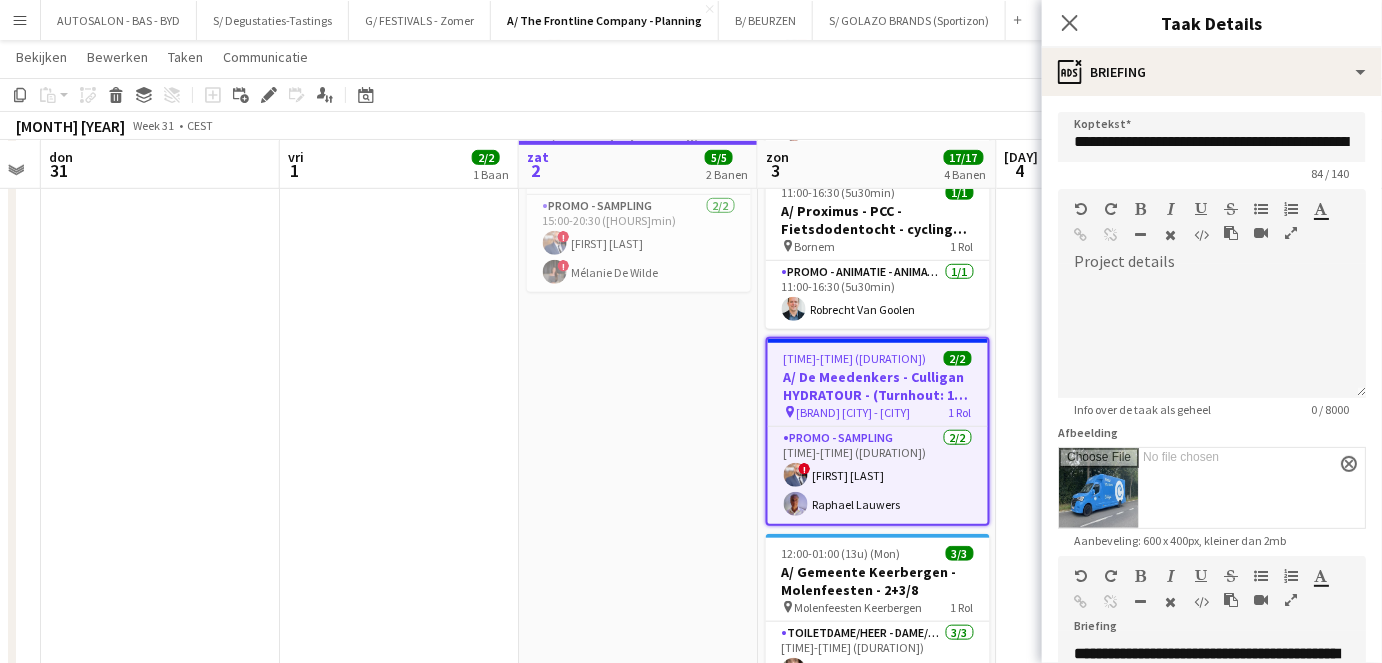 click on "In uitvoering   12:00-02:00 (14u) (Sun)   3/3   A/ Gemeente Keerbergen - Molenfeesten - 2+3/8
pin
Molenfeesten Keerbergen   1 Rol   Toiletdame/heer - dame/monsieur des toilettes   3/3   12:00-02:00 (14u)
Daphne De Smet Julie Lepage ! Evi Boeren     15:00-20:30 (5u30min)    2/2   A/ De Meedenkers - Culligan HYDRATOUR -  (Turnhout: 1,2 of 3/08 EN Oostende08+16/08)
pin
Culligan Londerzeel - Turnhout   1 Rol   Promo - Sampling   2/2   15:00-20:30 (5u30min)
! karim Menguit ! Mélanie De Wilde" at bounding box center (638, 325) 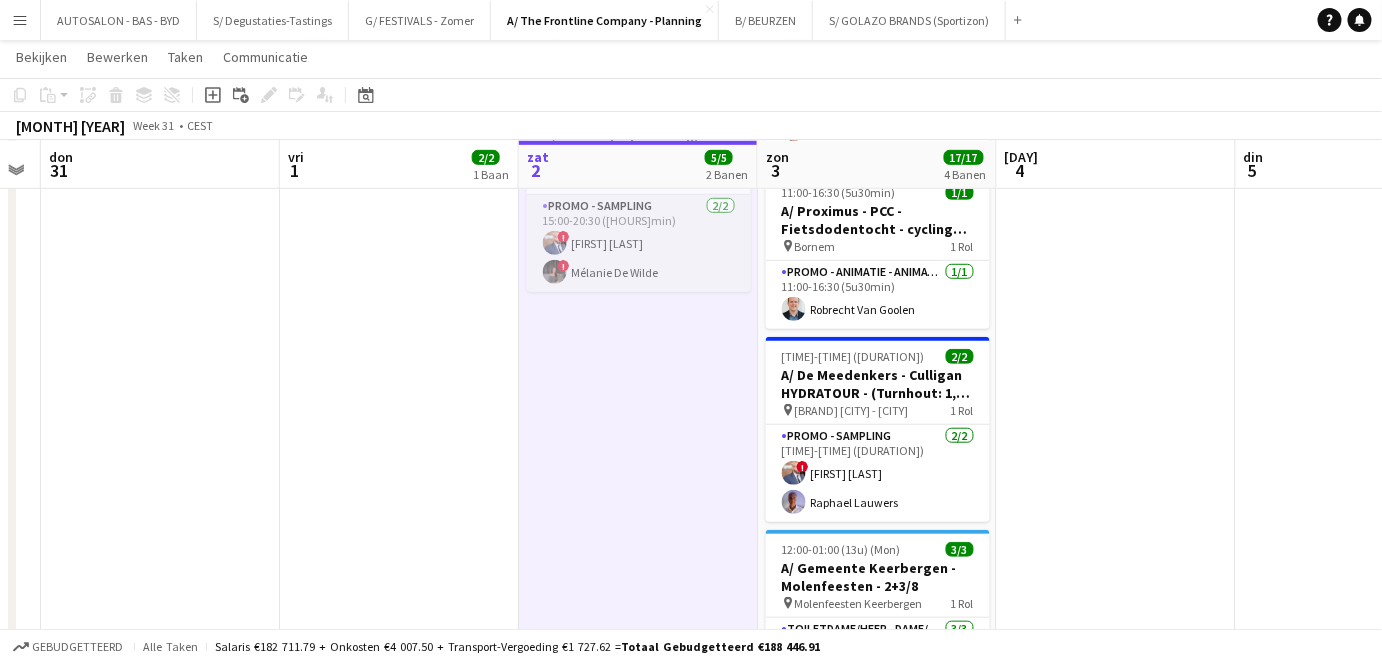 click on "Promo - Sampling   2/2   15:00-20:30 (5u30min)
! karim Menguit ! Mélanie De Wilde" at bounding box center (639, 243) 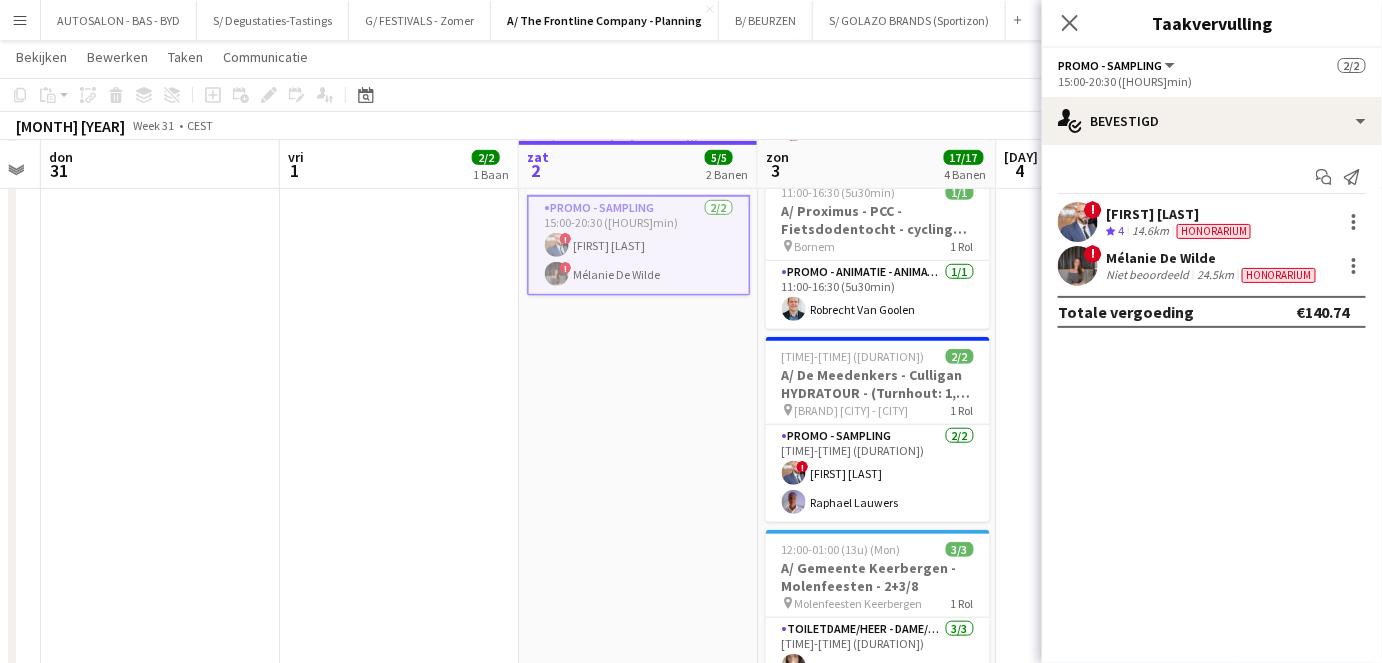 click on "Niet beoordeeld" at bounding box center [1149, 275] 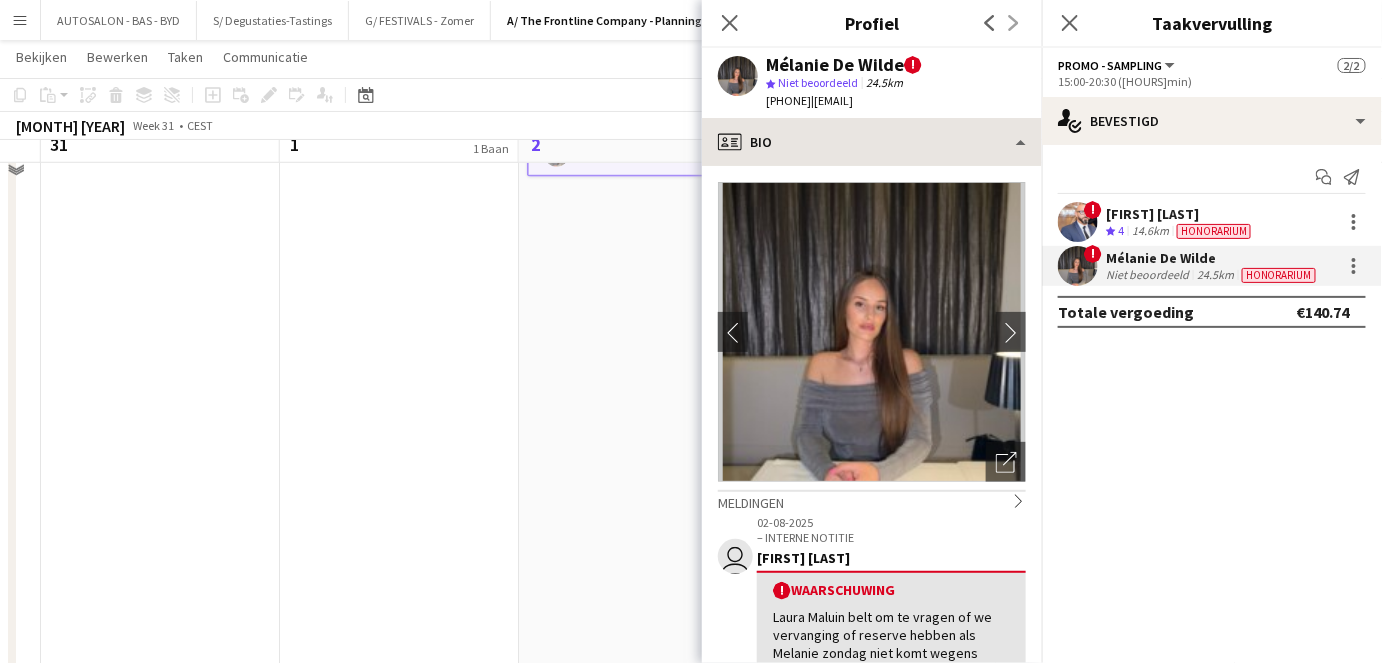 scroll, scrollTop: 490, scrollLeft: 0, axis: vertical 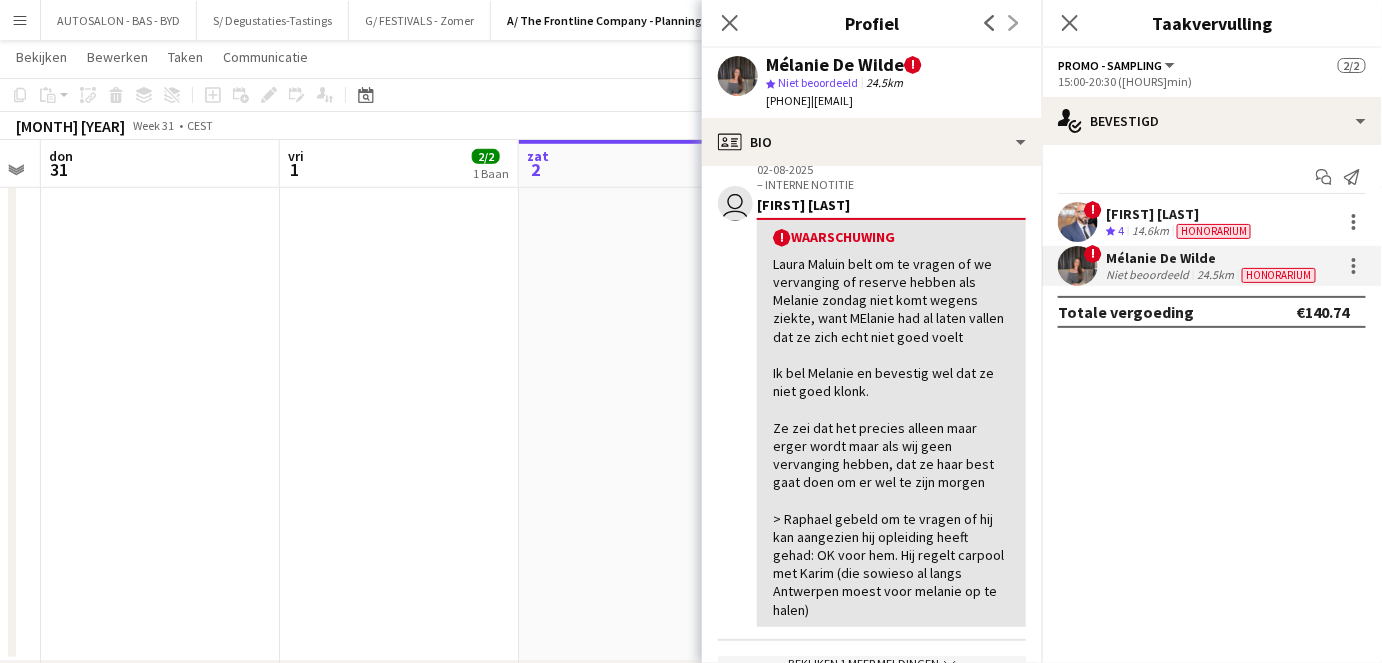 drag, startPoint x: 771, startPoint y: 256, endPoint x: 909, endPoint y: 614, distance: 383.67694 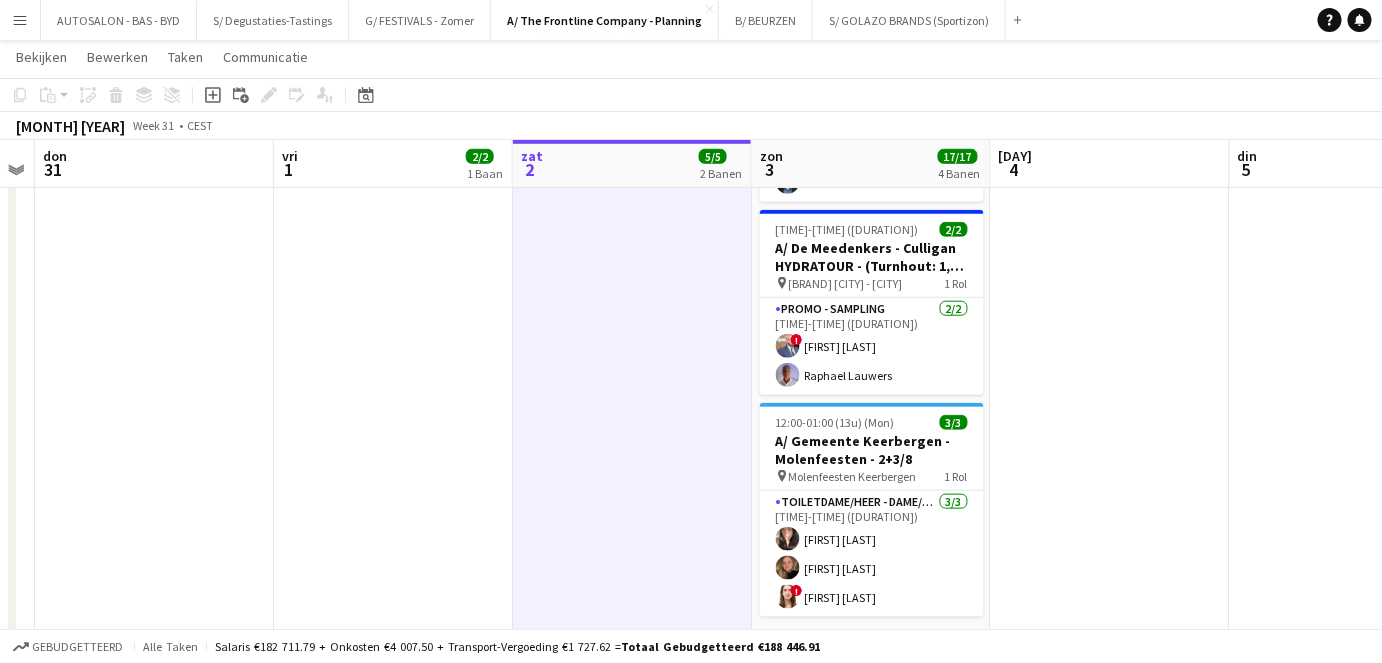 scroll, scrollTop: 0, scrollLeft: 439, axis: horizontal 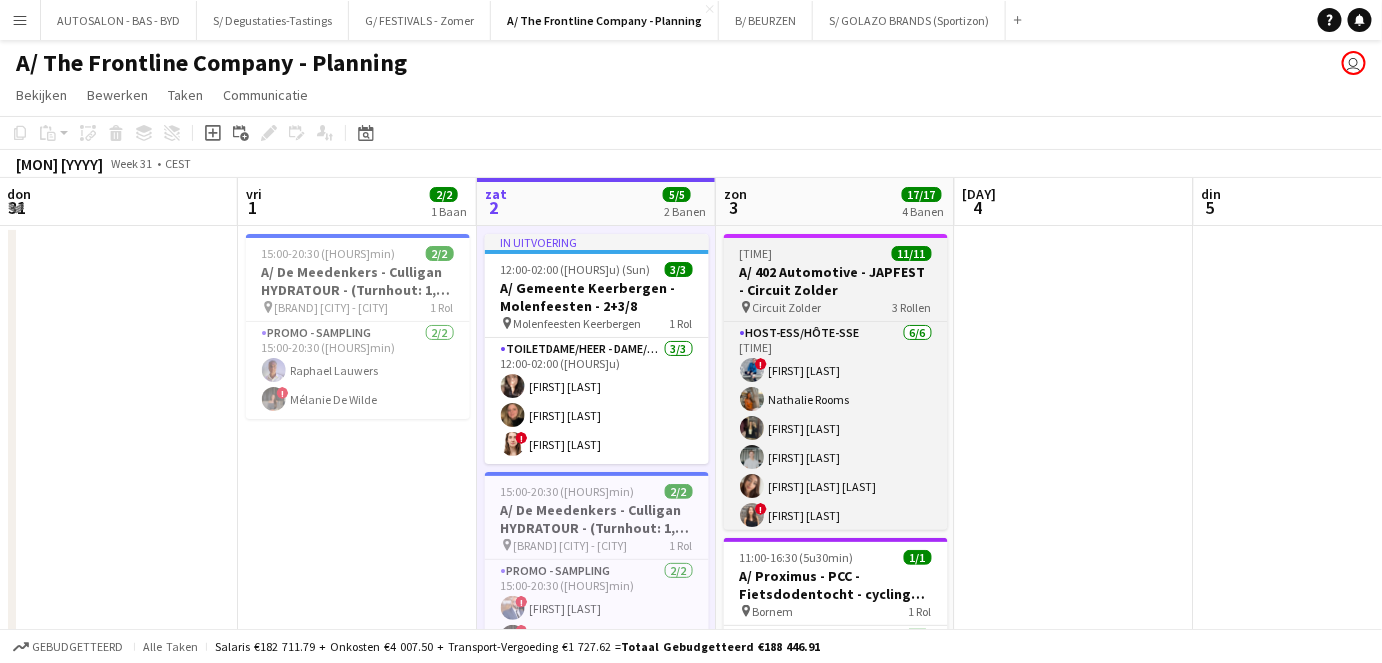 click on "A/ 402 Automotive - JAPFEST - Circuit Zolder" at bounding box center (836, 281) 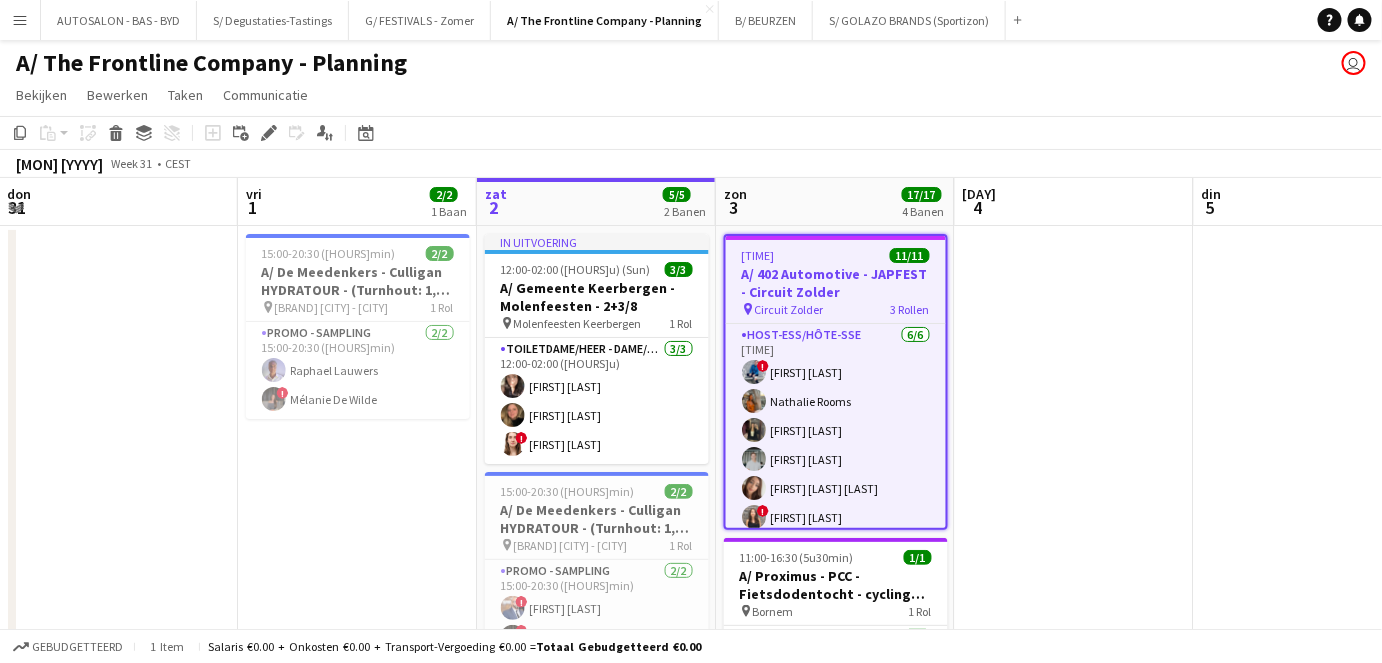 click on "A/ 402 Automotive - JAPFEST - Circuit Zolder" at bounding box center [836, 283] 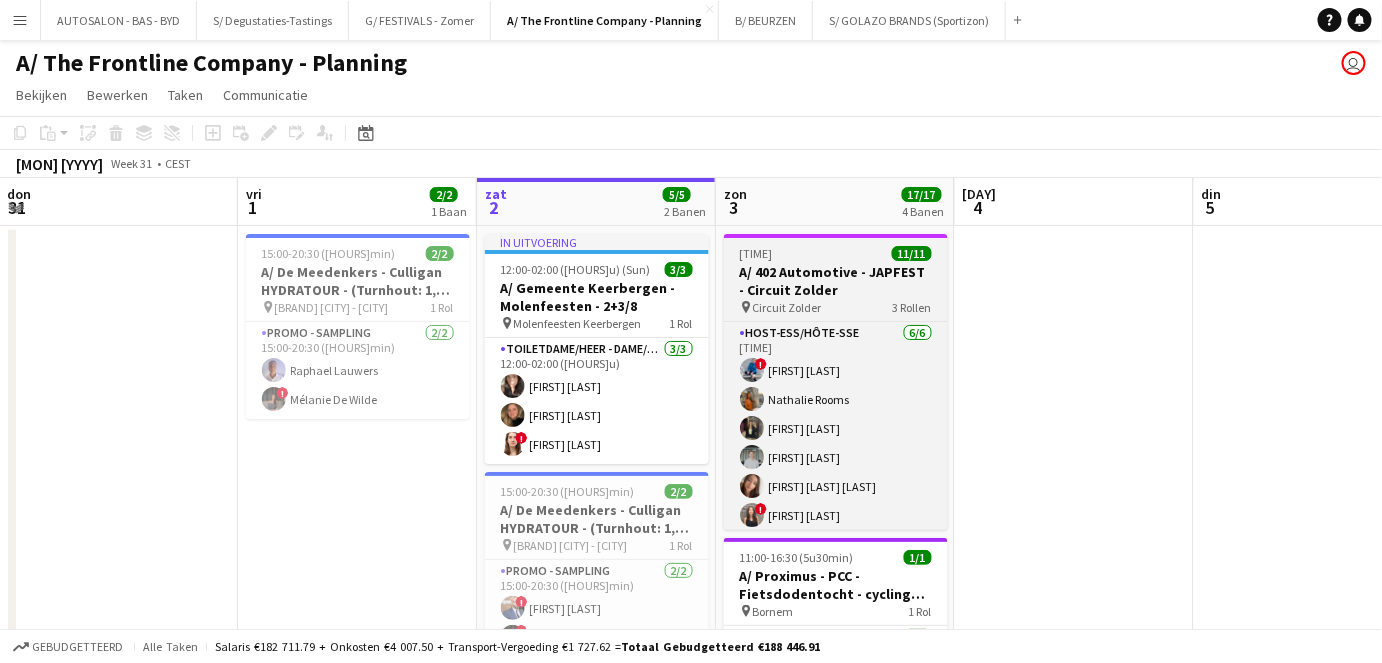 drag, startPoint x: 968, startPoint y: 364, endPoint x: 874, endPoint y: 310, distance: 108.40664 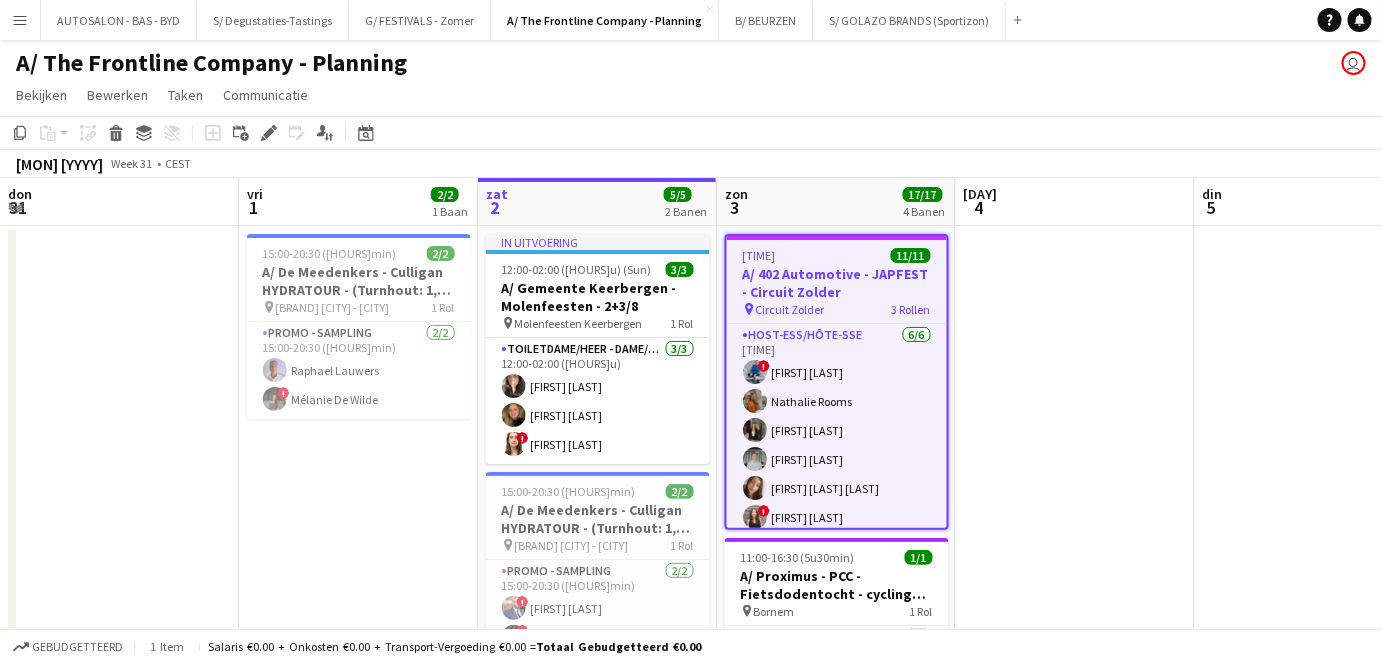 click on "A/ 402 Automotive - JAPFEST - Circuit Zolder" at bounding box center [837, 283] 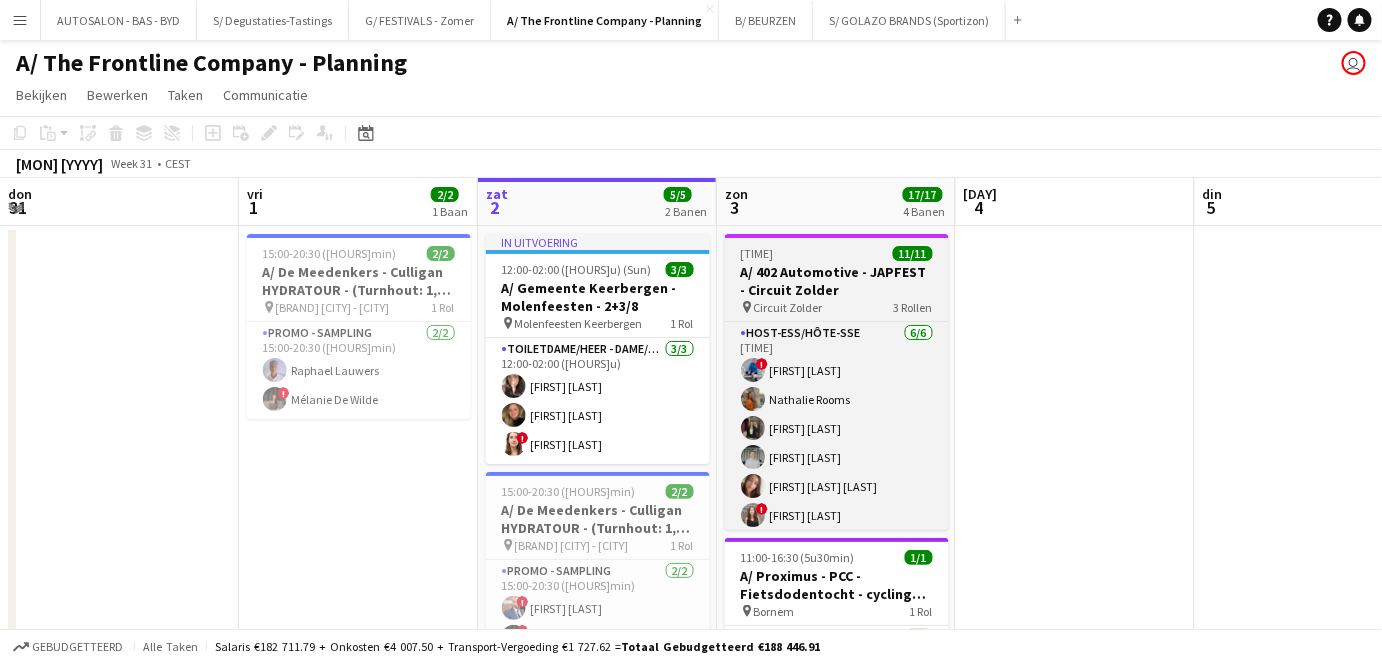 click on "Circuit Zolder" at bounding box center [788, 307] 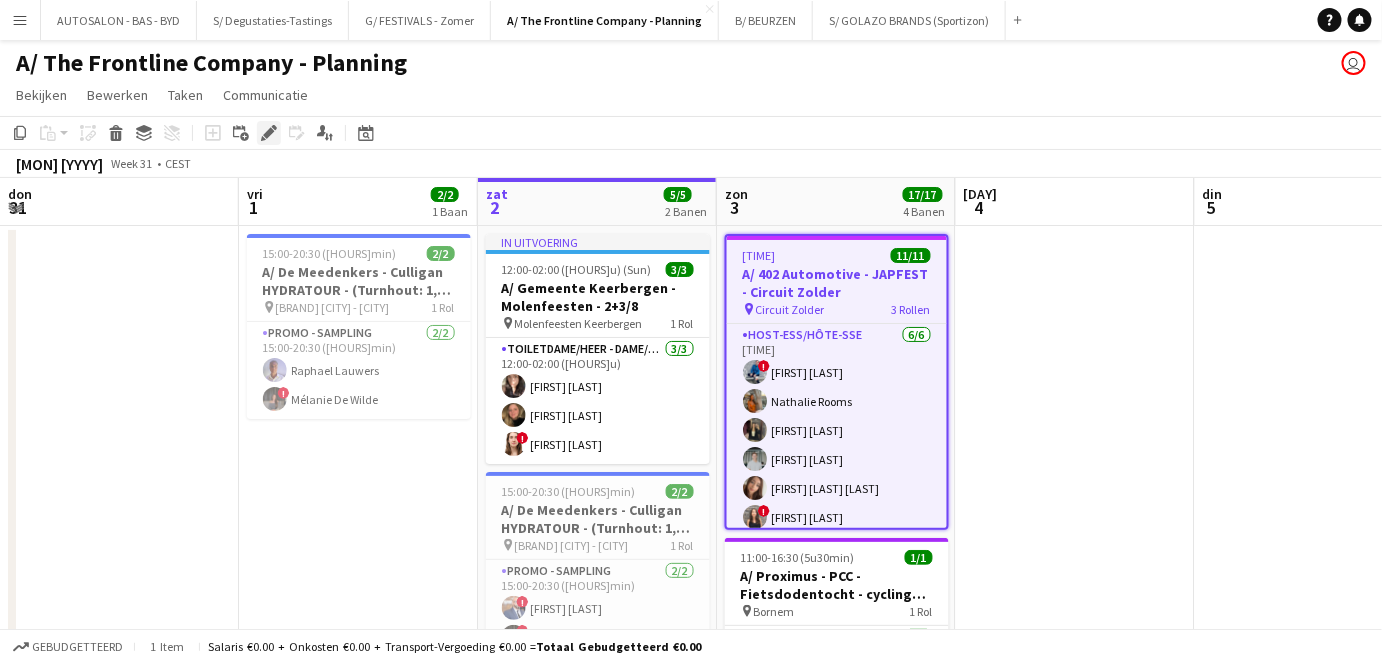 click 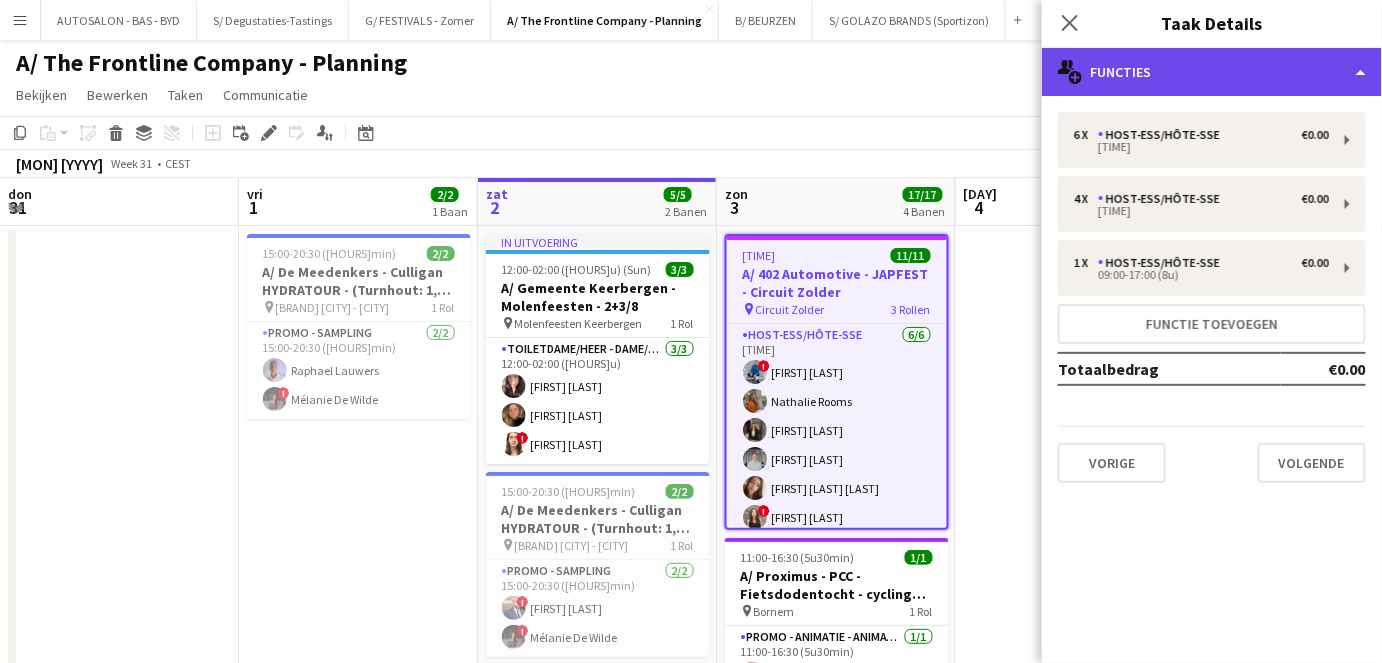 click on "multiple-users-add
Functies" 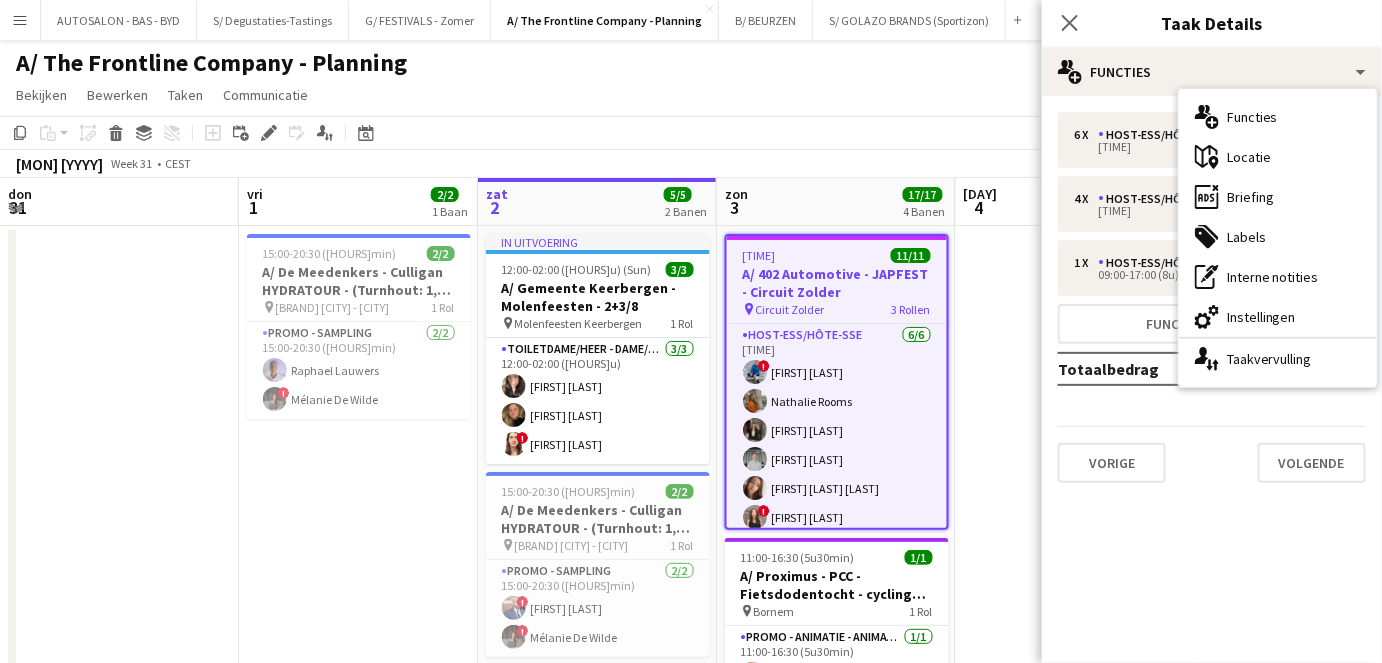 click on "Circuit Zolder" at bounding box center [790, 309] 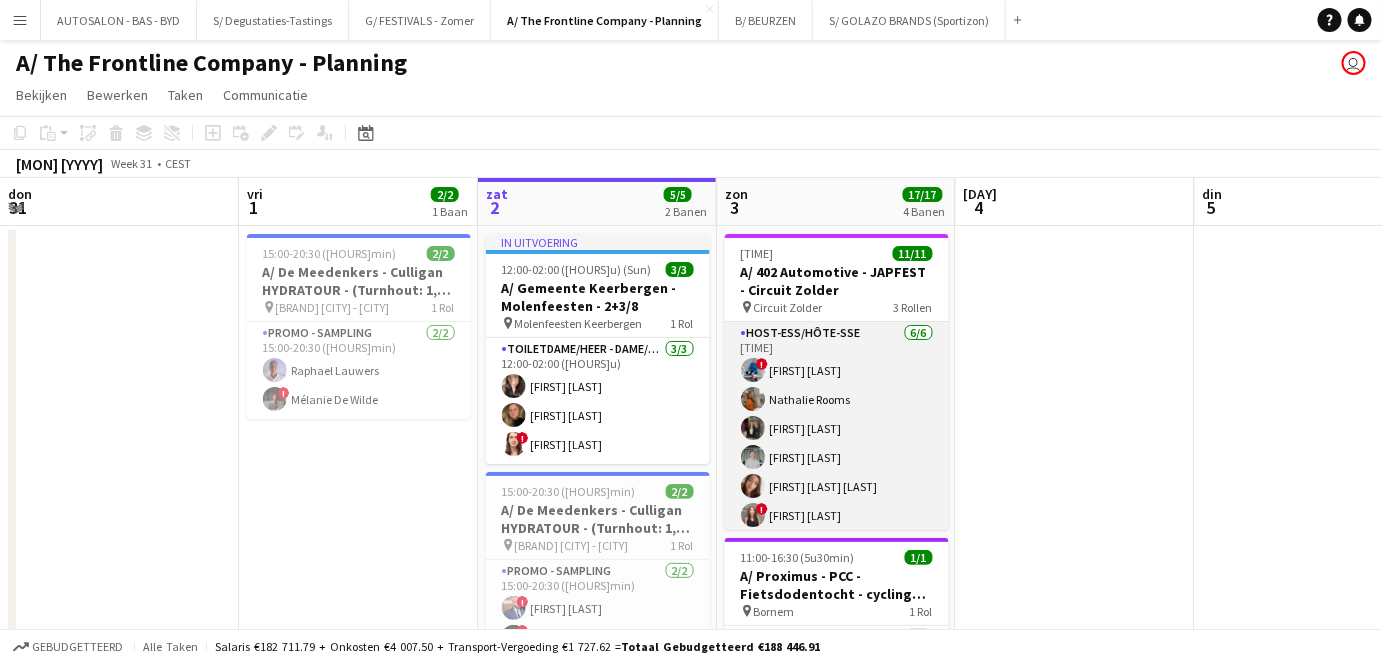 click on "Host-ess/Hôte-sse   6/6   08:00-14:00 (6u)
! [FIRST] [LAST] [FIRST] [LAST] [FIRST] [LAST] [FIRST] [LAST] [FIRST] [LAST] ! [FIRST] [LAST]" at bounding box center [837, 428] 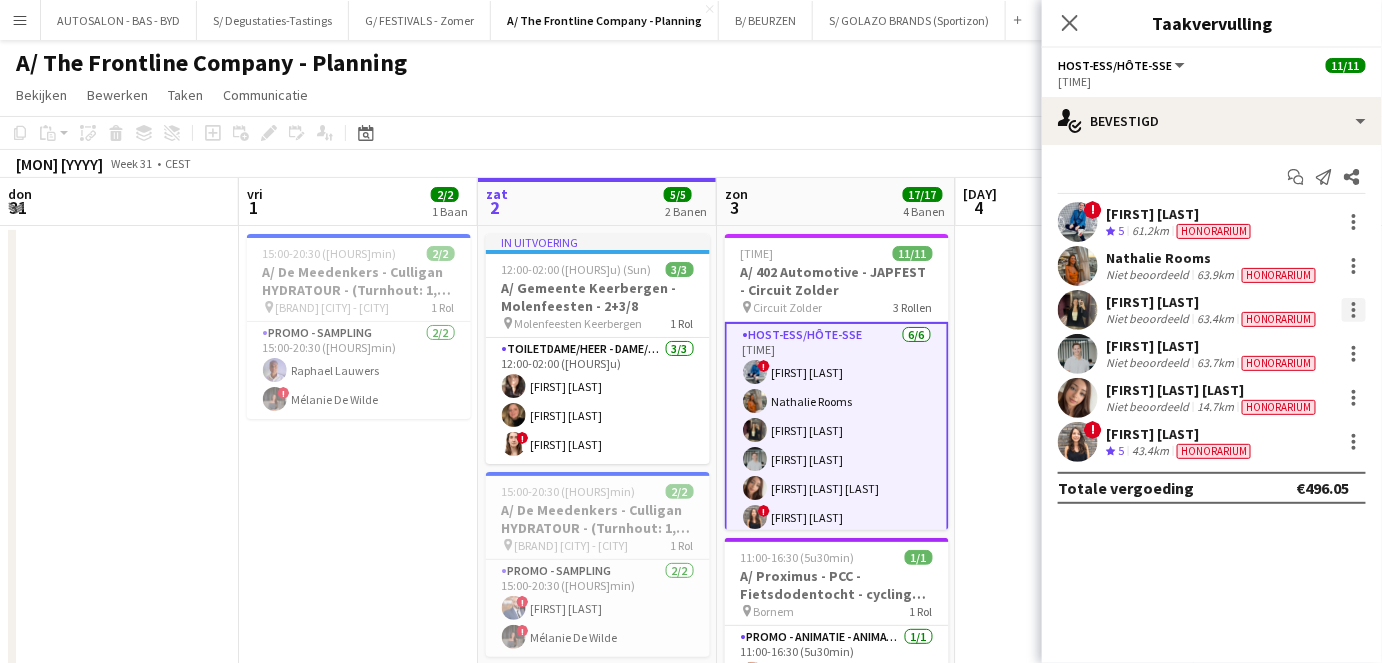 click at bounding box center [1354, 310] 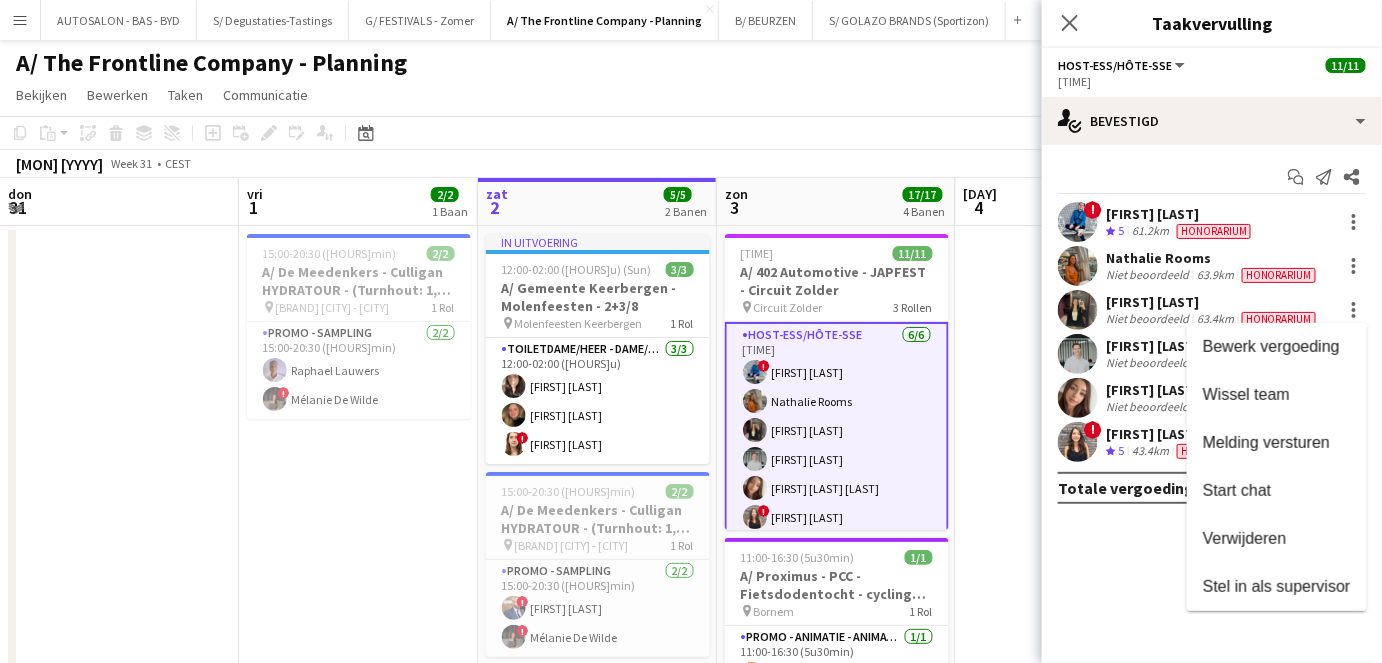 click at bounding box center (691, 331) 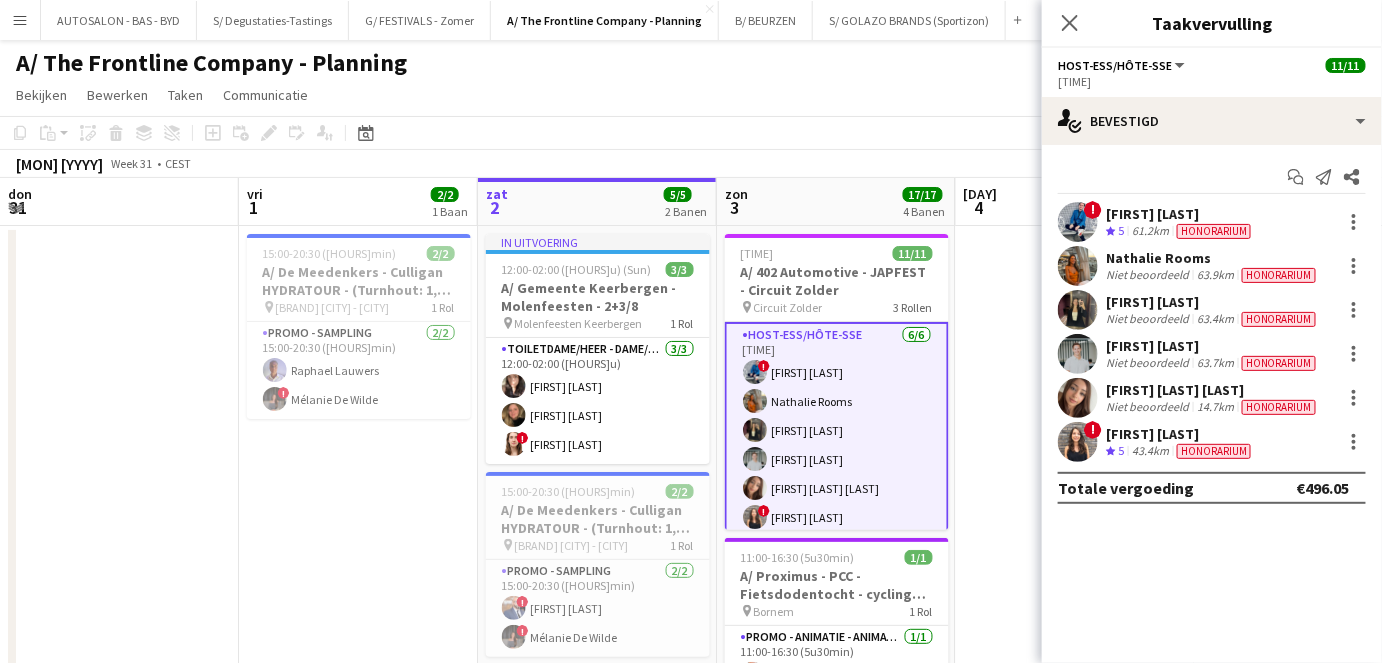 click on "[FIRST] [LAST]" at bounding box center [1213, 302] 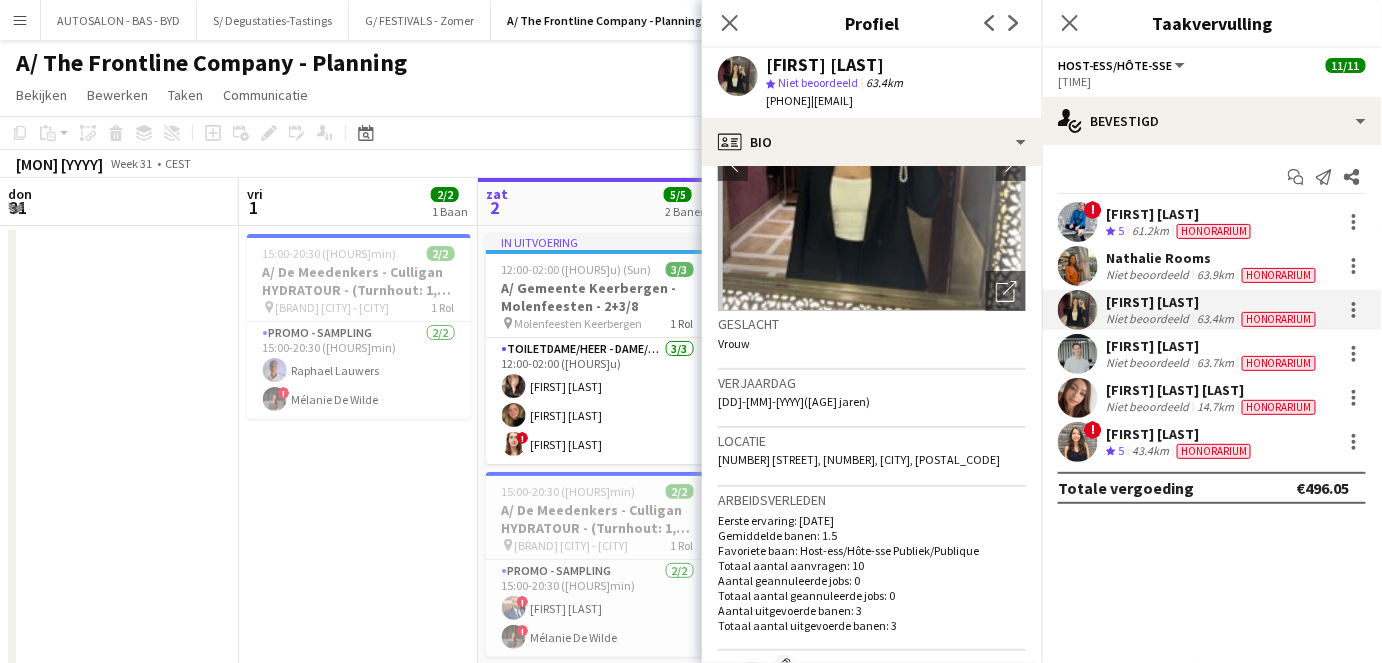 scroll, scrollTop: 0, scrollLeft: 0, axis: both 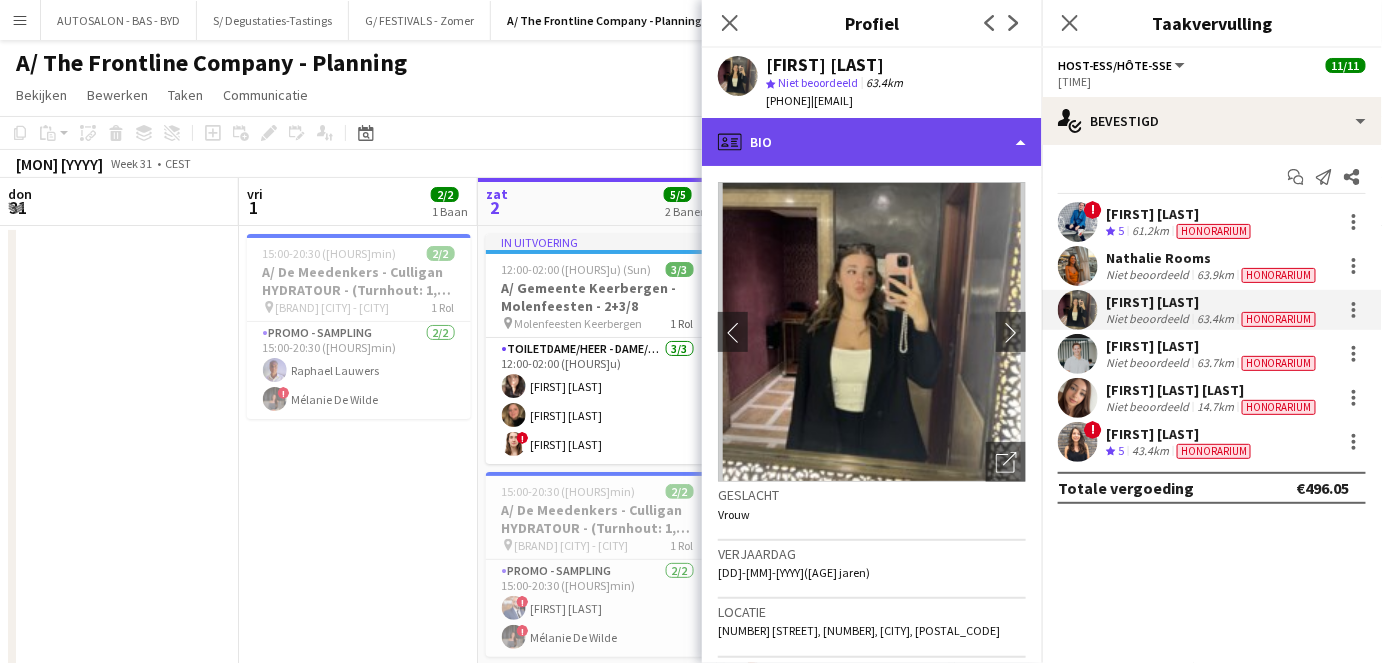 click on "profile
Bio" 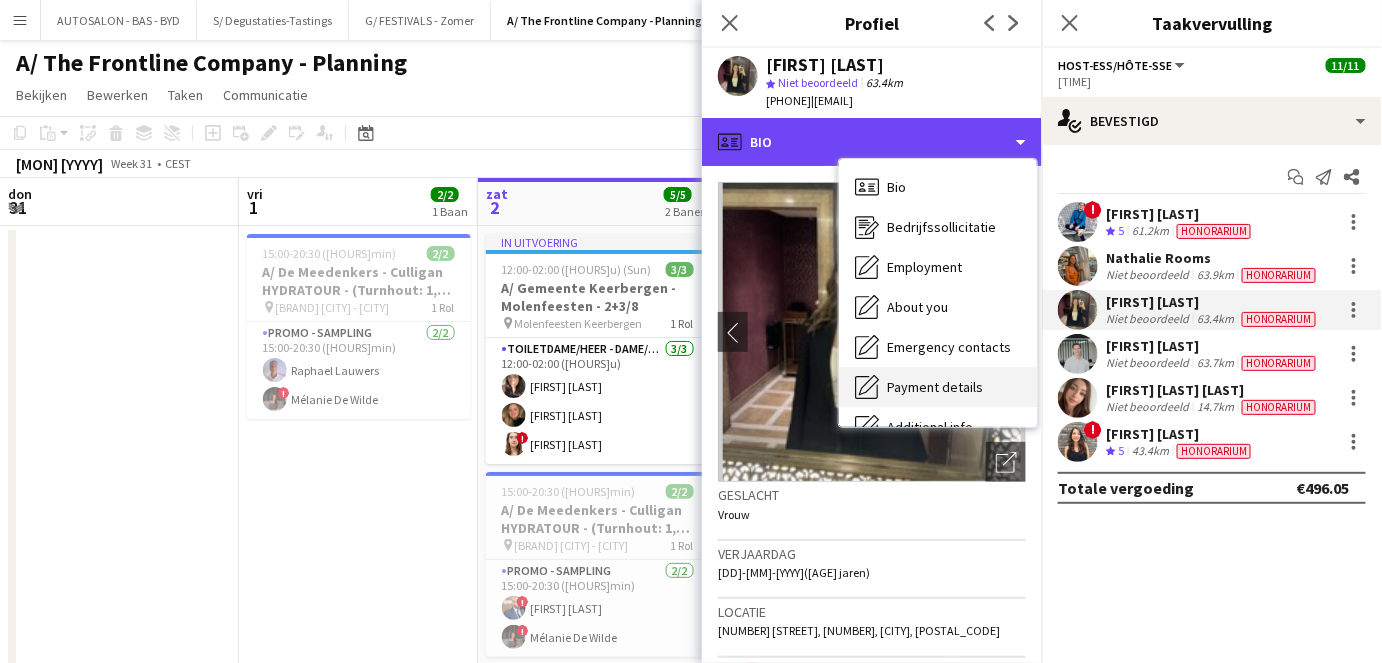 scroll, scrollTop: 147, scrollLeft: 0, axis: vertical 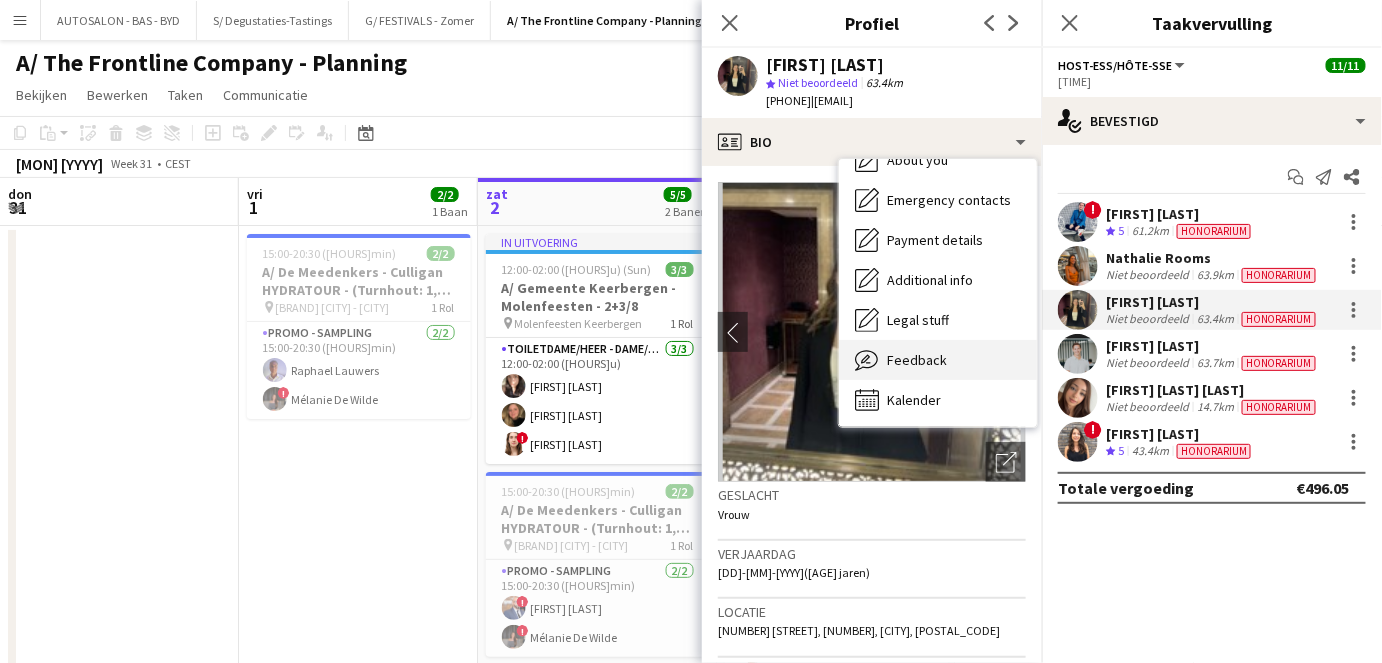 click on "Feedback" at bounding box center (917, 360) 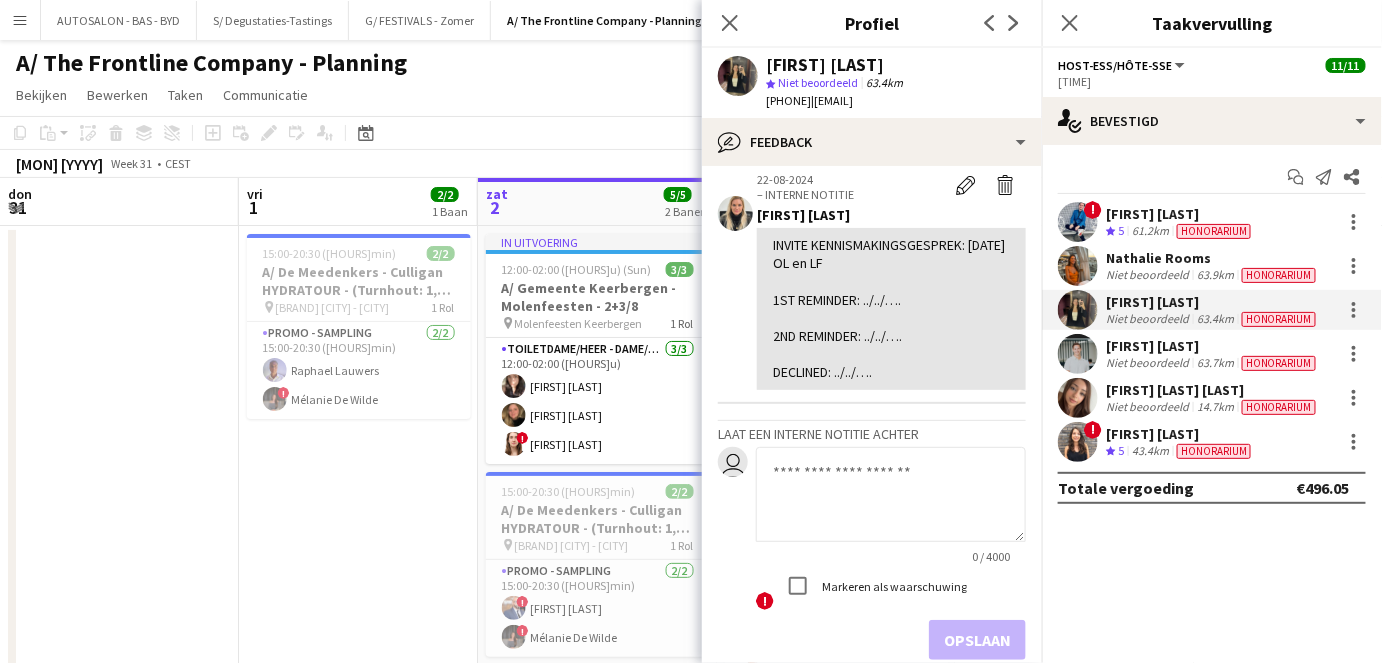 scroll, scrollTop: 1152, scrollLeft: 0, axis: vertical 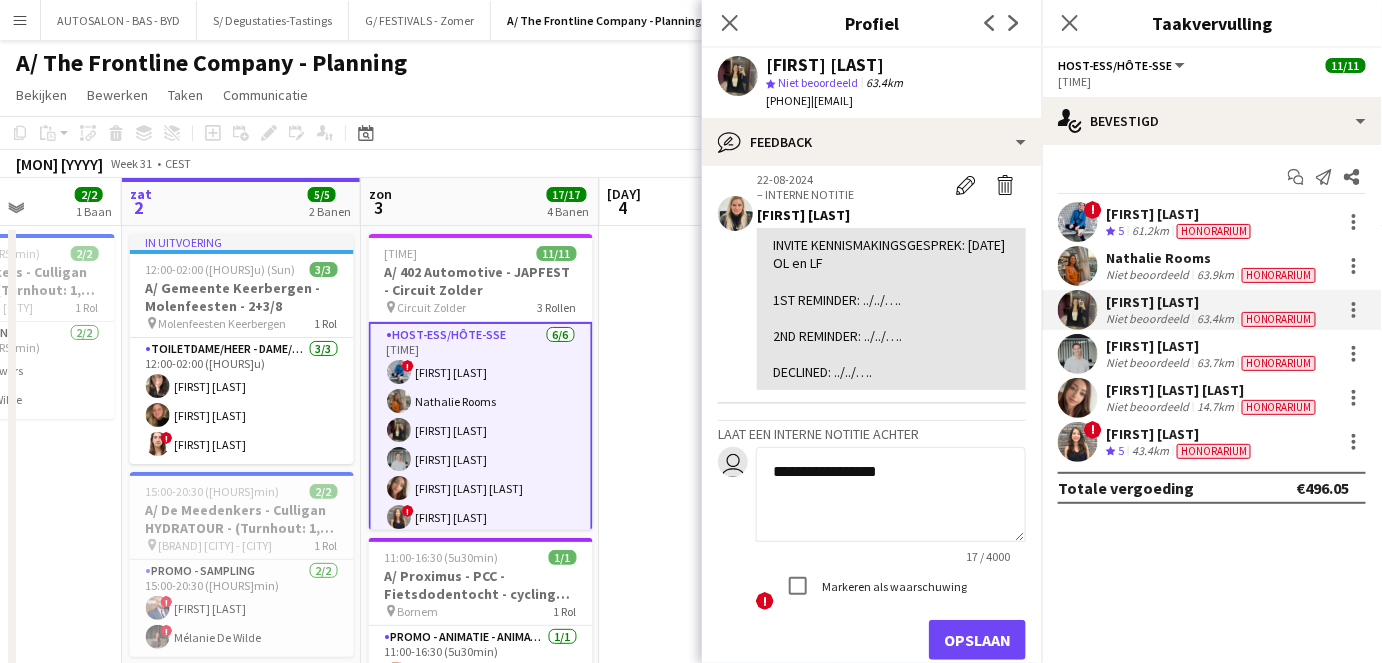 click on "**********" 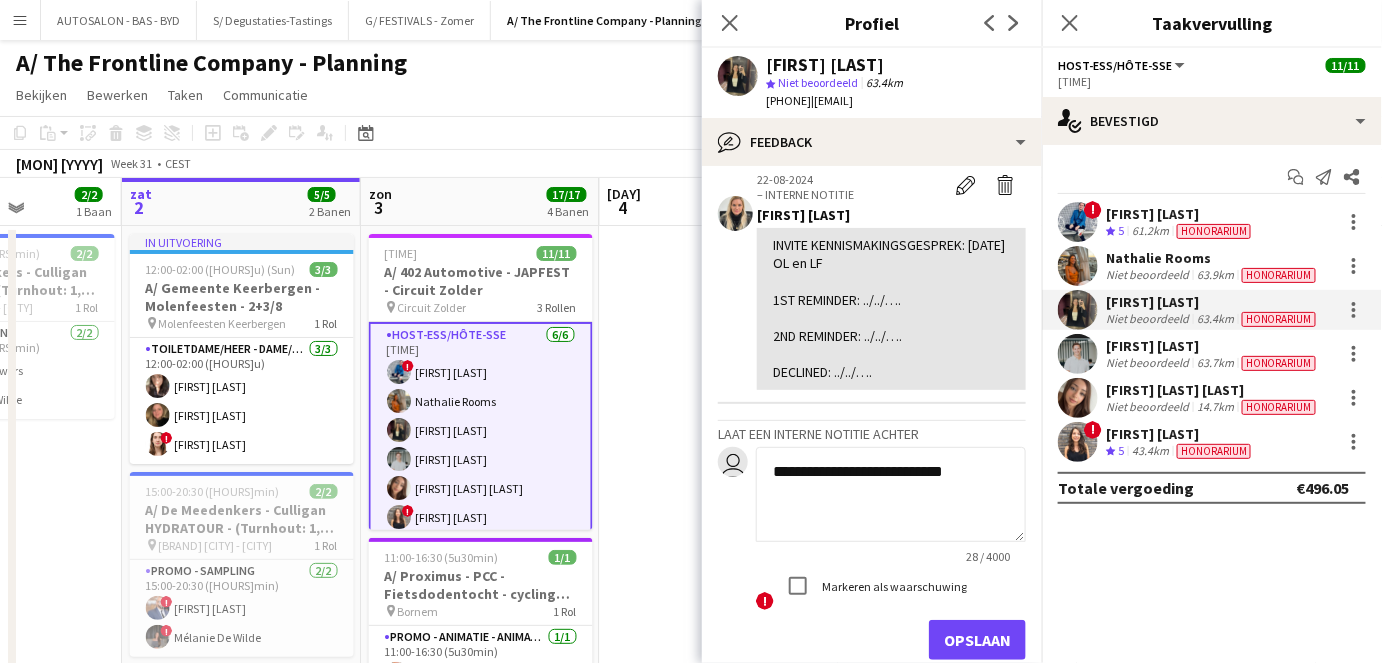 click on "**********" 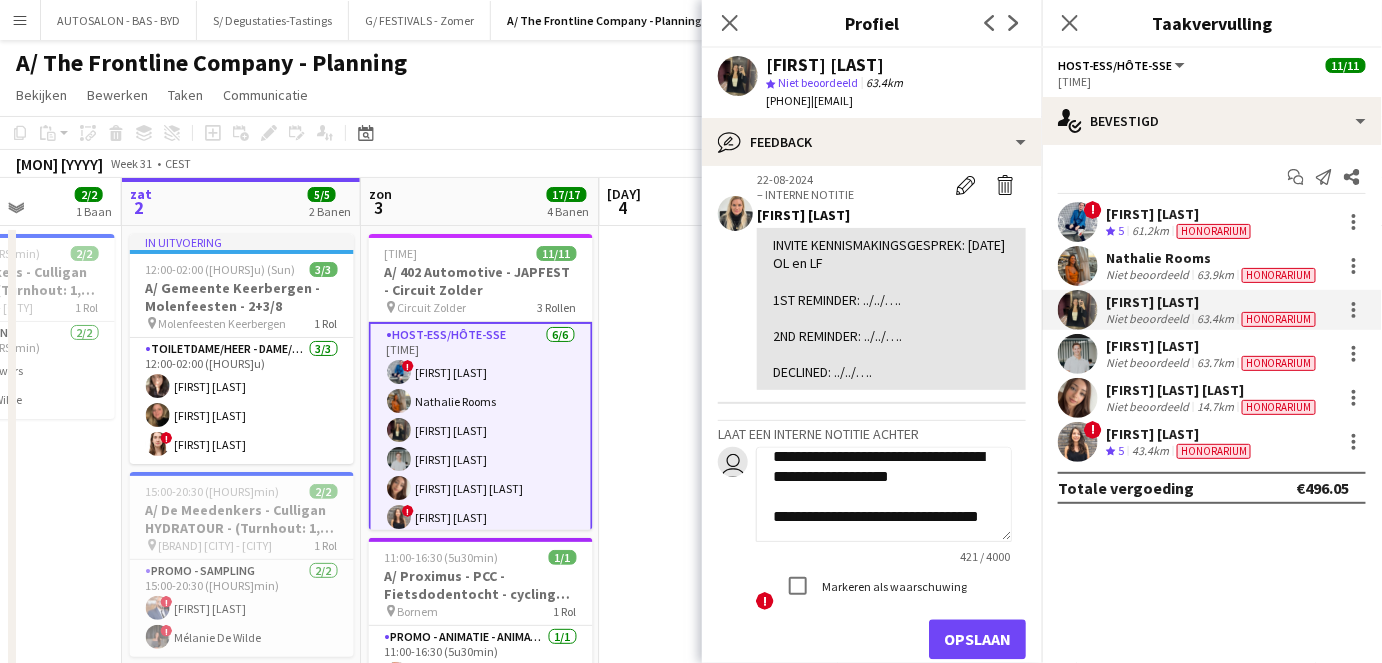 scroll, scrollTop: 300, scrollLeft: 0, axis: vertical 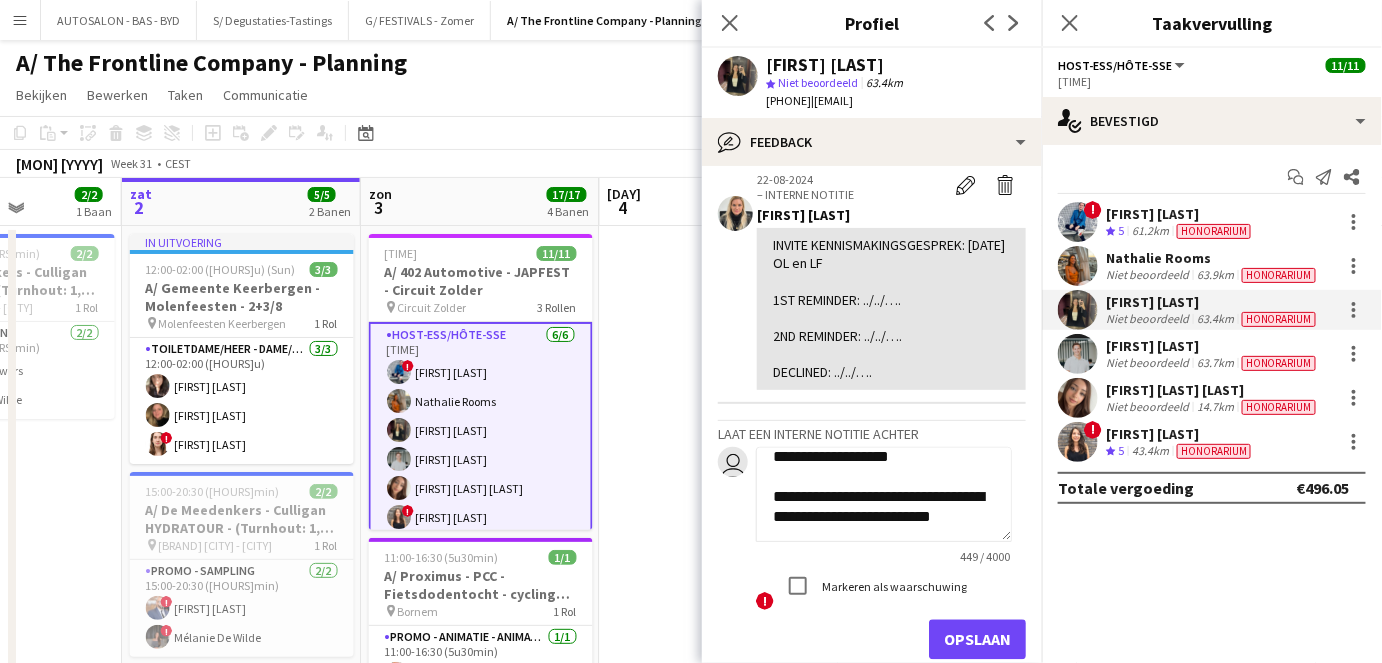 click on "**********" 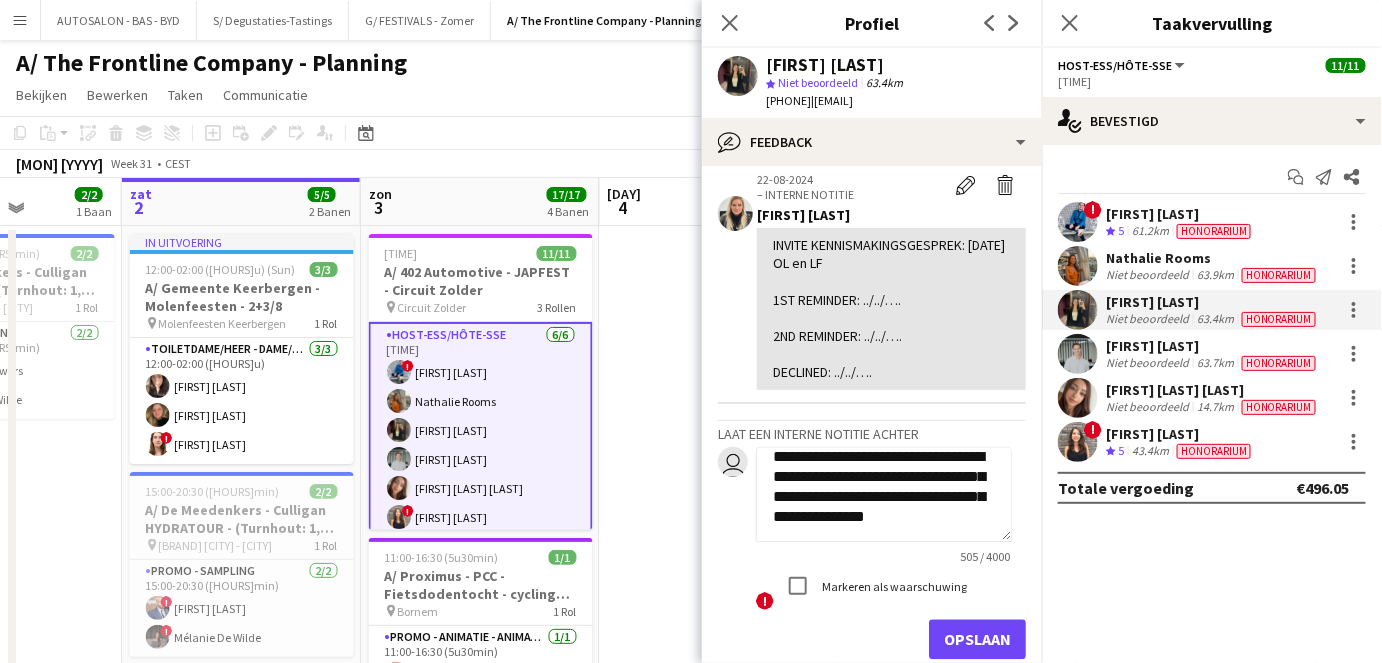 scroll, scrollTop: 360, scrollLeft: 0, axis: vertical 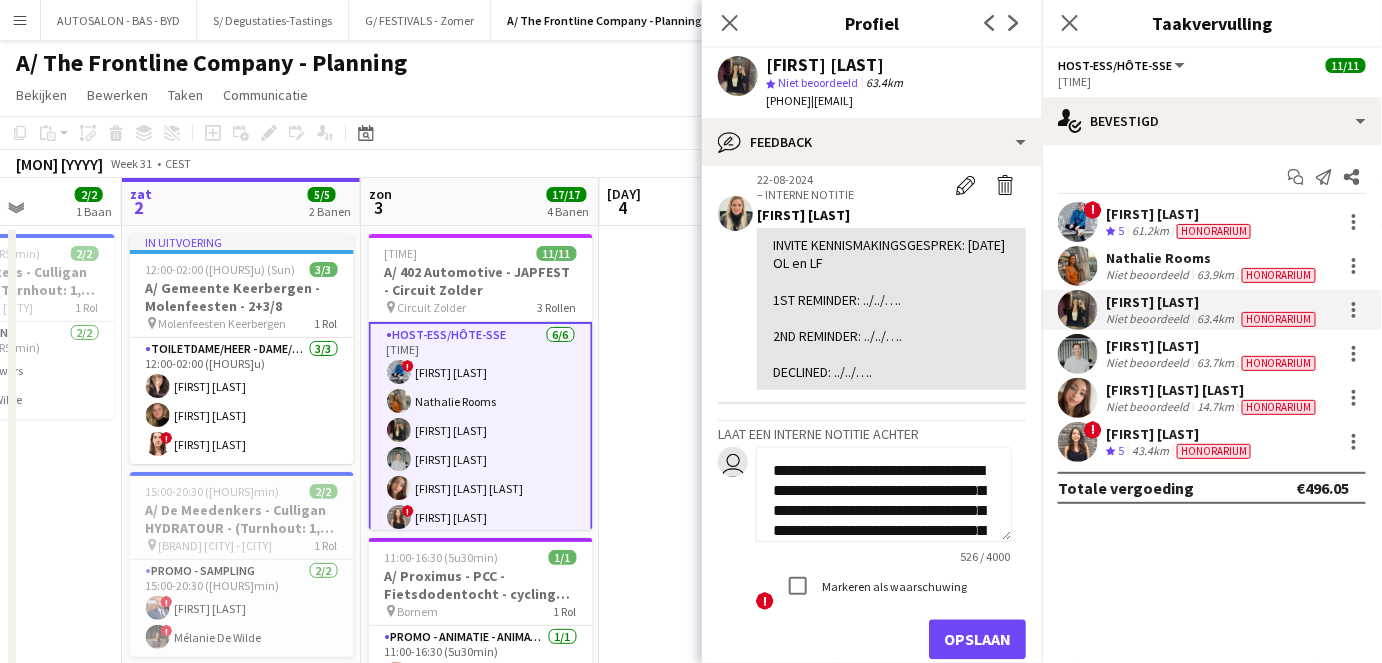 drag, startPoint x: 931, startPoint y: 551, endPoint x: 746, endPoint y: 344, distance: 277.62204 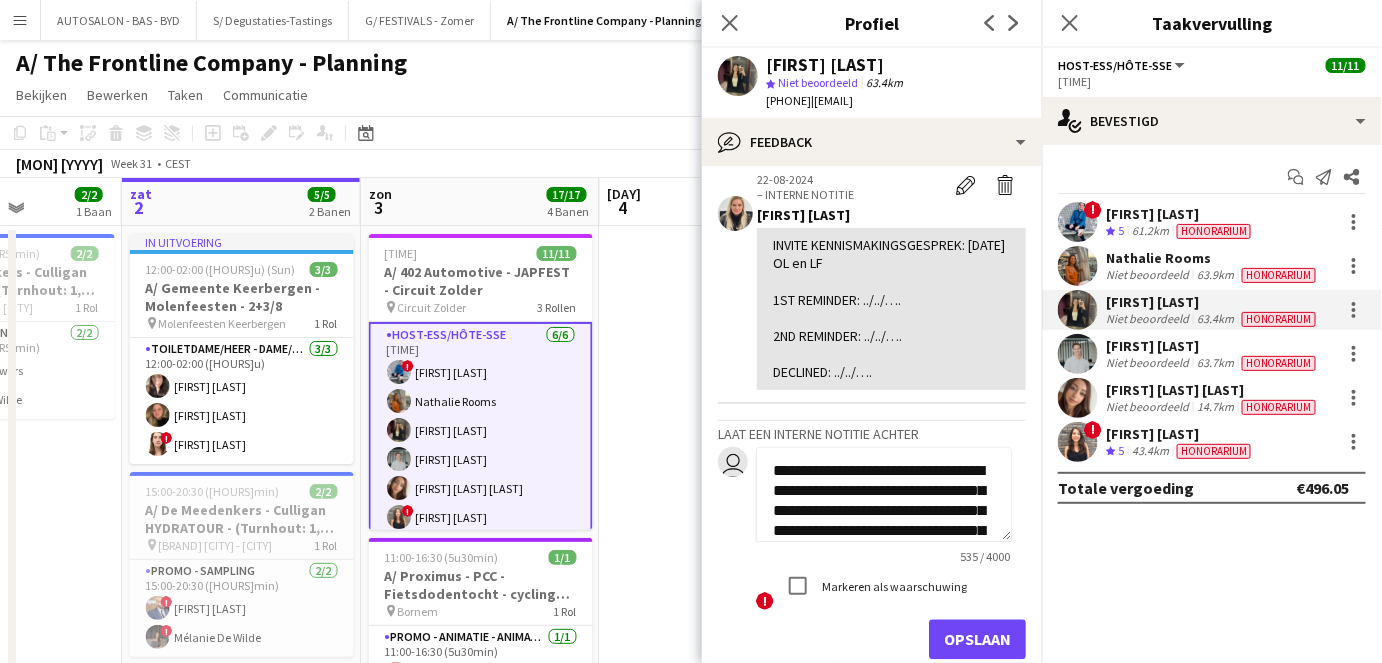 type on "**********" 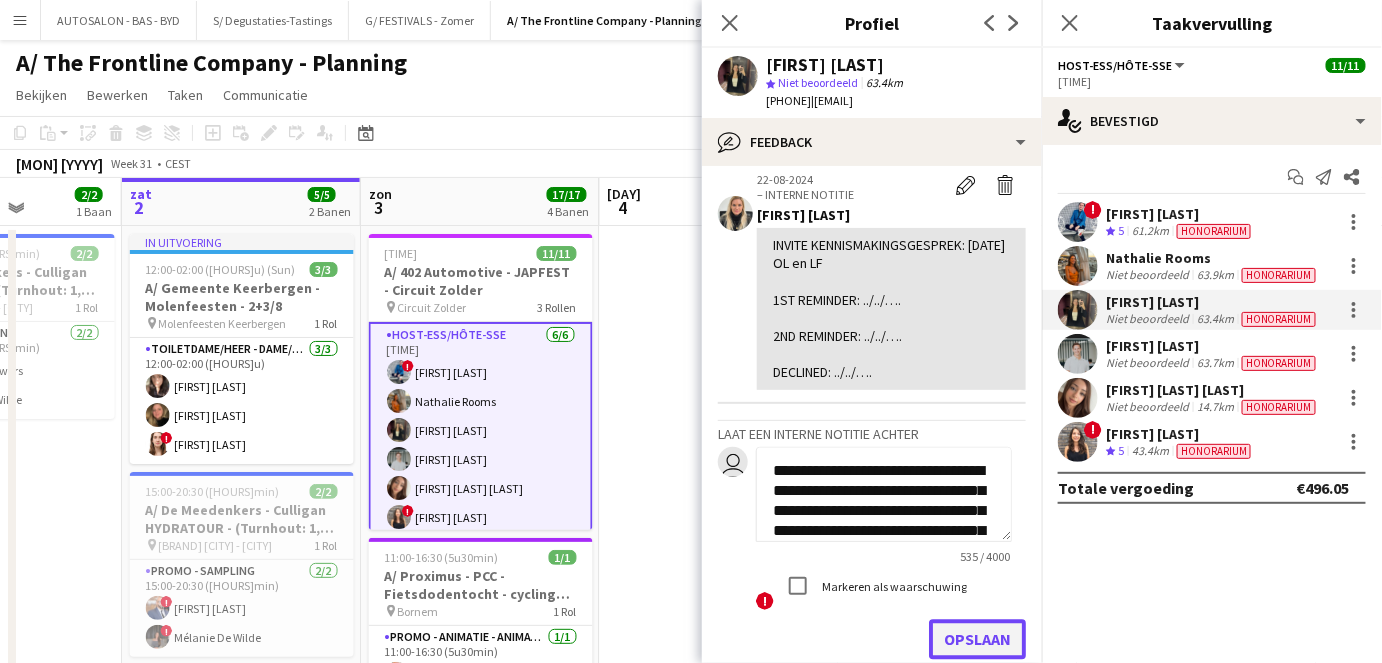 click on "Opslaan" 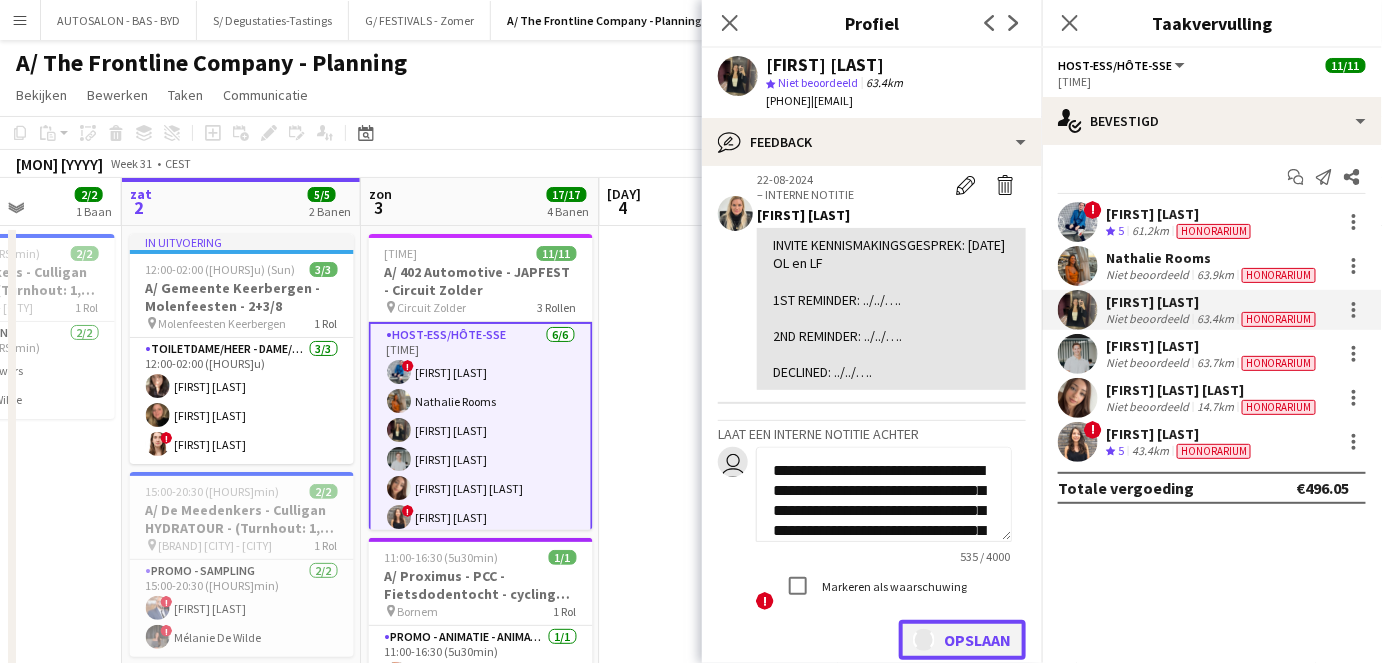type 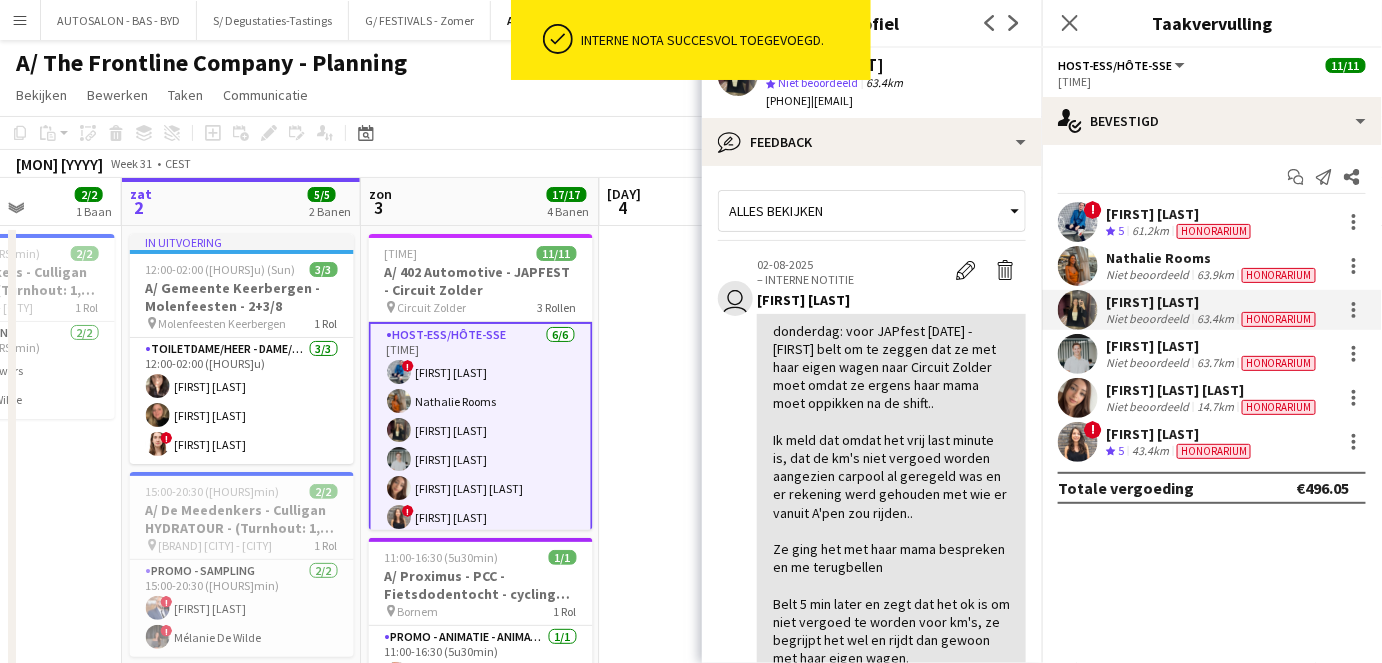 scroll, scrollTop: 202, scrollLeft: 0, axis: vertical 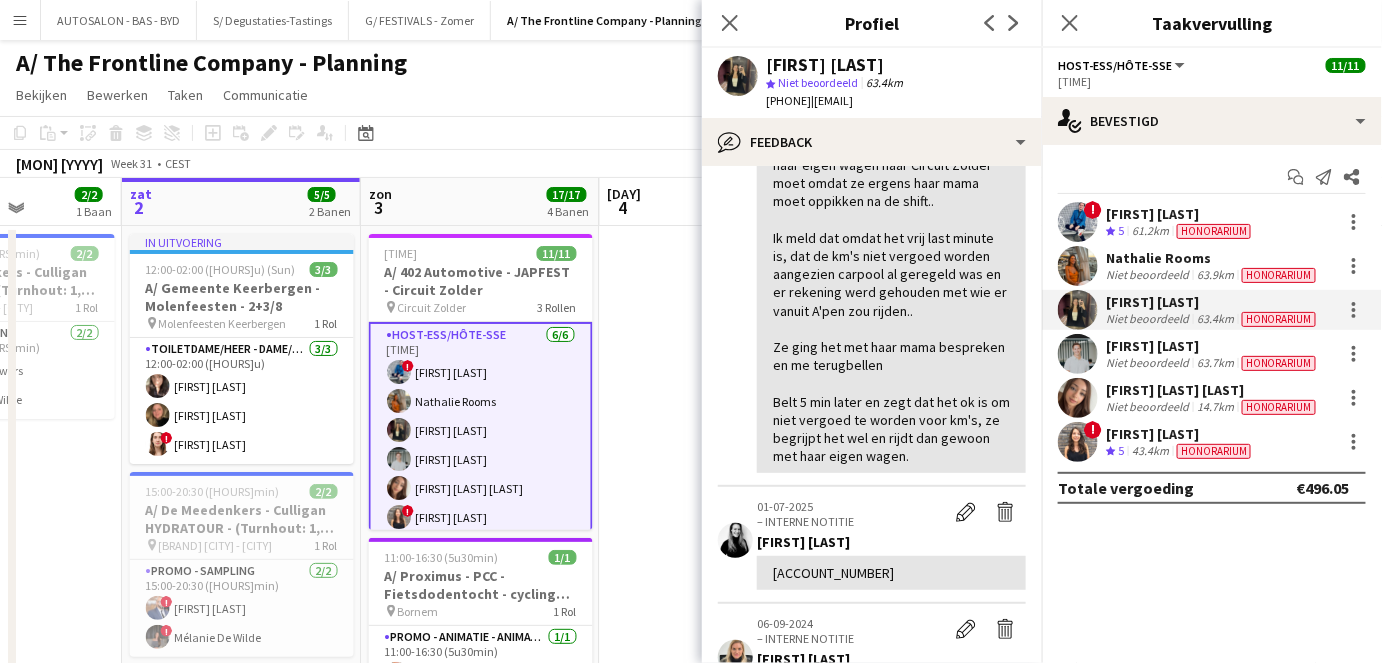 click on "Bekijken  Dagweergave uitgebreid Dagweergave samengeklapt Maandoverzicht Datumkiezer Spring naar vandaag Uitgebreide gekoppelde banen Inklappen gekoppelde banen  Bewerken  Kopiëren Ctrl+C  Plakken  Zonder team Ctrl+V Met team Ctrl+Shift+V Plakken als gekoppelde baan  Groep  Groep Groepering opheffen  Taken  Nieuwe taak Taak bewerken Verwijder taak Nieuwe gekoppelde taak Bewerk gekoppelde banen Taakvervulling Promoot functie Kopieer functie-URL  Communicatie  Stel bevestigd teamlid op de hoogte Chat aanmaken" 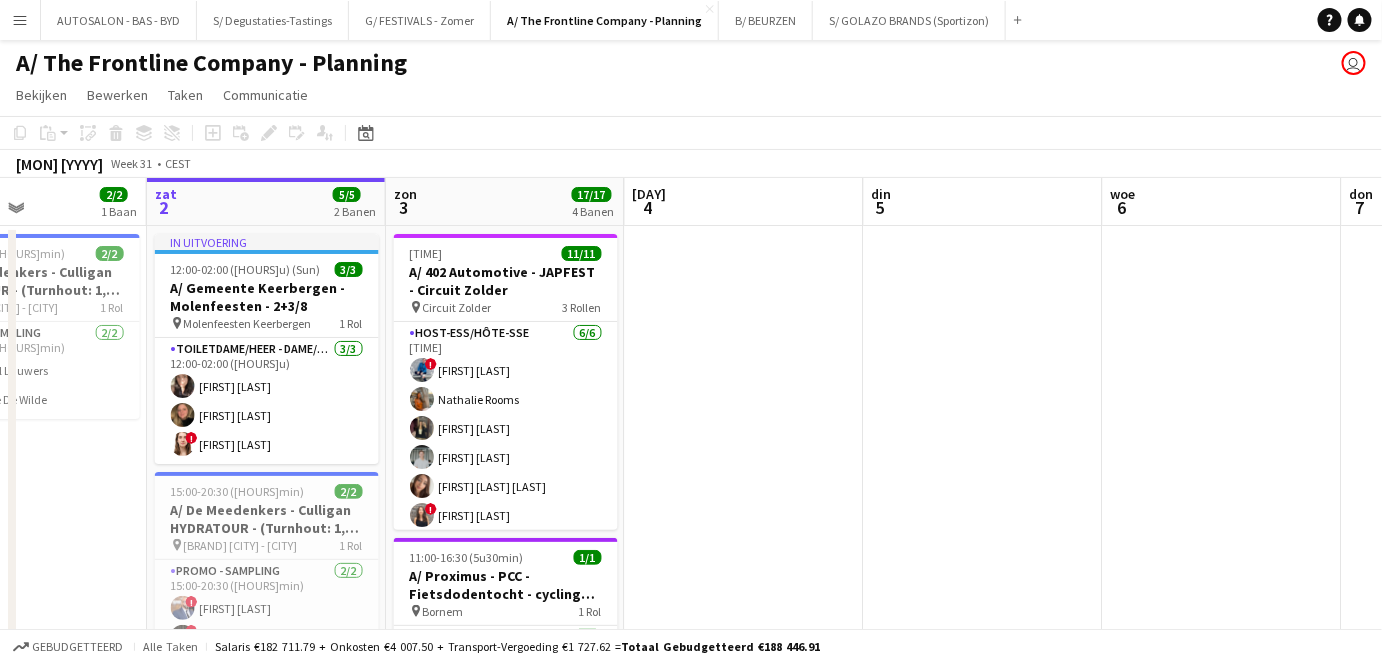scroll, scrollTop: 0, scrollLeft: 806, axis: horizontal 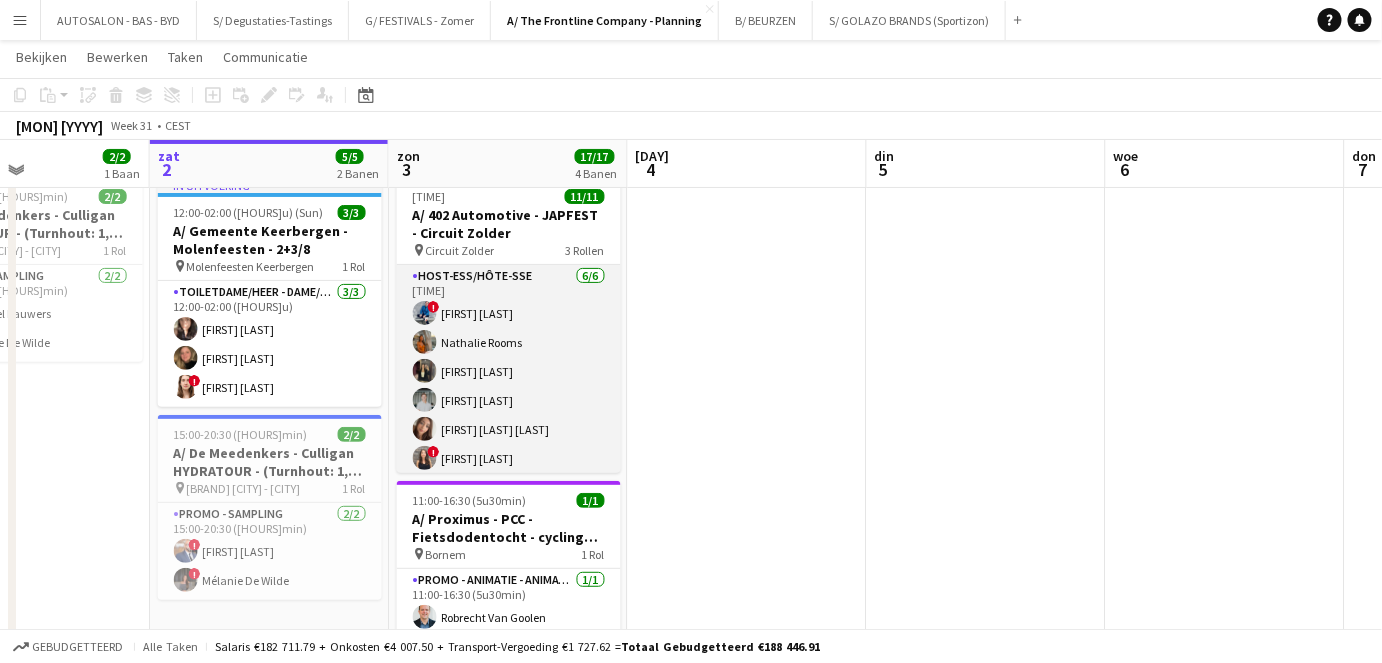 click on "Host-ess/Hôte-sse   6/6   08:00-14:00 (6u)
! [FIRST] [LAST] [FIRST] [LAST] [FIRST] [LAST] [FIRST] [LAST] [FIRST] [LAST] ! [FIRST] [LAST]" at bounding box center (509, 371) 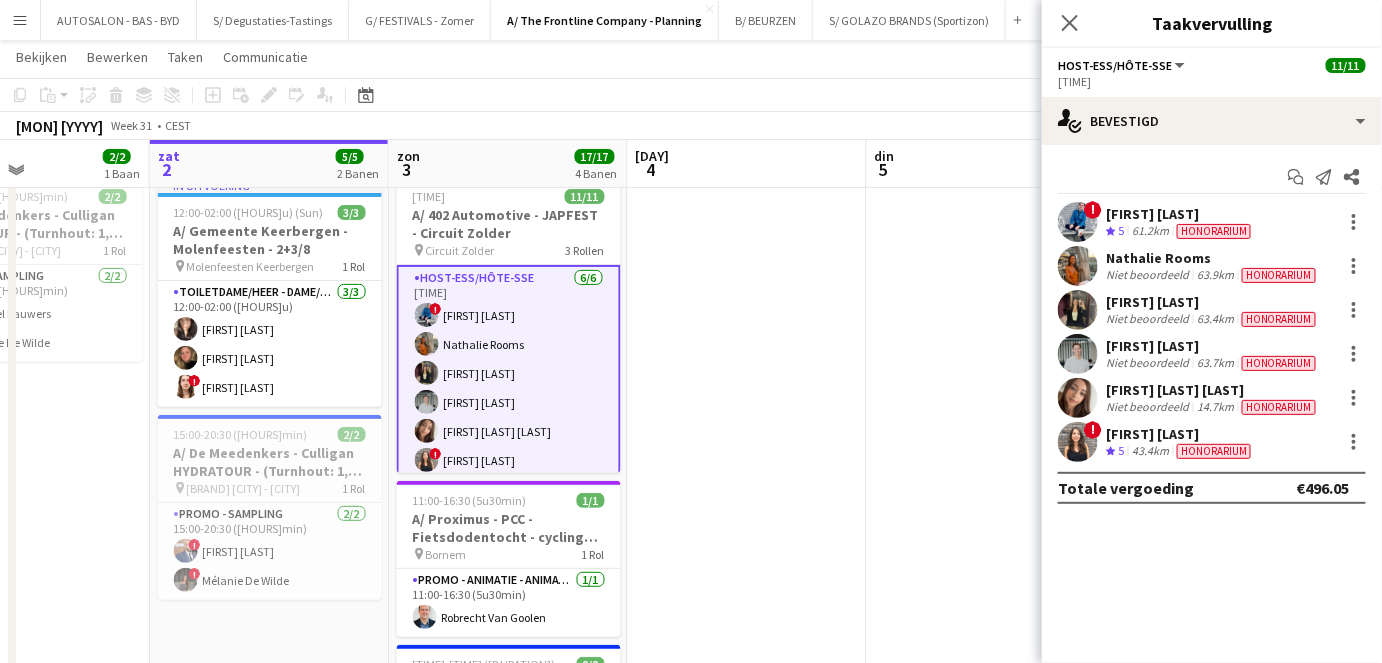 click on "[FIRST] [LAST]" at bounding box center (1213, 302) 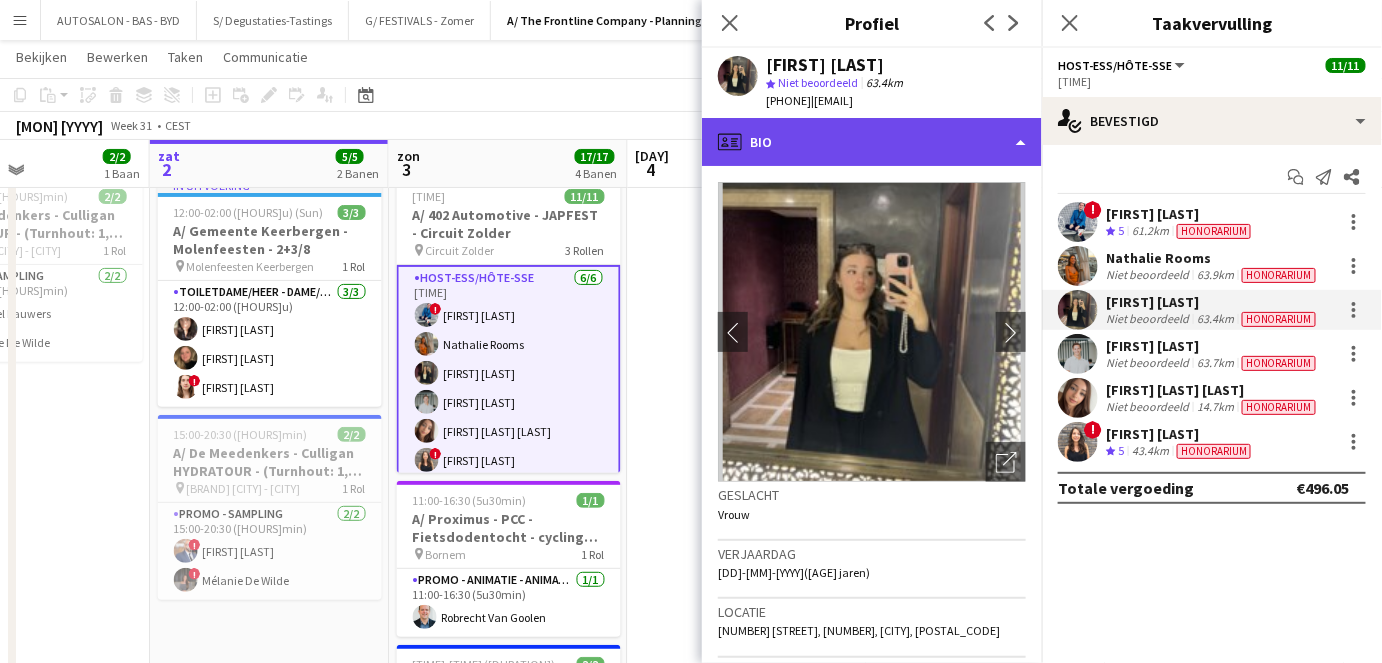 click on "profile
Bio" 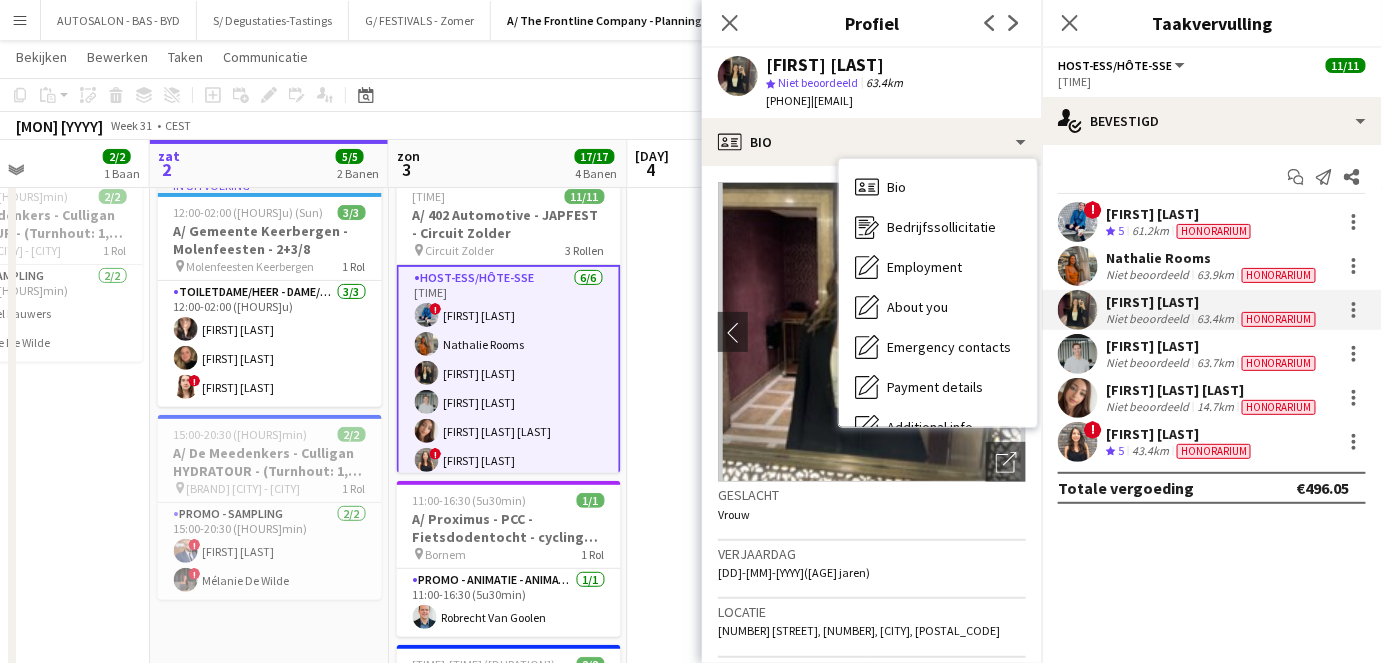 click at bounding box center [747, 633] 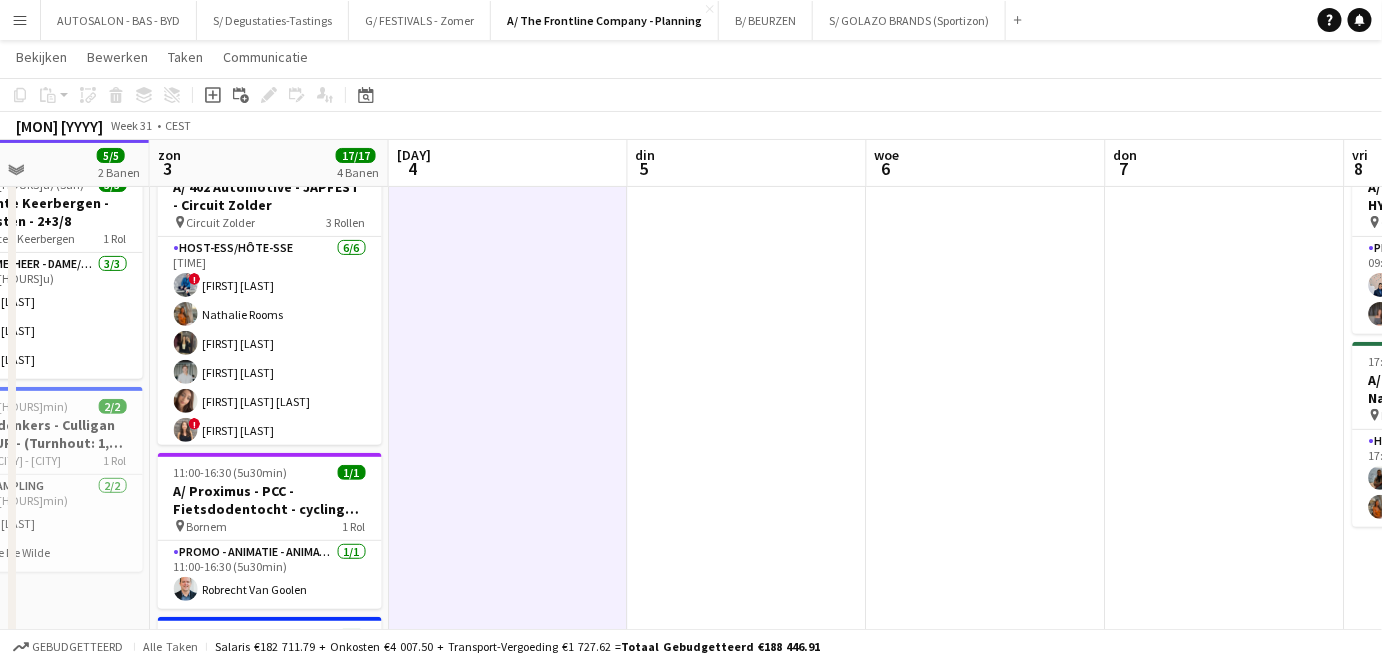 scroll, scrollTop: 85, scrollLeft: 0, axis: vertical 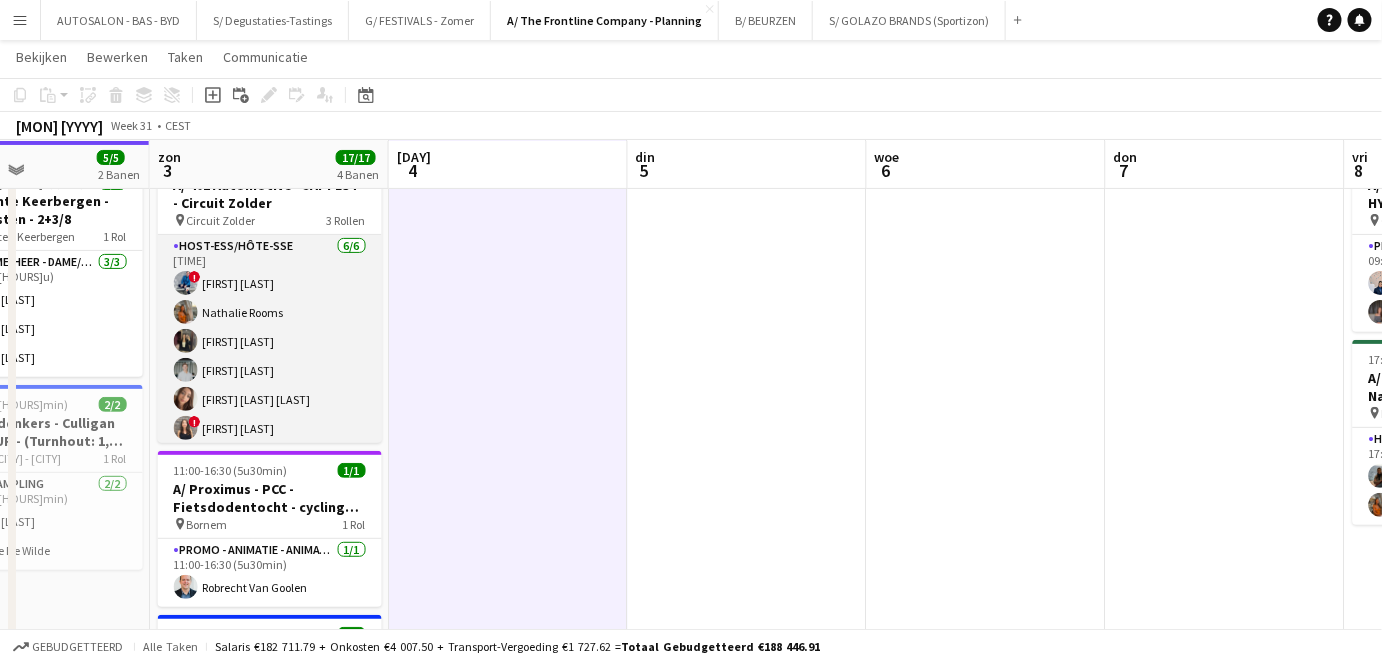 click on "Host-ess/Hôte-sse   6/6   08:00-14:00 (6u)
! [FIRST] [LAST] [FIRST] [LAST] [FIRST] [LAST] [FIRST] [LAST] [FIRST] [LAST] ! [FIRST] [LAST]" at bounding box center (270, 341) 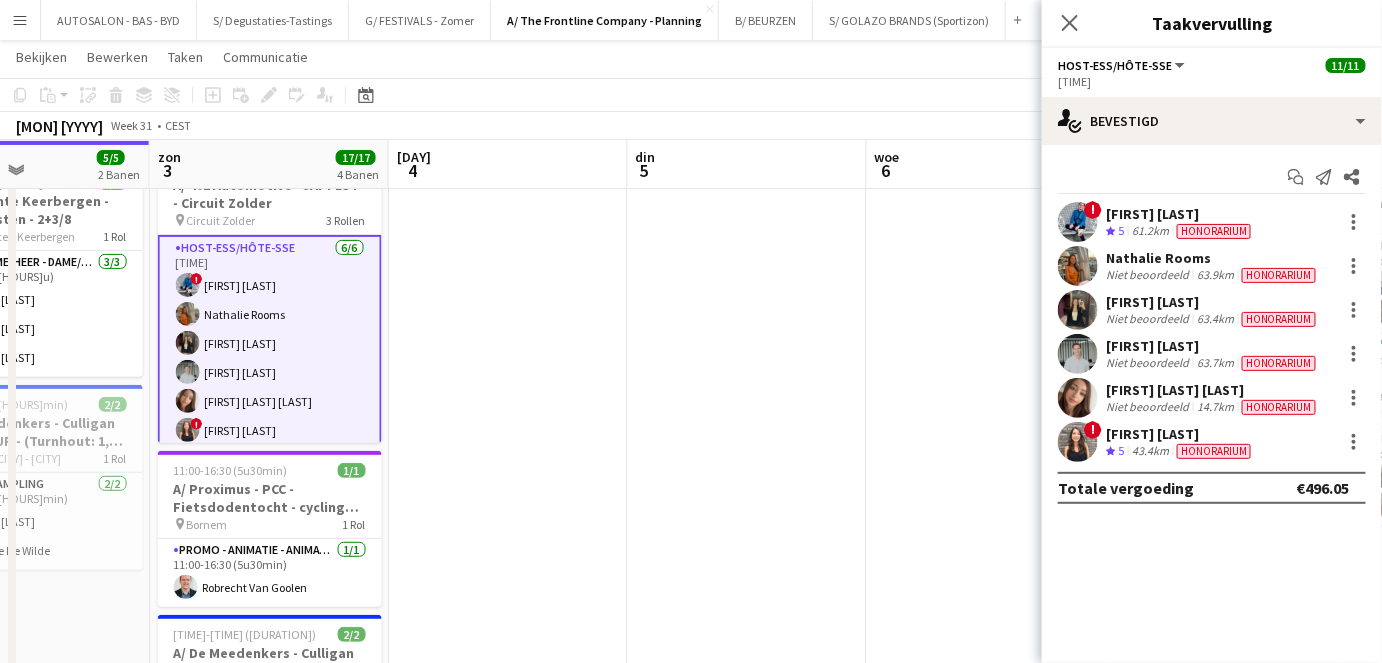 click on "[FIRST] [LAST]" at bounding box center (1213, 302) 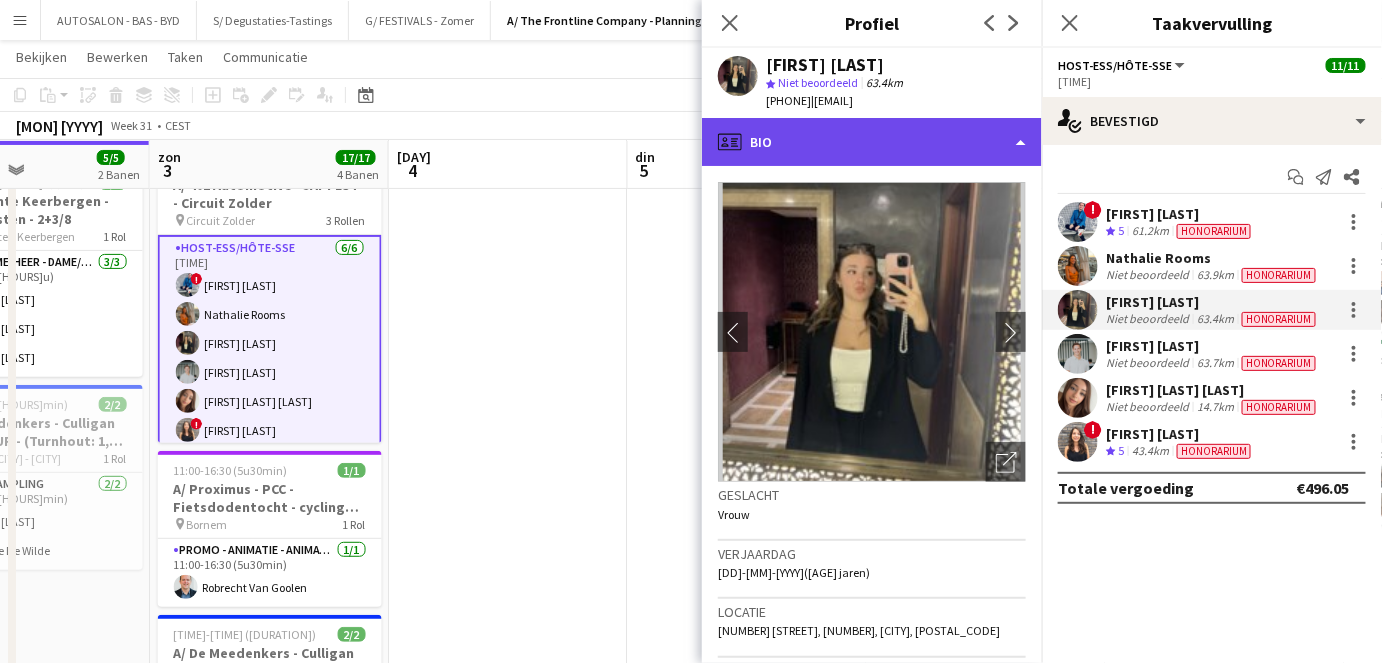 click on "profile
Bio" 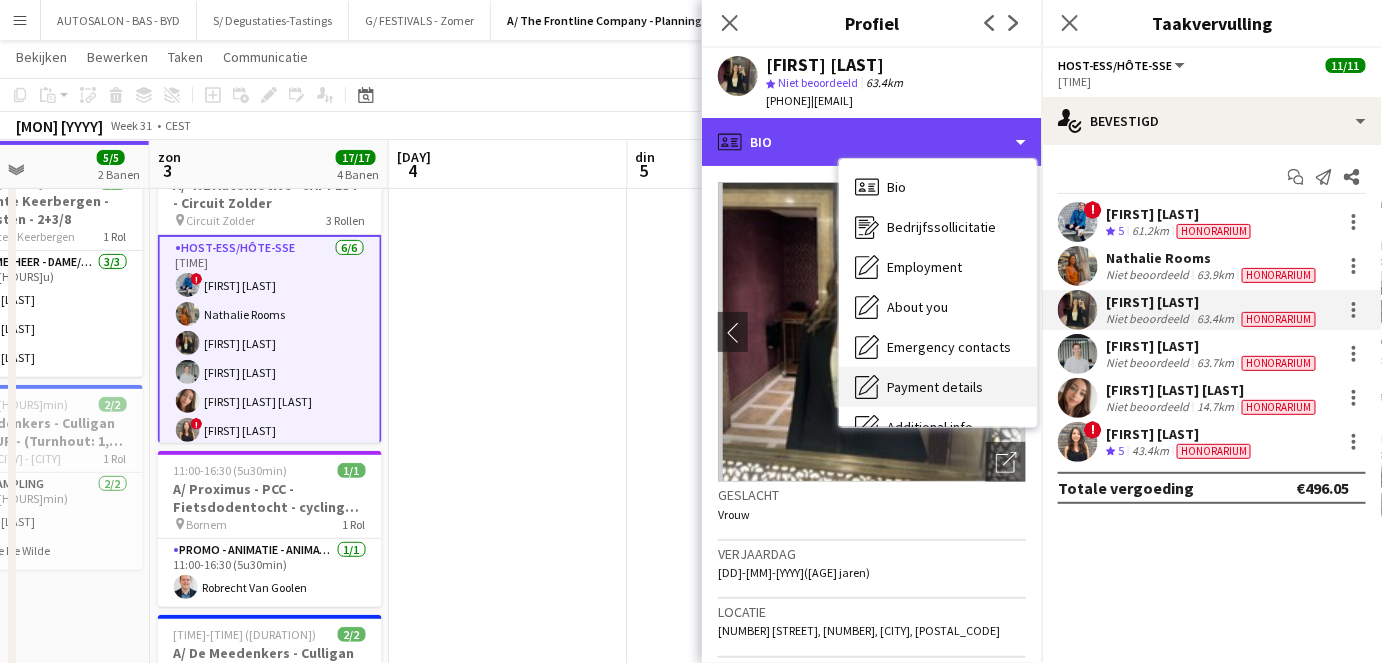 scroll, scrollTop: 147, scrollLeft: 0, axis: vertical 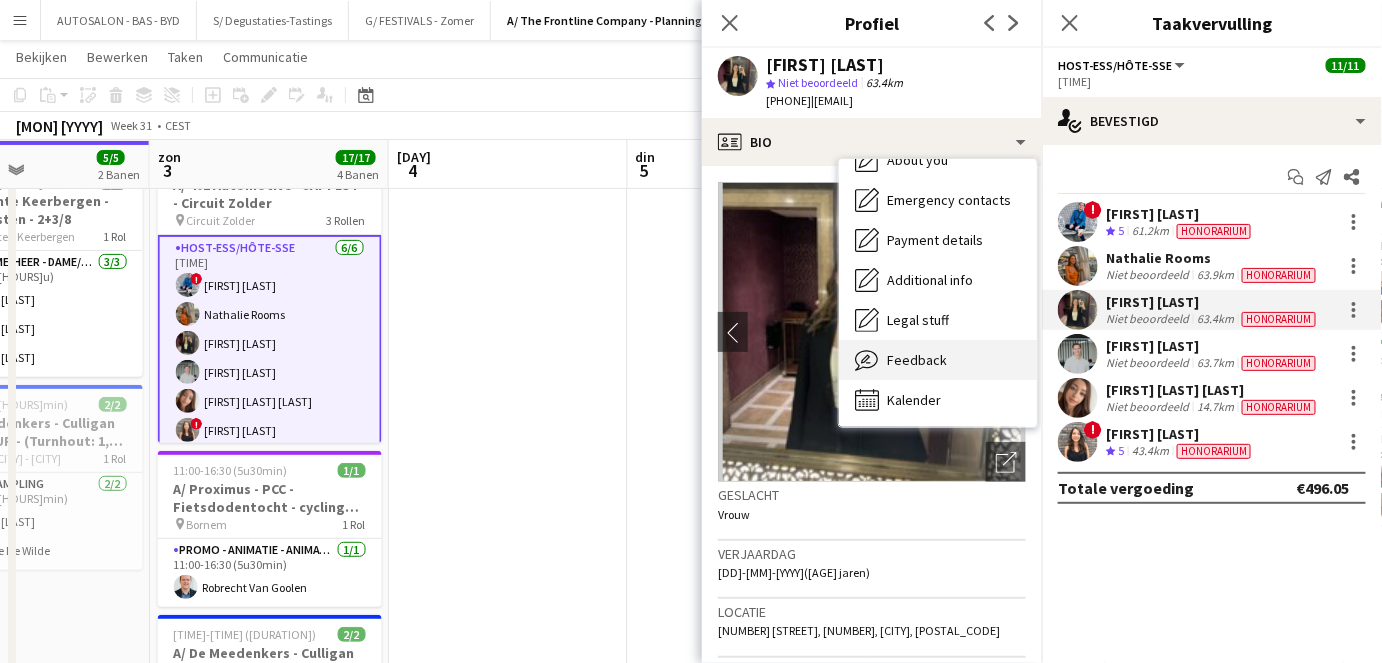 click on "Feedback" at bounding box center [917, 360] 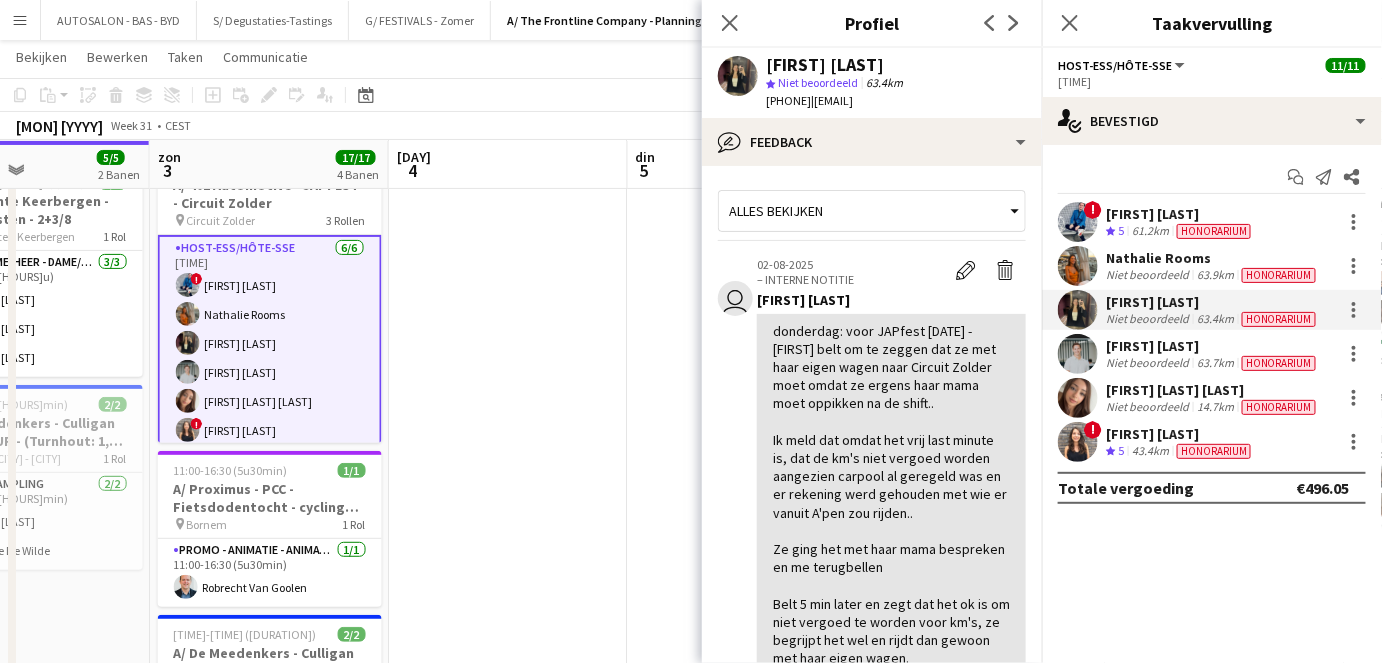 scroll, scrollTop: 77, scrollLeft: 0, axis: vertical 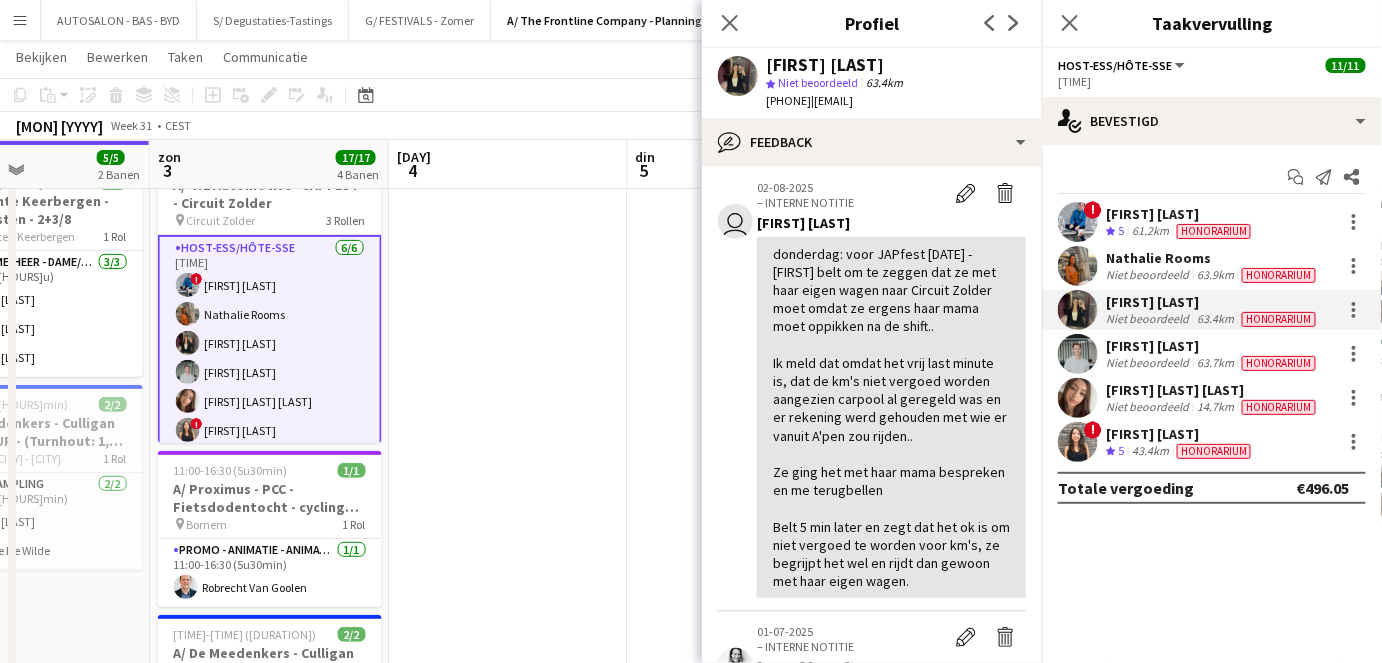 drag, startPoint x: 770, startPoint y: 255, endPoint x: 974, endPoint y: 332, distance: 218.04816 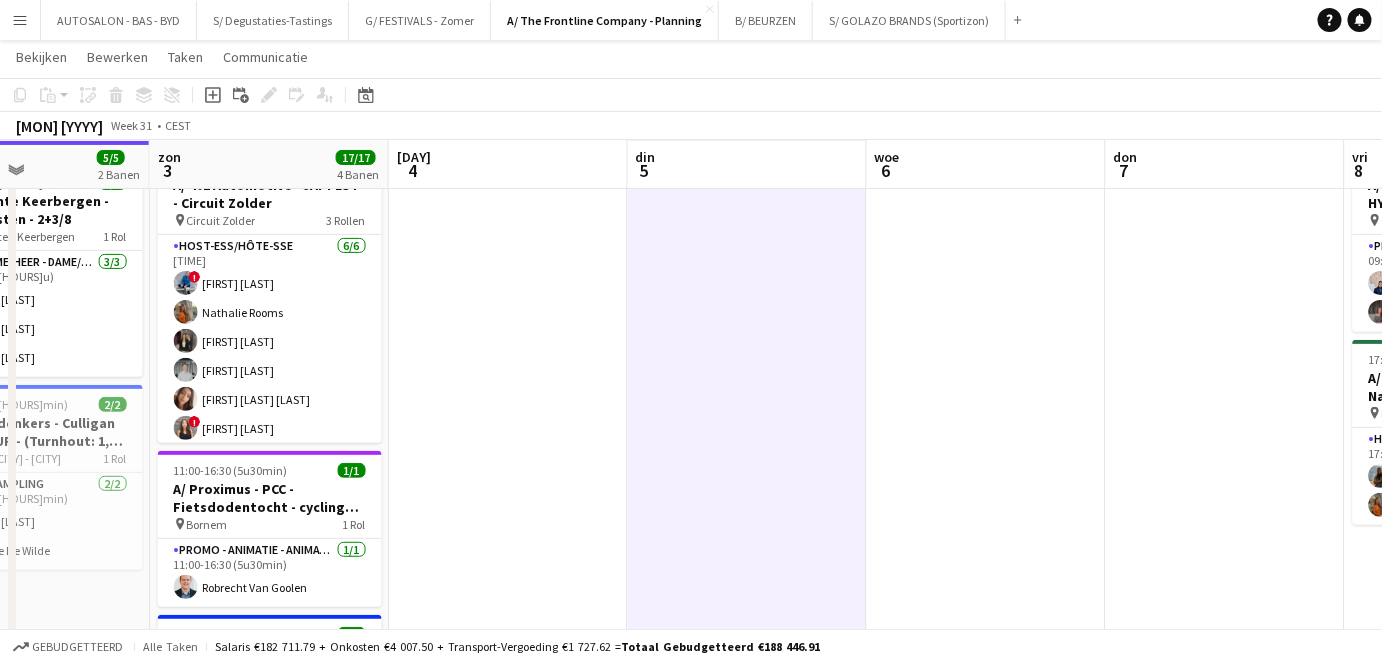 click on "Menu" at bounding box center (20, 20) 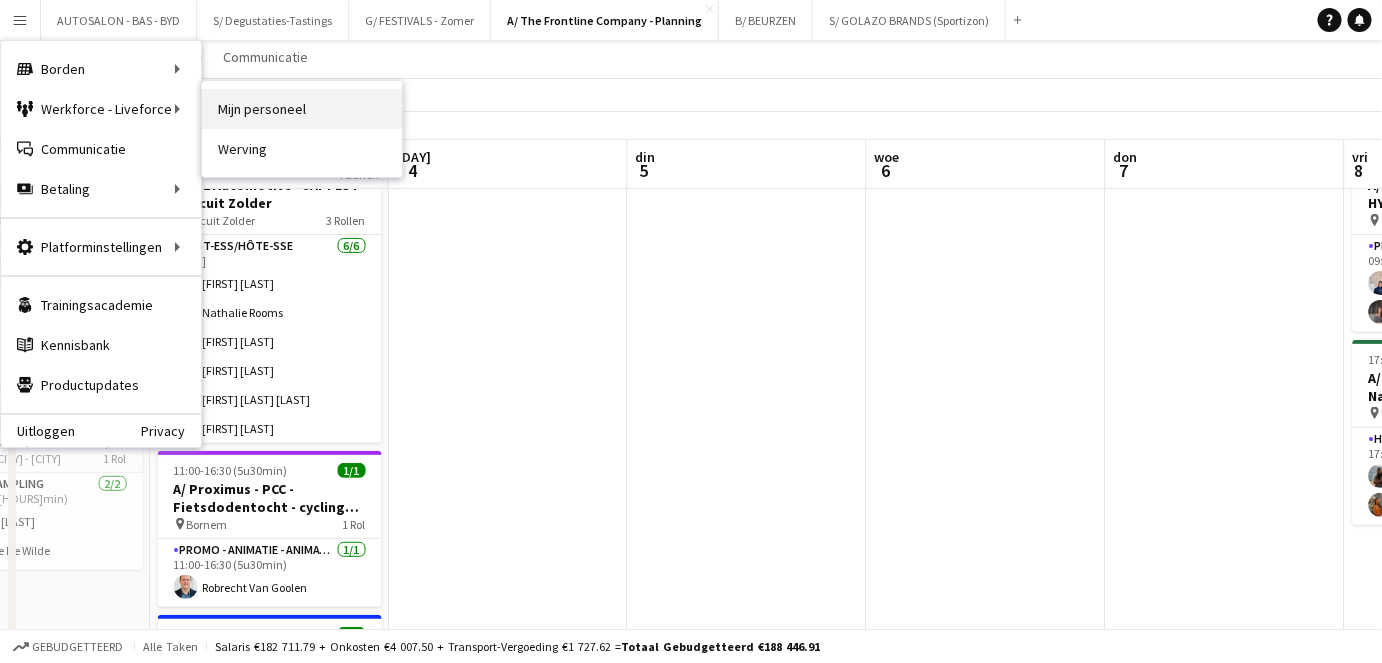 click on "Mijn personeel" at bounding box center (302, 109) 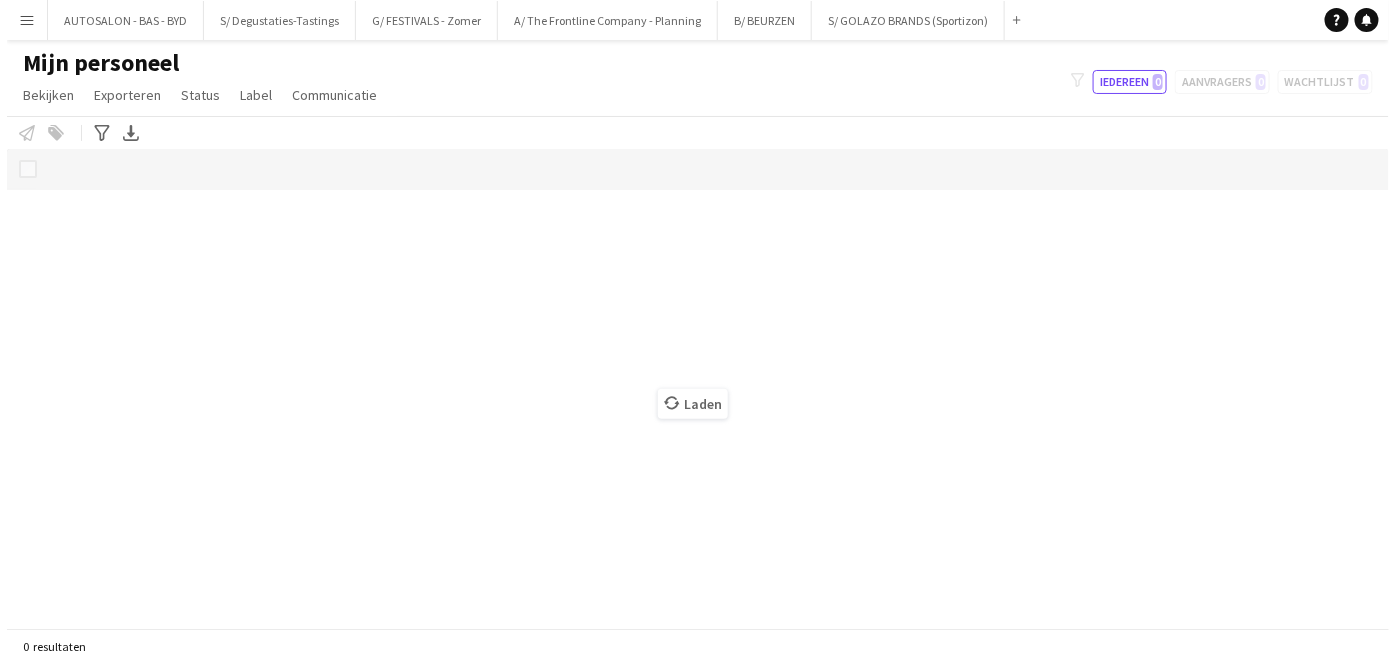scroll, scrollTop: 0, scrollLeft: 0, axis: both 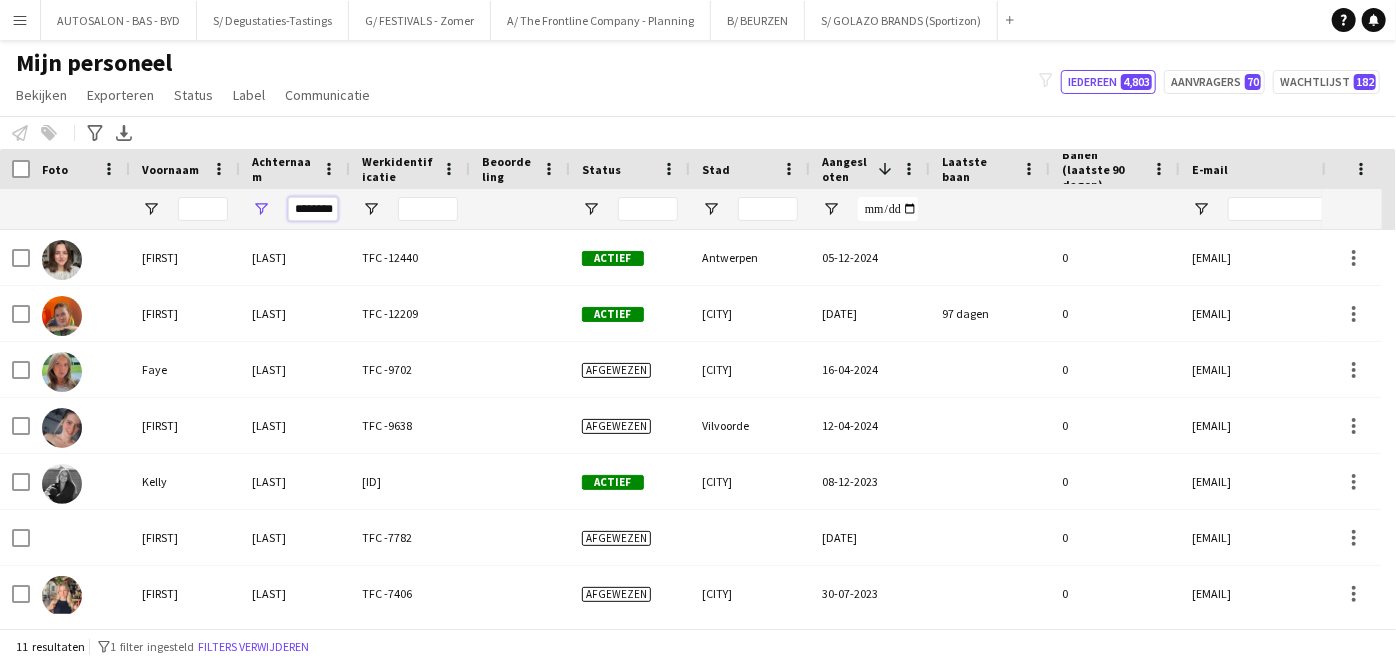 click on "********" at bounding box center (313, 209) 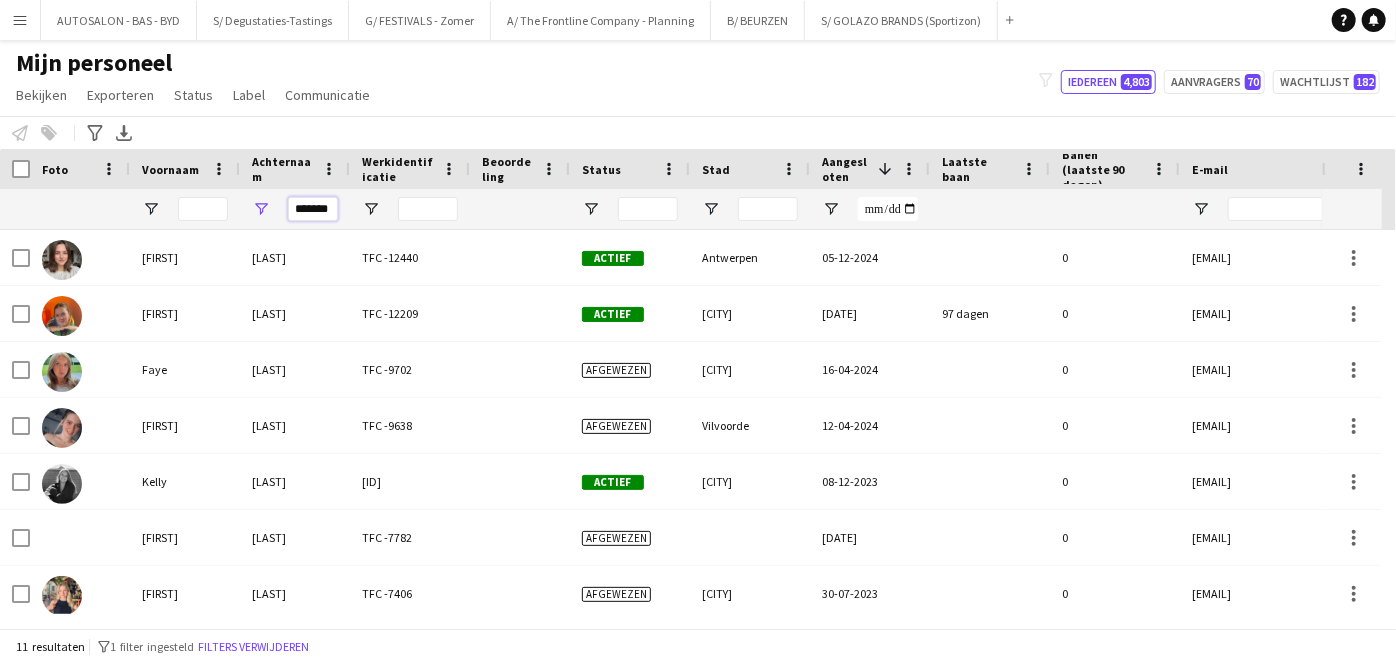 type on "*******" 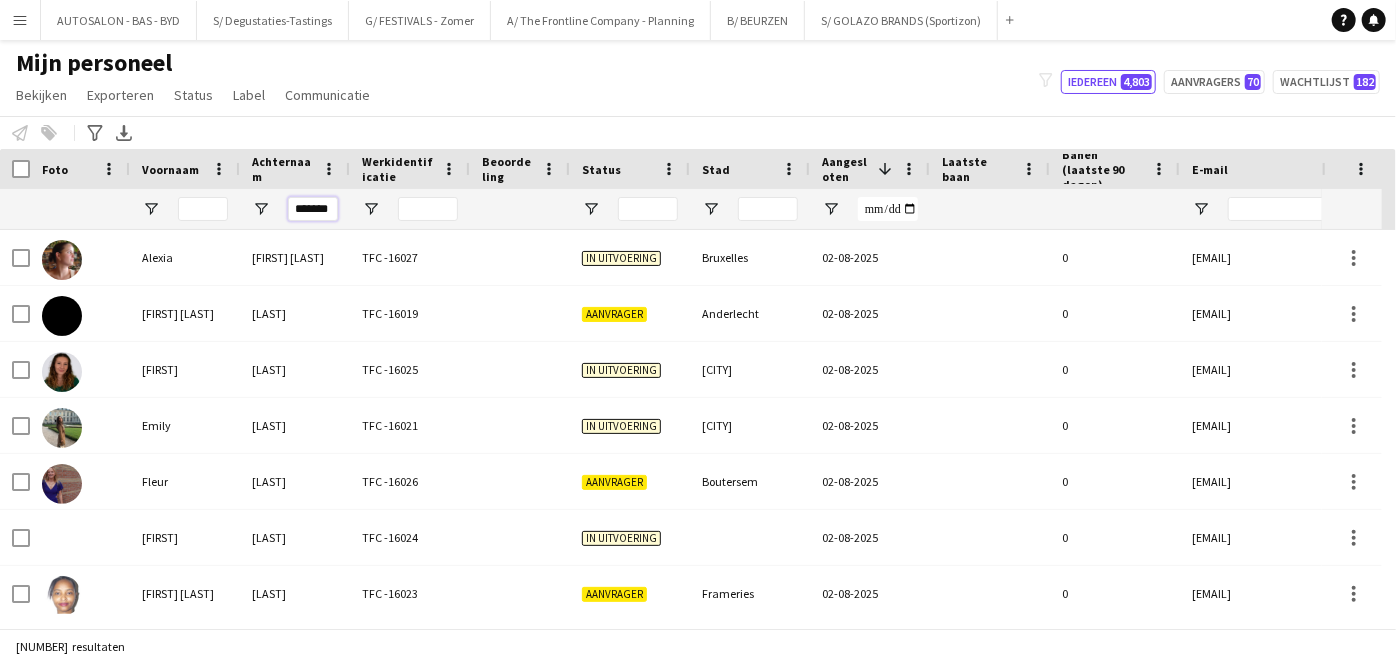 scroll, scrollTop: 0, scrollLeft: 0, axis: both 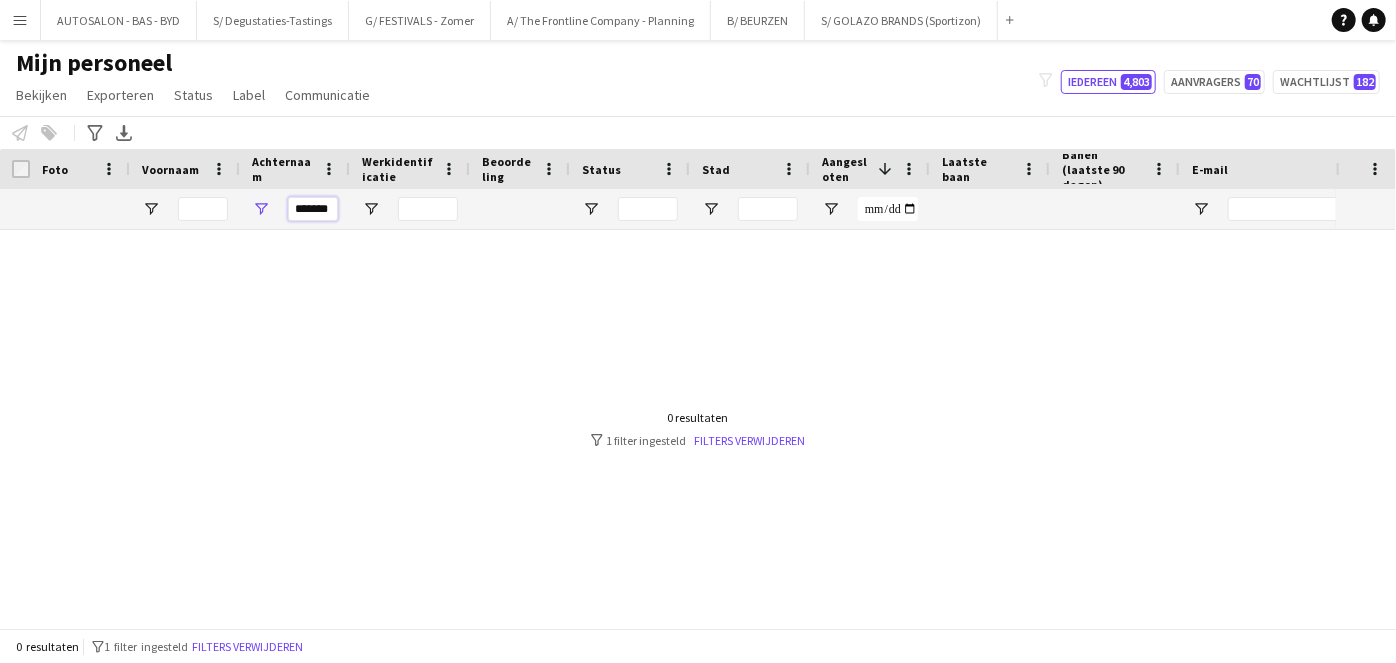 click on "*******" at bounding box center [313, 209] 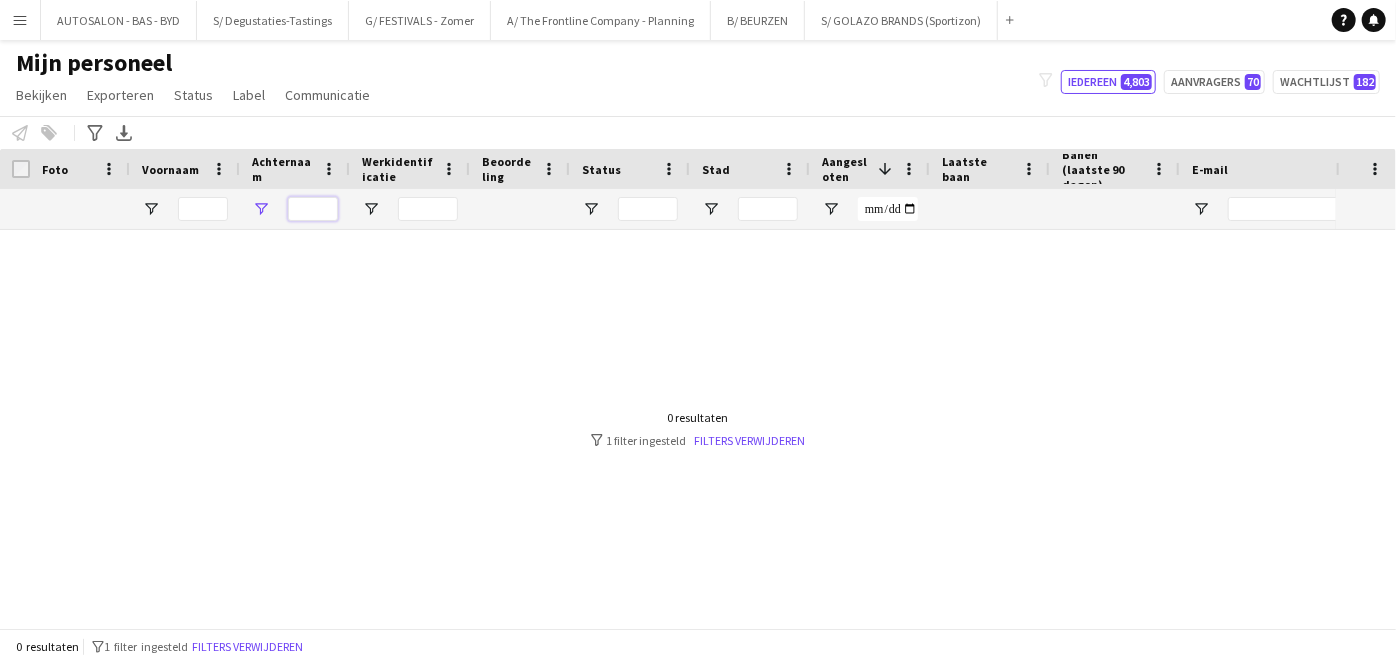 scroll, scrollTop: 0, scrollLeft: 0, axis: both 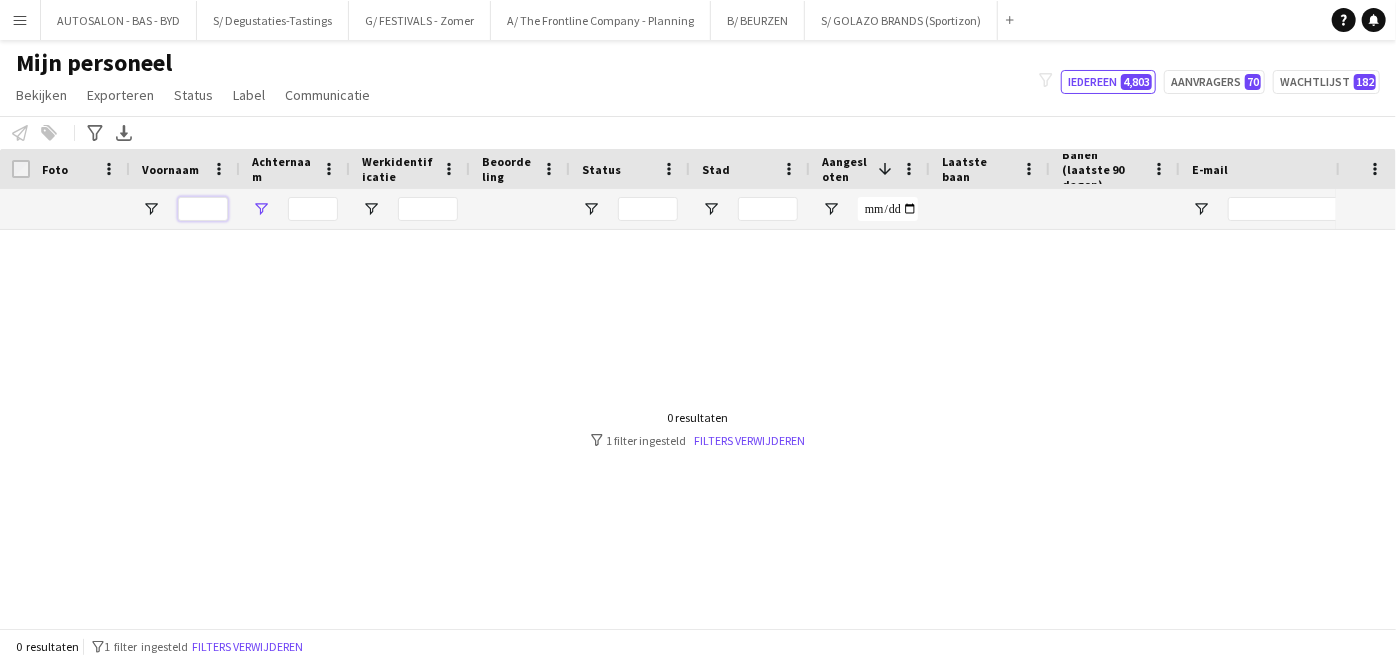 click at bounding box center [203, 209] 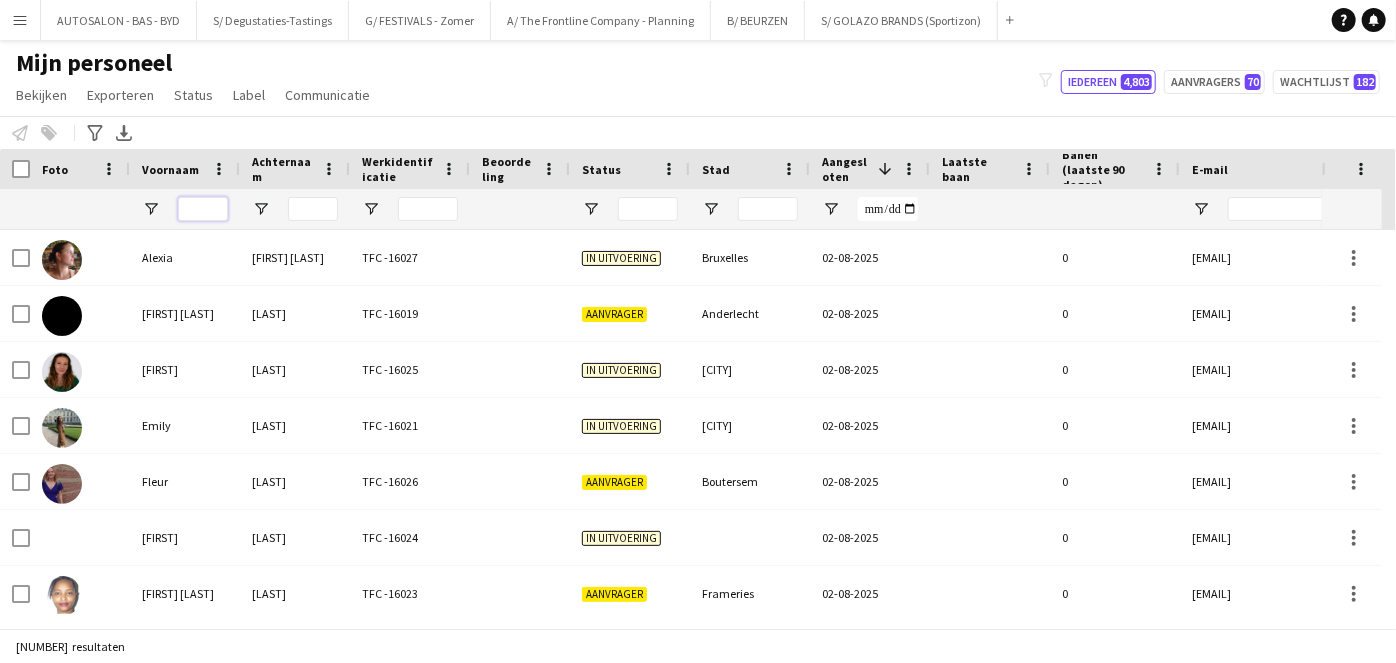 click at bounding box center (203, 209) 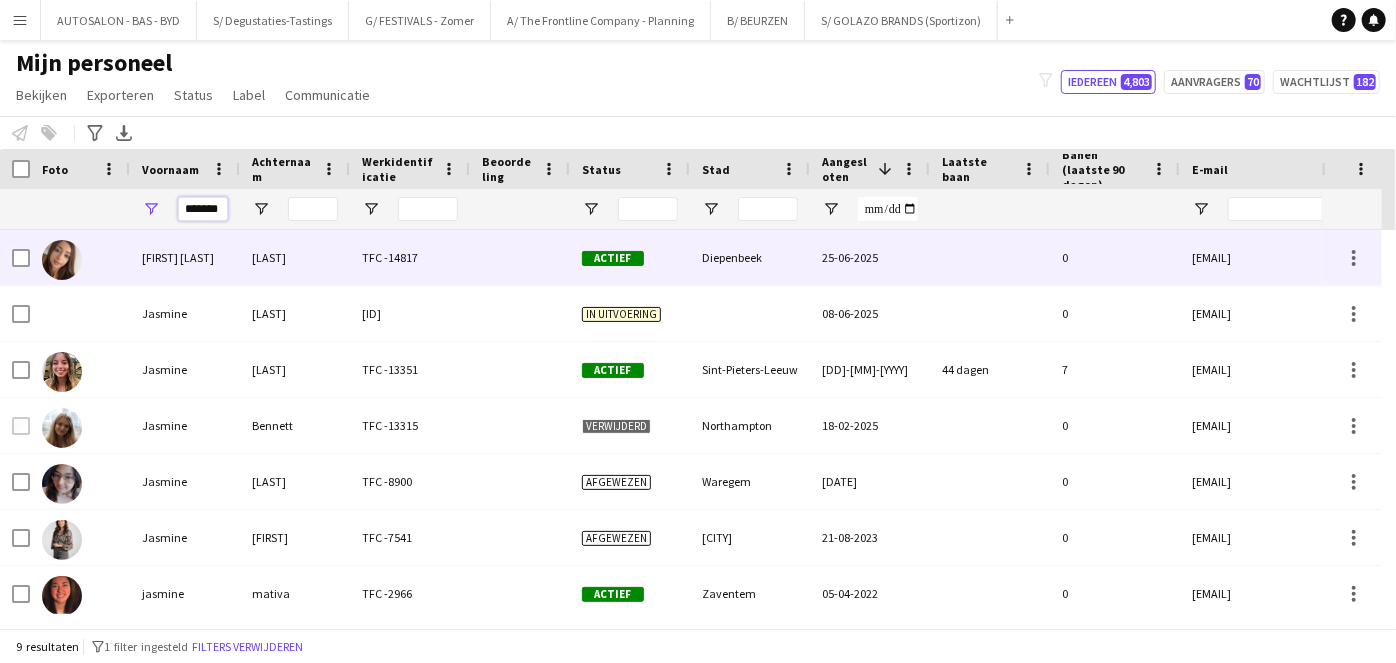 type on "*******" 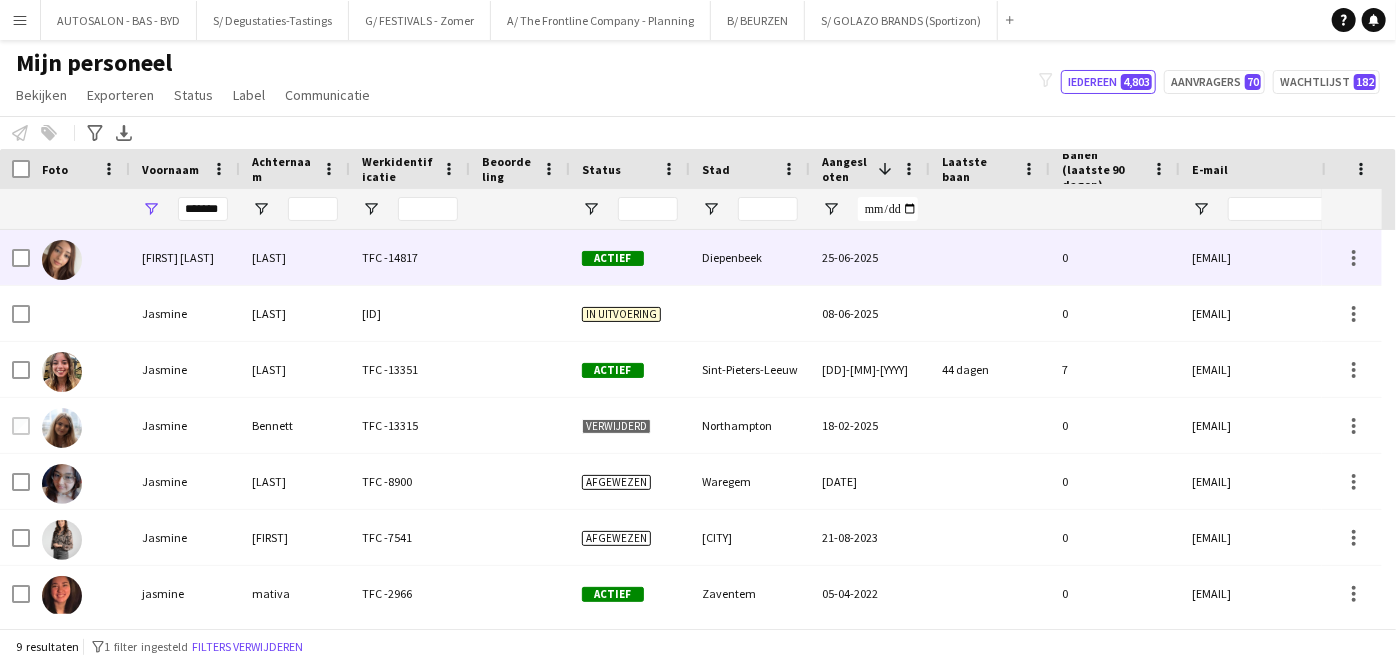 click on "Nassima Jasmine" at bounding box center (185, 257) 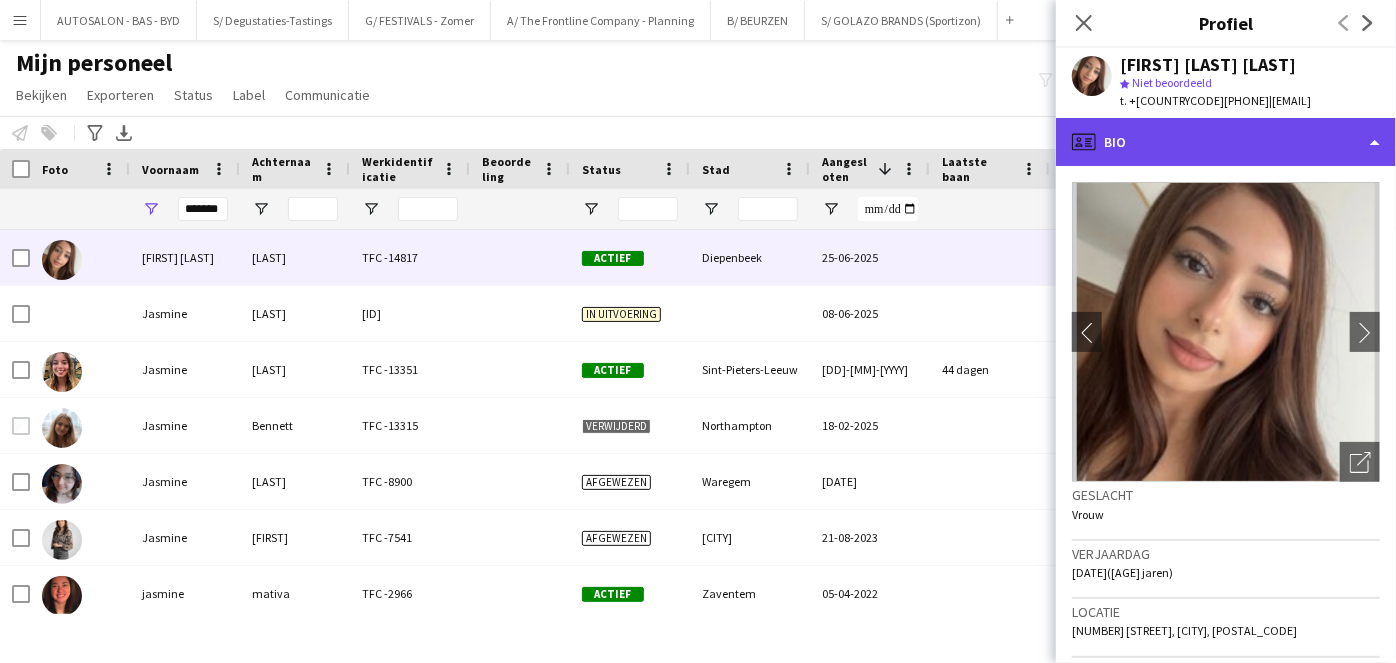 click on "profile
Bio" 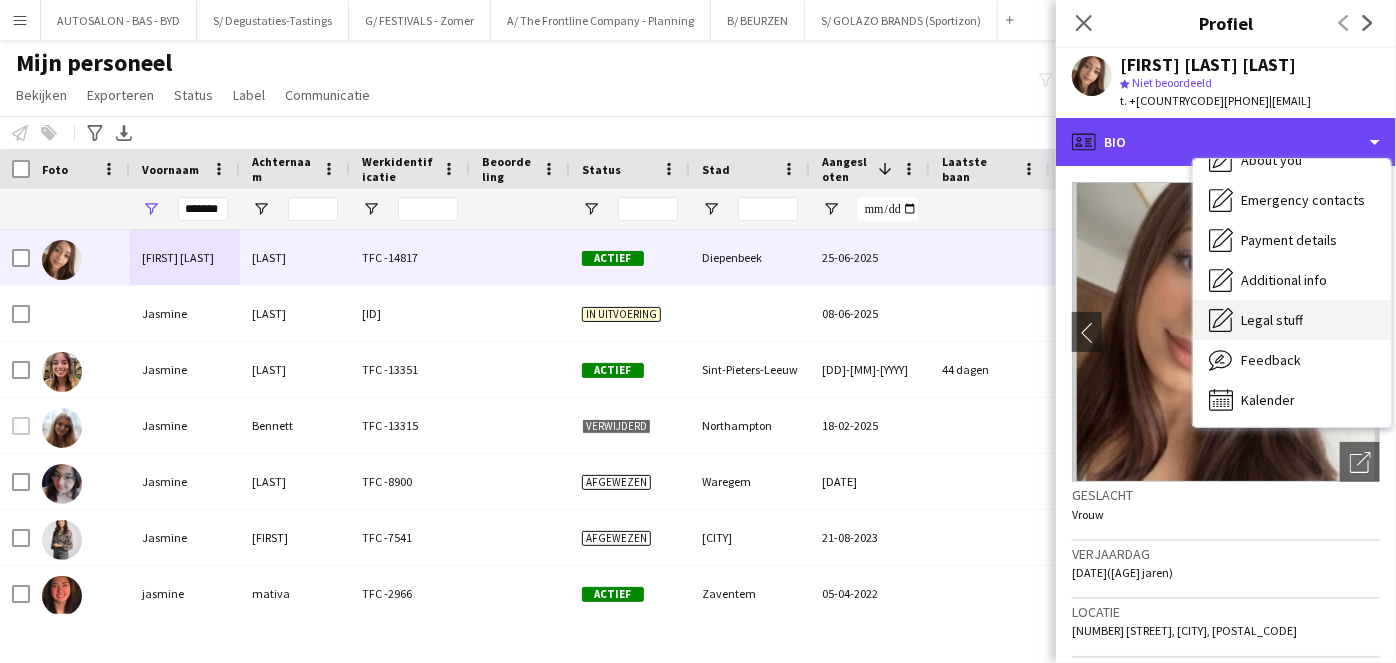 scroll, scrollTop: 0, scrollLeft: 0, axis: both 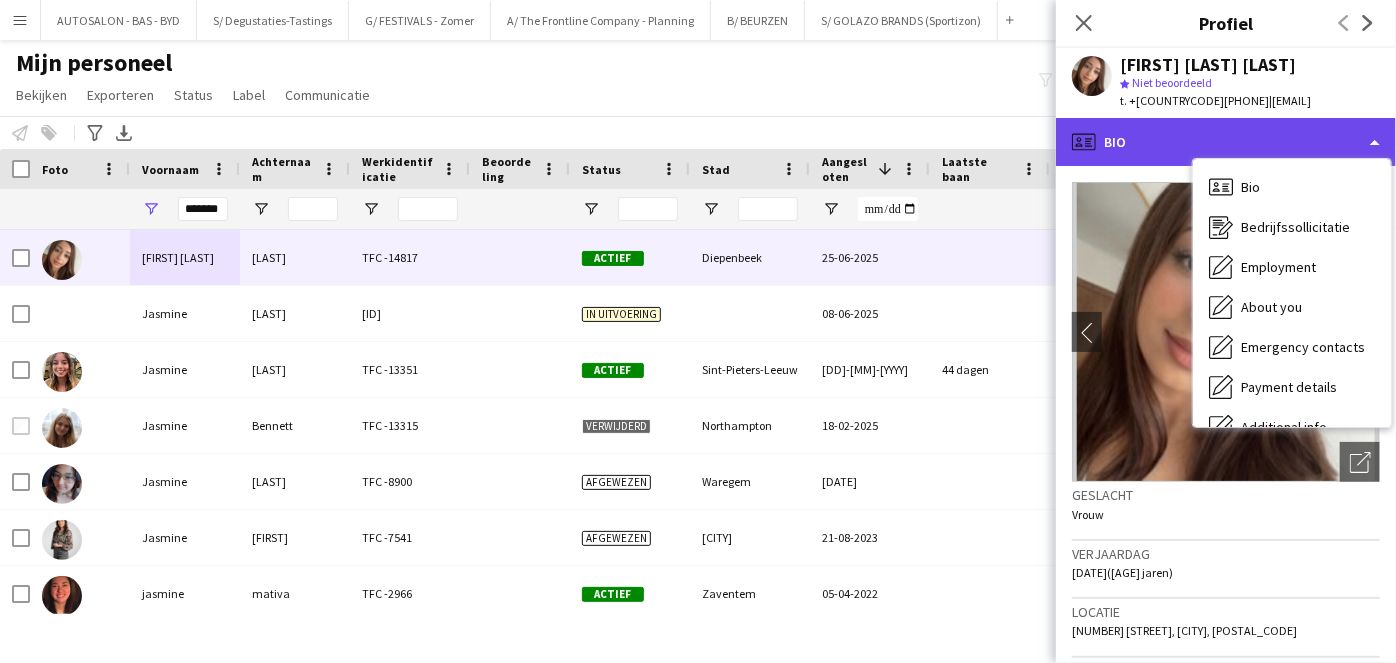 click on "profile
Bio" 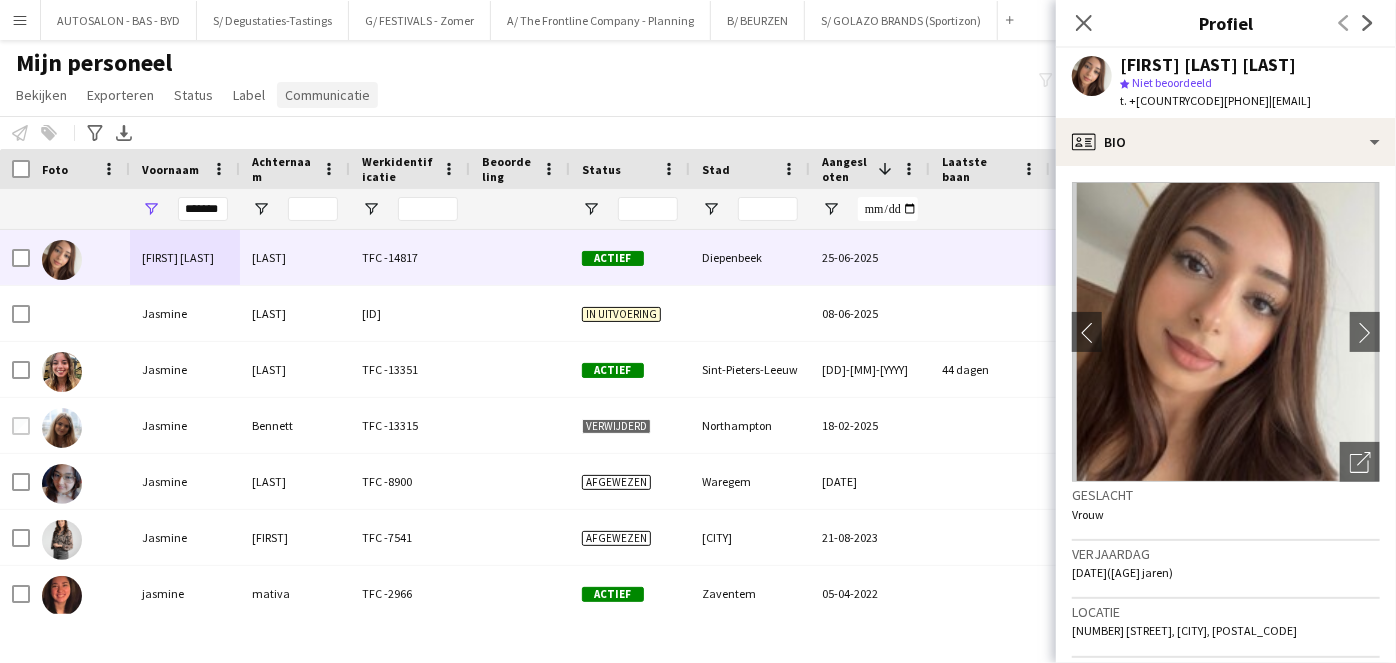 click on "Communicatie" 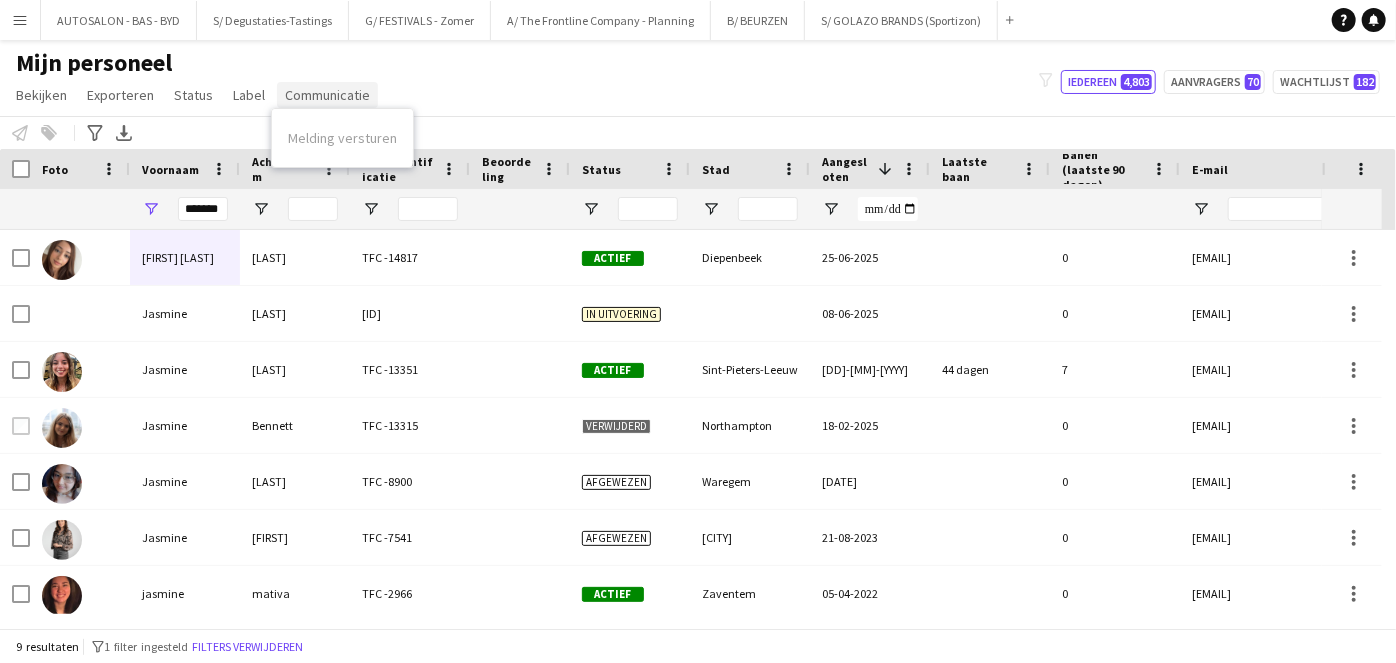 click on "Communicatie" 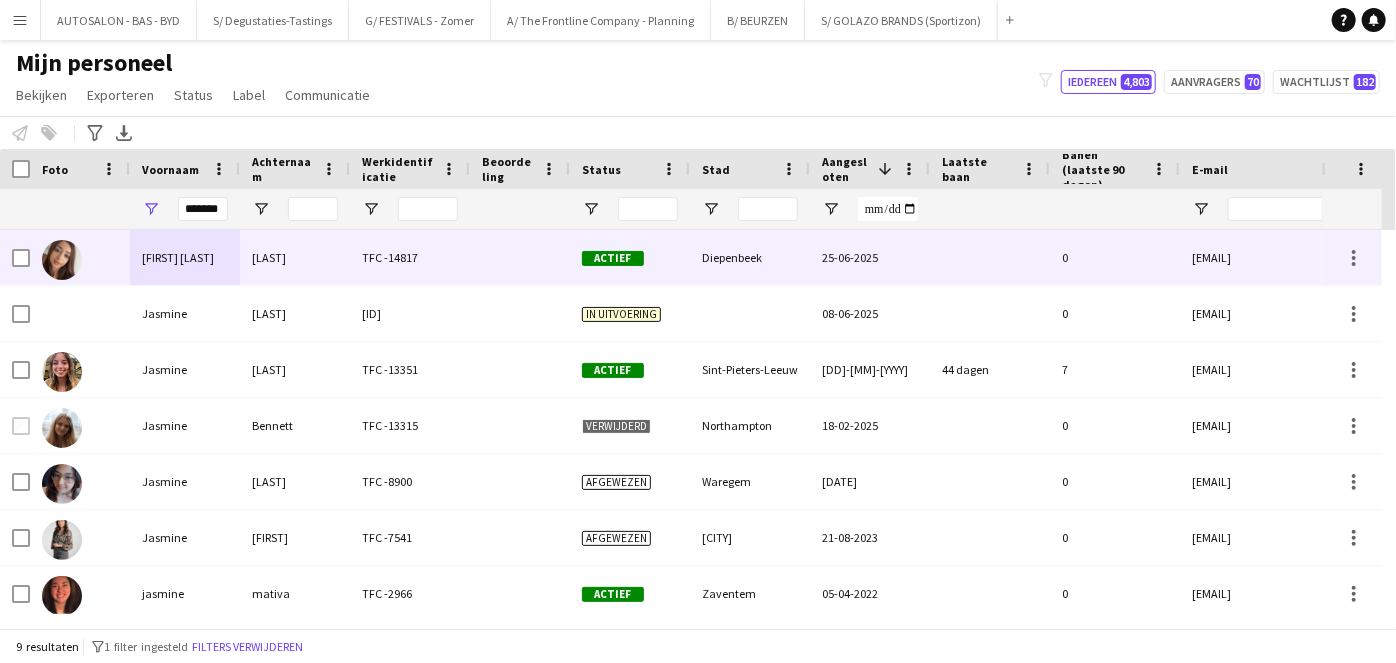 click on "Nassima Jasmine" at bounding box center (185, 257) 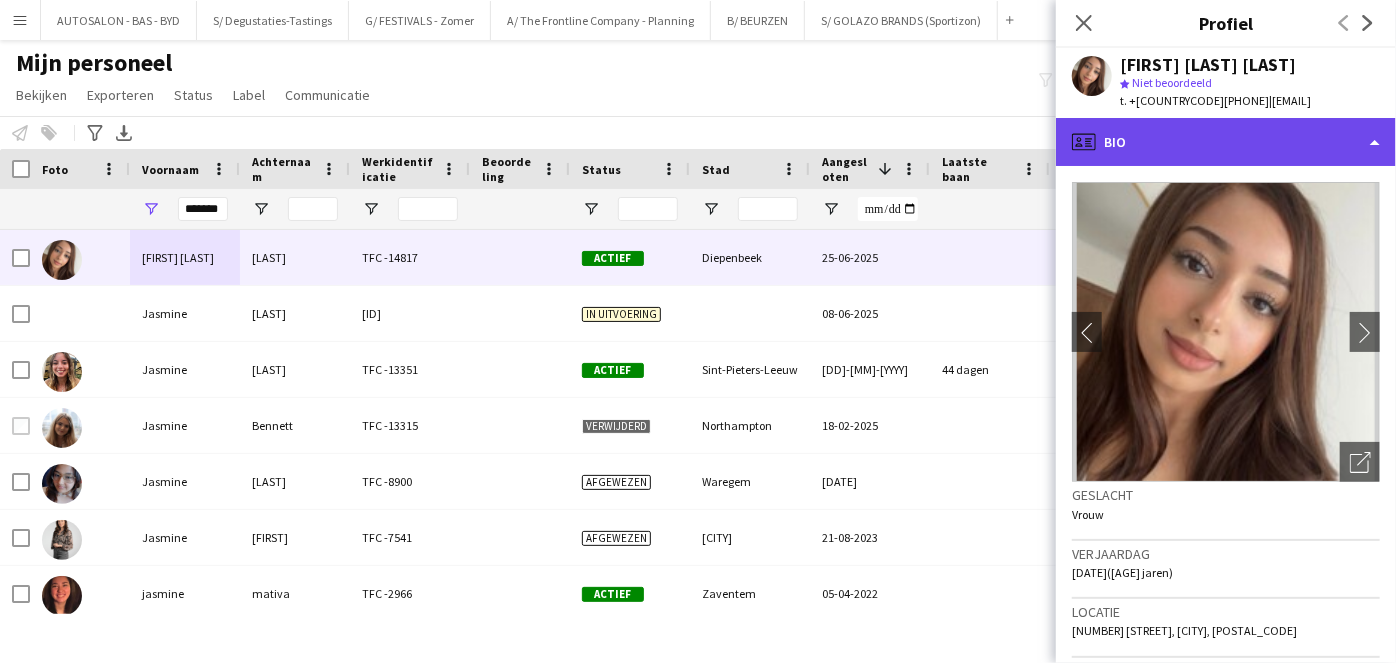 click on "profile
Bio" 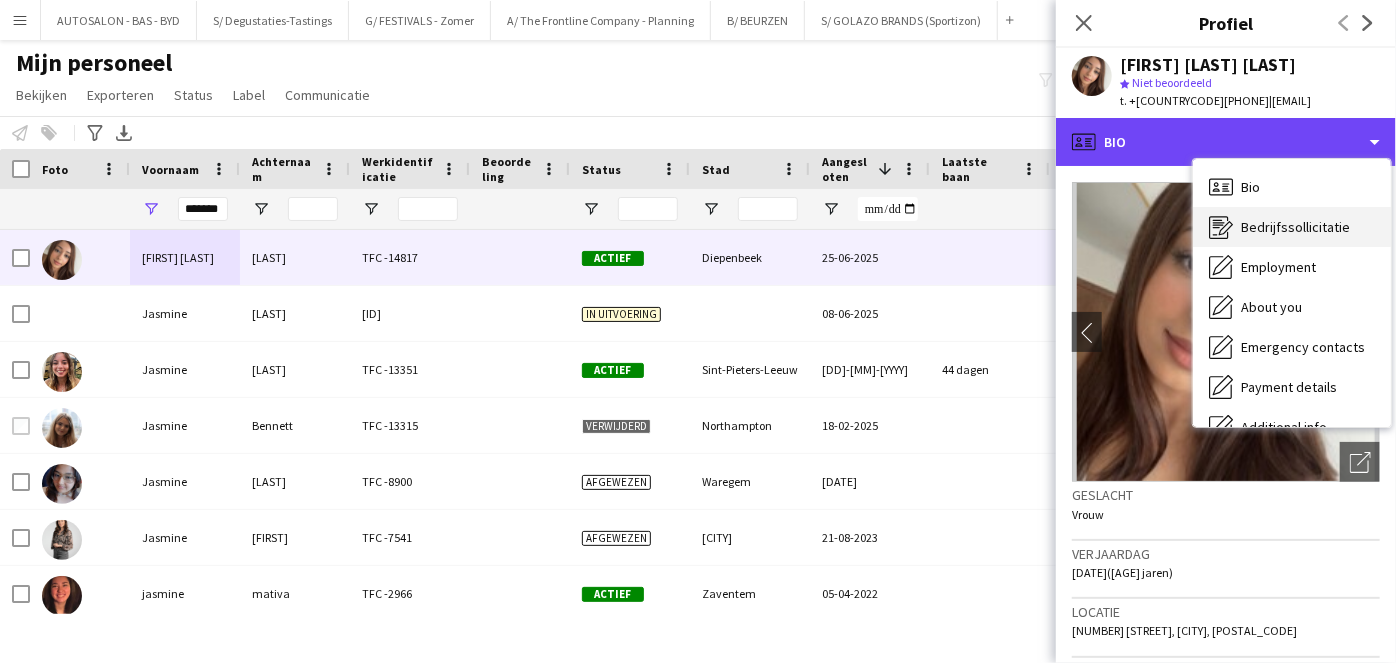 scroll, scrollTop: 147, scrollLeft: 0, axis: vertical 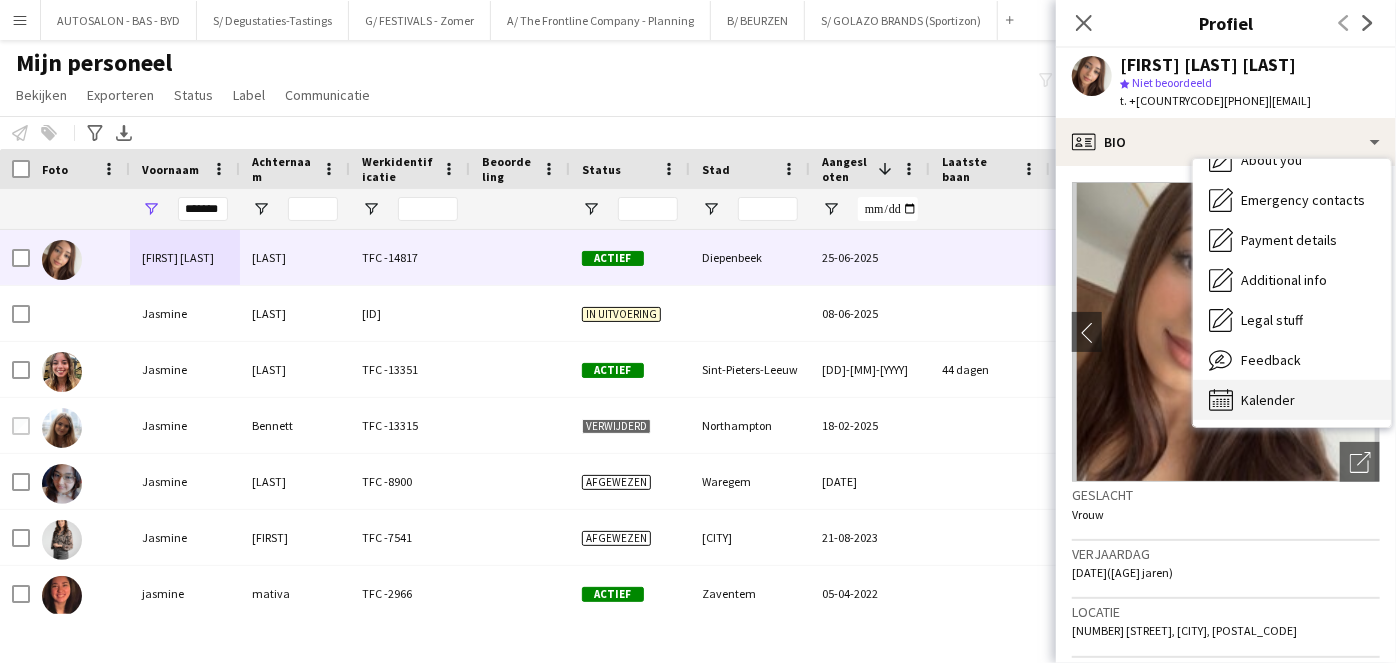 click on "Kalender" at bounding box center [1268, 400] 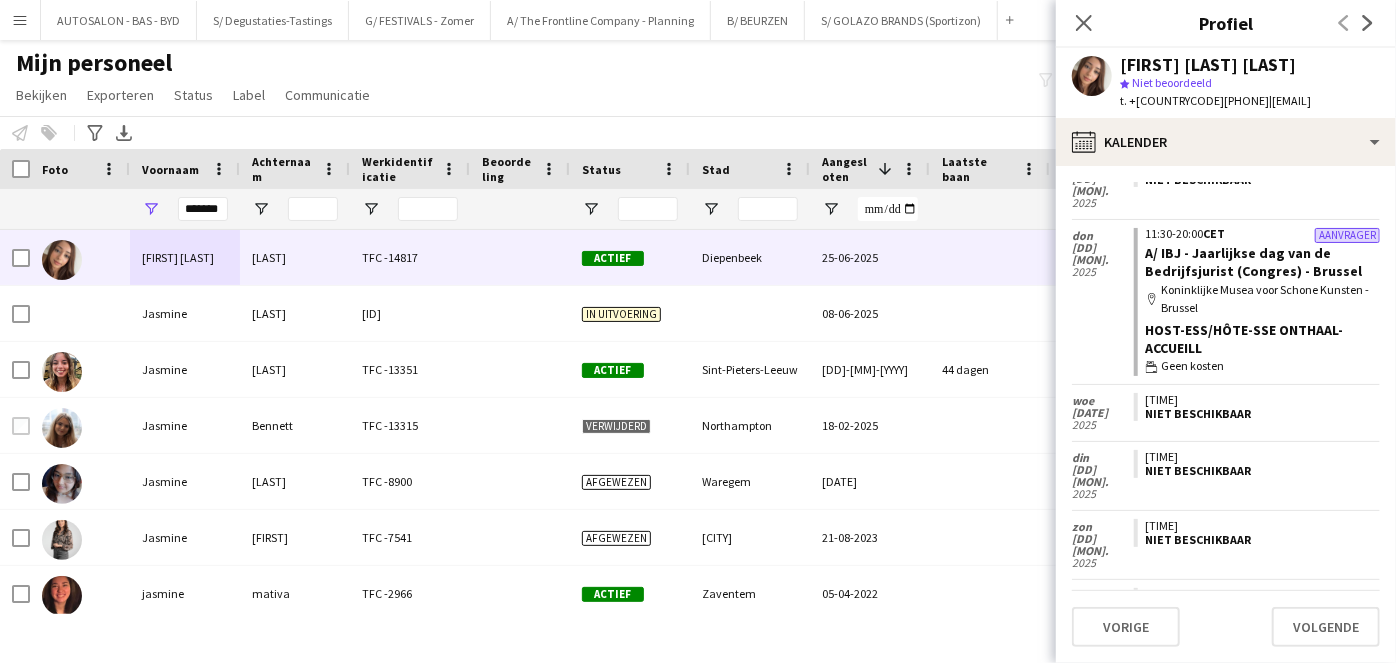 scroll, scrollTop: 0, scrollLeft: 0, axis: both 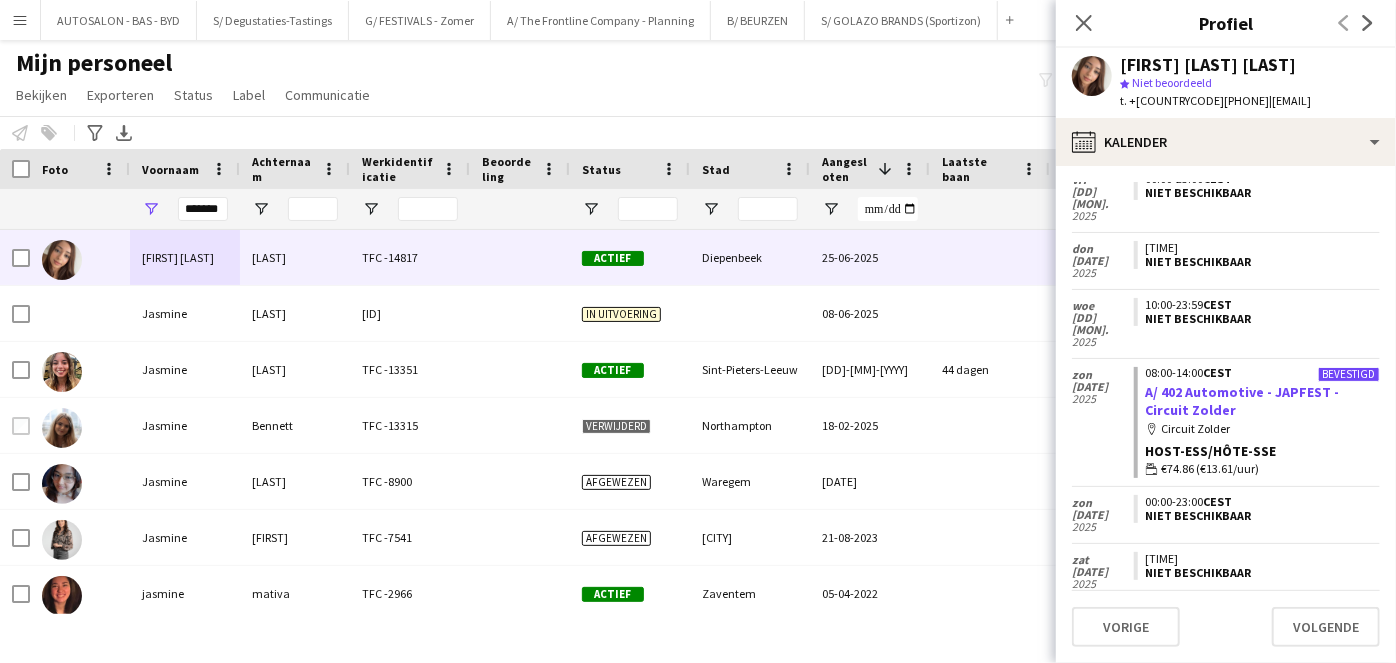 click on "A/ 402 Automotive - JAPFEST - Circuit Zolder" 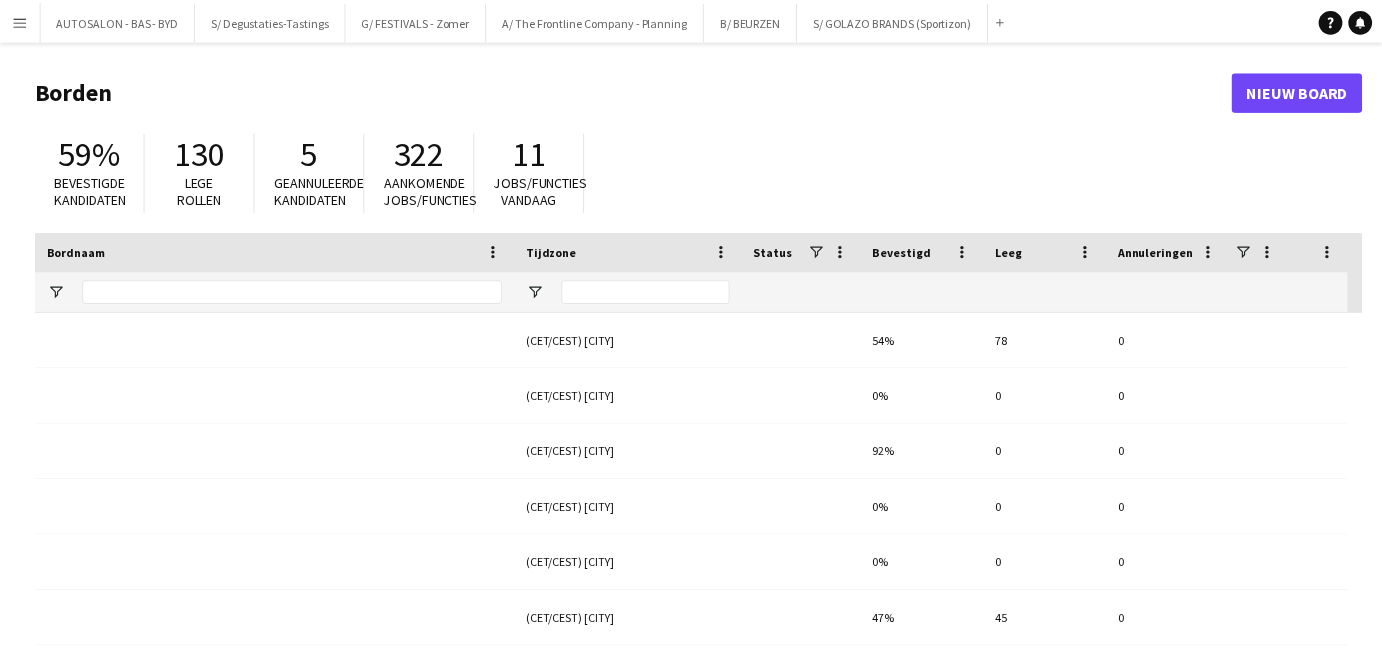 scroll, scrollTop: 0, scrollLeft: 0, axis: both 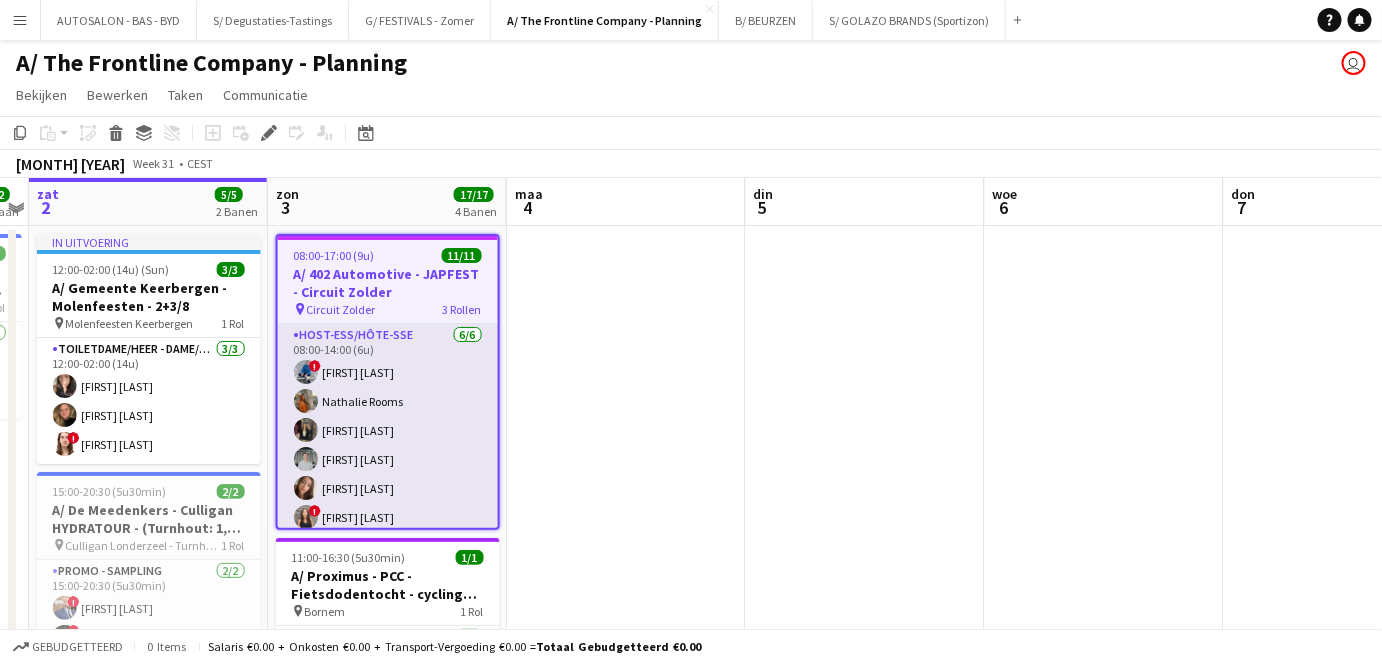 click on "Host-ess/Hôte-sse   6/6   08:00-14:00 (6u)
! [FIRST] [LAST] [FIRST] [LAST] [FIRST] [LAST] [FIRST] [LAST] [FIRST] [LAST] ! [FIRST] [LAST]" at bounding box center (388, 430) 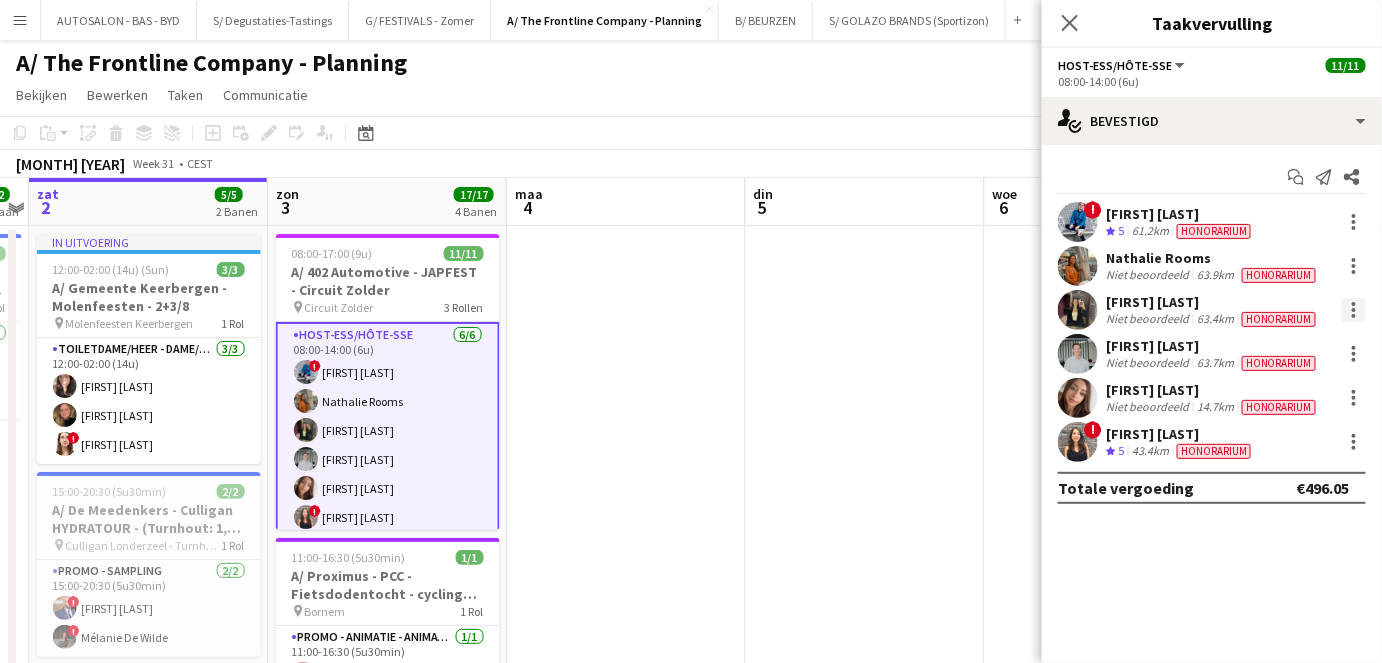 click at bounding box center [1354, 310] 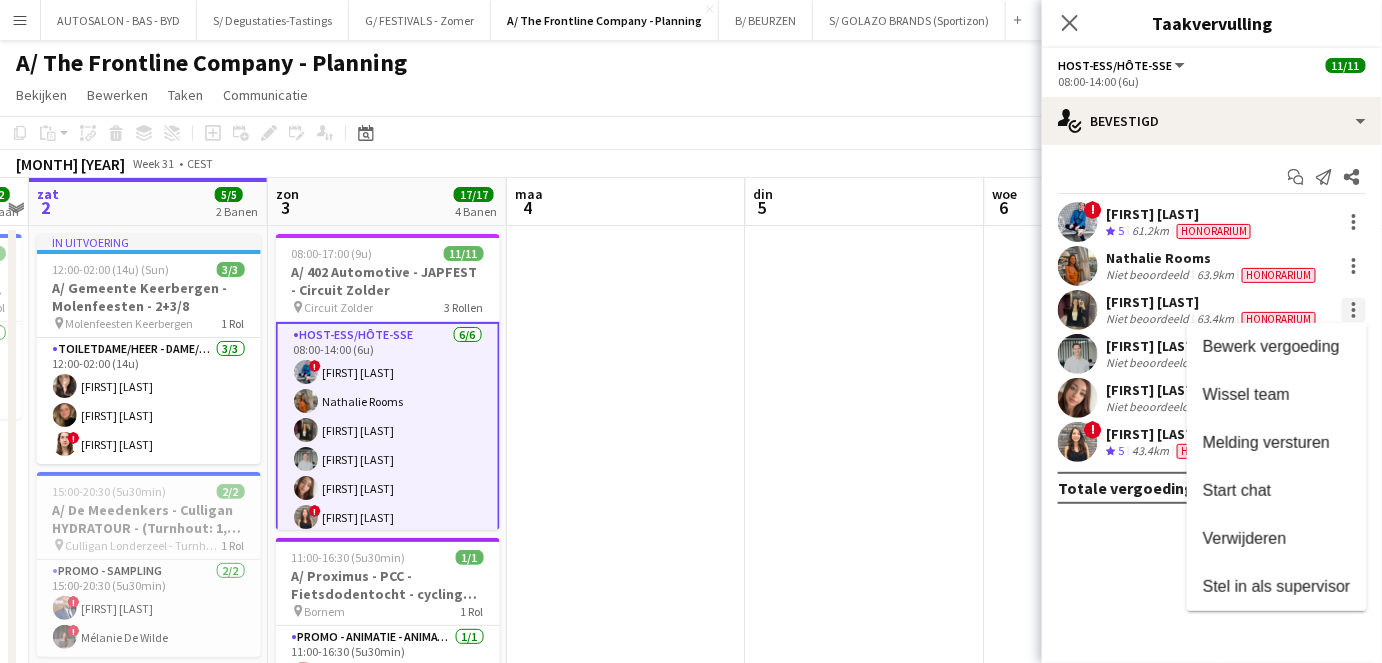 click at bounding box center [691, 331] 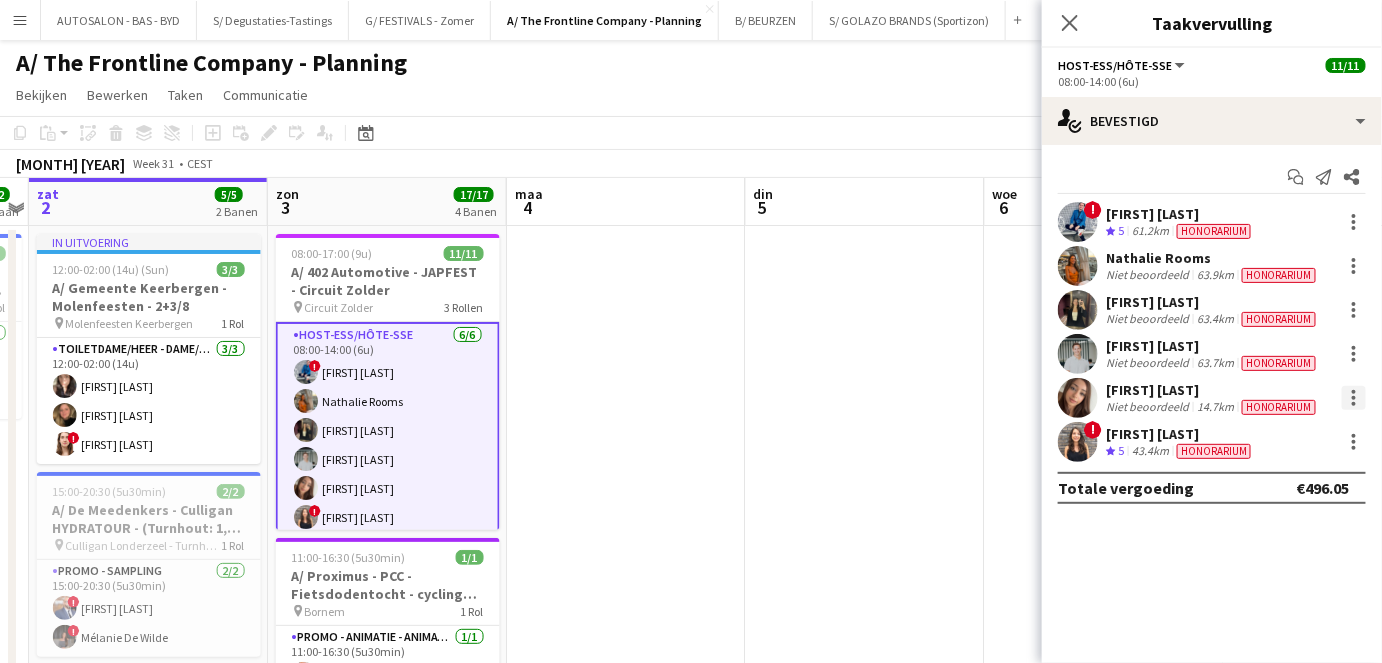click at bounding box center (1354, 398) 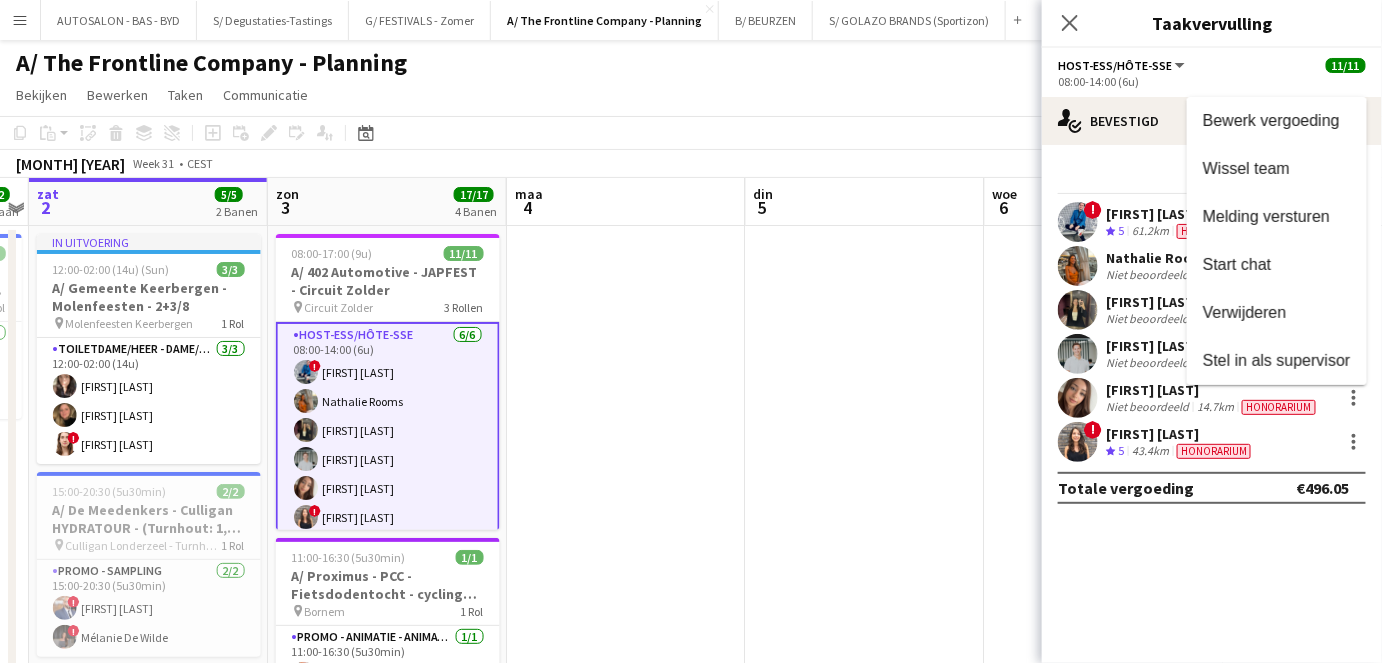 click at bounding box center (691, 331) 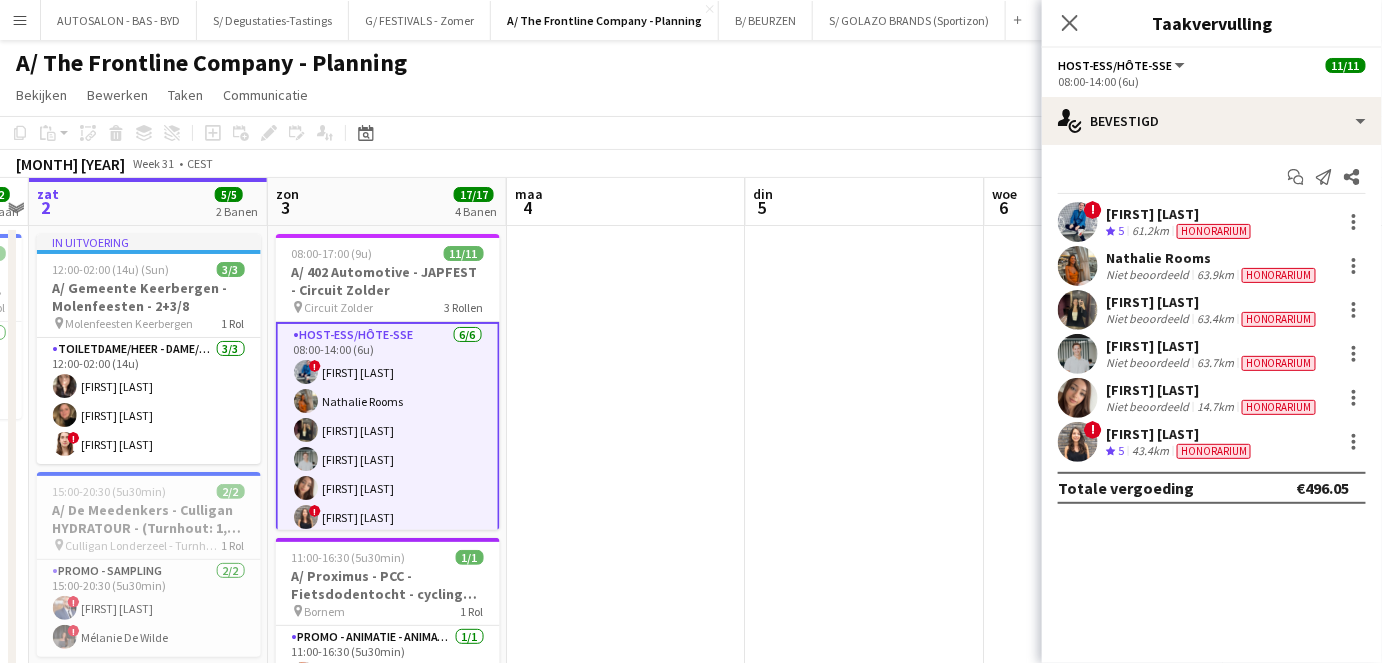 click on "Niet beoordeeld" at bounding box center [1149, 407] 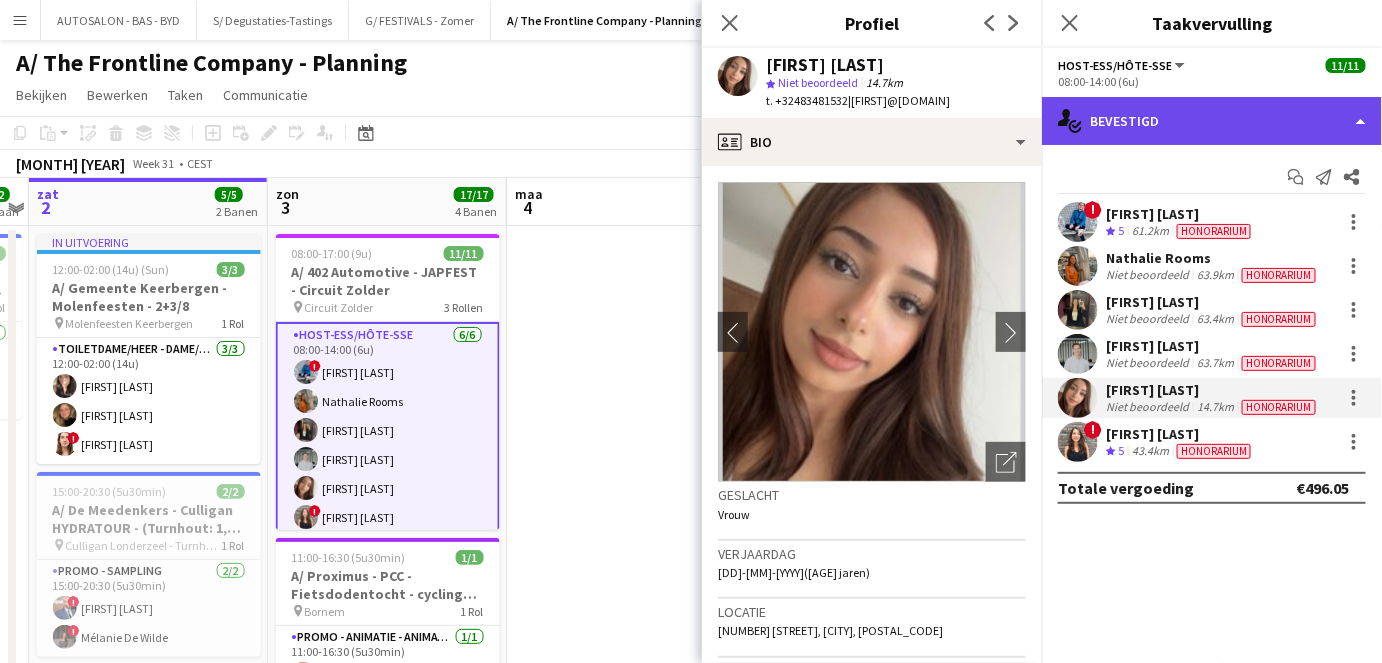 click on "single-neutral-actions-check-2
Bevestigd" 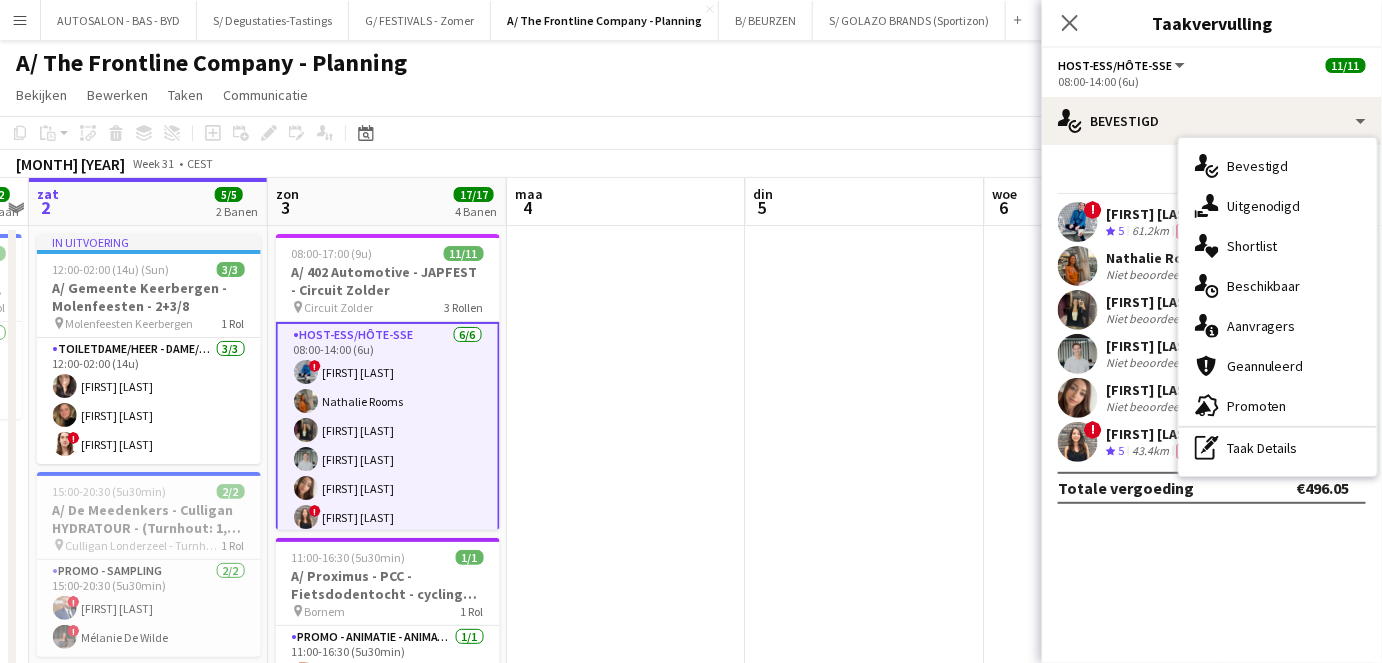 click on "Niet beoordeeld" at bounding box center (1149, 407) 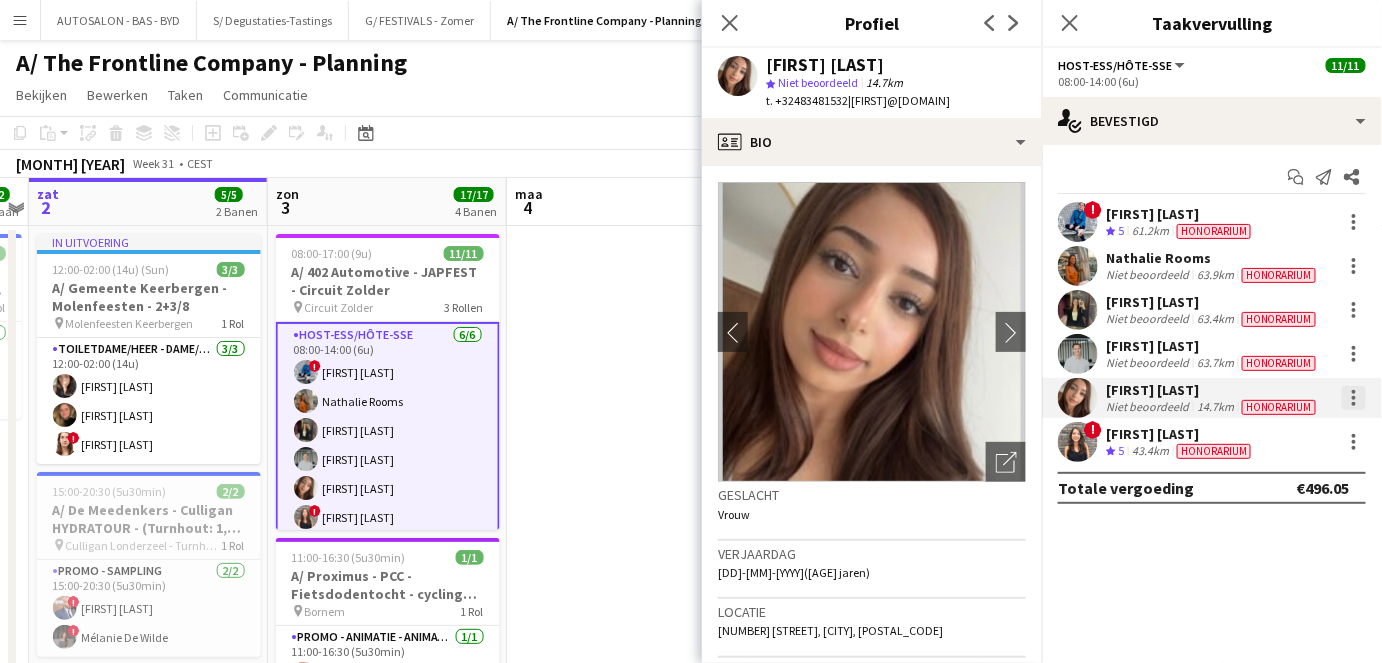 click at bounding box center (1354, 398) 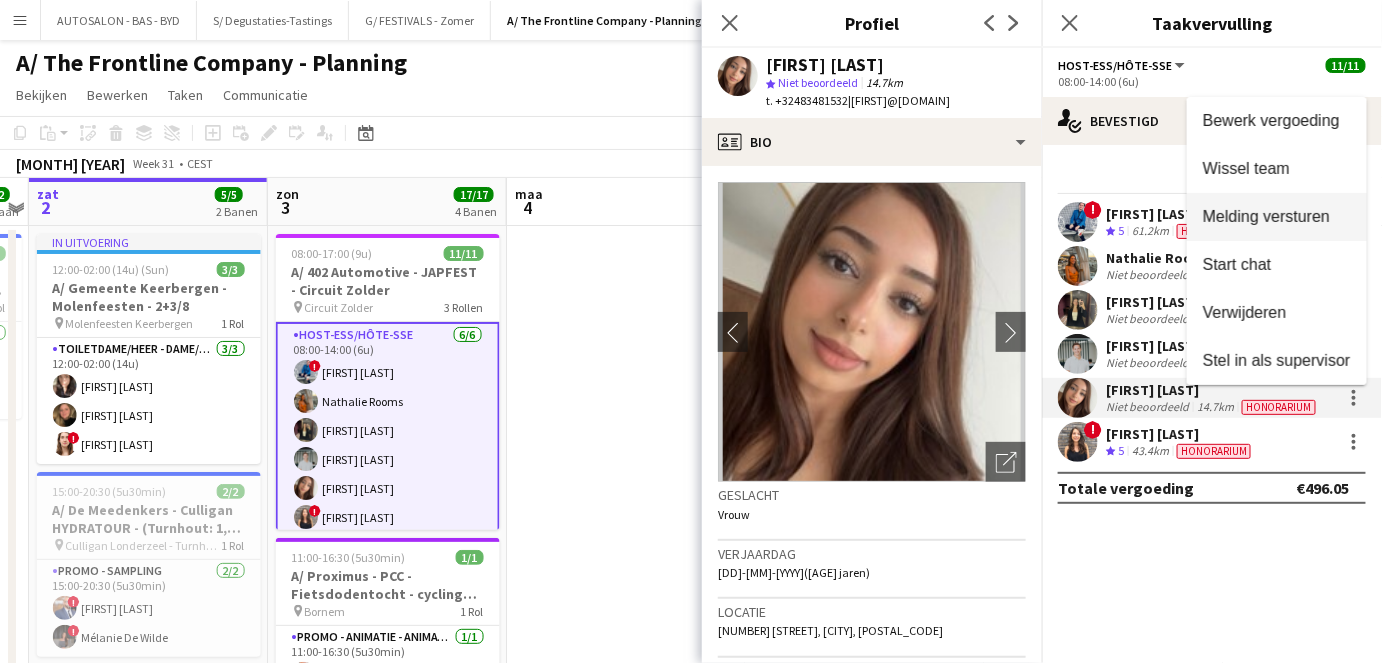 click on "Melding versturen" at bounding box center (1266, 216) 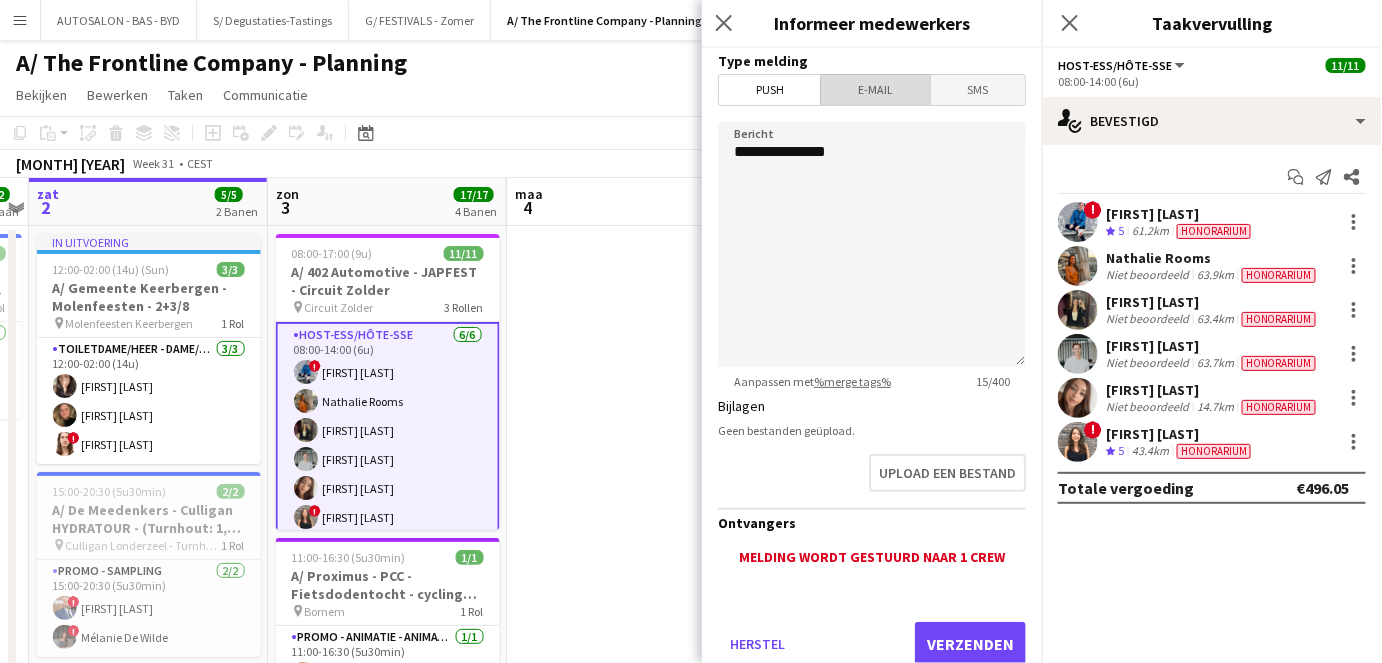 click on "E-mail" at bounding box center [875, 90] 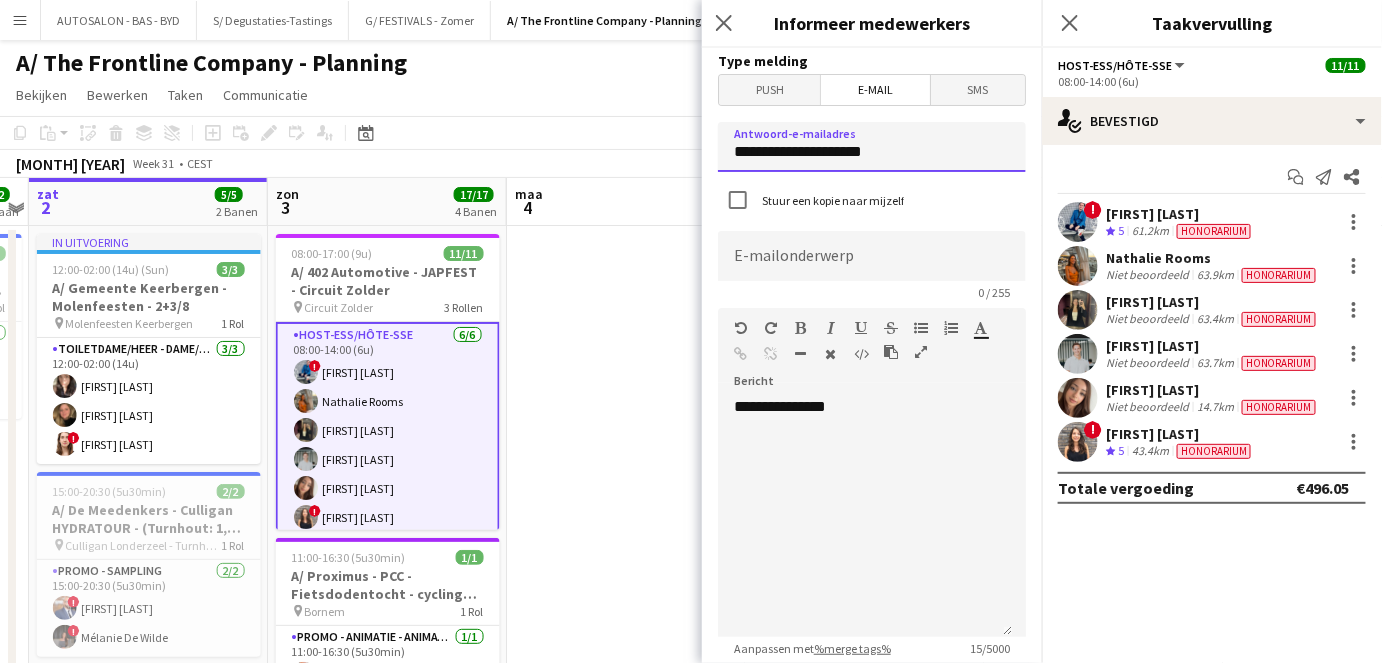drag, startPoint x: 792, startPoint y: 150, endPoint x: 701, endPoint y: 168, distance: 92.76314 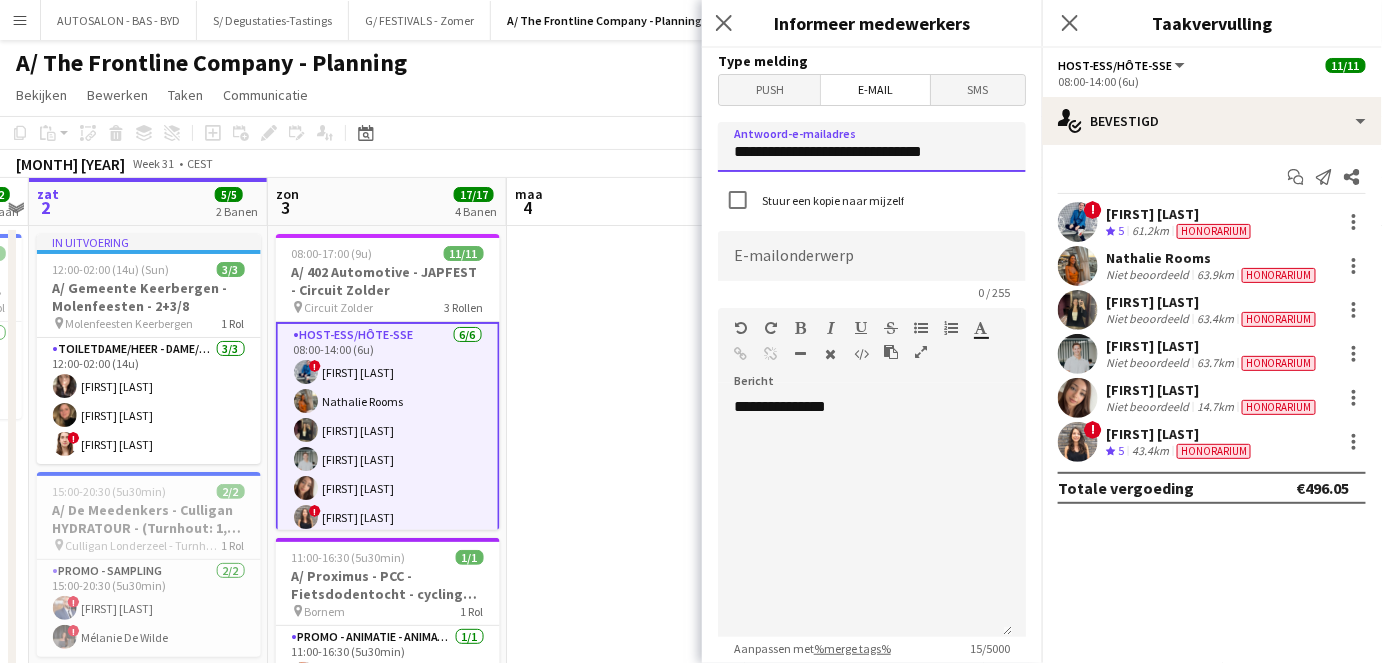 type on "**********" 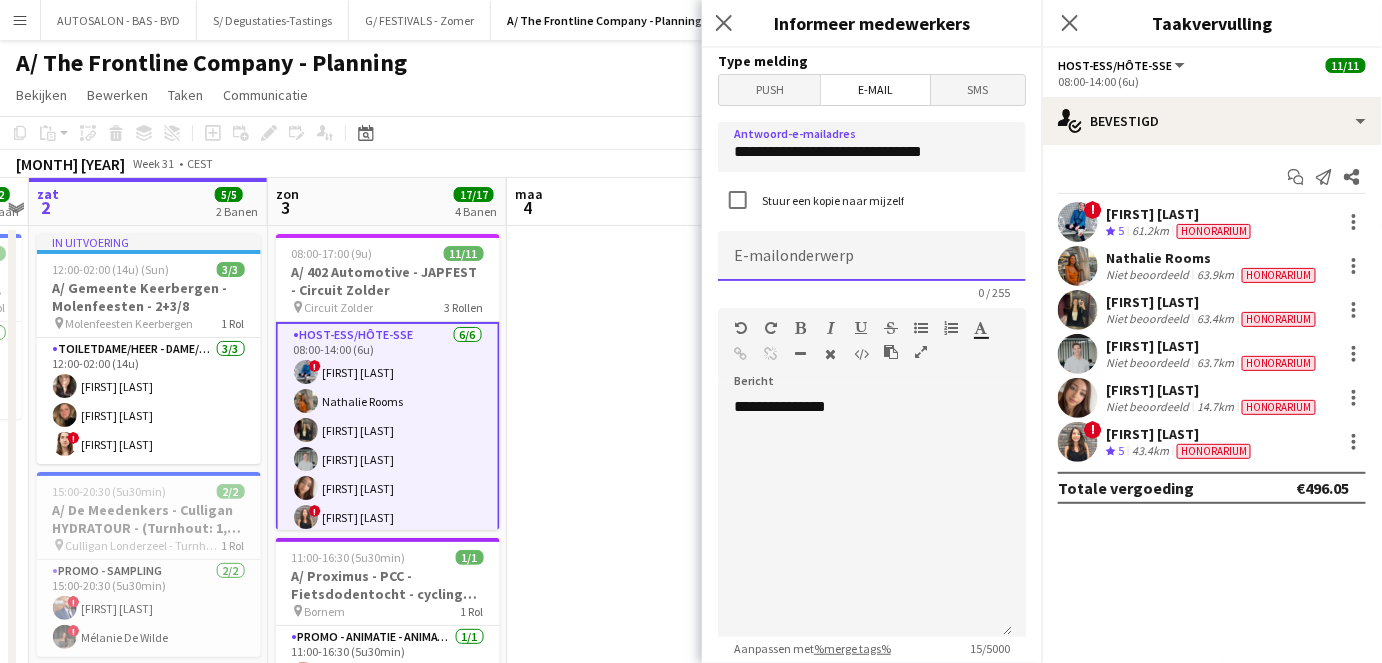 click 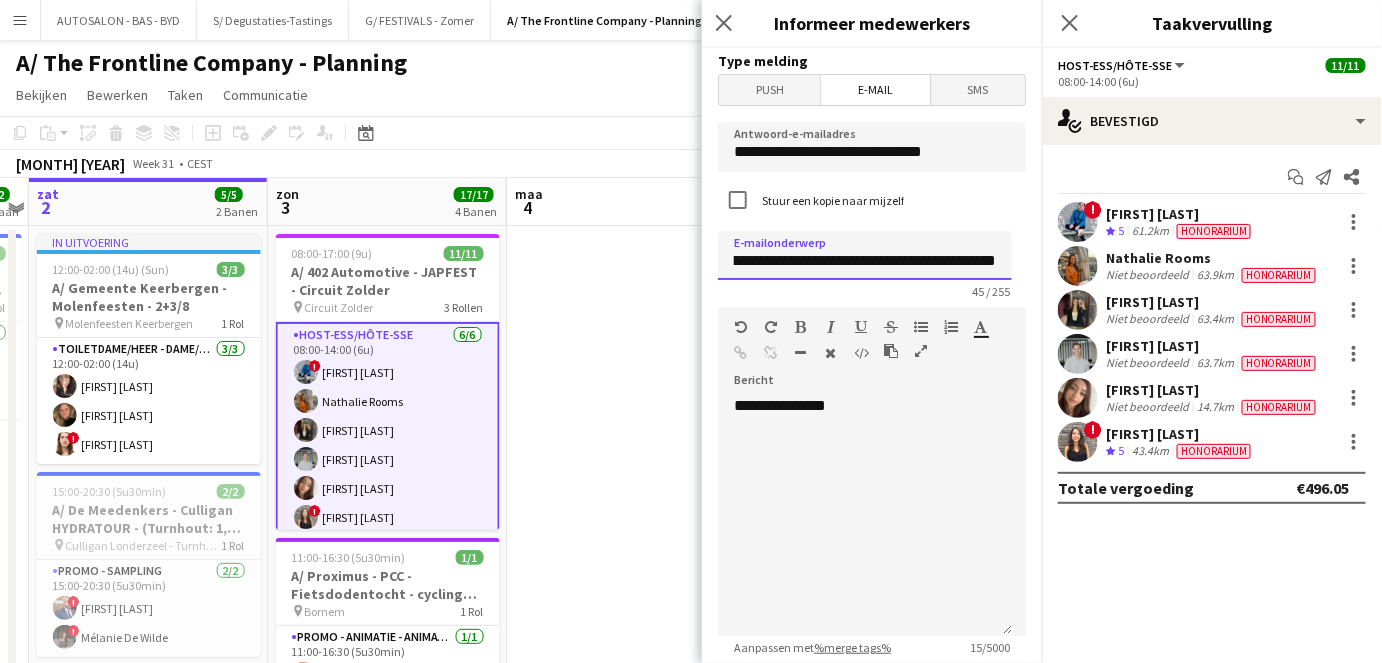 scroll, scrollTop: 0, scrollLeft: 56, axis: horizontal 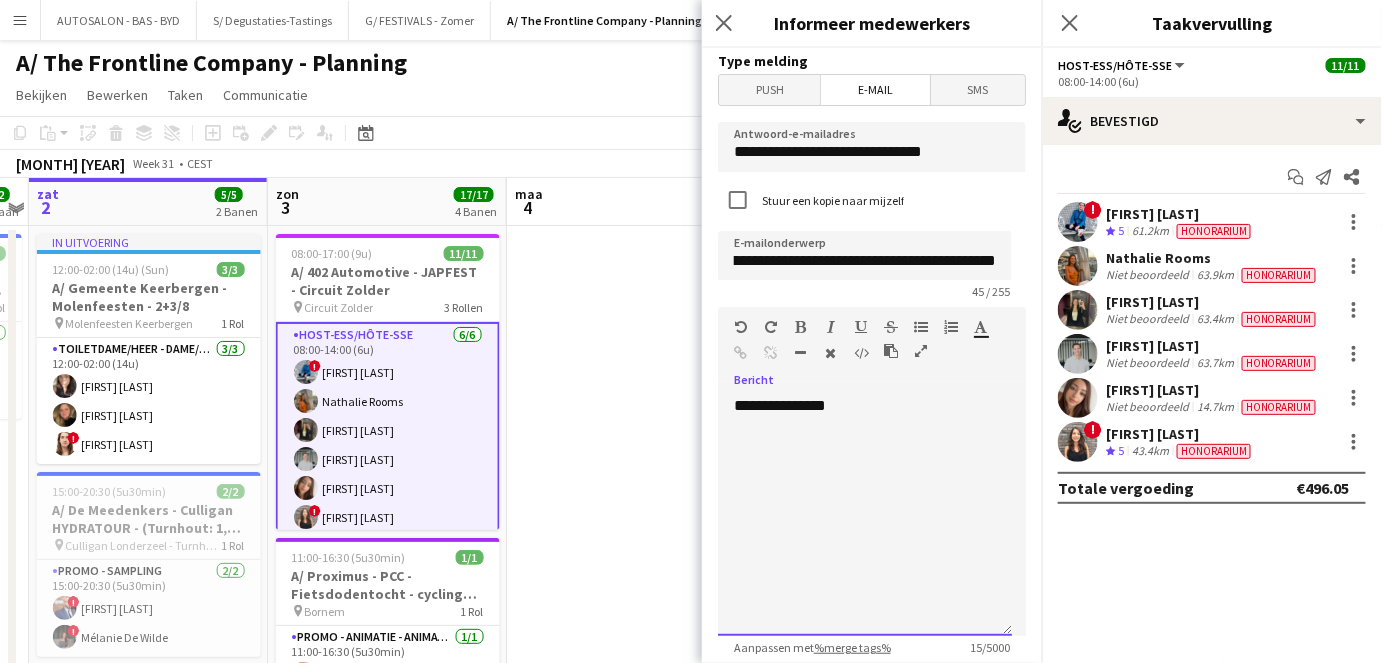 click on "**********" 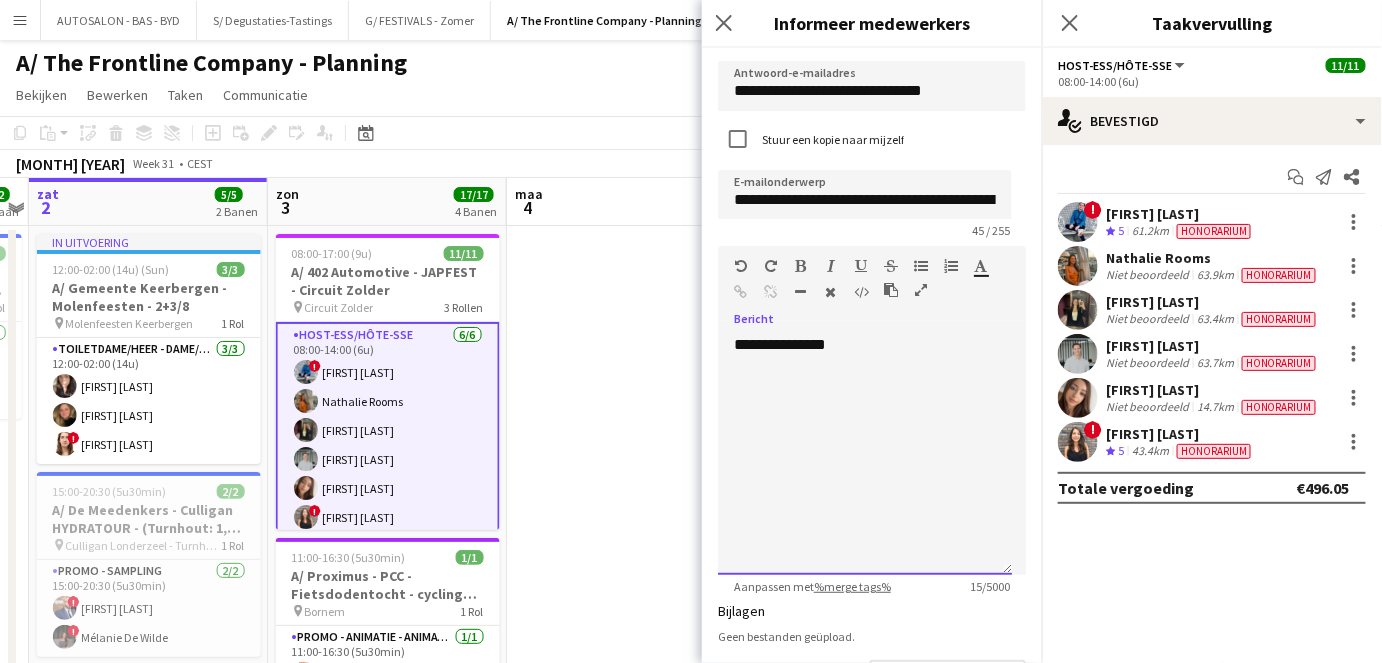 scroll, scrollTop: 109, scrollLeft: 0, axis: vertical 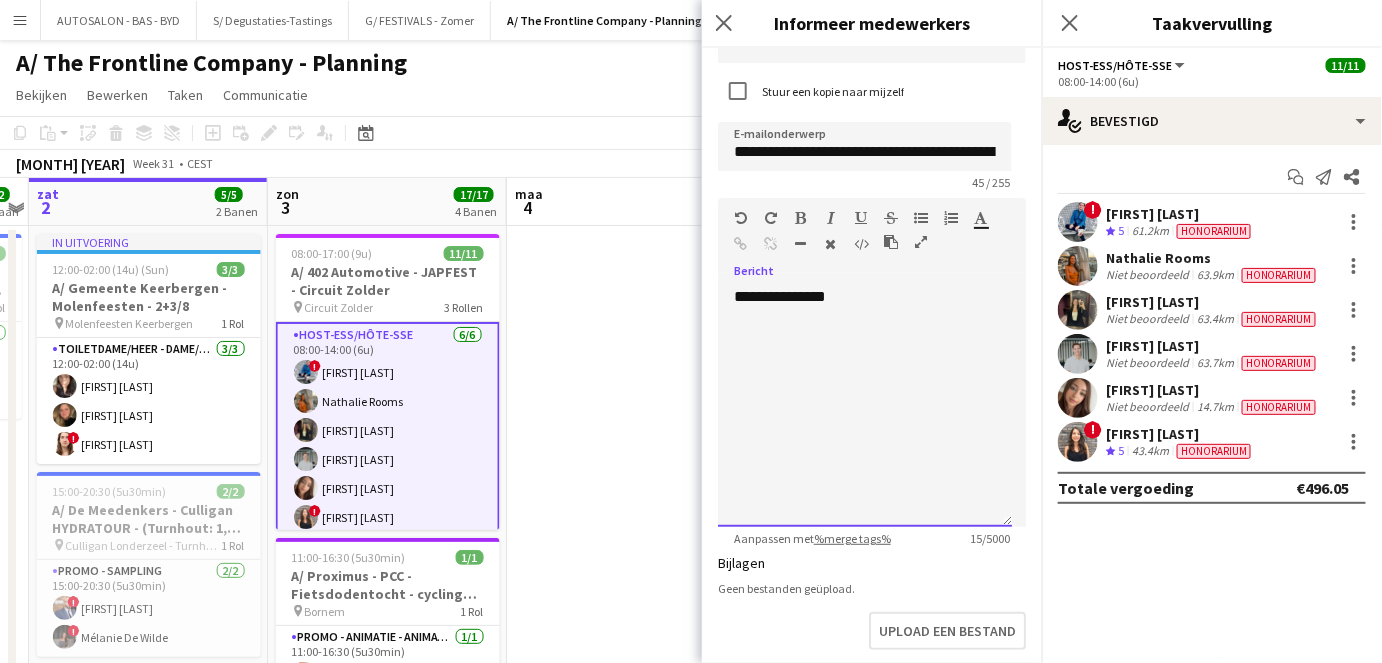 type 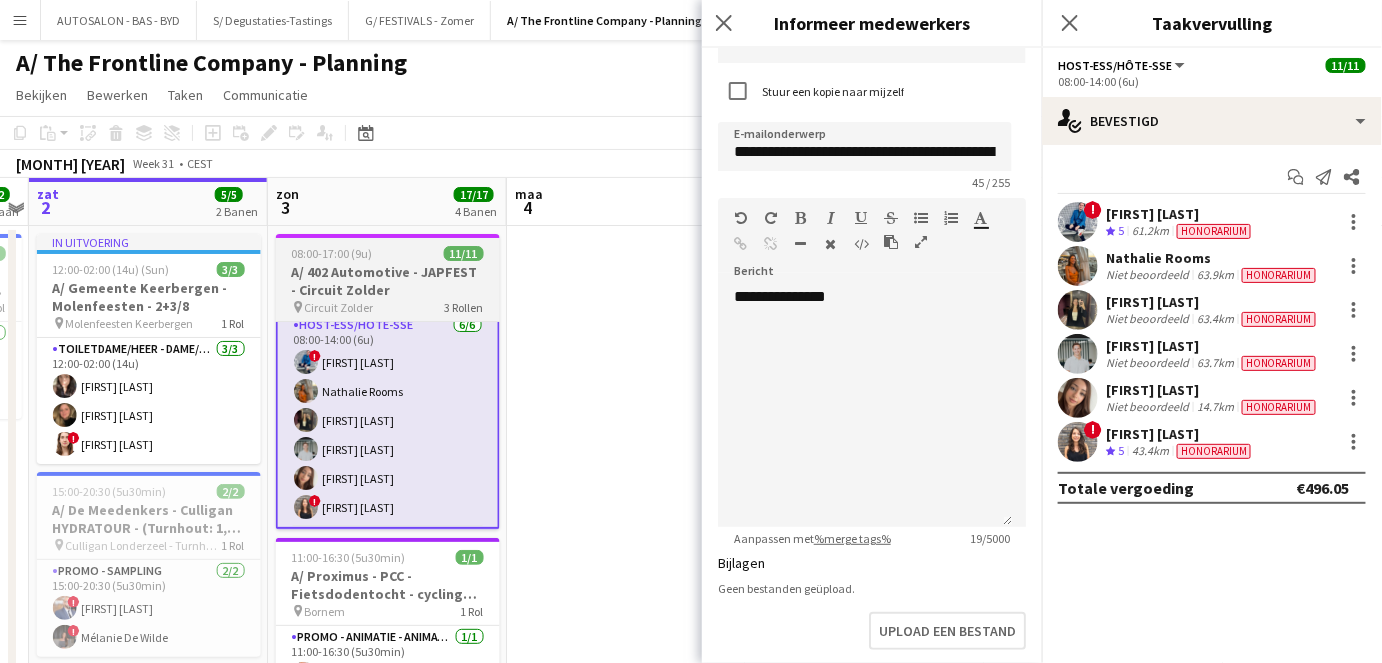 scroll, scrollTop: 3, scrollLeft: 0, axis: vertical 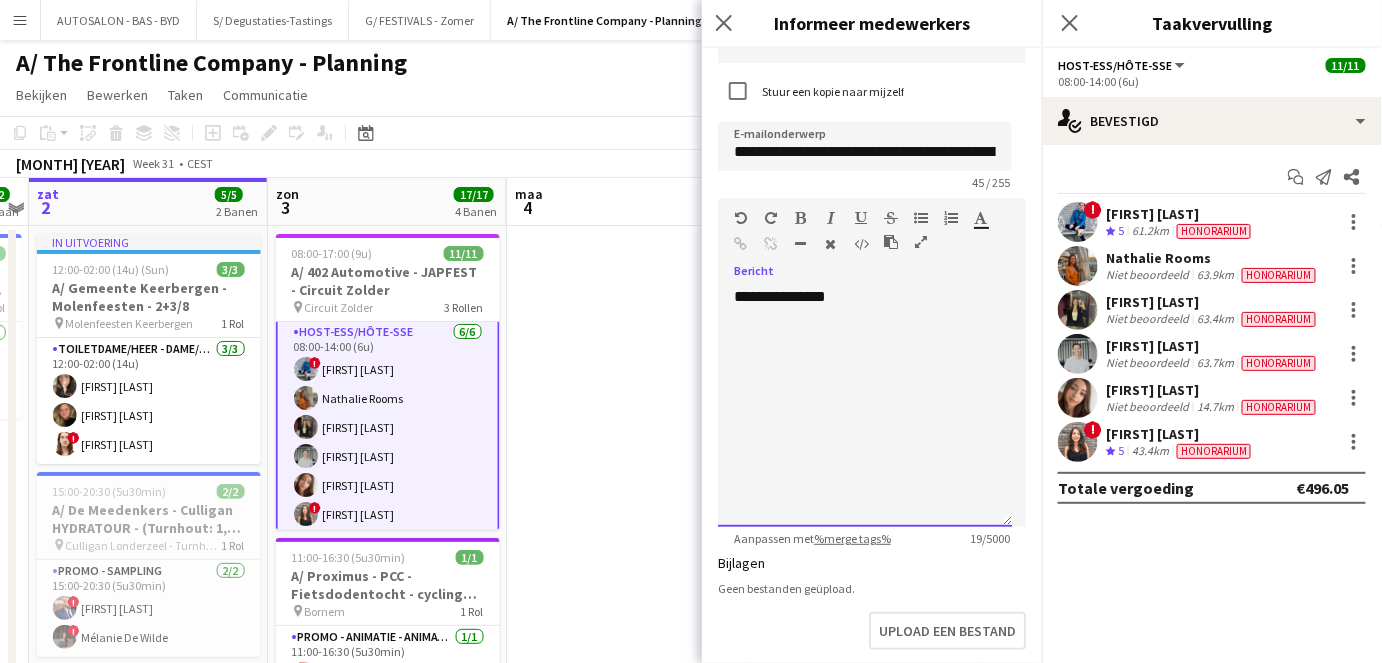 drag, startPoint x: 1260, startPoint y: 549, endPoint x: 824, endPoint y: 298, distance: 503.08746 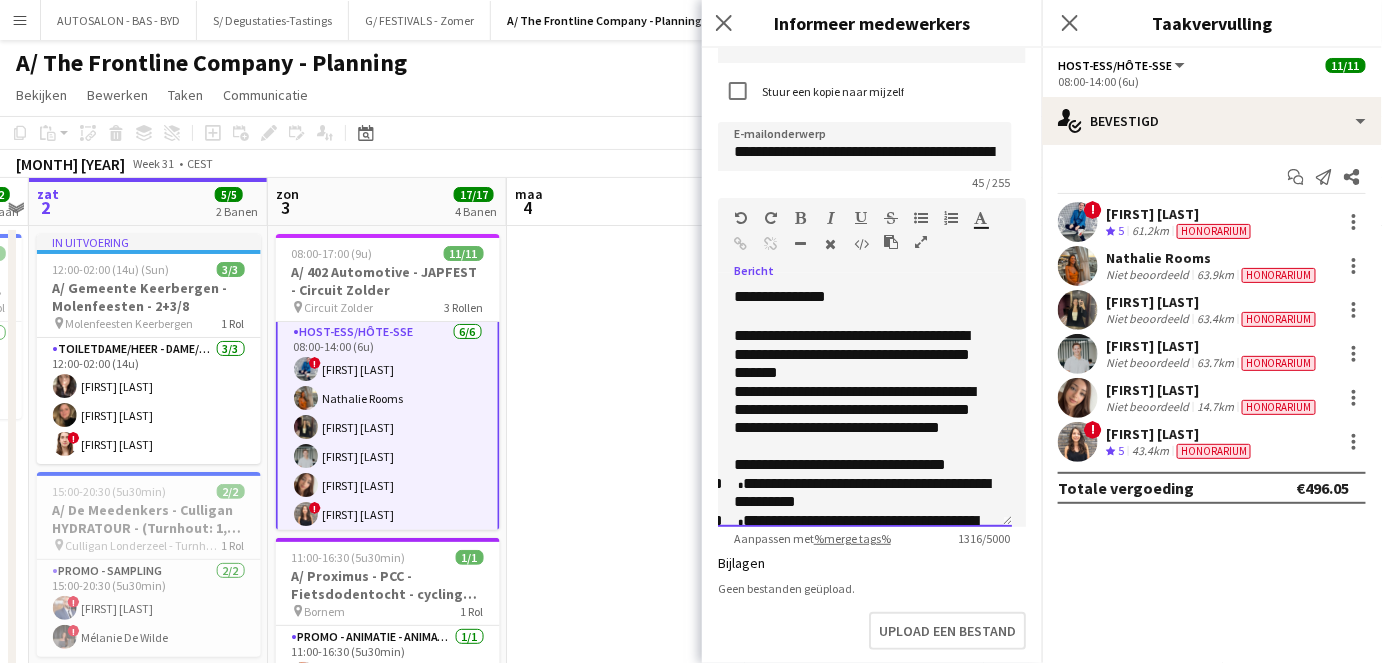 scroll, scrollTop: 611, scrollLeft: 0, axis: vertical 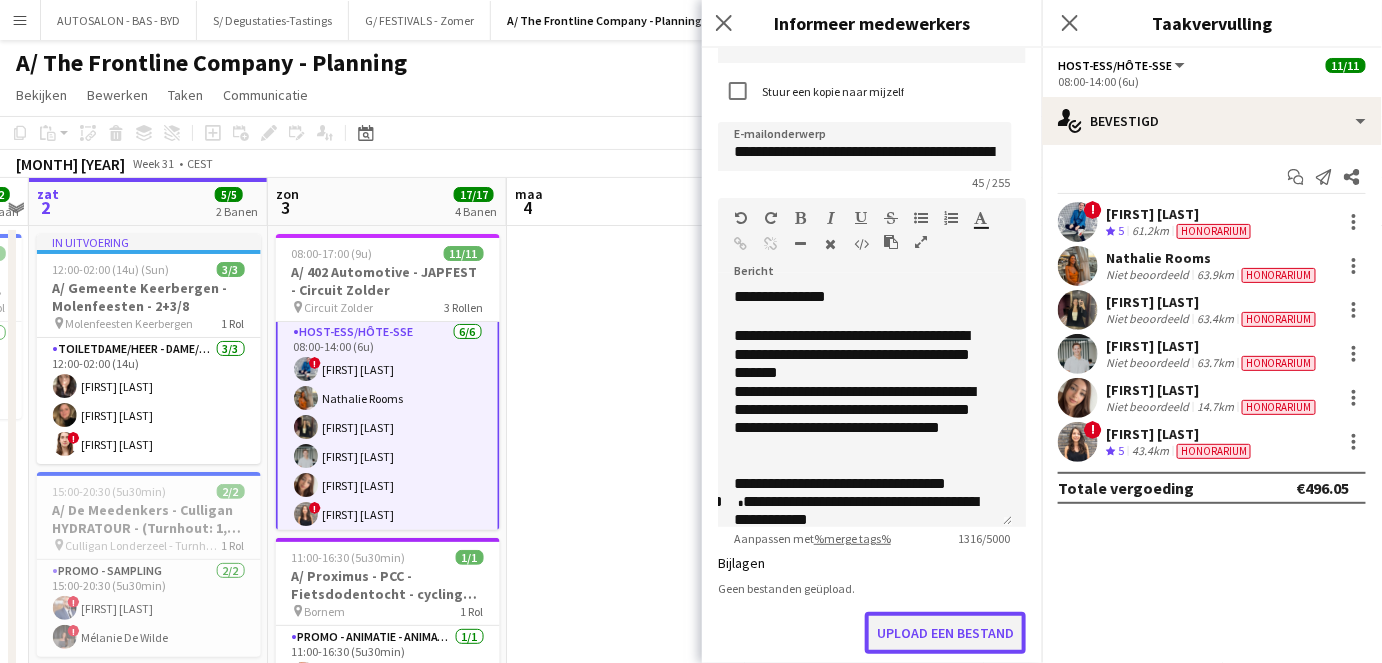 click on "Upload een bestand" 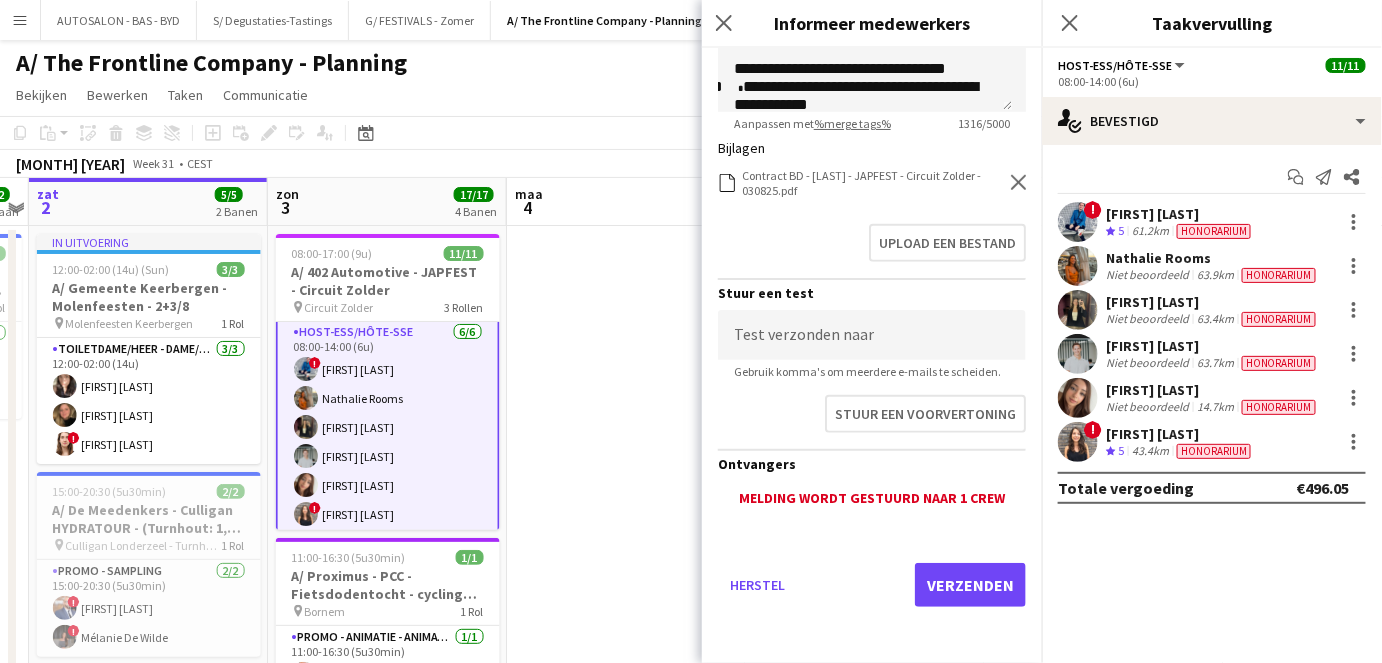 scroll, scrollTop: 0, scrollLeft: 0, axis: both 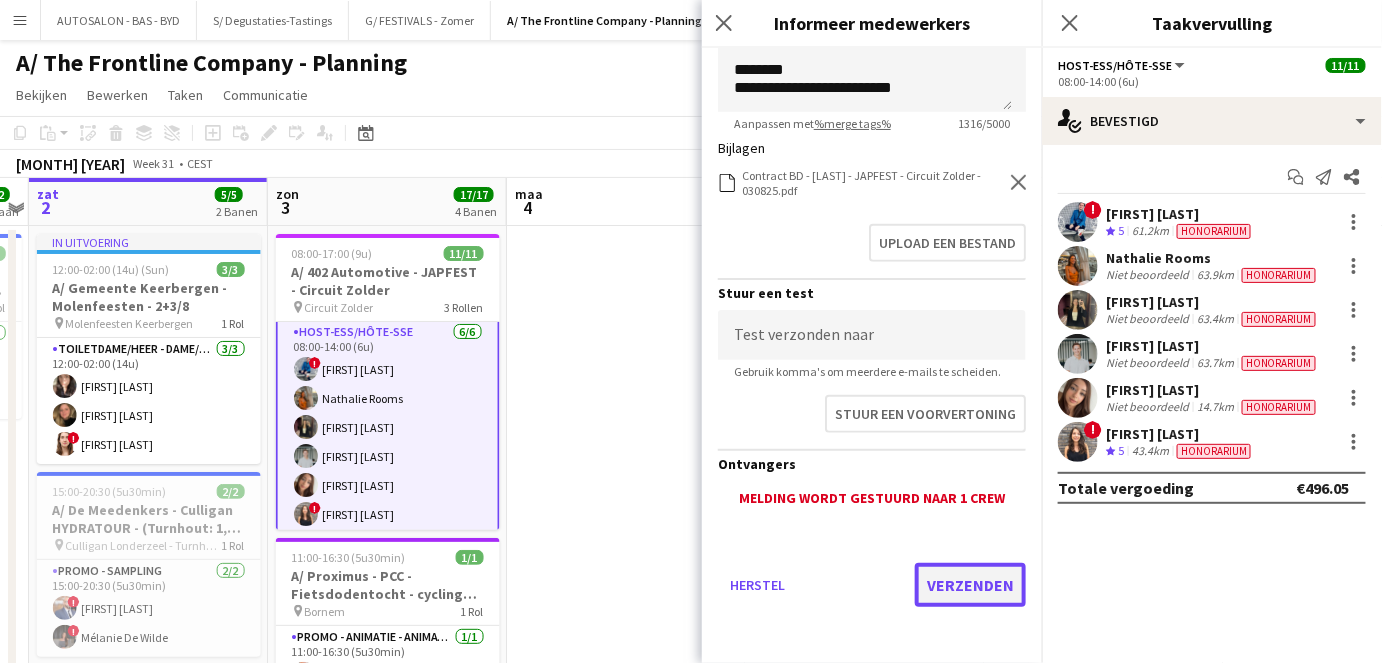 click on "Verzenden" 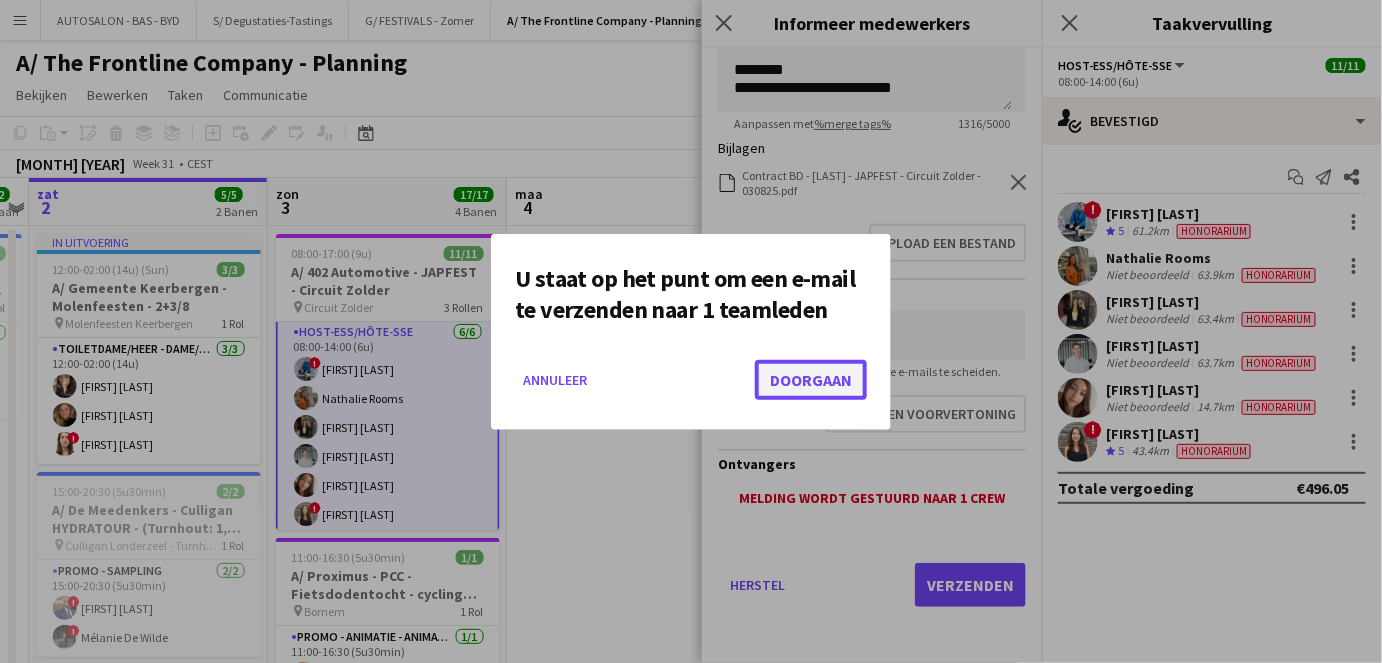click on "Doorgaan" 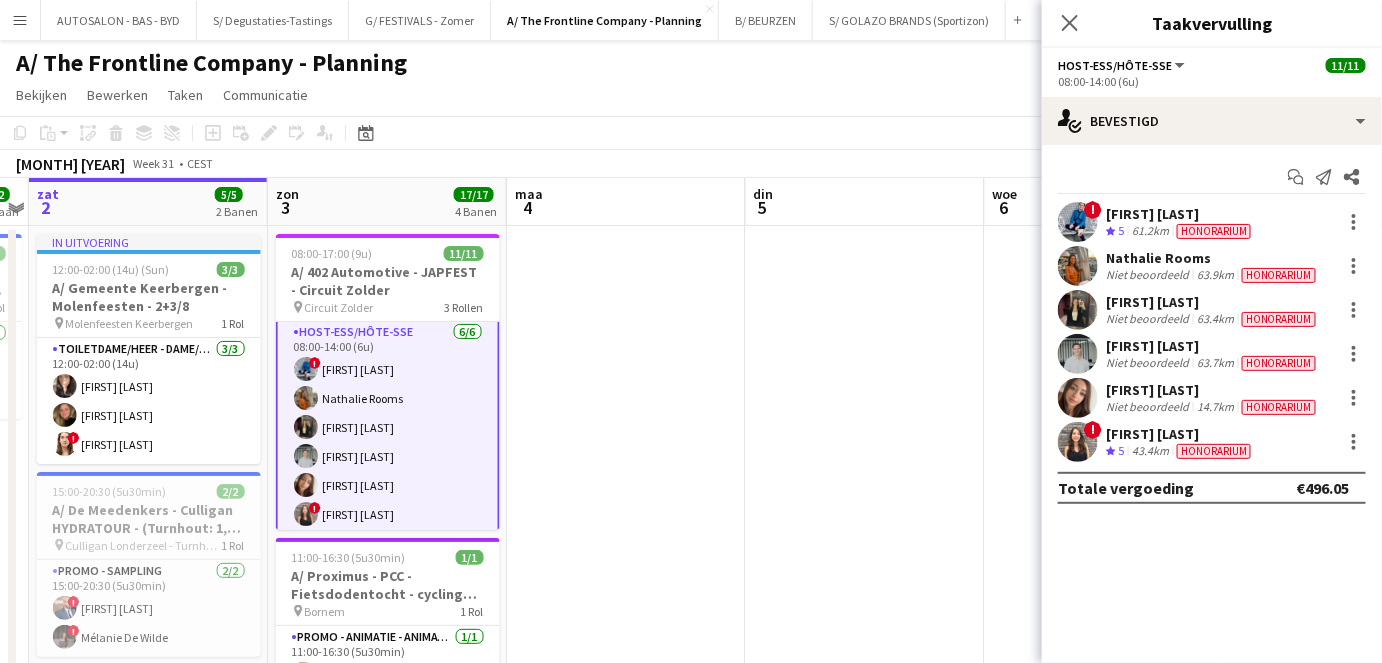 click at bounding box center (865, 690) 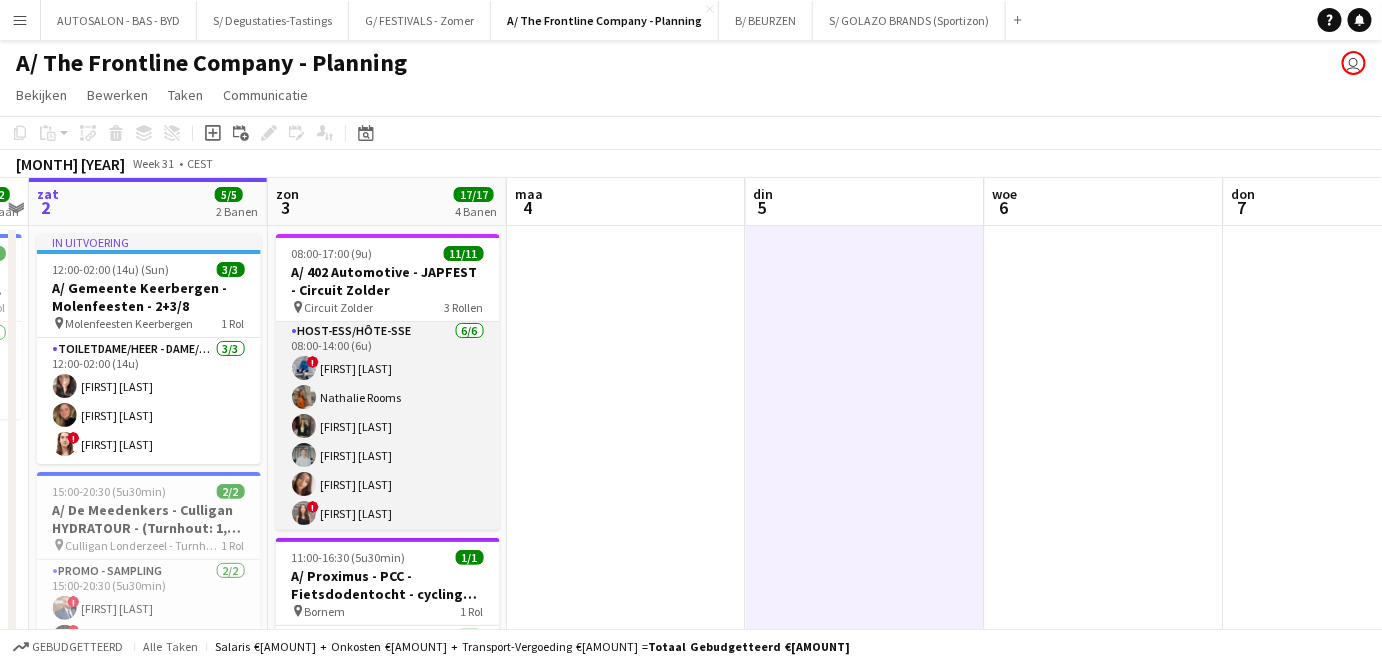 click on "Host-ess/Hôte-sse   6/6   08:00-14:00 (6u)
! [FIRST] [LAST] [FIRST] [LAST] [FIRST] [LAST] [FIRST] [LAST] [FIRST] [LAST] ! [FIRST] [LAST]" at bounding box center [388, 426] 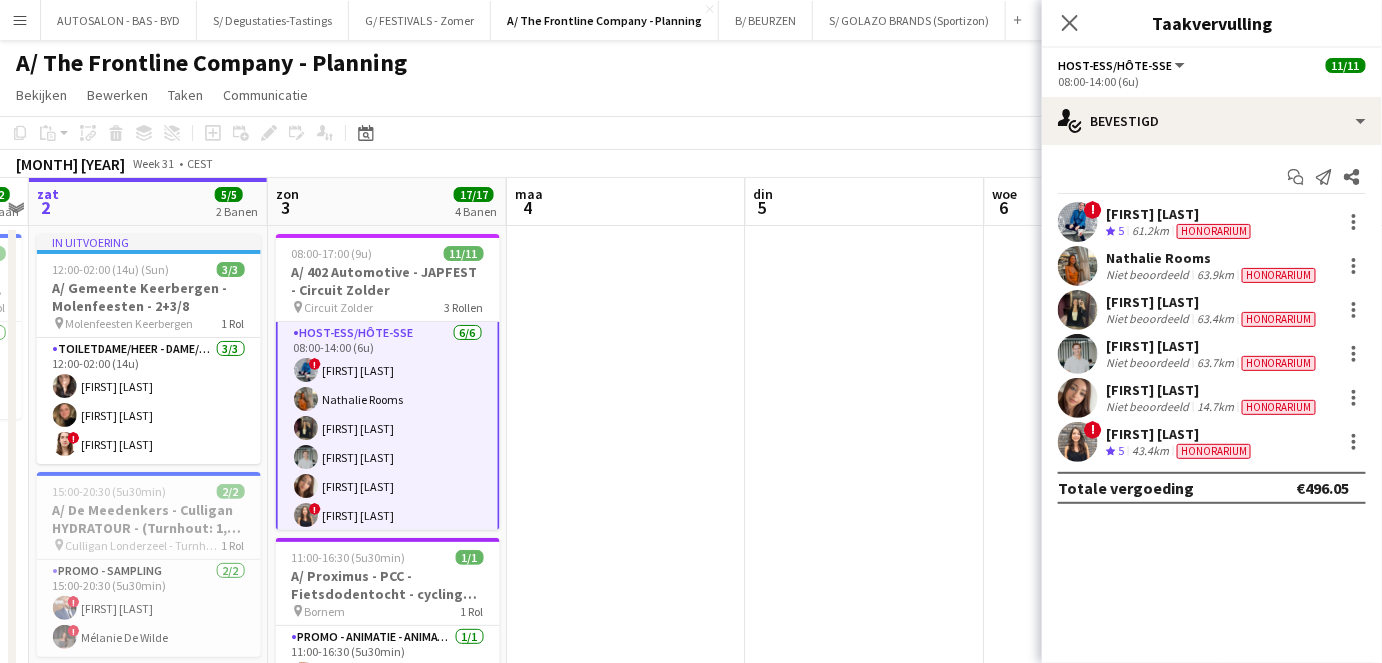 scroll, scrollTop: 3, scrollLeft: 0, axis: vertical 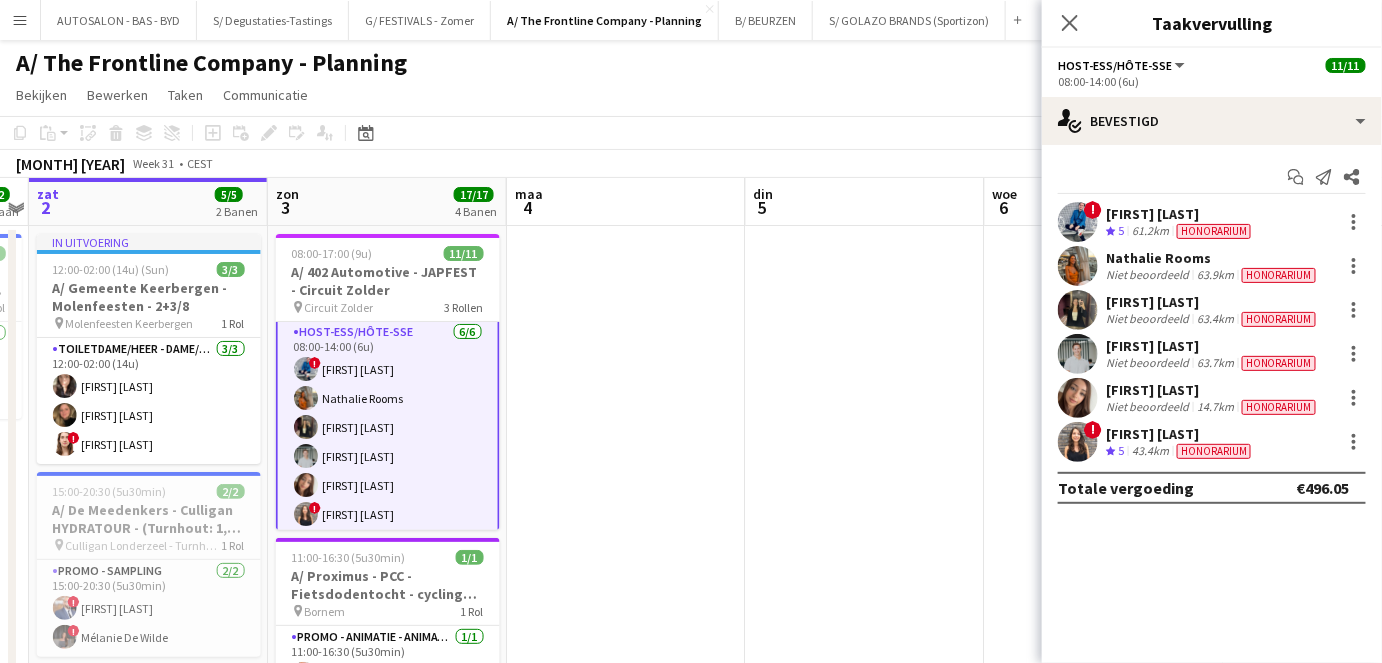 drag, startPoint x: 1178, startPoint y: 312, endPoint x: 1303, endPoint y: 344, distance: 129.031 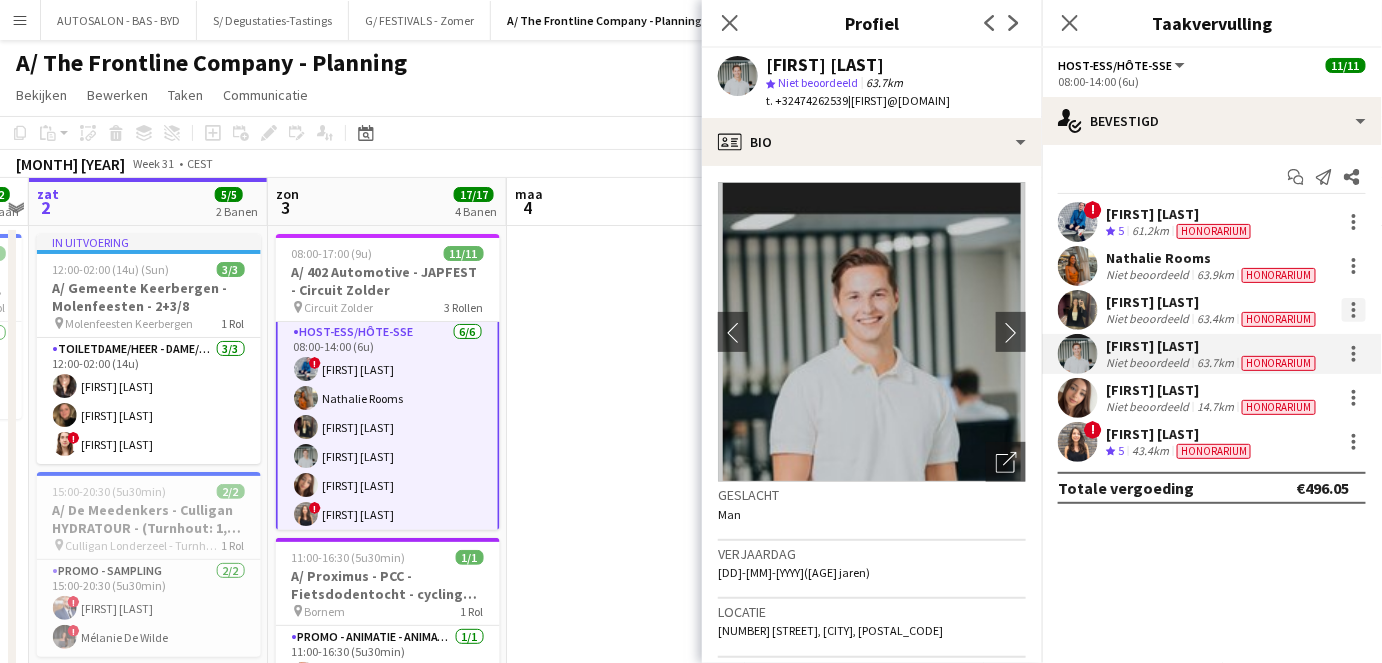 click at bounding box center [1354, 310] 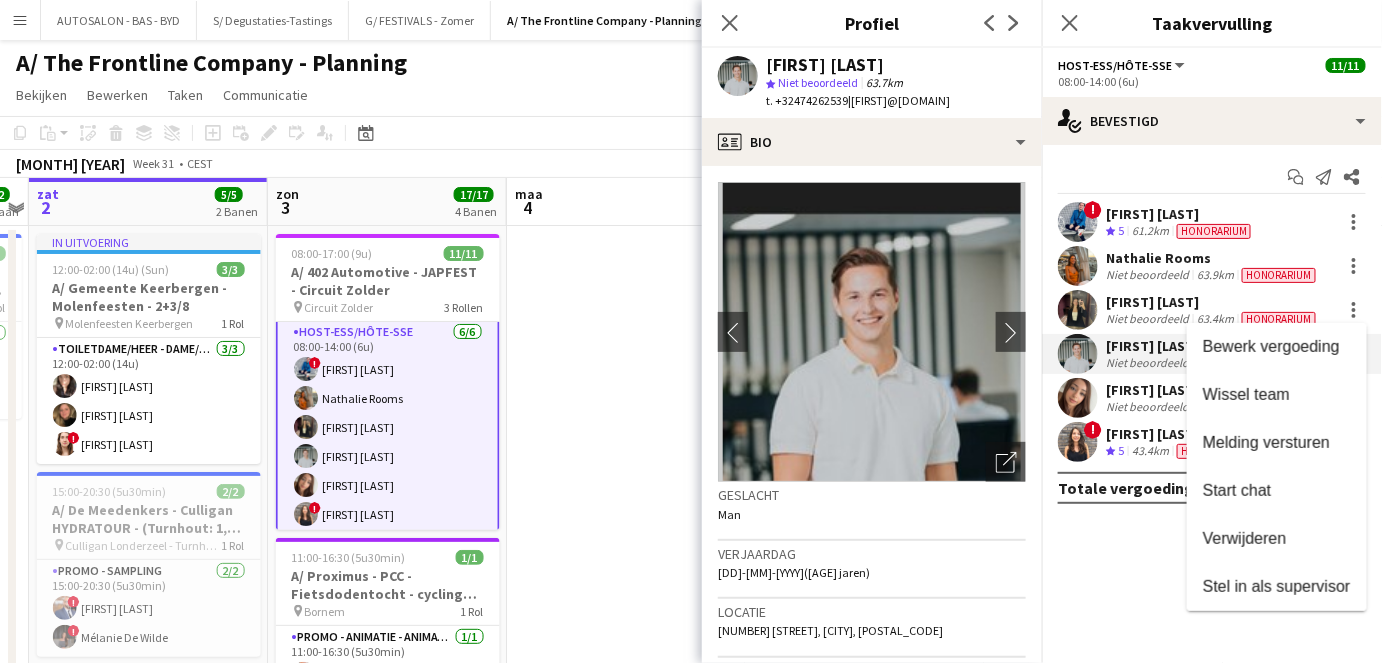 click at bounding box center (691, 331) 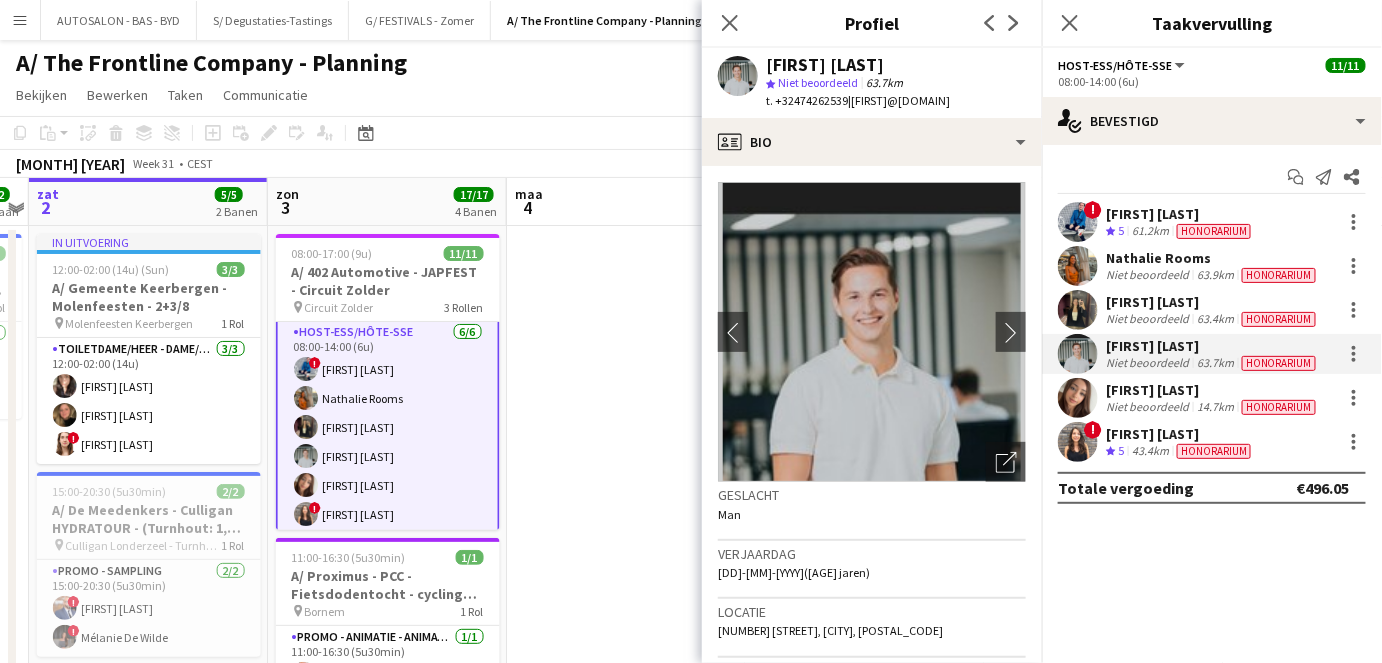 click on "[FIRST] [LAST]" at bounding box center (1213, 302) 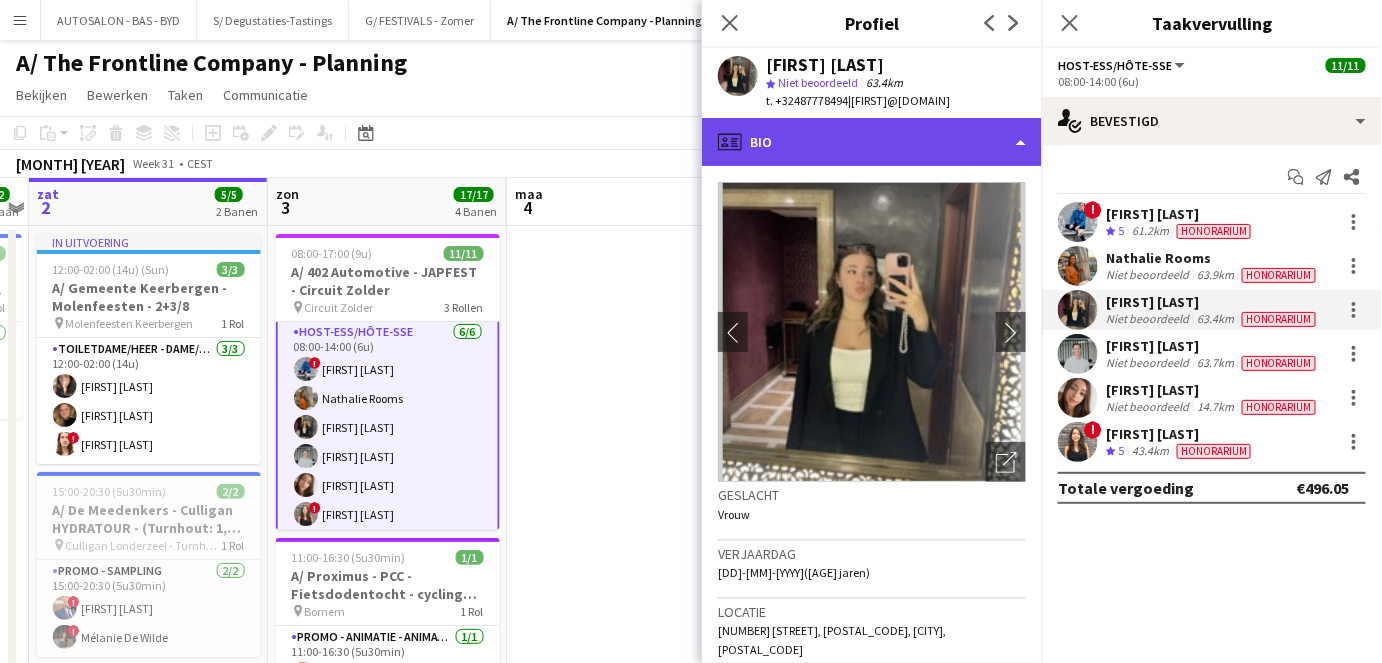 click on "profile
Bio" 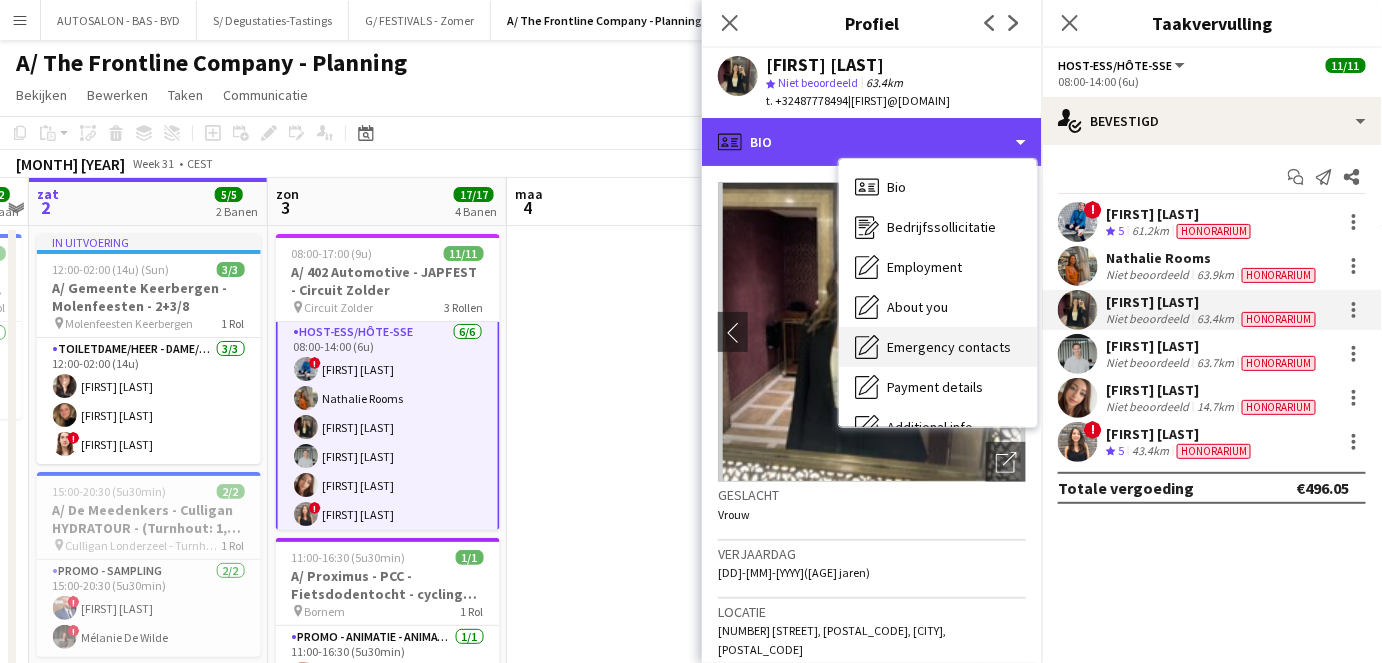 scroll, scrollTop: 147, scrollLeft: 0, axis: vertical 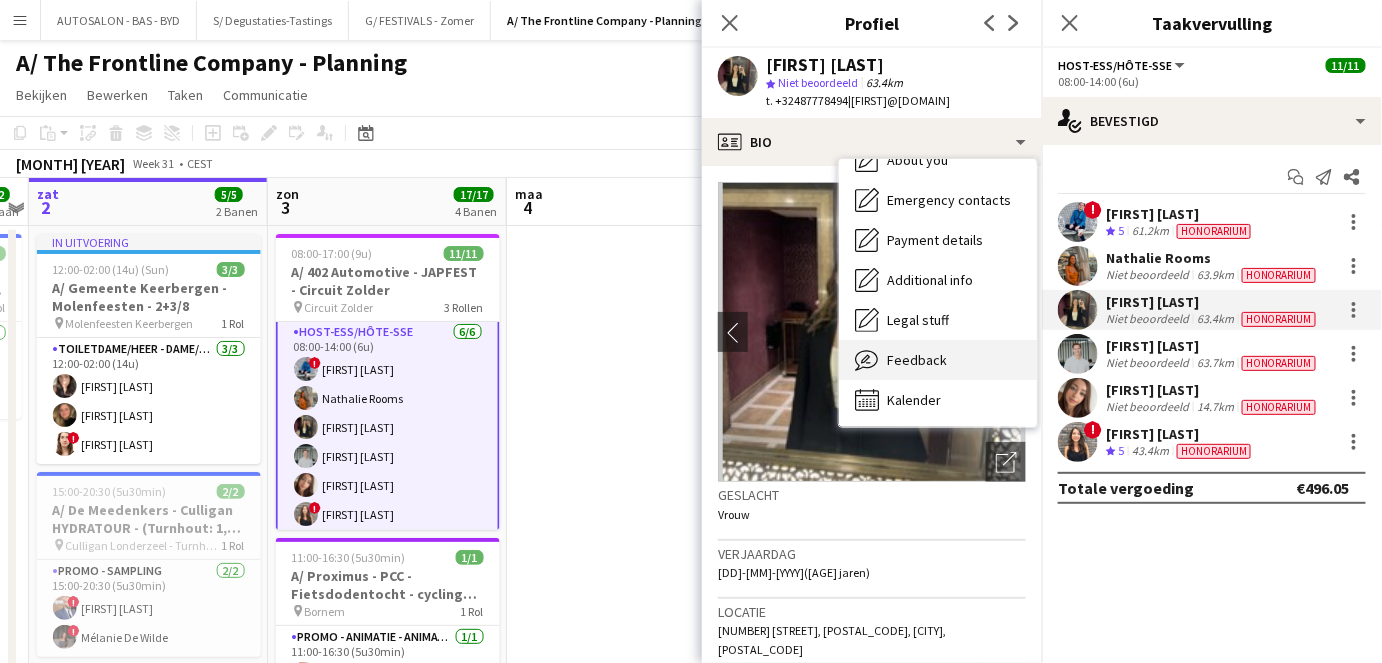 click on "Feedback
Feedback" at bounding box center (938, 360) 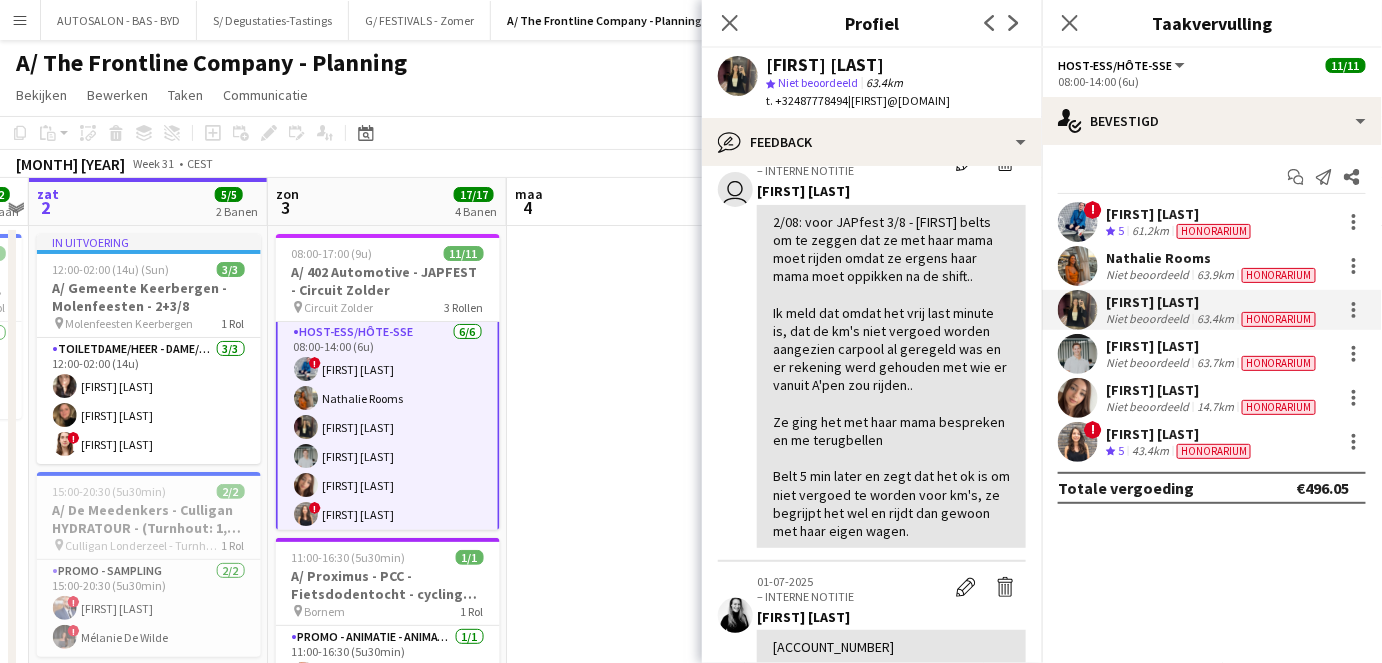 scroll, scrollTop: 0, scrollLeft: 0, axis: both 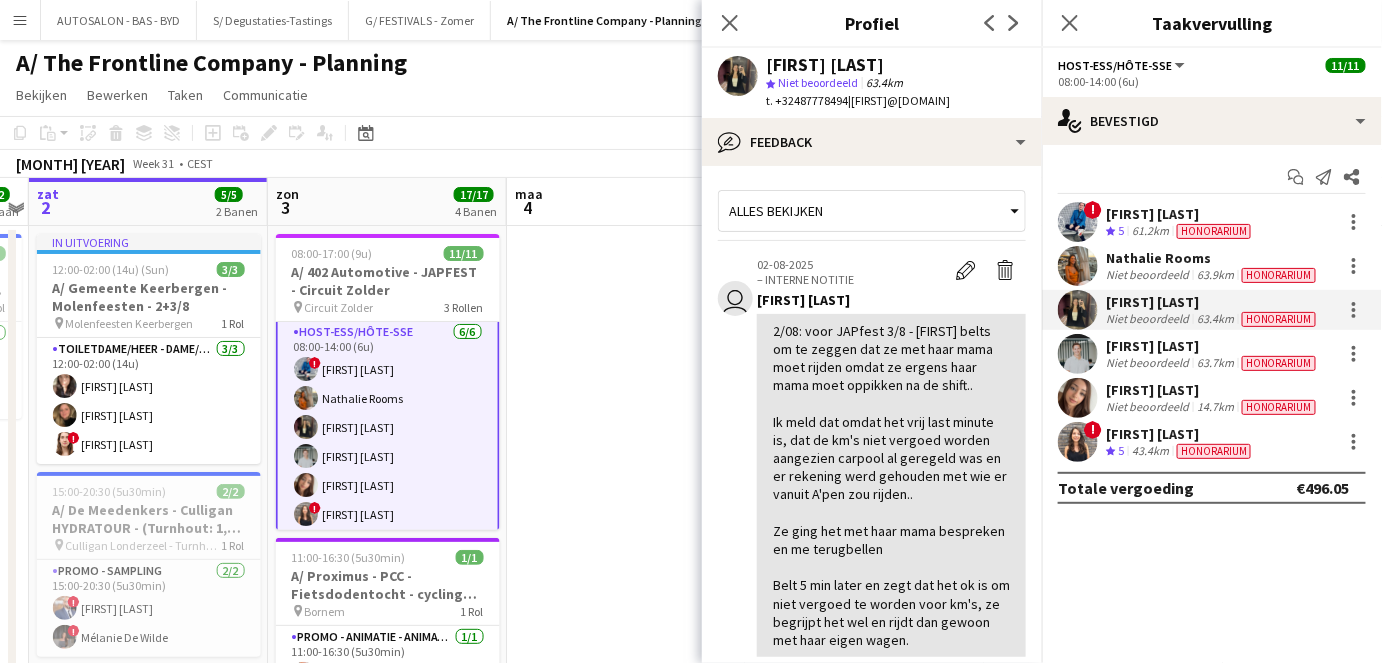 click at bounding box center (626, 690) 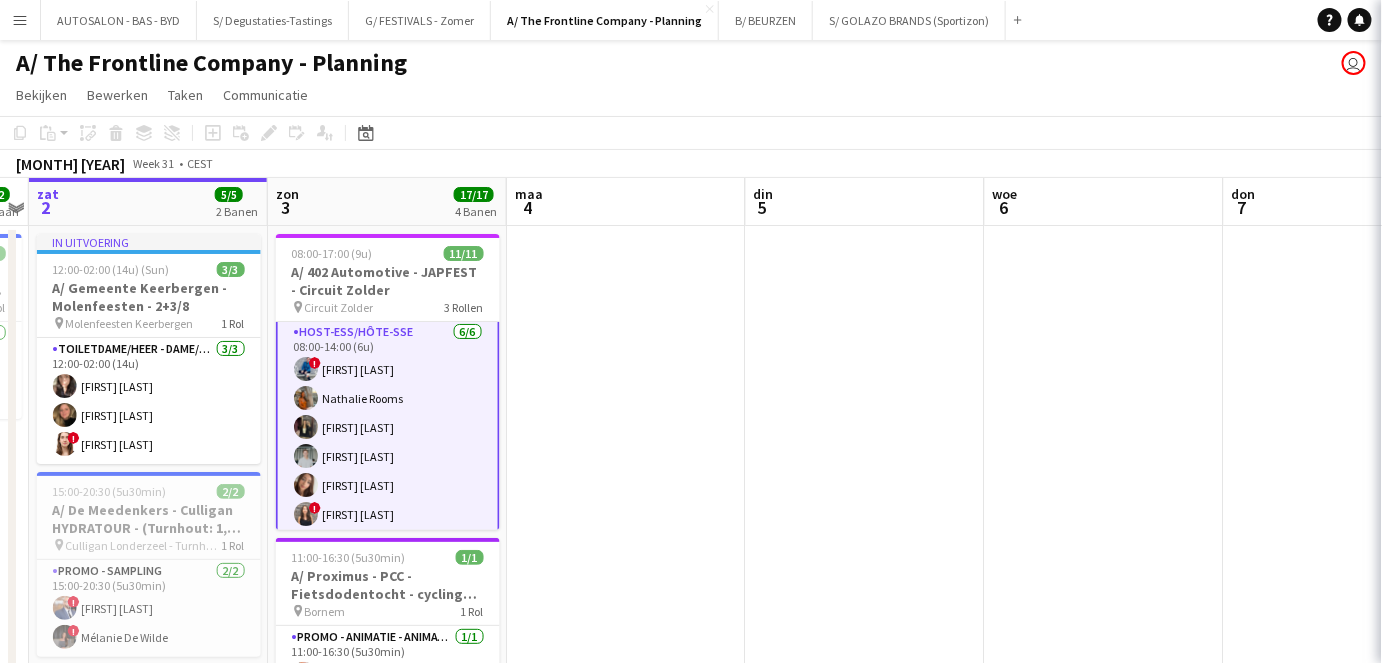 scroll, scrollTop: 2, scrollLeft: 0, axis: vertical 